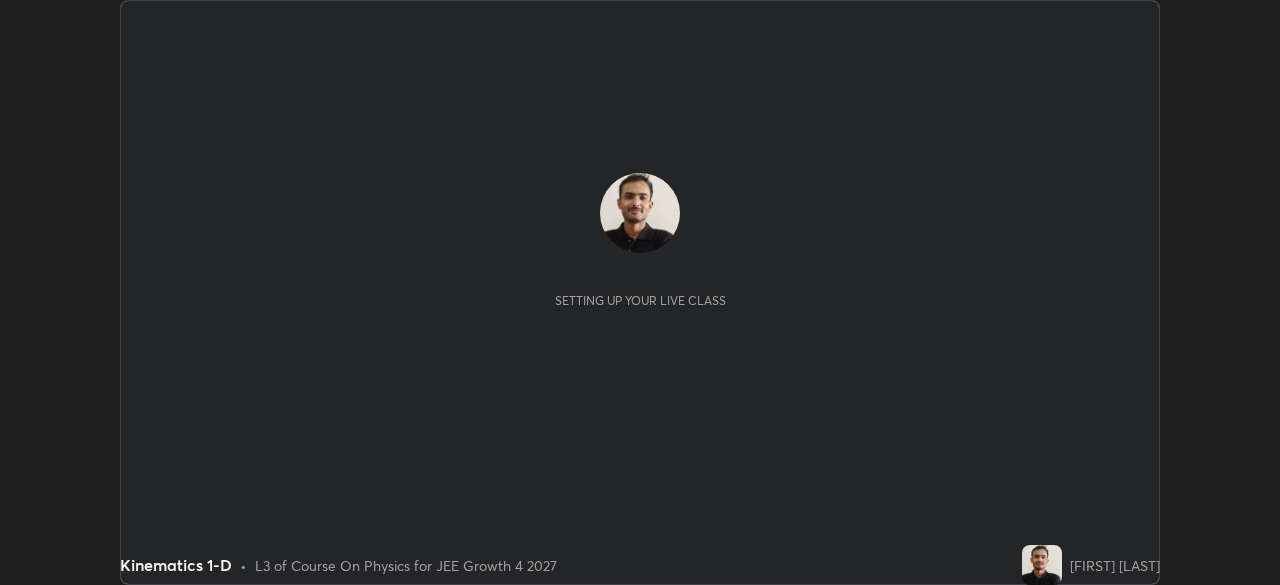 scroll, scrollTop: 0, scrollLeft: 0, axis: both 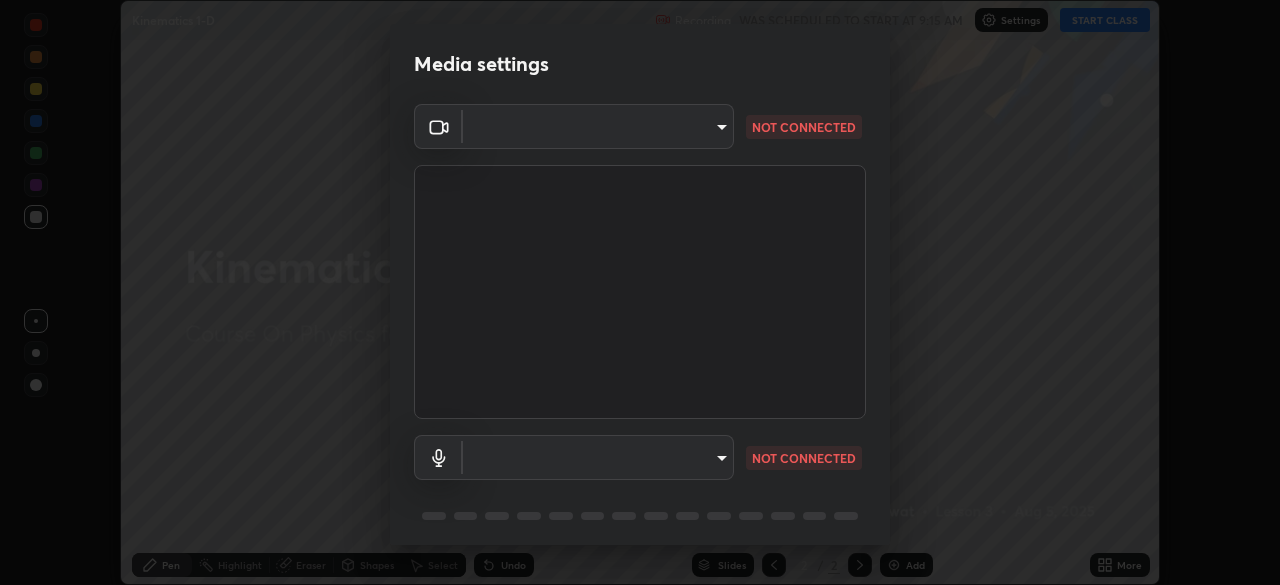type on "ed5728659d4a2628327284da790eb6393f1623e3a82d583cb44db94038f4ead1" 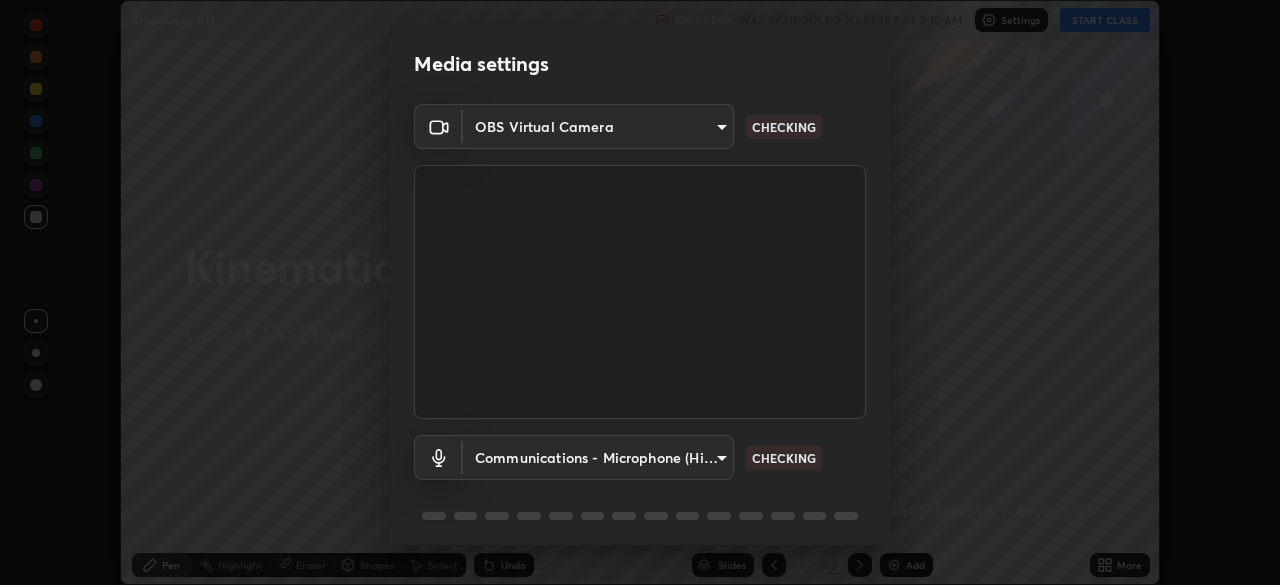 scroll, scrollTop: 71, scrollLeft: 0, axis: vertical 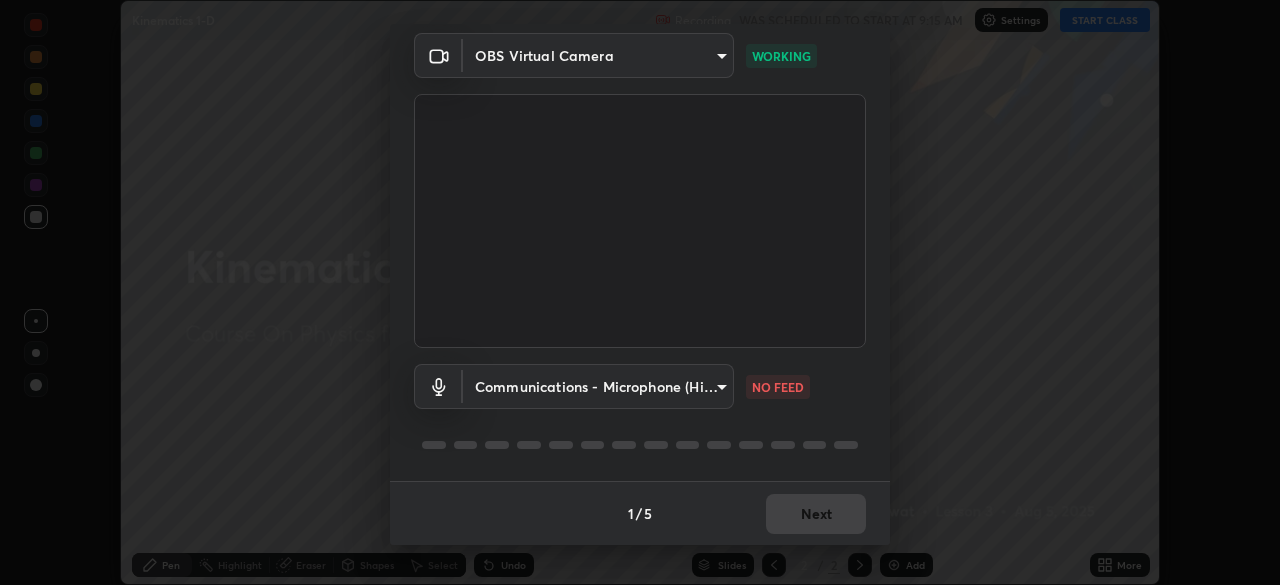 click on "Erase all Kinematics 1-D Recording WAS SCHEDULED TO START AT  9:15 AM Settings START CLASS Setting up your live class Kinematics 1-D • L3 of Course On Physics for JEE Growth 4 2027 [FIRST] [LAST] Pen Highlight Eraser Shapes Select Undo Slides 2 / 2 Add More No doubts shared Encourage your learners to ask a doubt for better clarity Report an issue Reason for reporting Buffering Chat not working Audio - Video sync issue Educator video quality low ​ Attach an image Report Media settings OBS Virtual Camera ed5728659d4a2628327284da790eb6393f1623e3a82d583cb44db94038f4ead1 WORKING Communications - Microphone (High Definition Audio Device) communications NO FEED 1 / 5 Next" at bounding box center [640, 292] 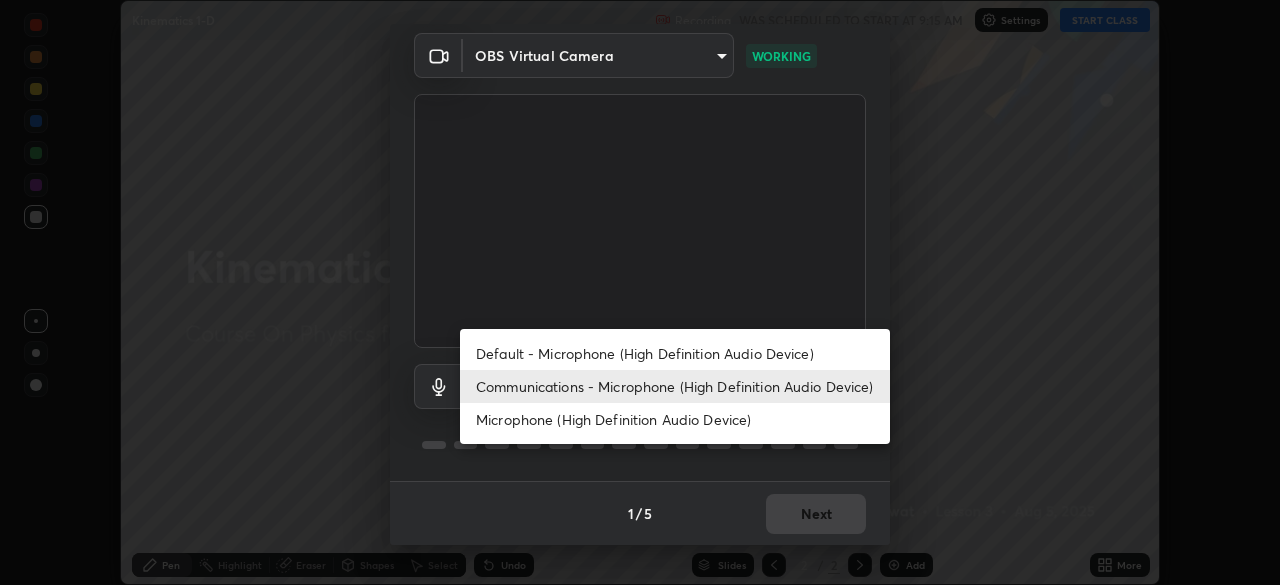 click on "Microphone (High Definition Audio Device)" at bounding box center [675, 419] 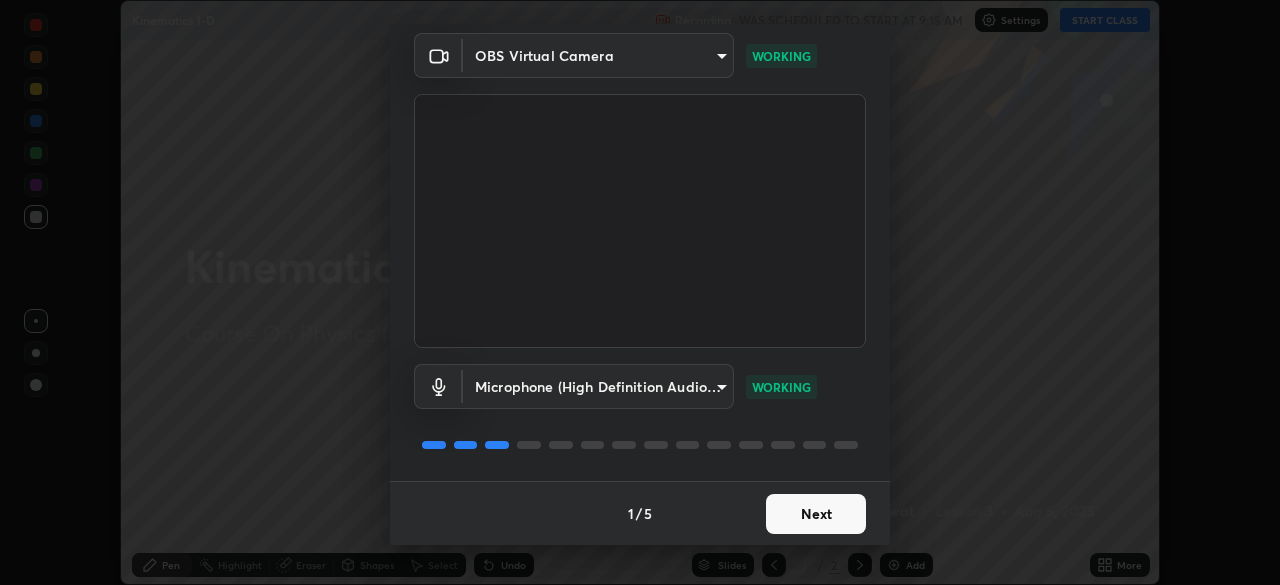 click on "Next" at bounding box center [816, 514] 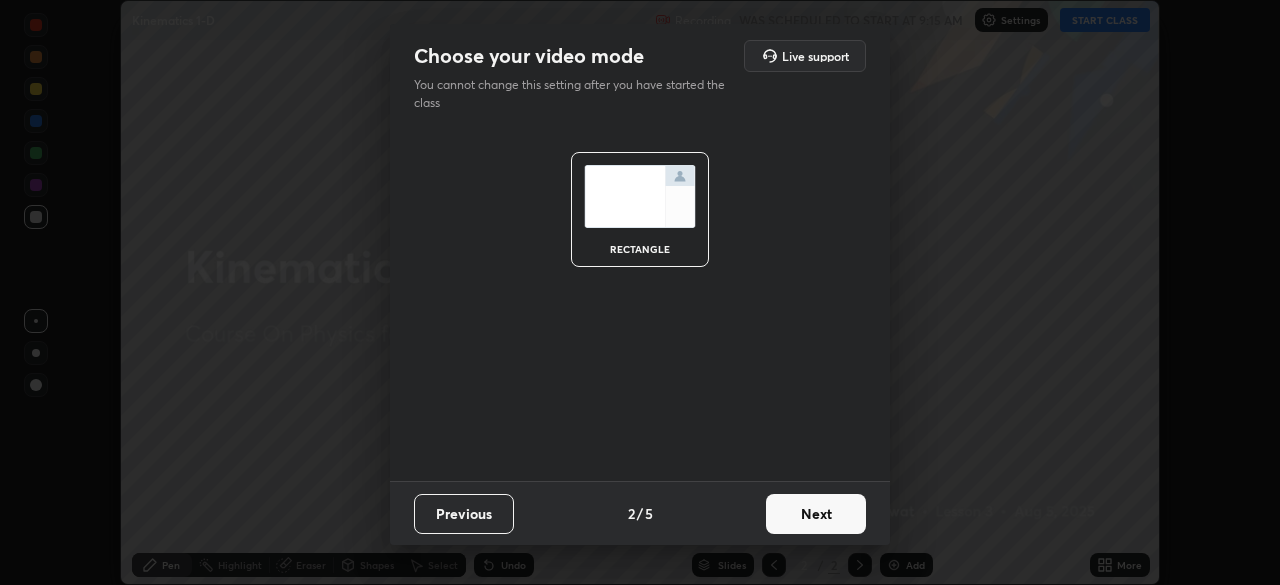 scroll, scrollTop: 0, scrollLeft: 0, axis: both 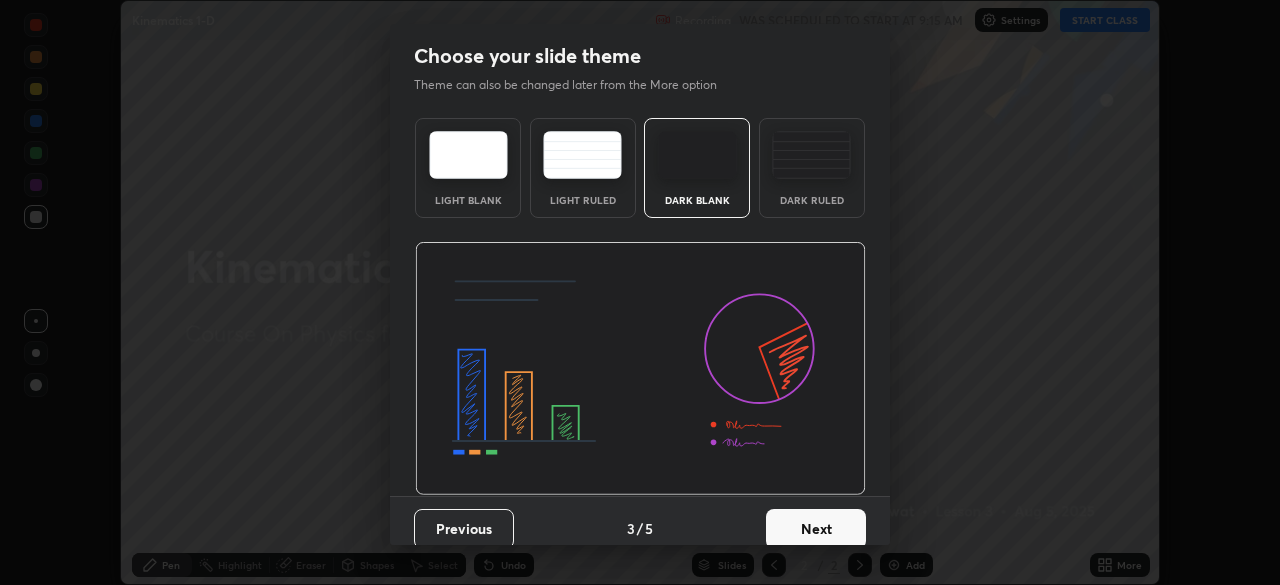 click on "Next" at bounding box center (816, 529) 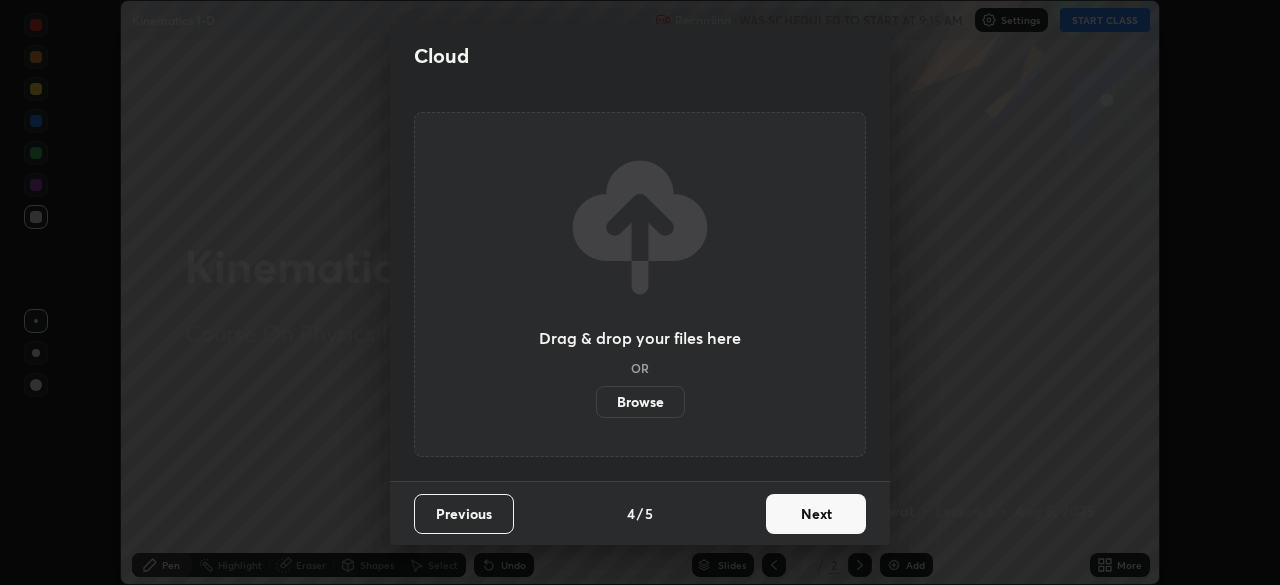 click on "Next" at bounding box center (816, 514) 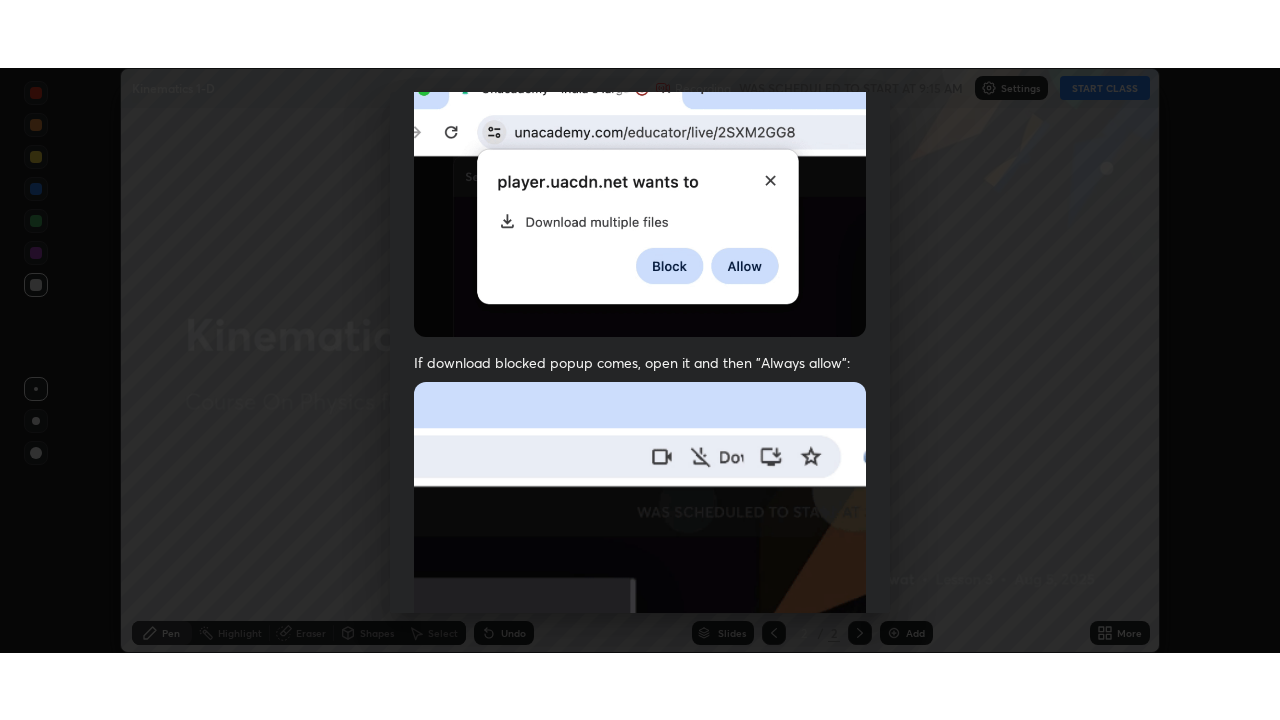 scroll, scrollTop: 479, scrollLeft: 0, axis: vertical 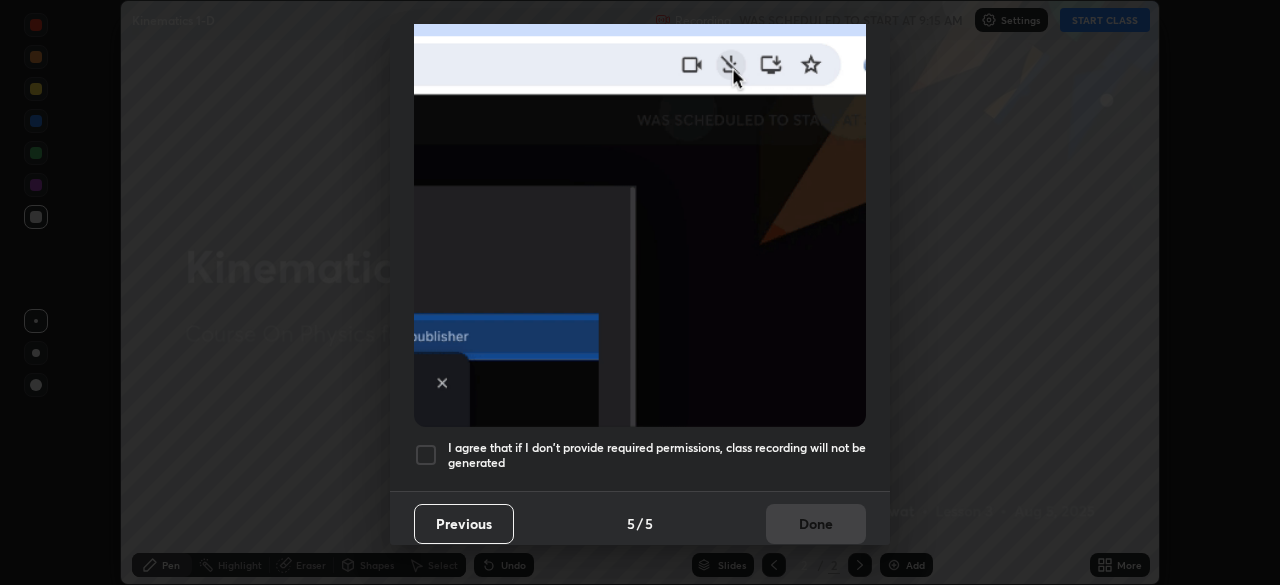 click at bounding box center (426, 455) 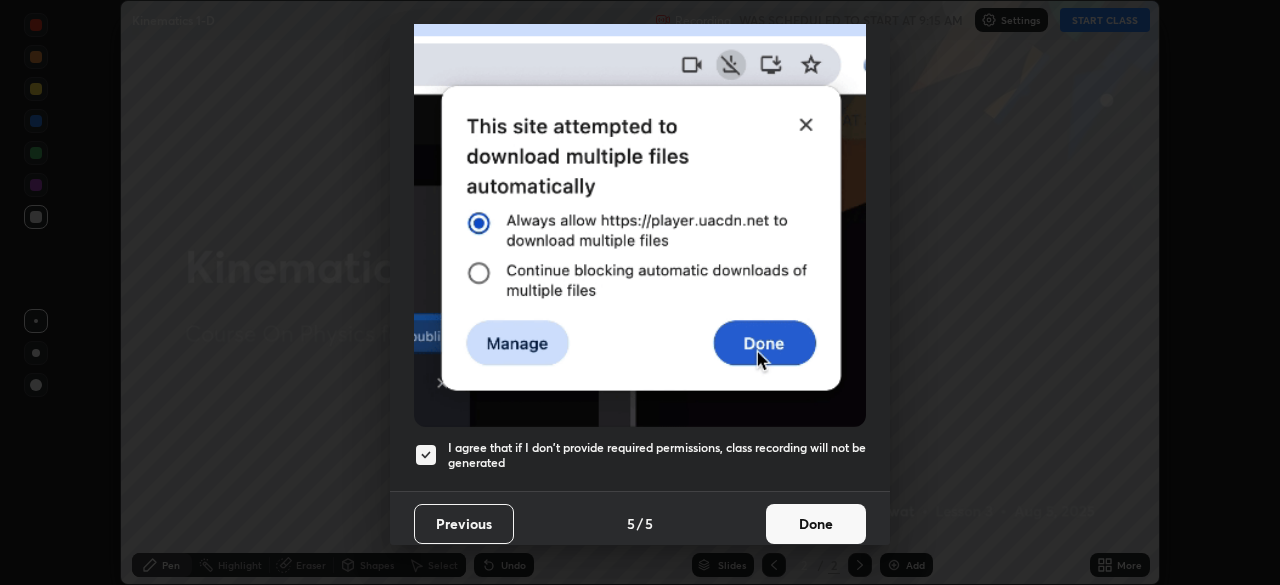 click on "Done" at bounding box center (816, 524) 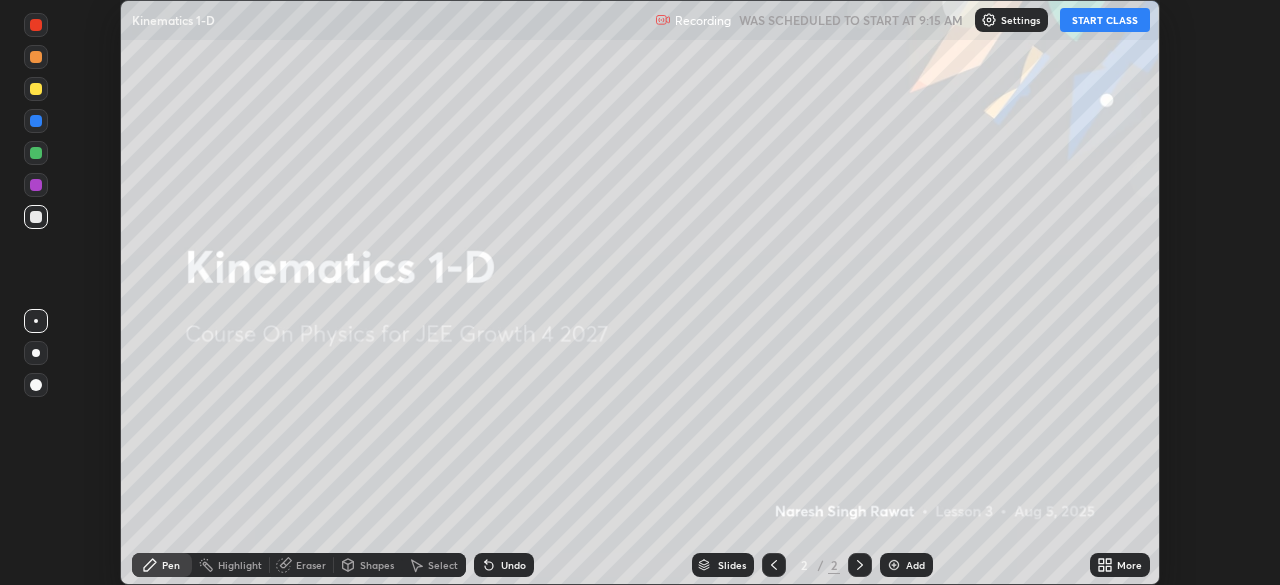 click 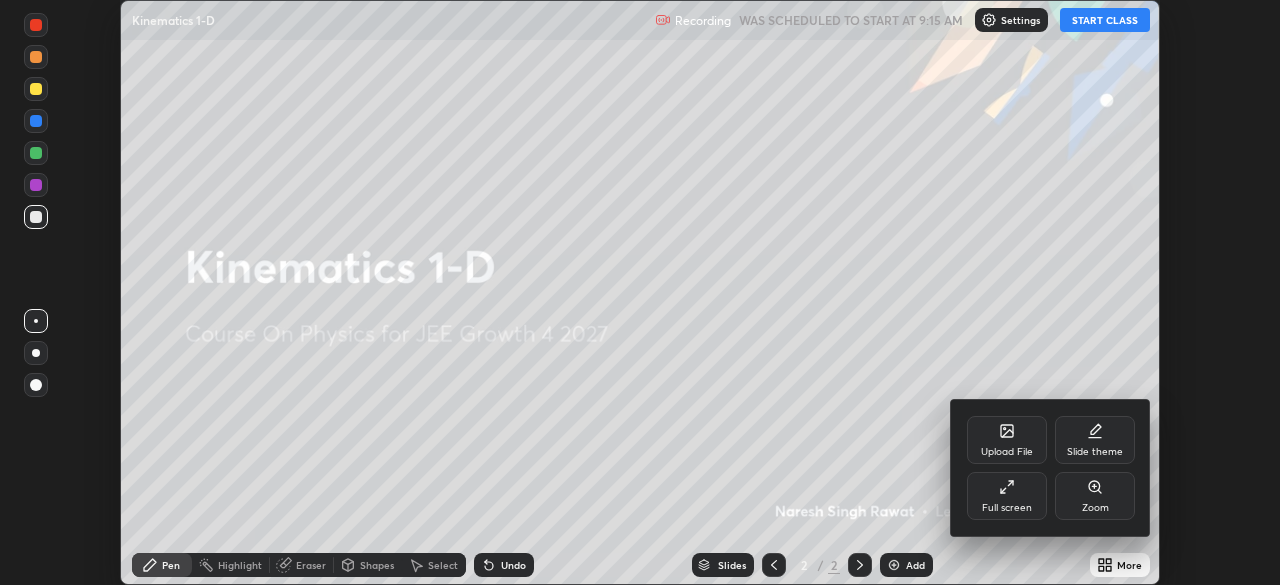 click 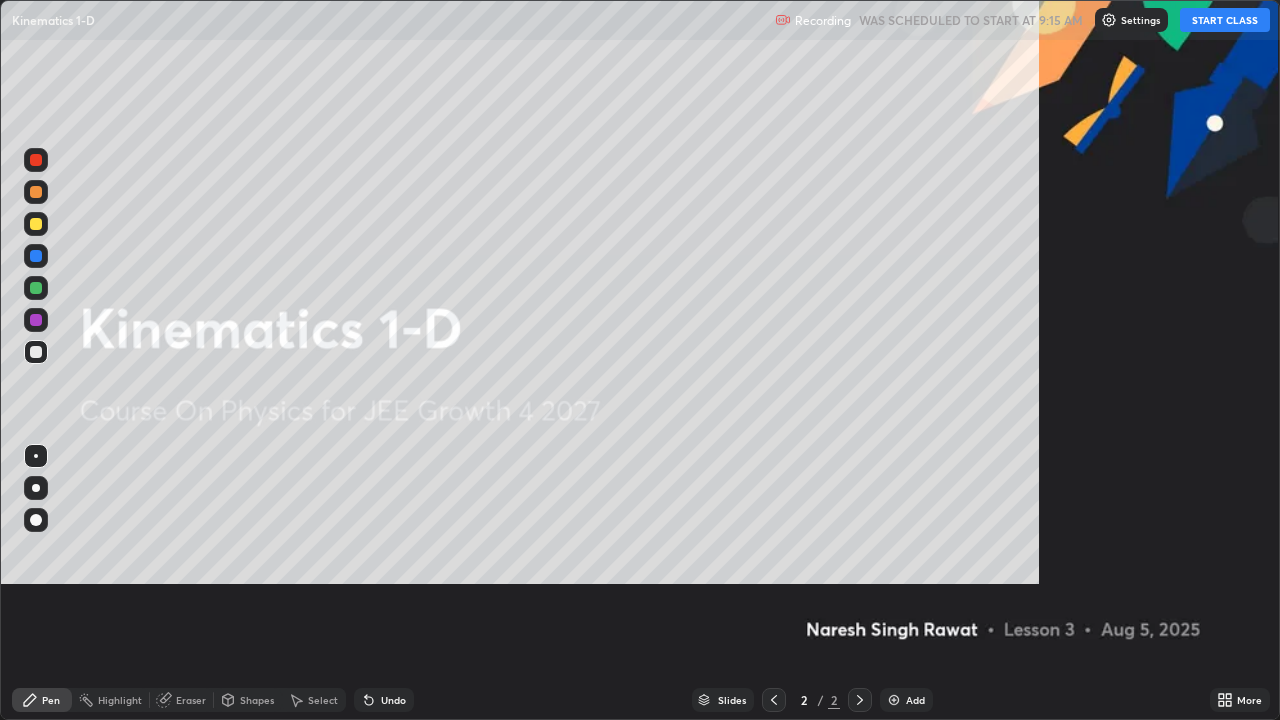 scroll, scrollTop: 99280, scrollLeft: 98720, axis: both 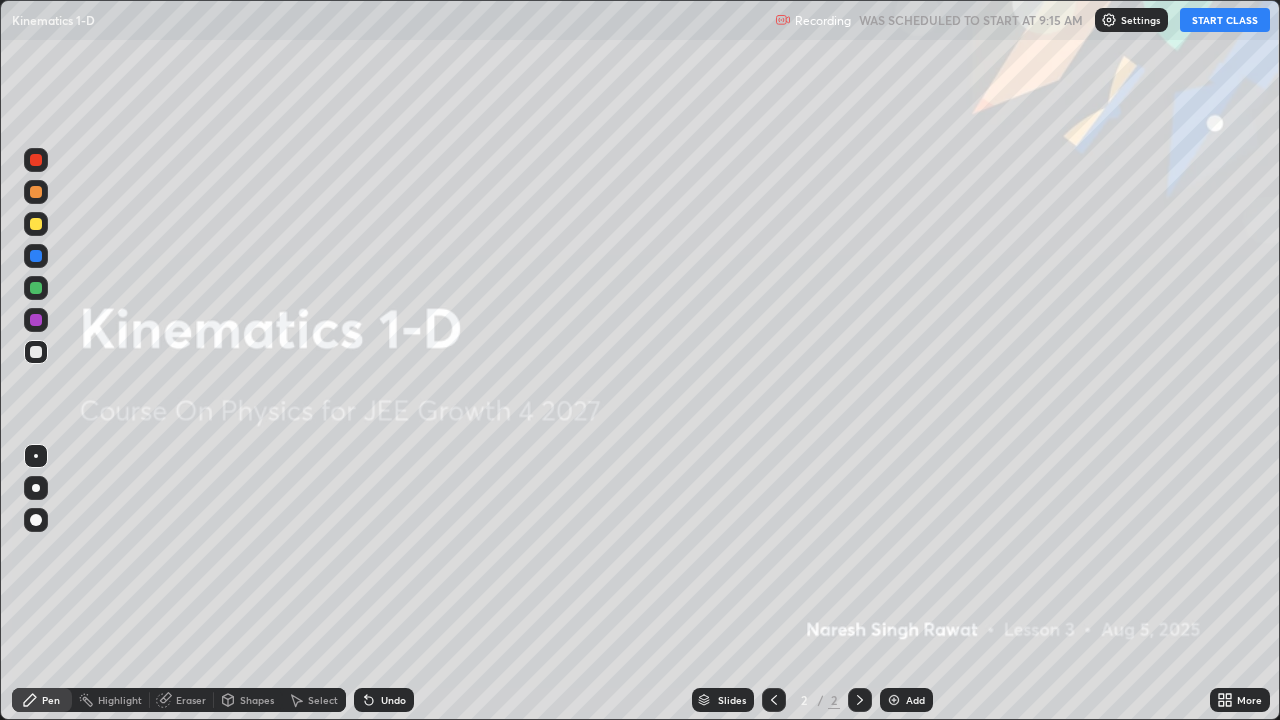 click 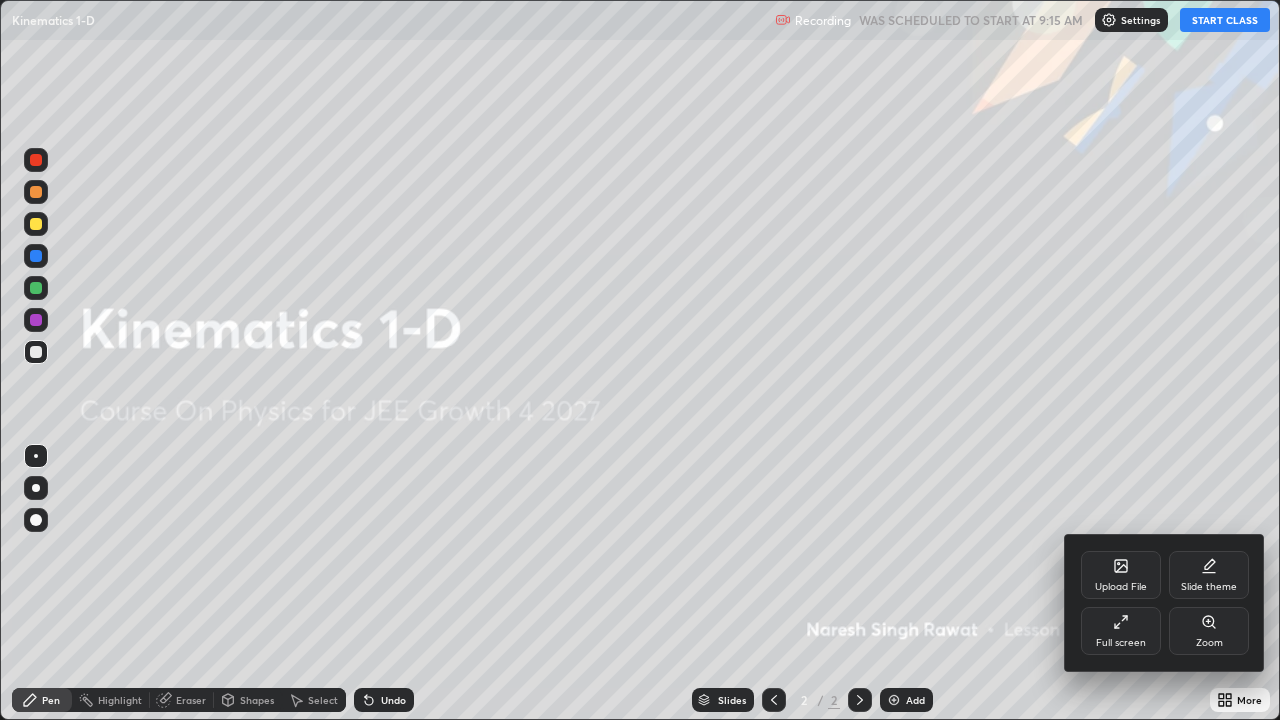 click 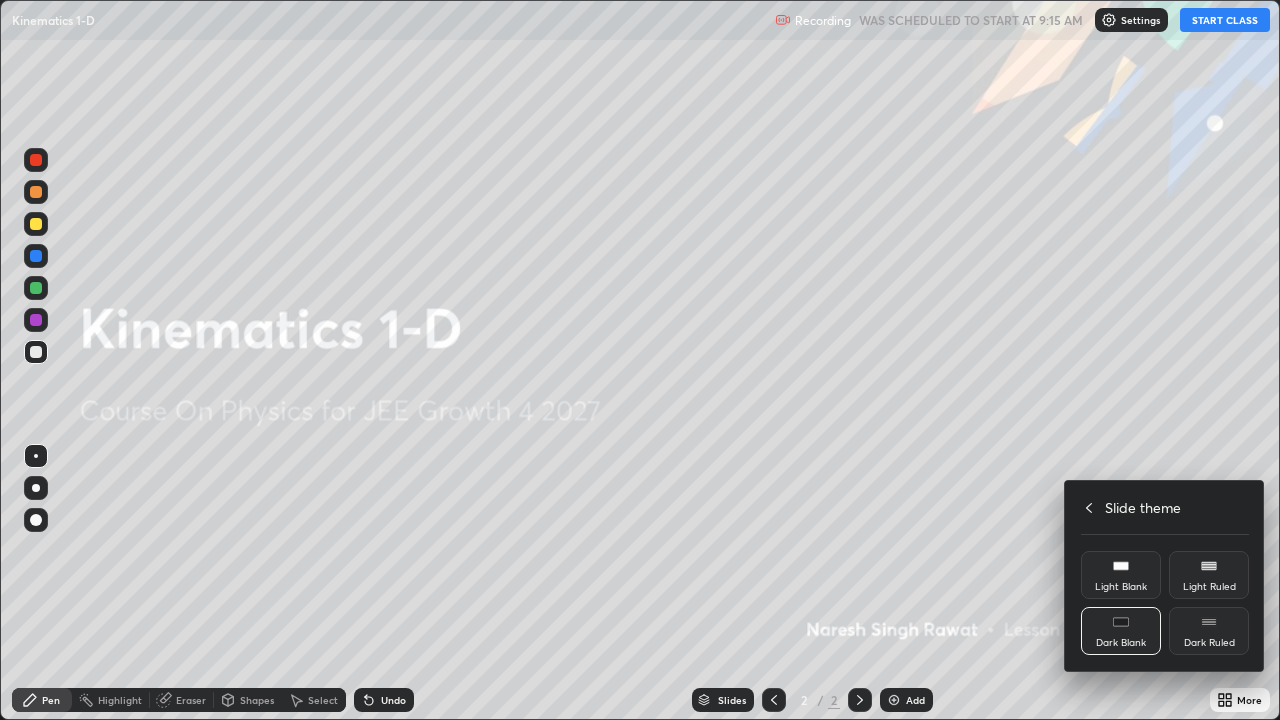 click 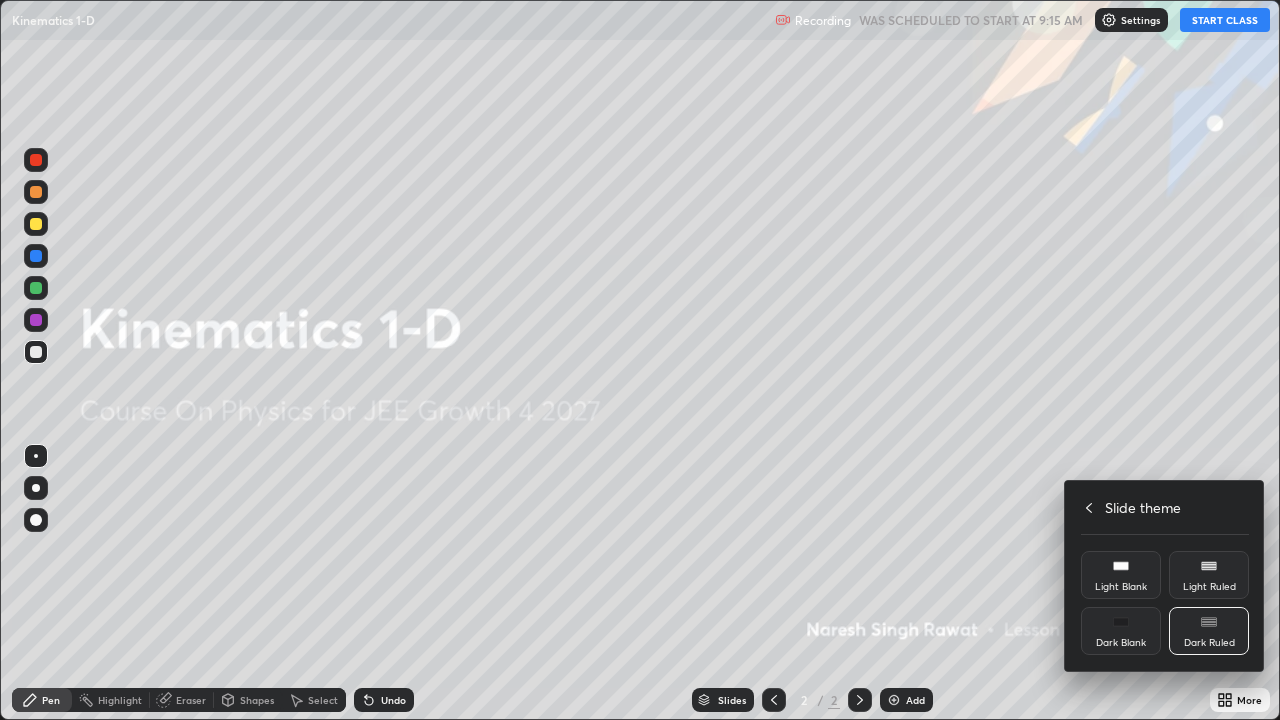 click 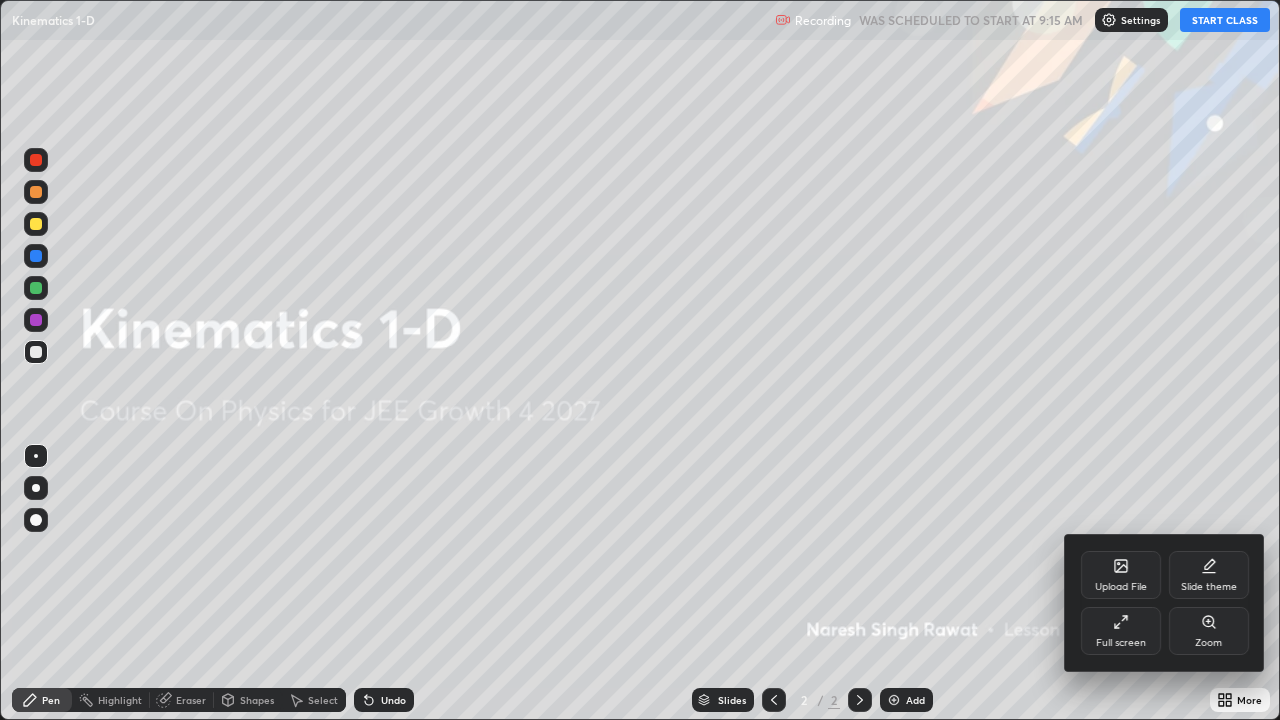 click at bounding box center [640, 360] 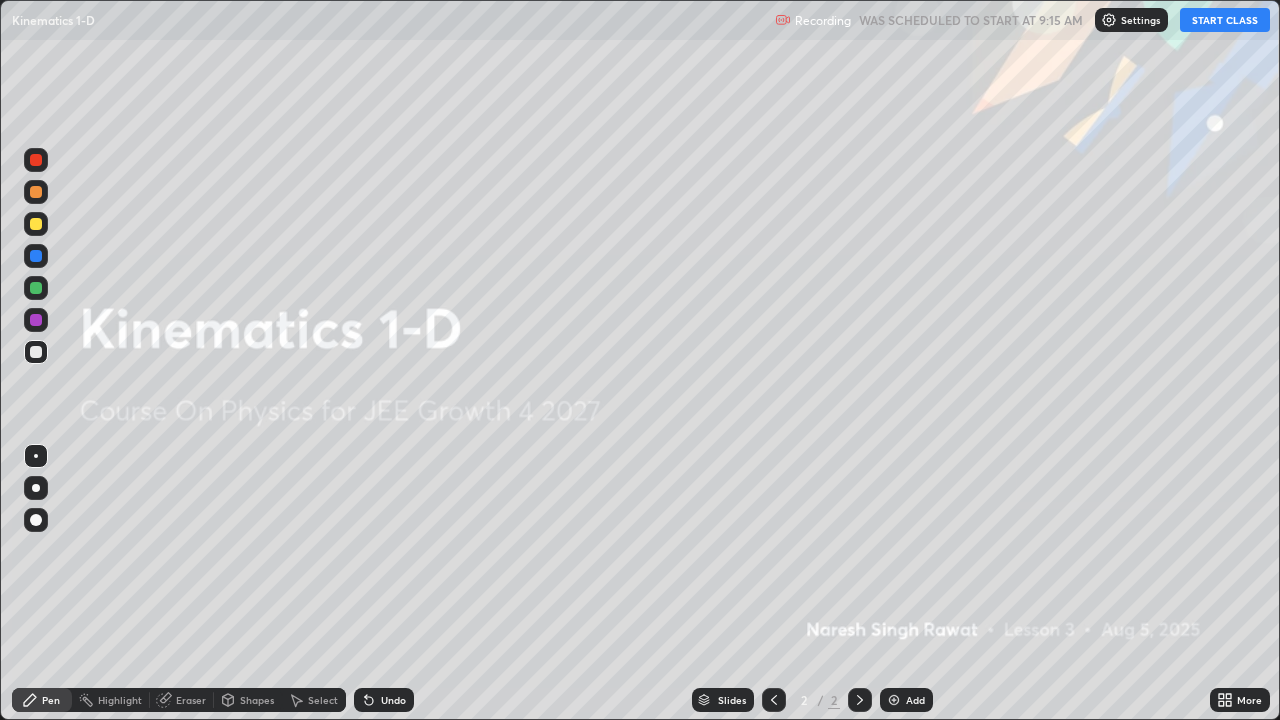 click at bounding box center (894, 700) 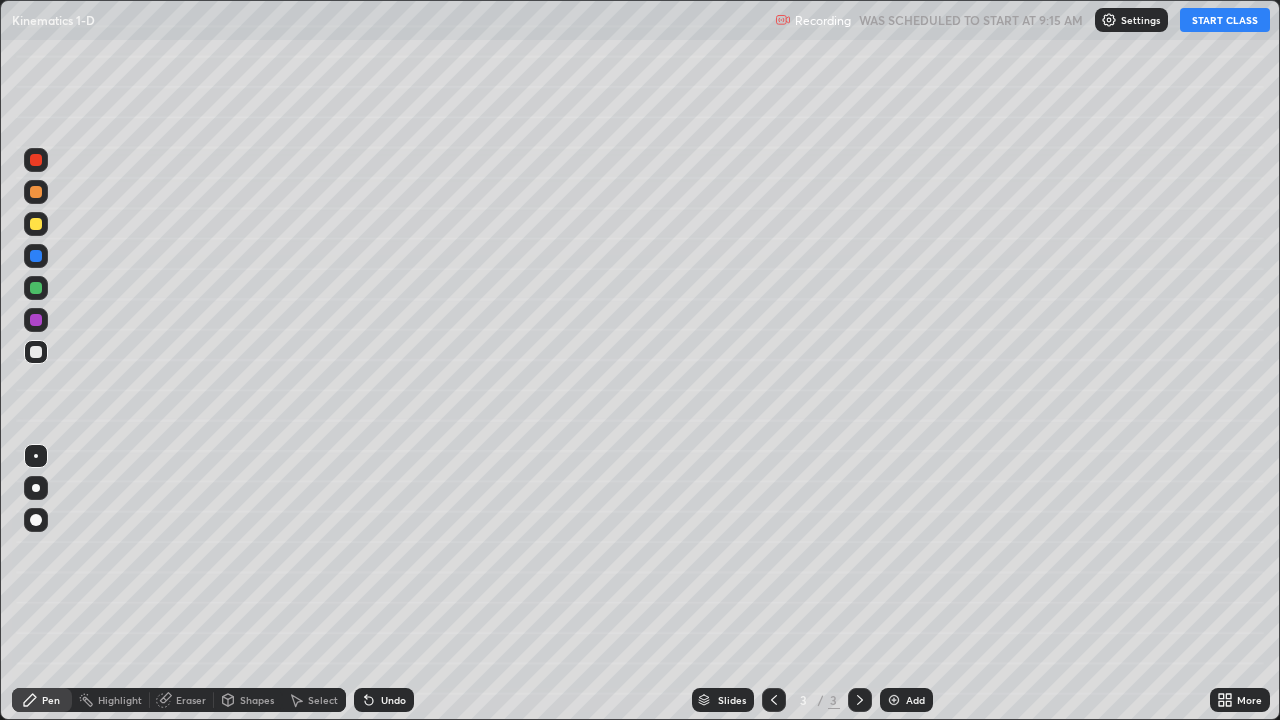 click on "START CLASS" at bounding box center (1225, 20) 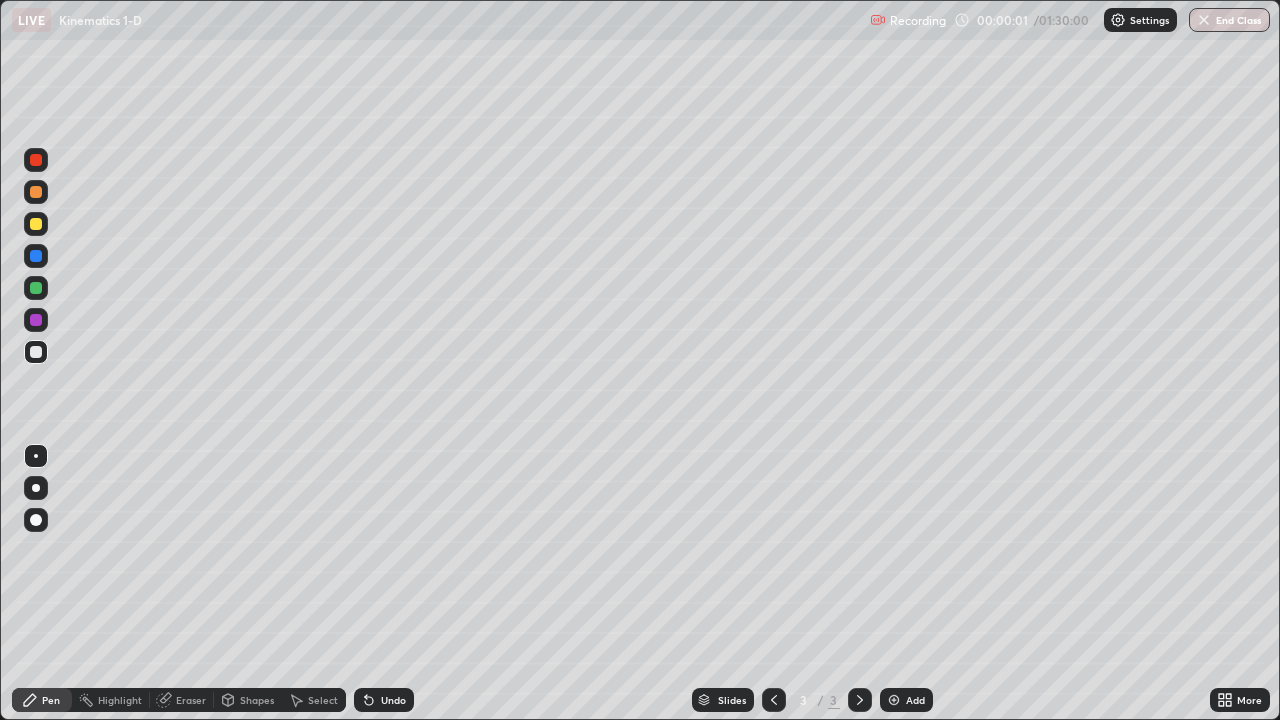 click at bounding box center (36, 192) 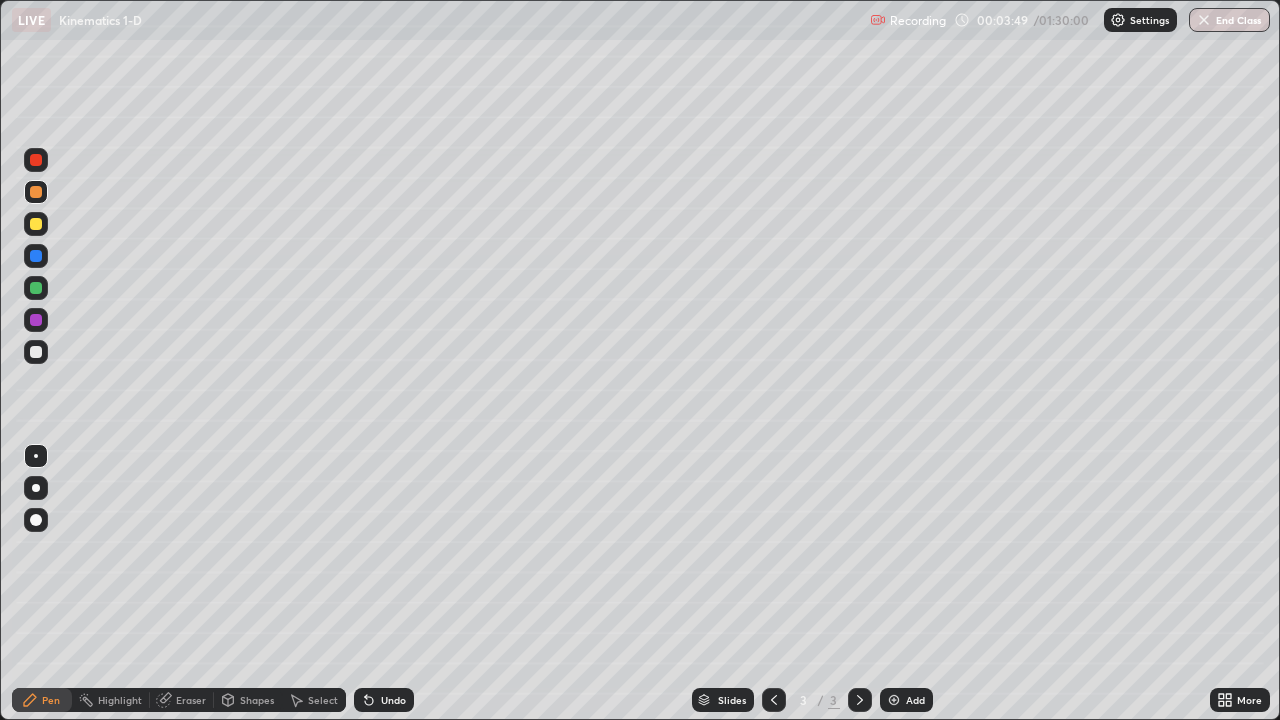 click 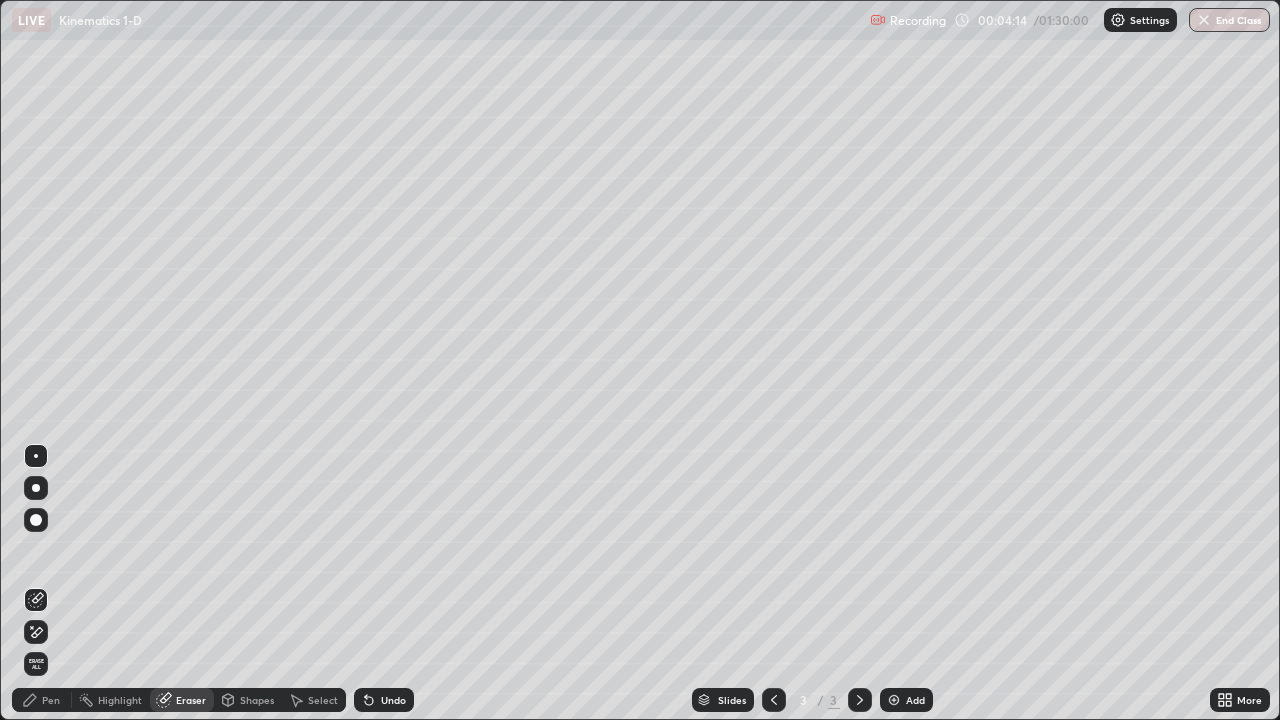click on "Shapes" at bounding box center (248, 700) 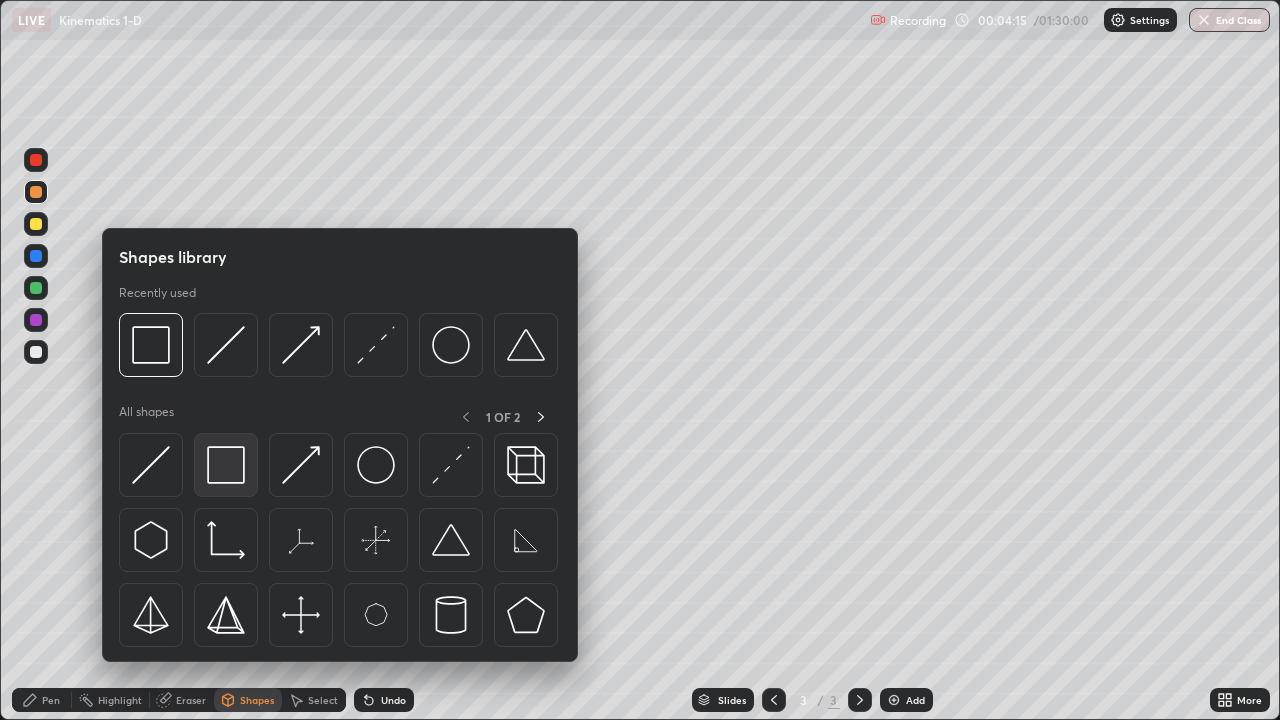 click at bounding box center (226, 465) 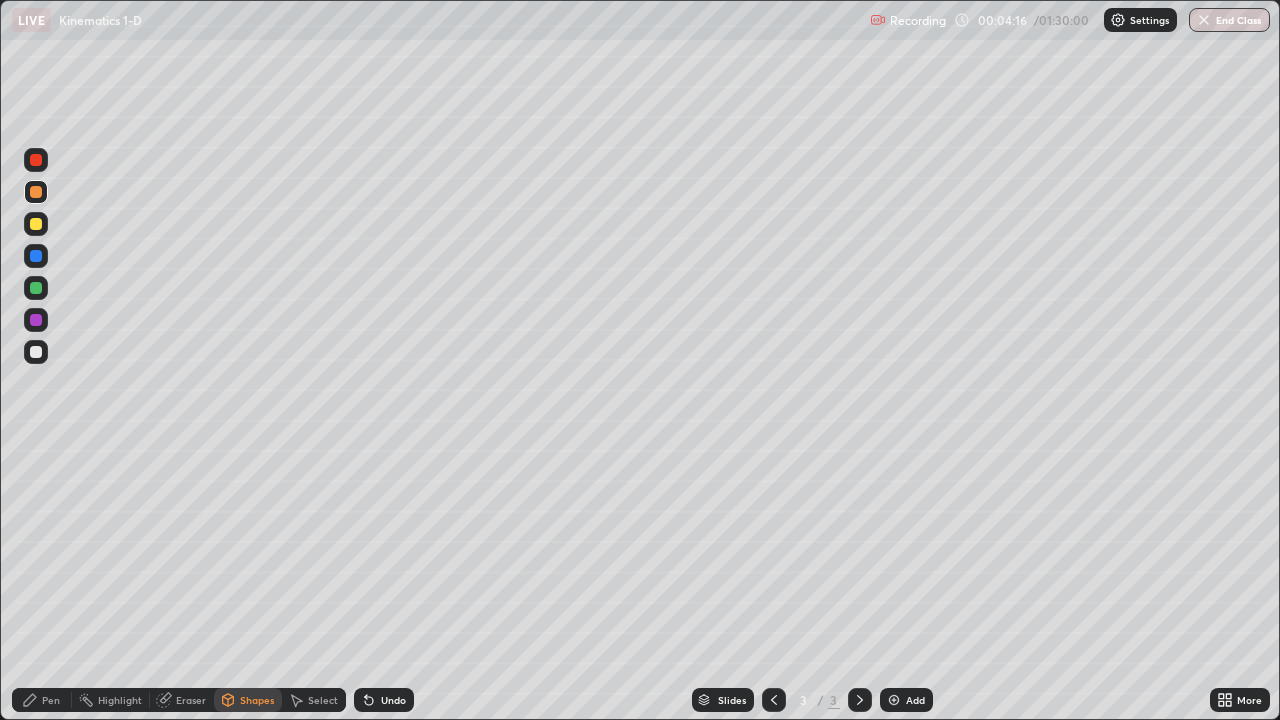 click at bounding box center (36, 352) 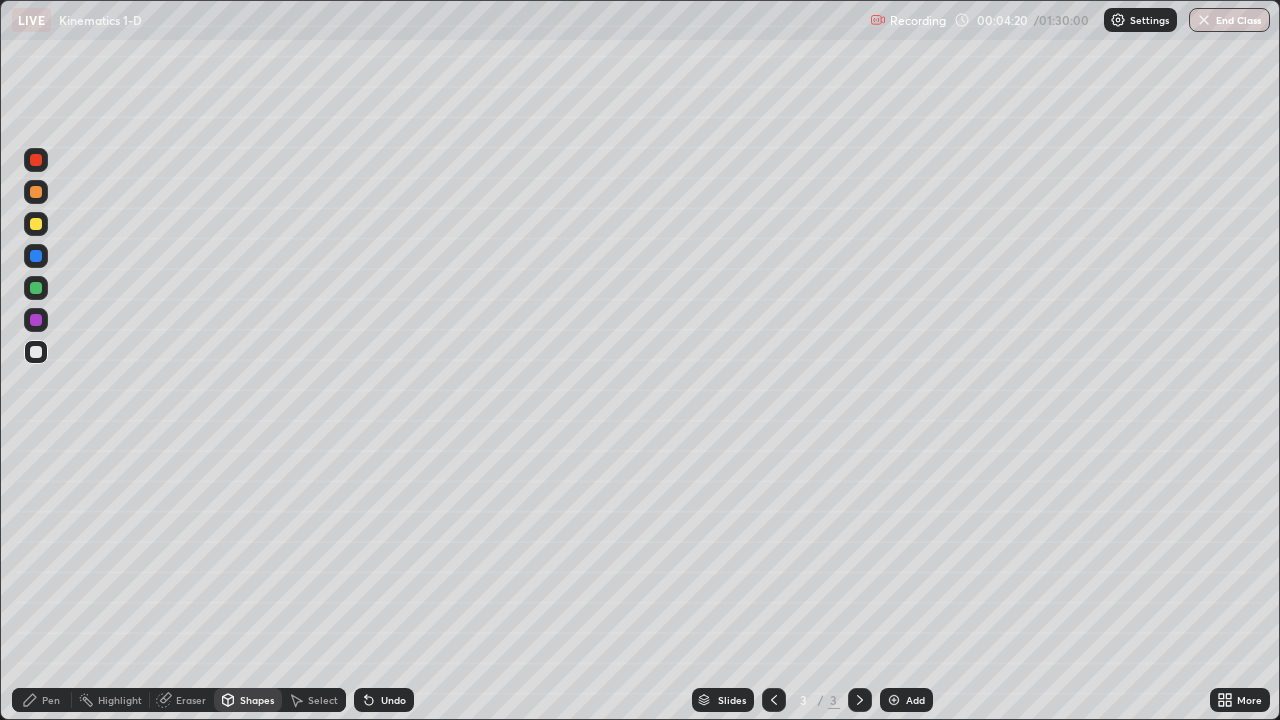 click on "Shapes" at bounding box center [248, 700] 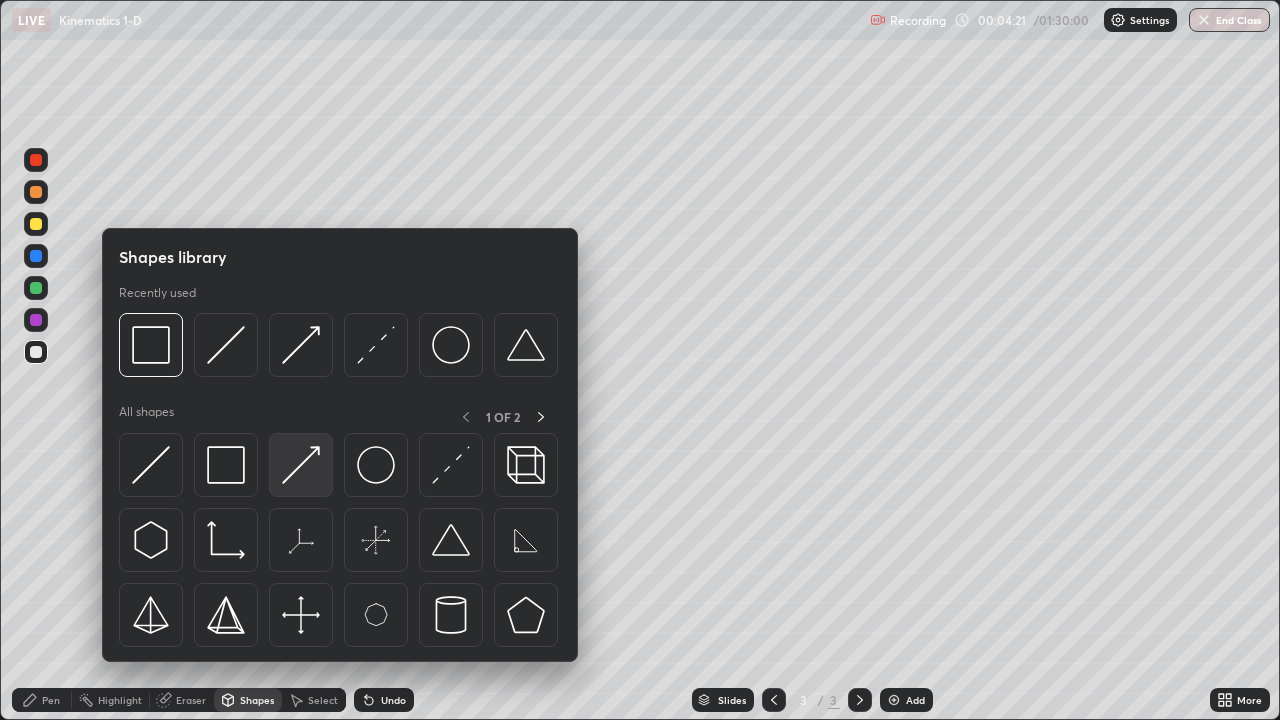 click at bounding box center [301, 465] 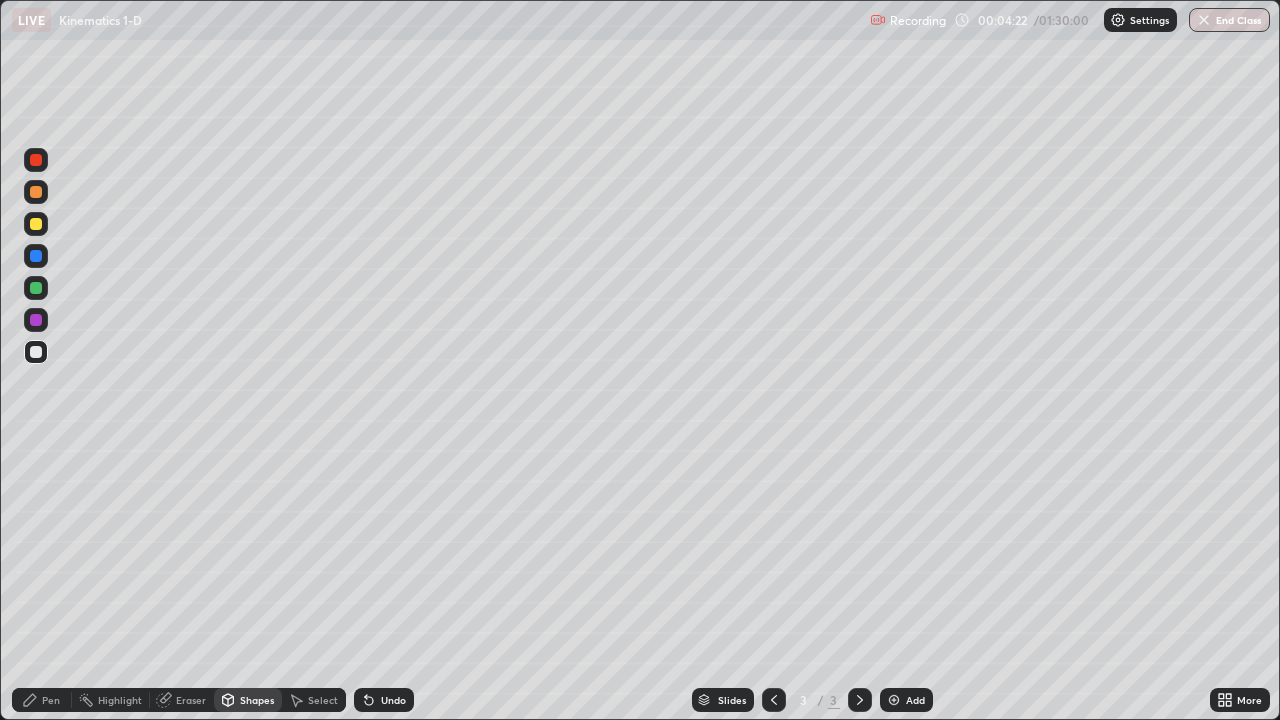 click at bounding box center [36, 256] 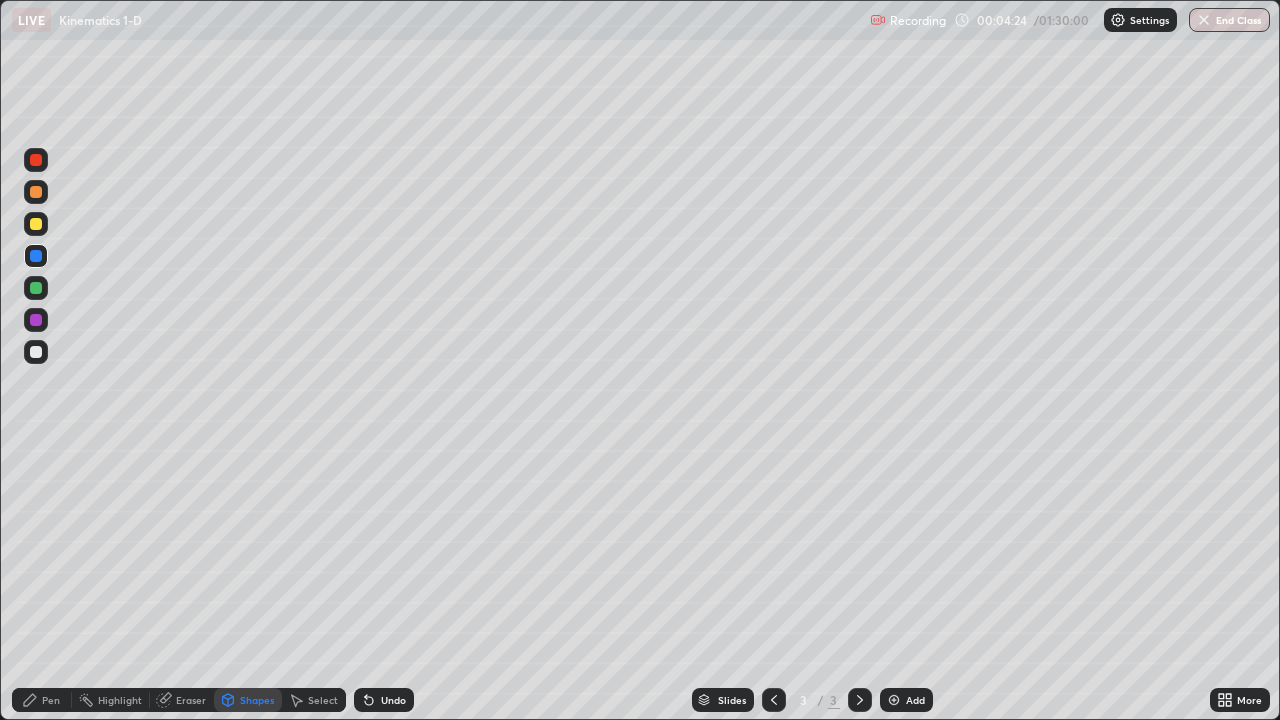 click on "Pen" at bounding box center [42, 700] 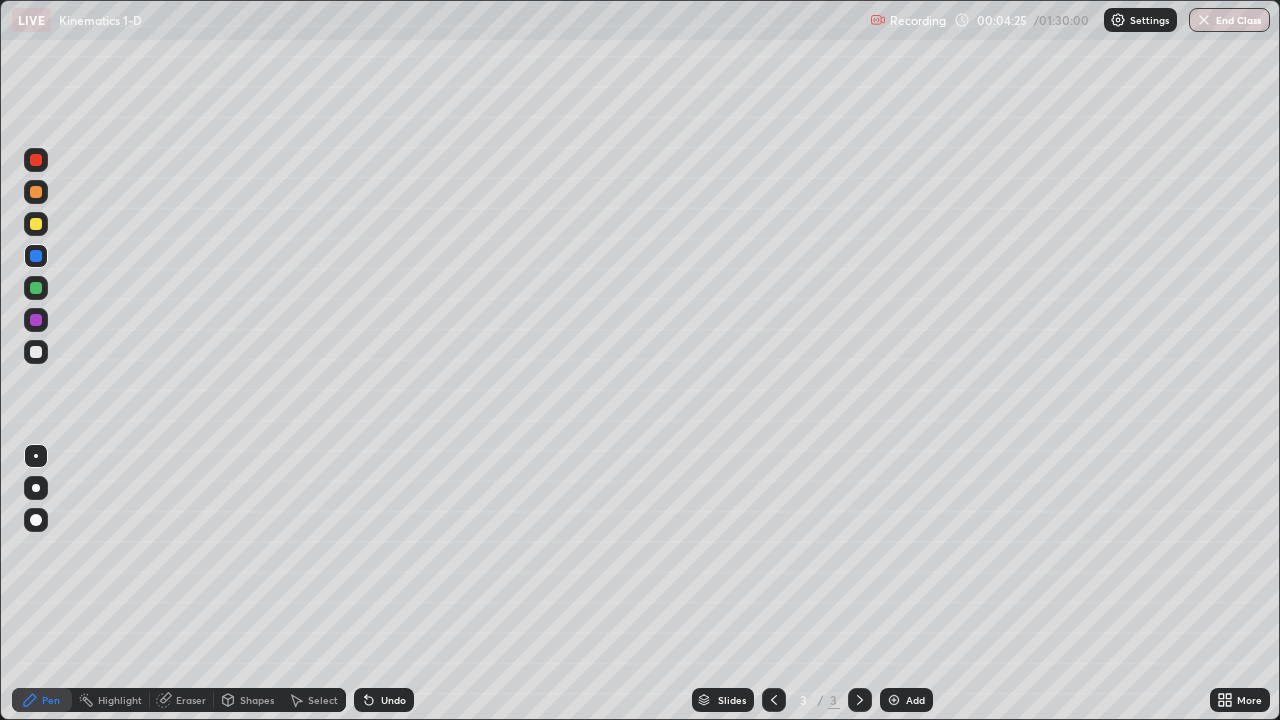 click at bounding box center (36, 288) 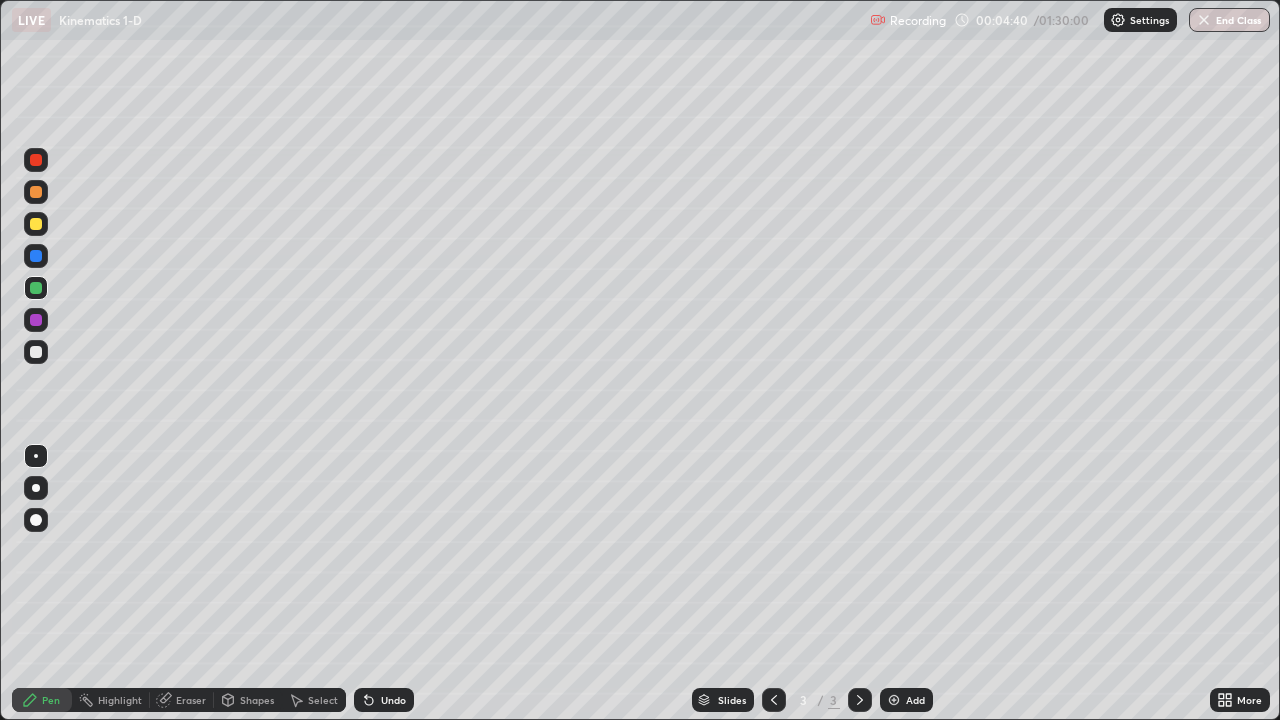 click on "Select" at bounding box center [314, 700] 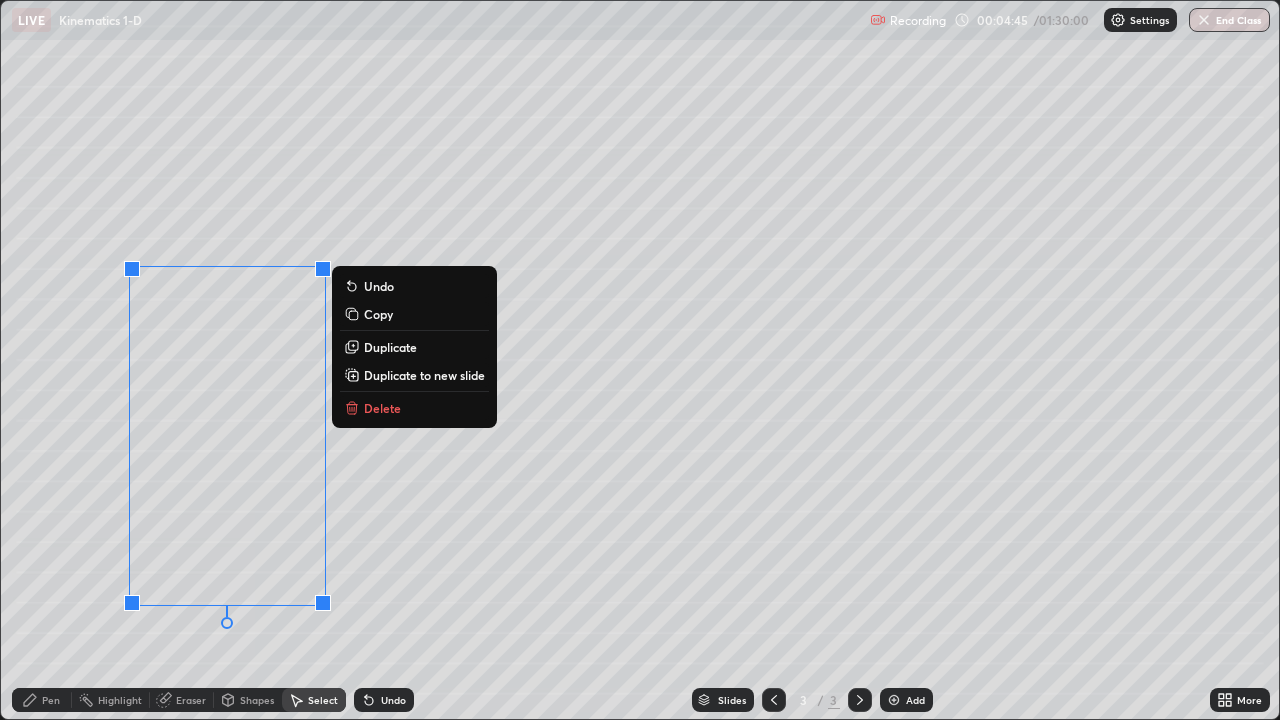 click on "0 ° Undo Copy Duplicate Duplicate to new slide Delete" at bounding box center (640, 360) 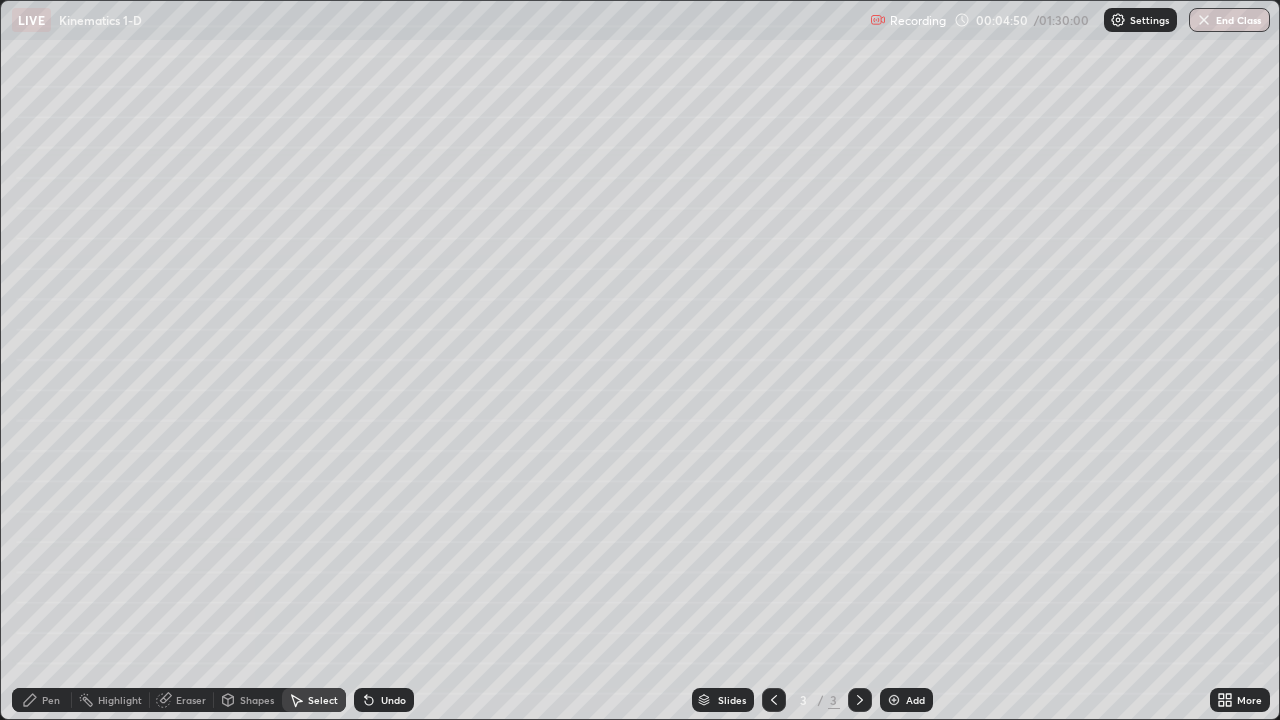 click on "Shapes" at bounding box center (257, 700) 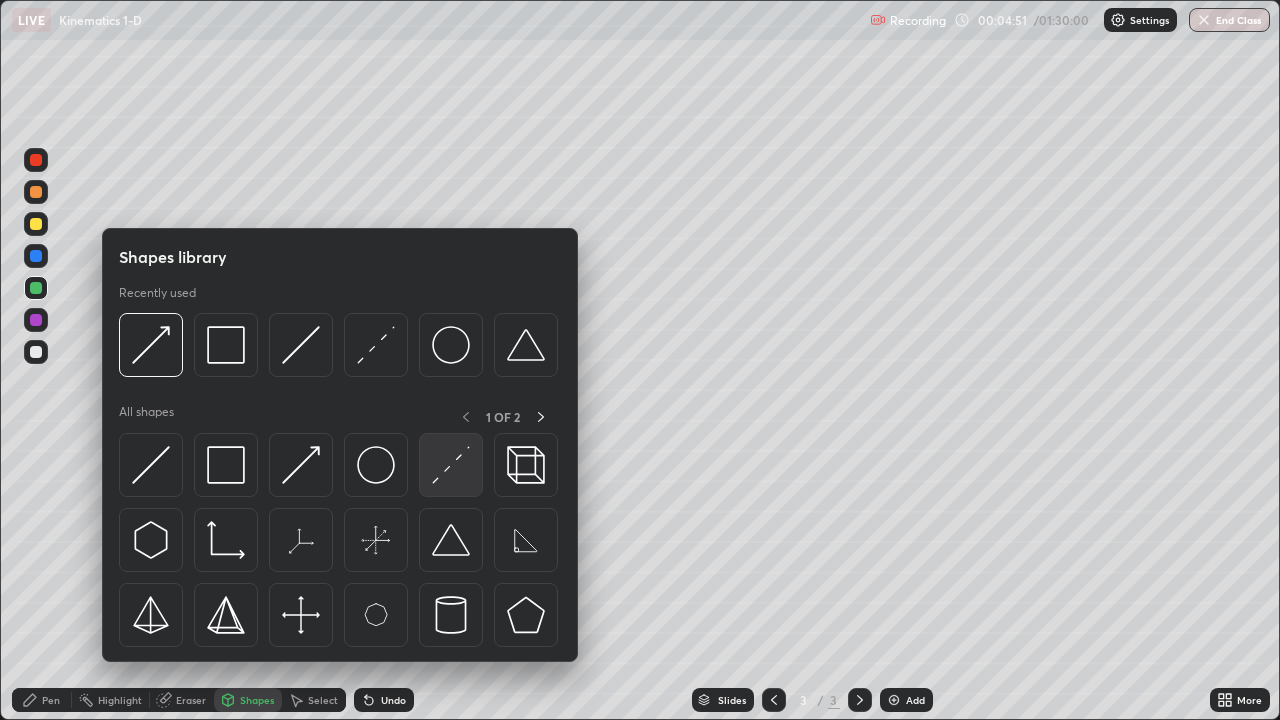 click at bounding box center (451, 465) 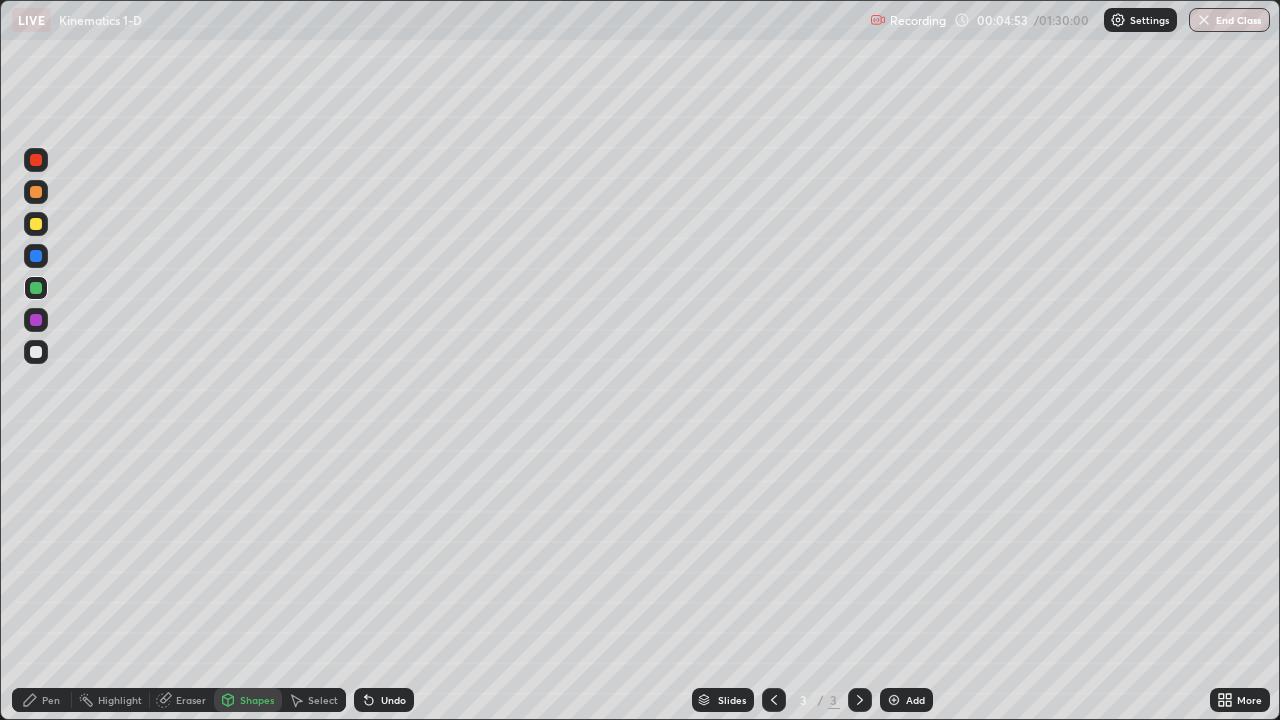 click at bounding box center (36, 224) 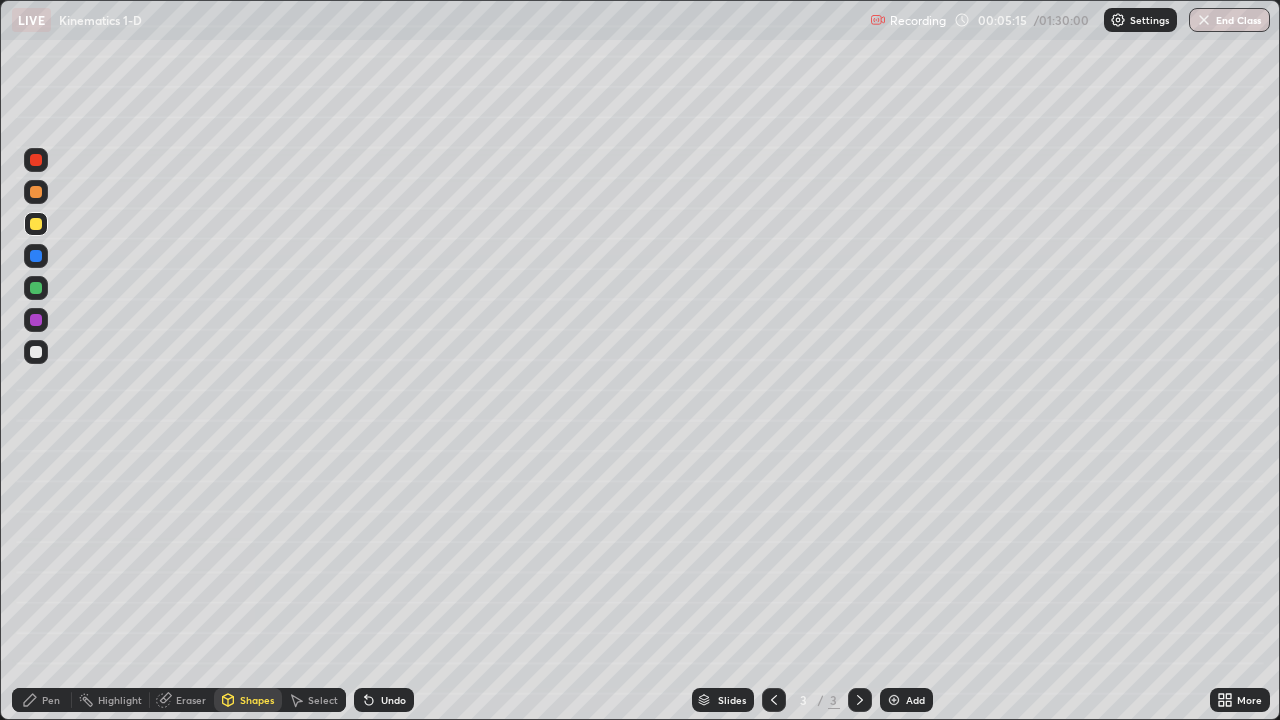 click on "Undo" at bounding box center (384, 700) 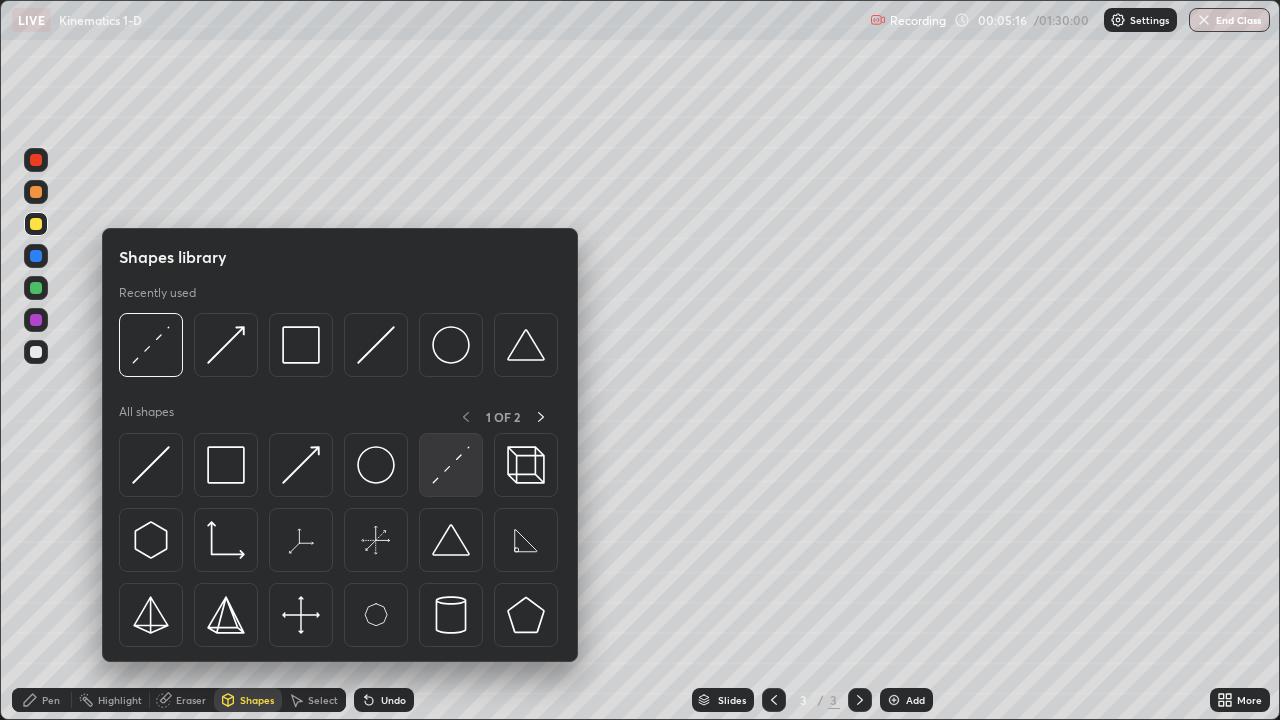 click at bounding box center [451, 465] 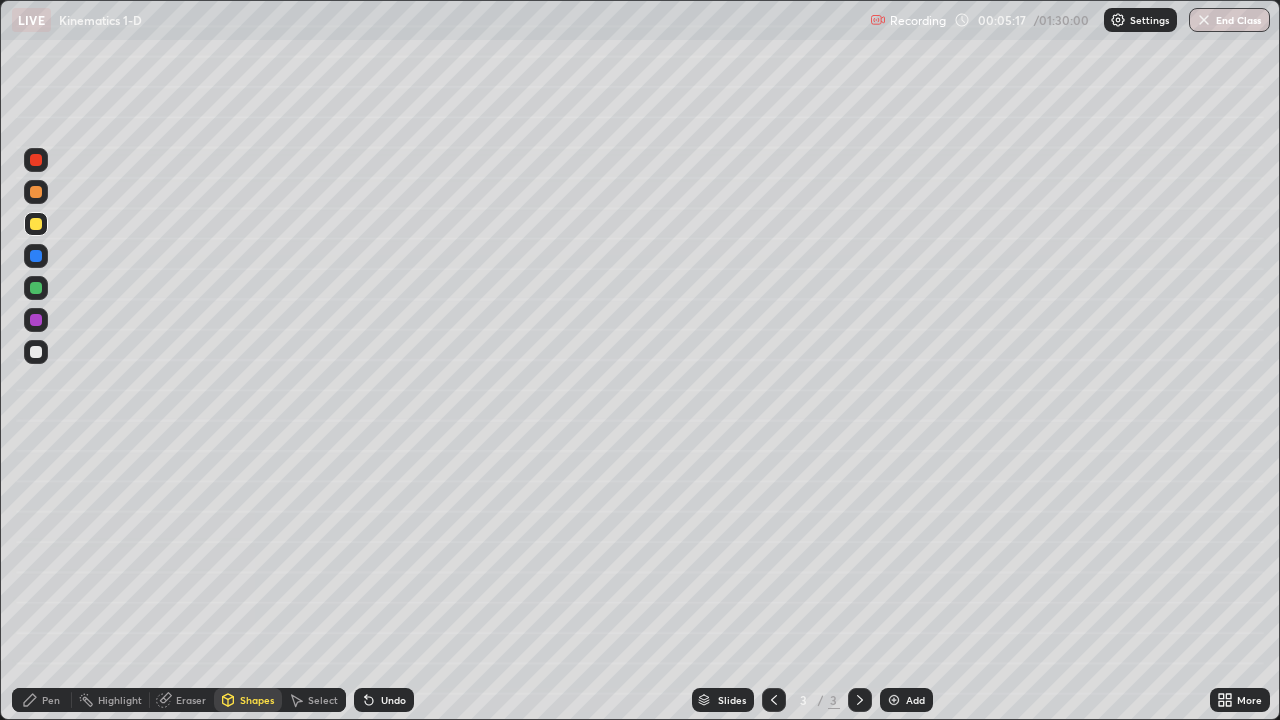 click at bounding box center [36, 192] 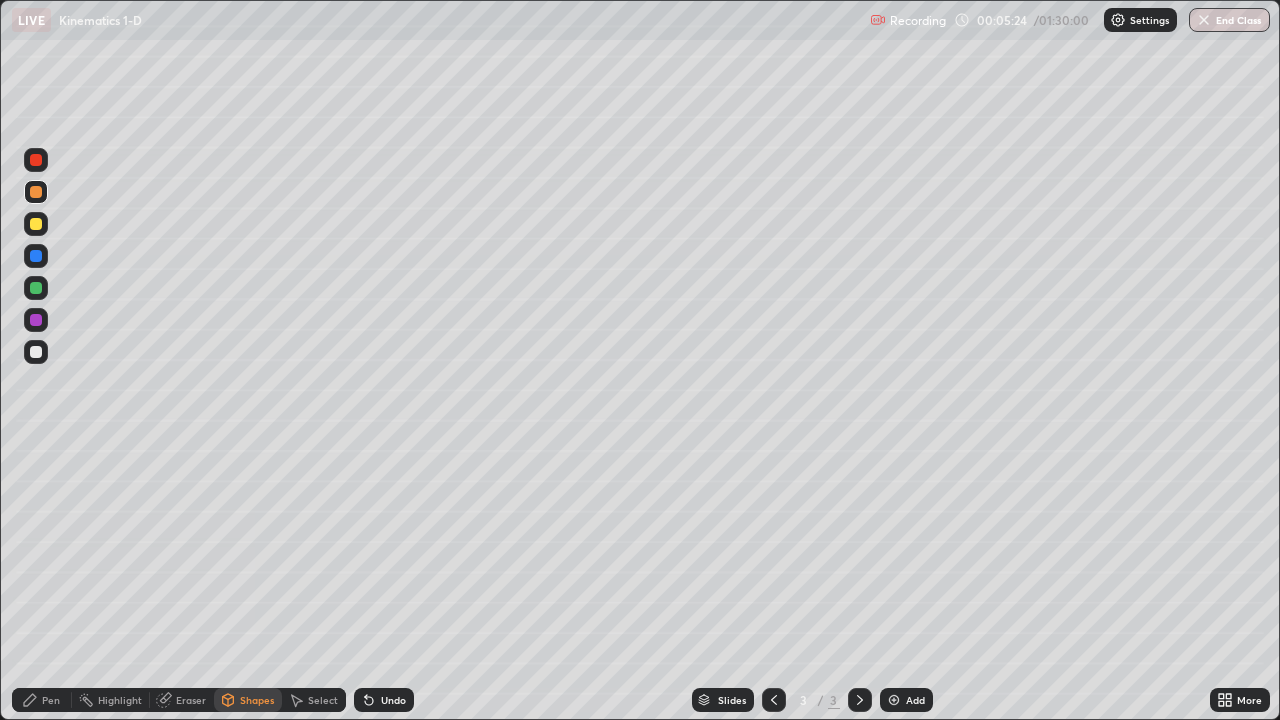 click on "Pen" at bounding box center (51, 700) 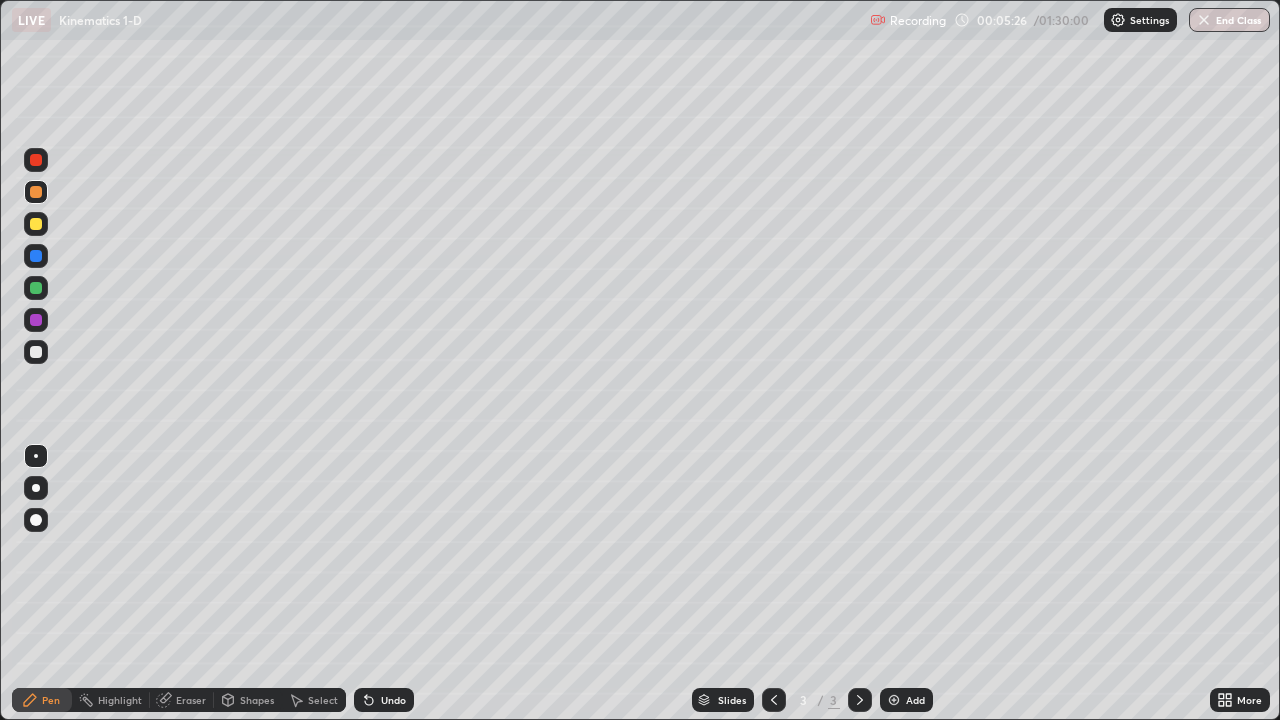 click at bounding box center [36, 288] 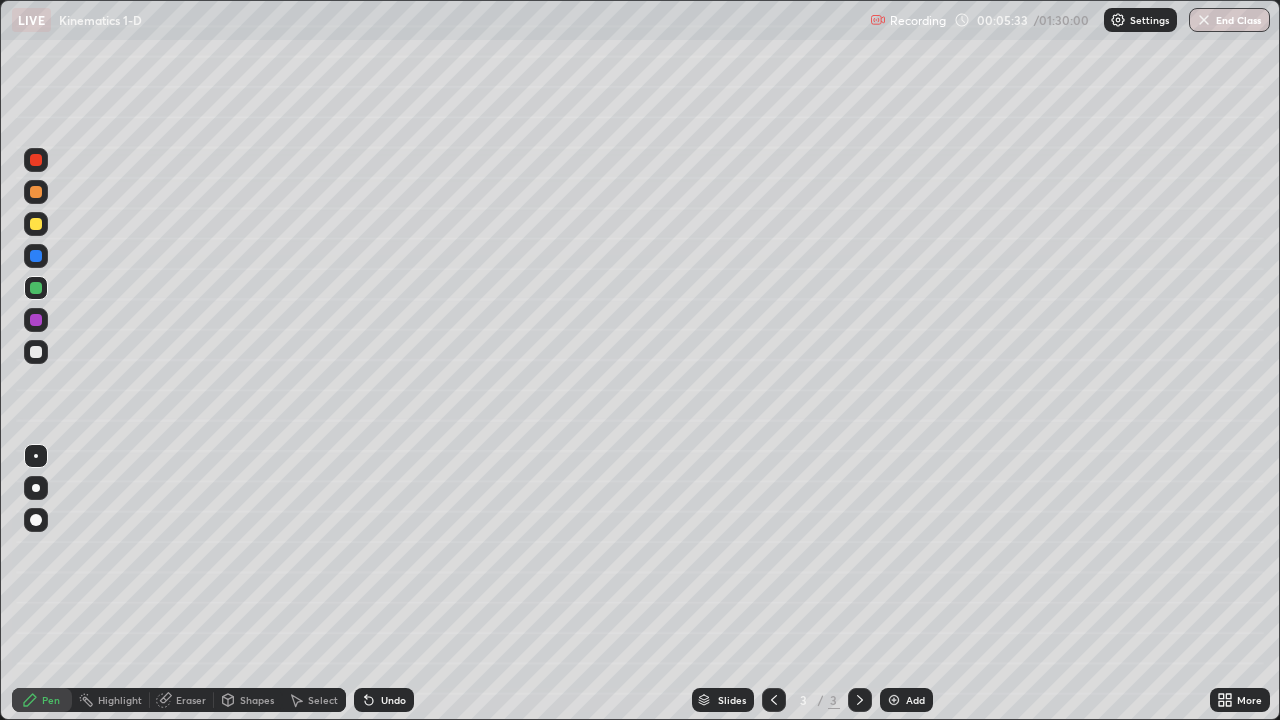 click on "Shapes" at bounding box center (257, 700) 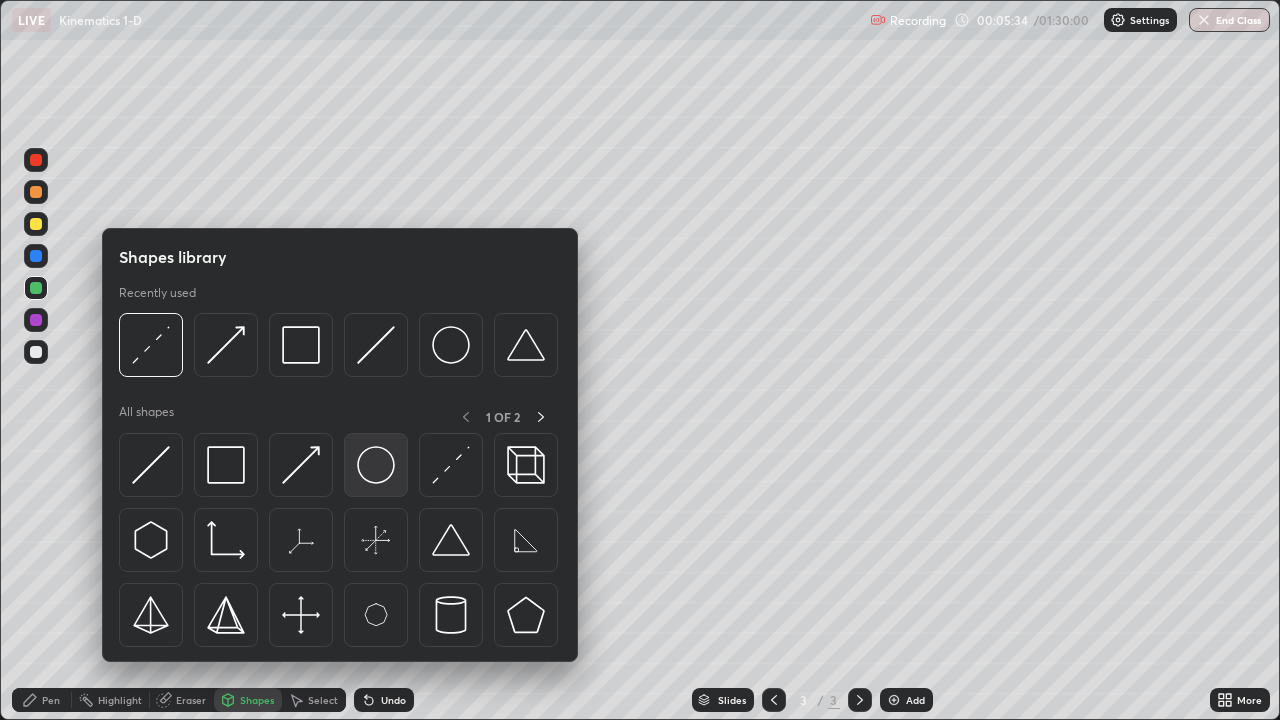 click at bounding box center [376, 465] 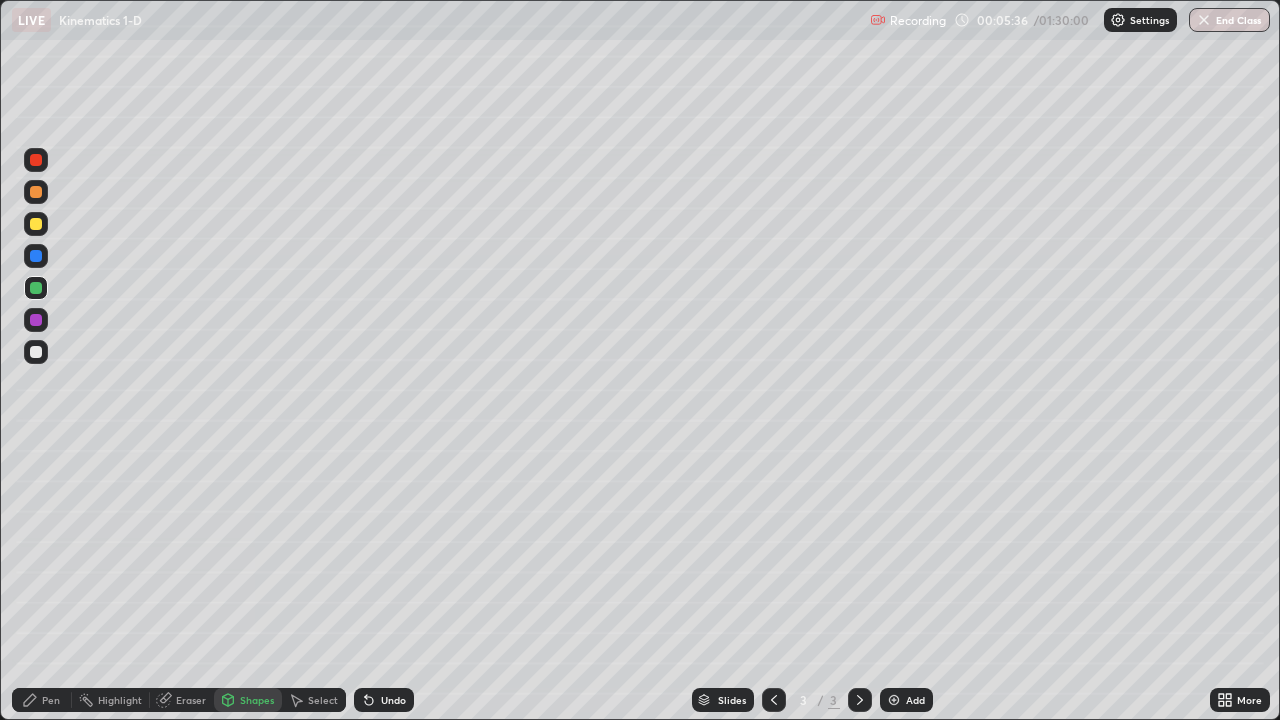 click on "Shapes" at bounding box center (257, 700) 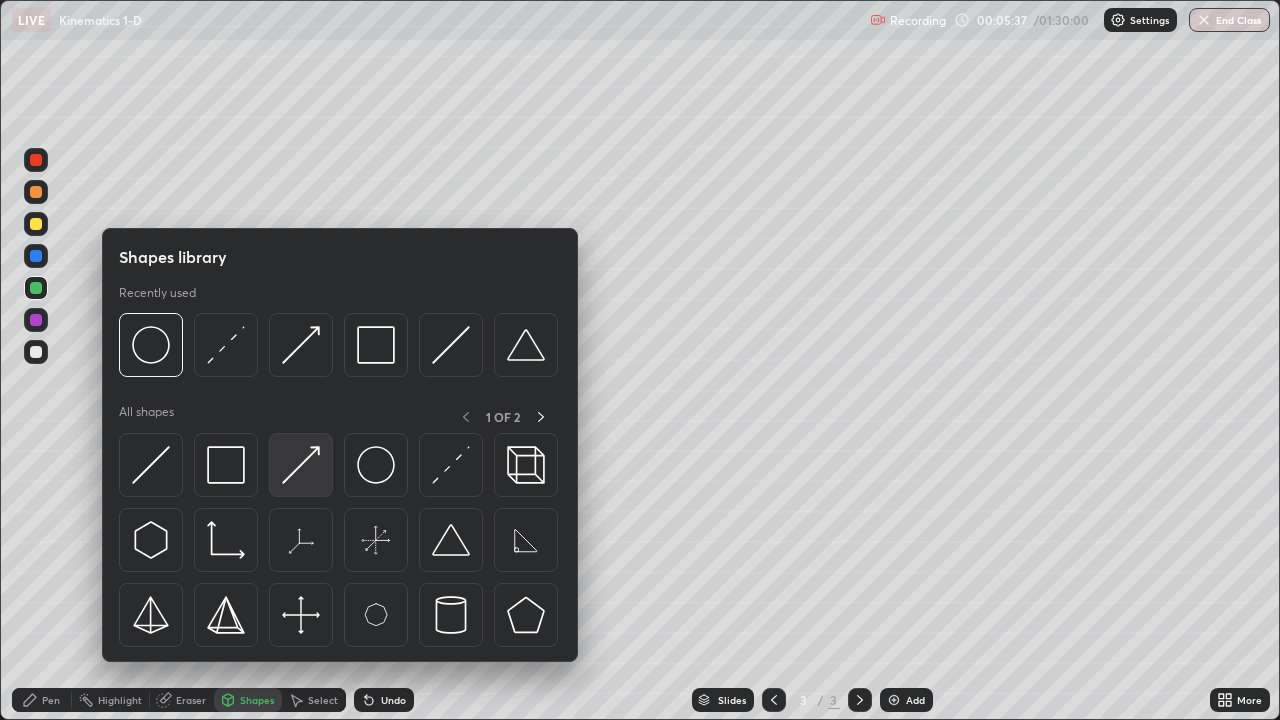 click at bounding box center [301, 465] 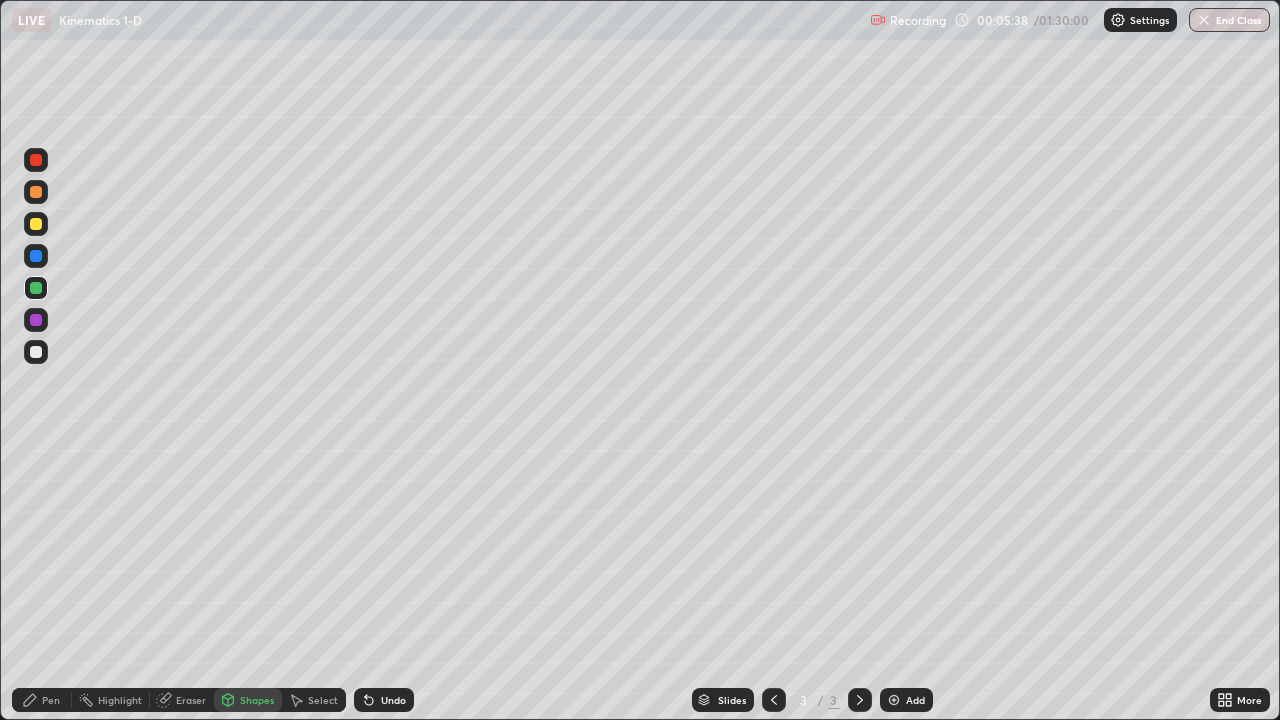 click at bounding box center (36, 192) 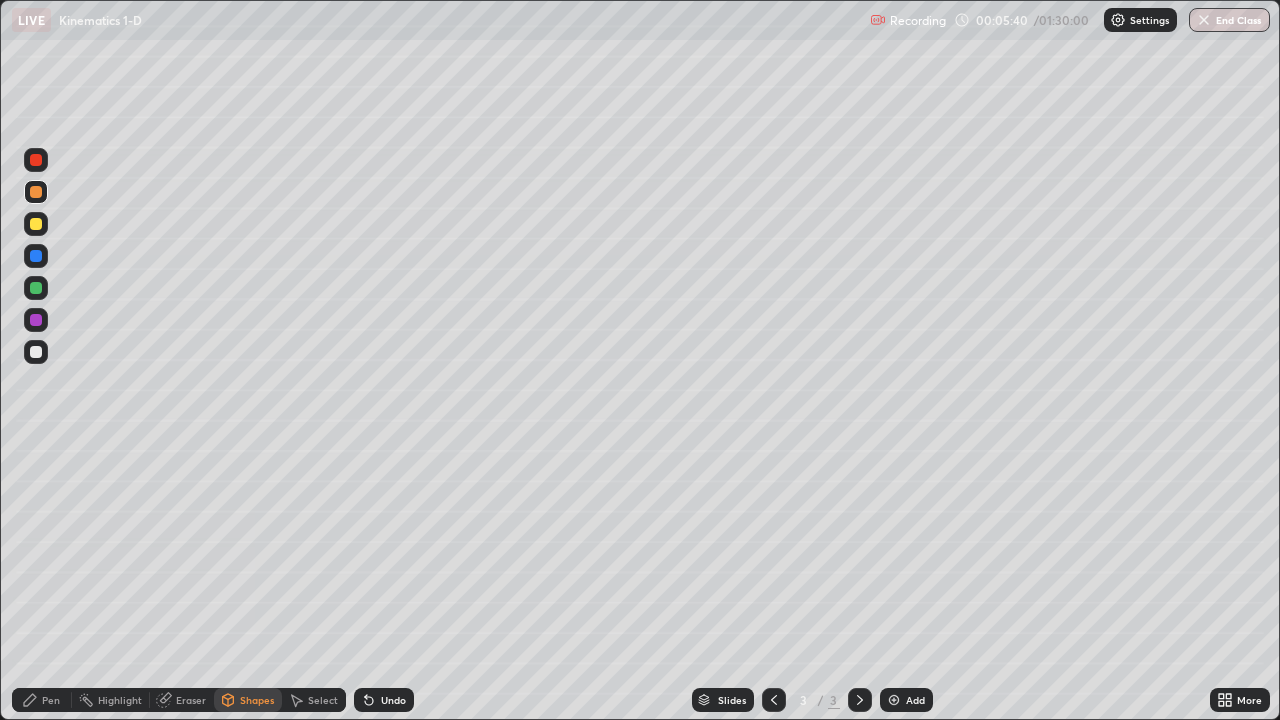click 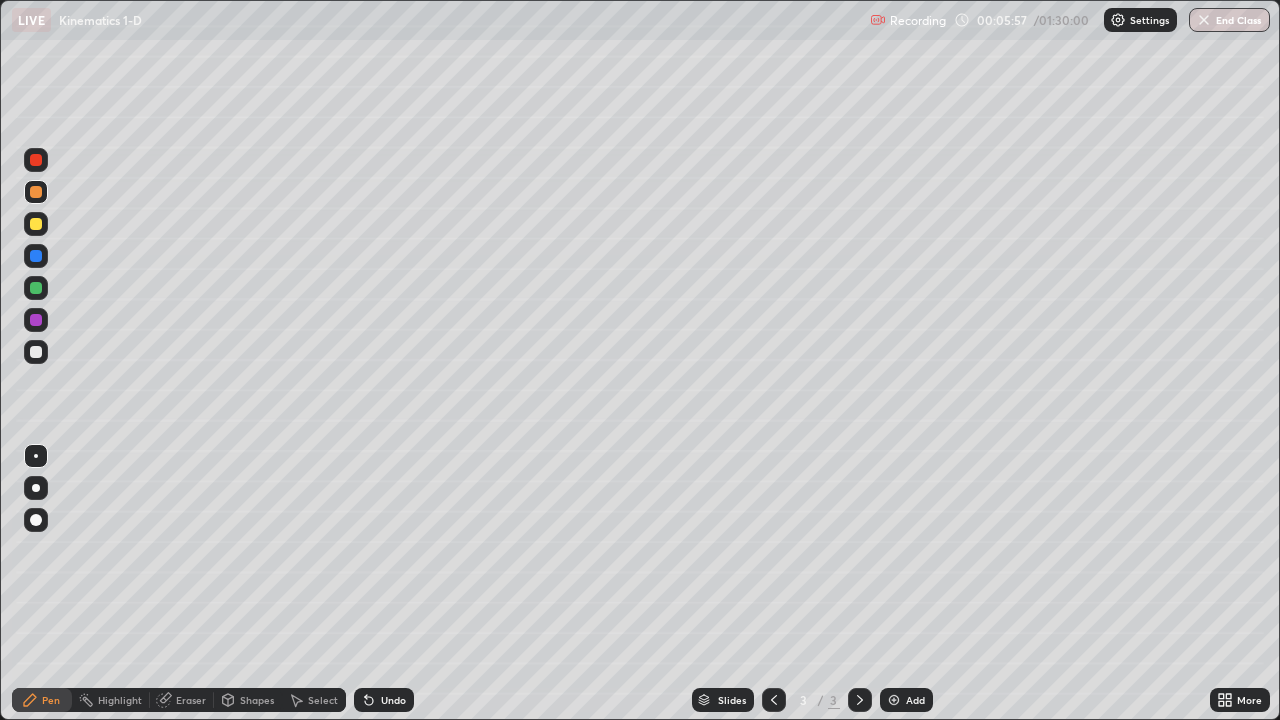 click on "Shapes" at bounding box center [257, 700] 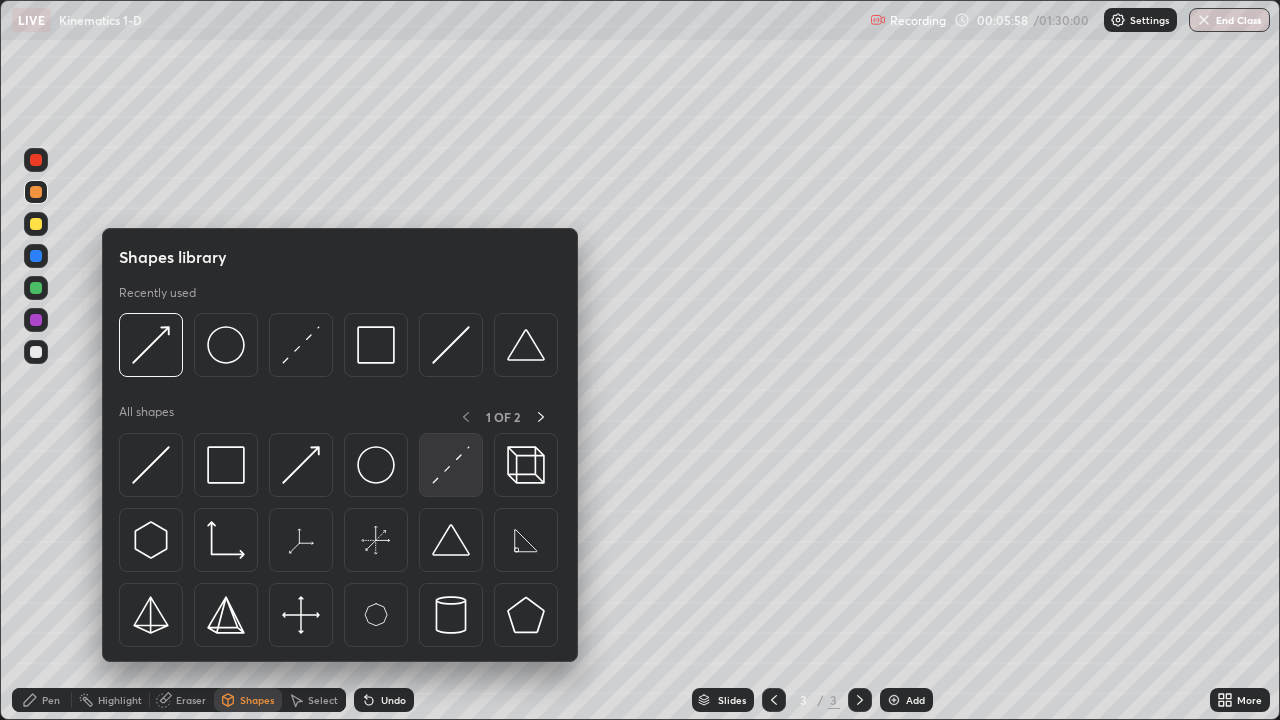 click at bounding box center (451, 465) 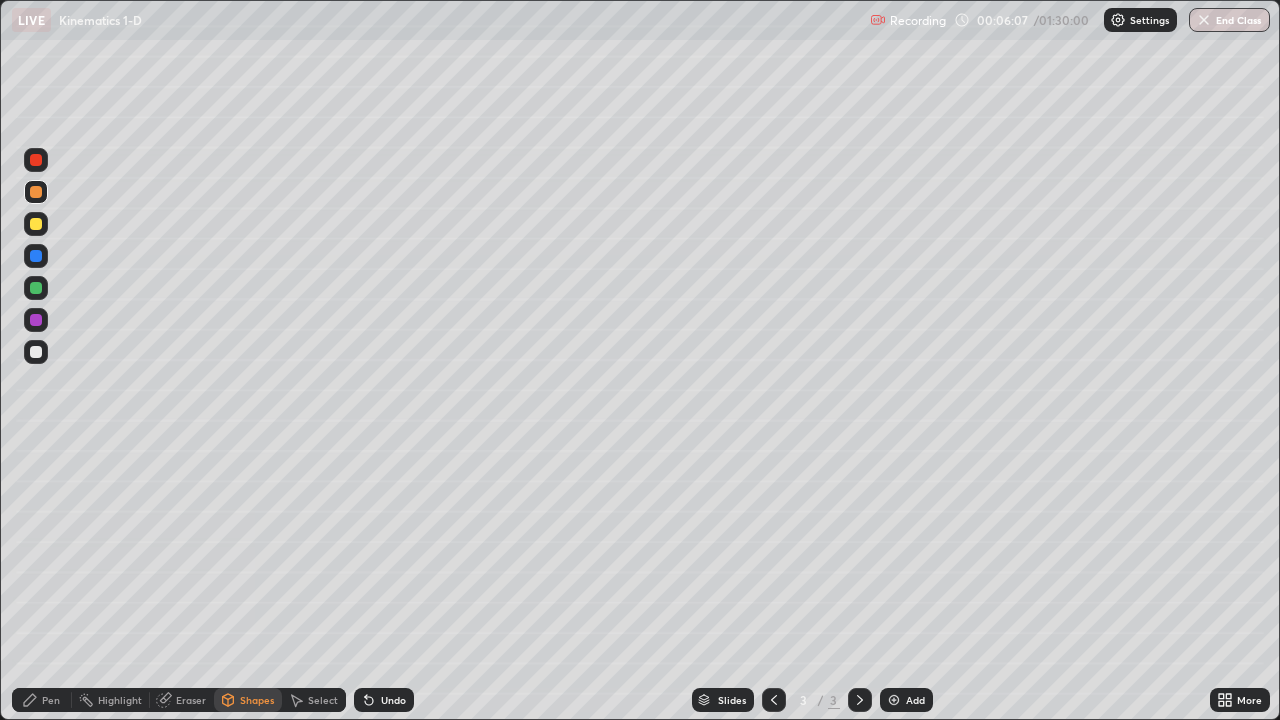 click 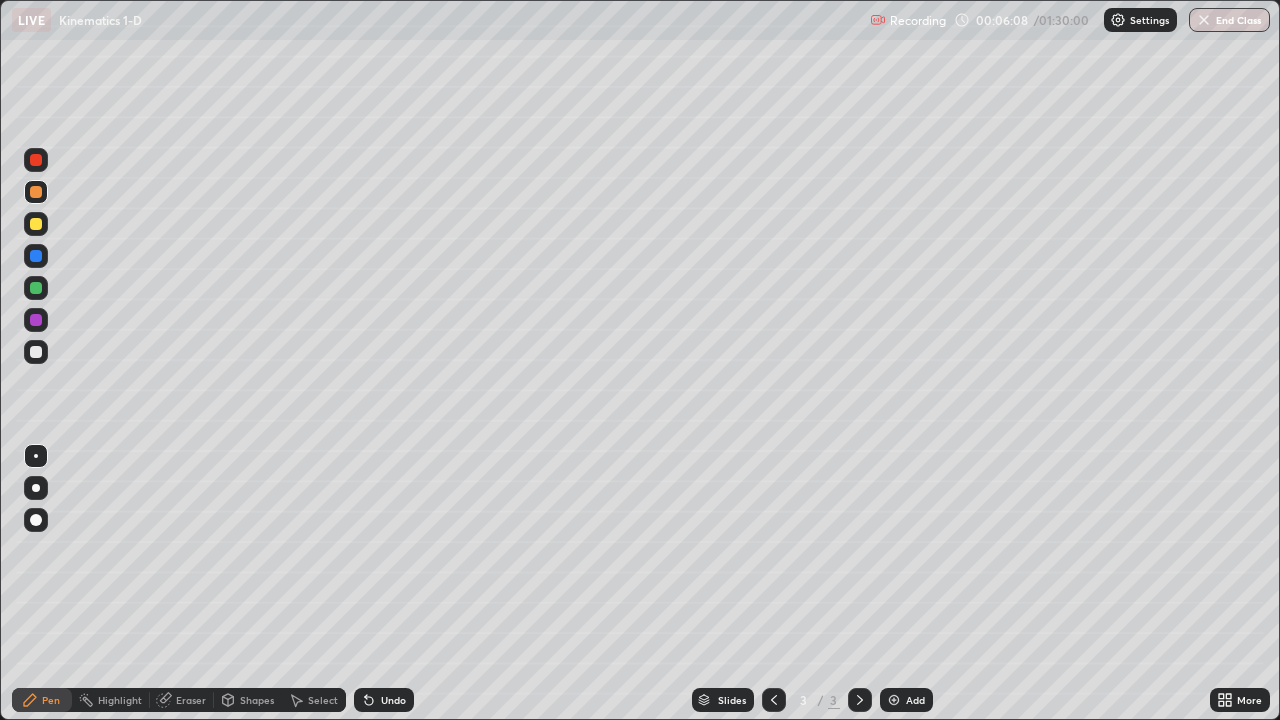 click at bounding box center [36, 288] 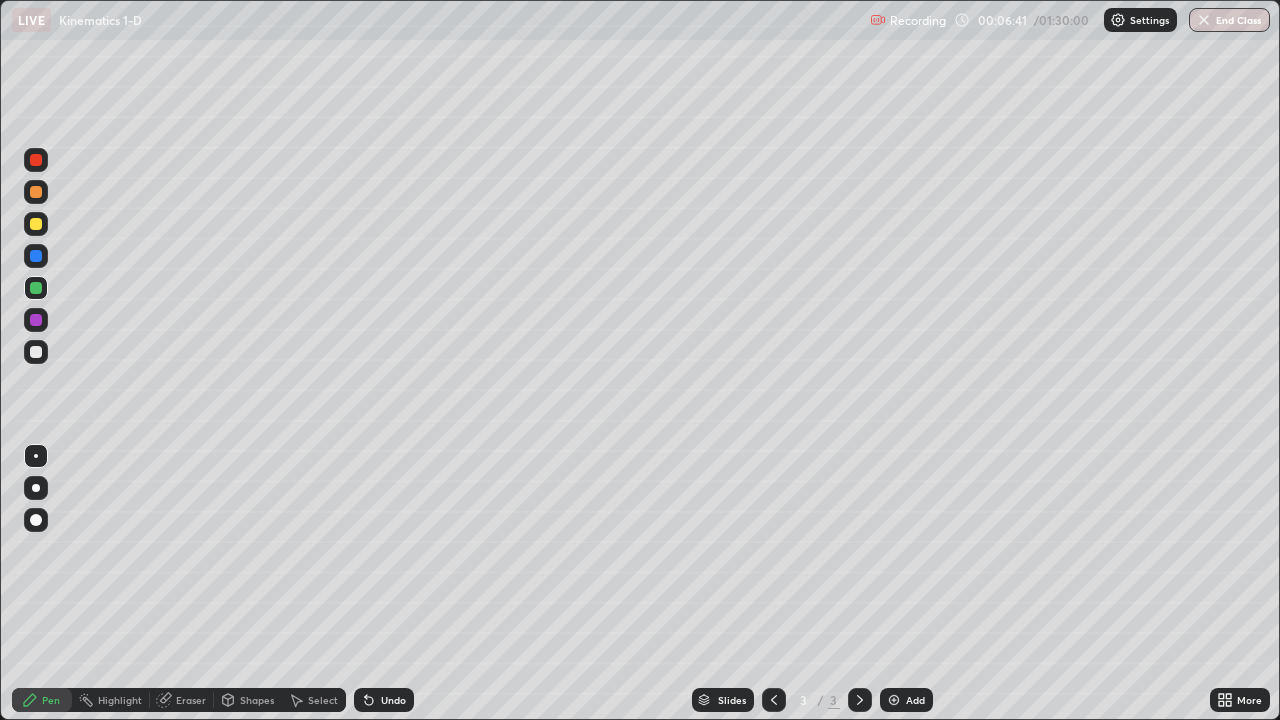 click at bounding box center (36, 192) 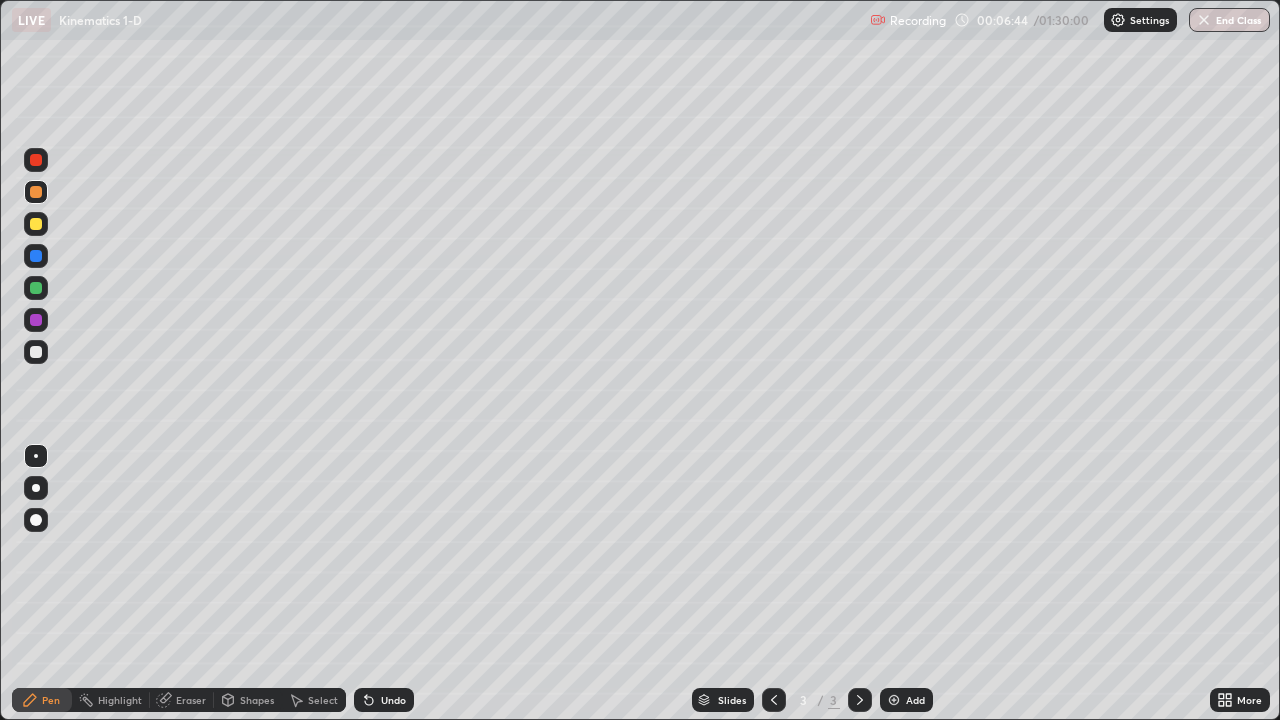 click on "Shapes" at bounding box center (257, 700) 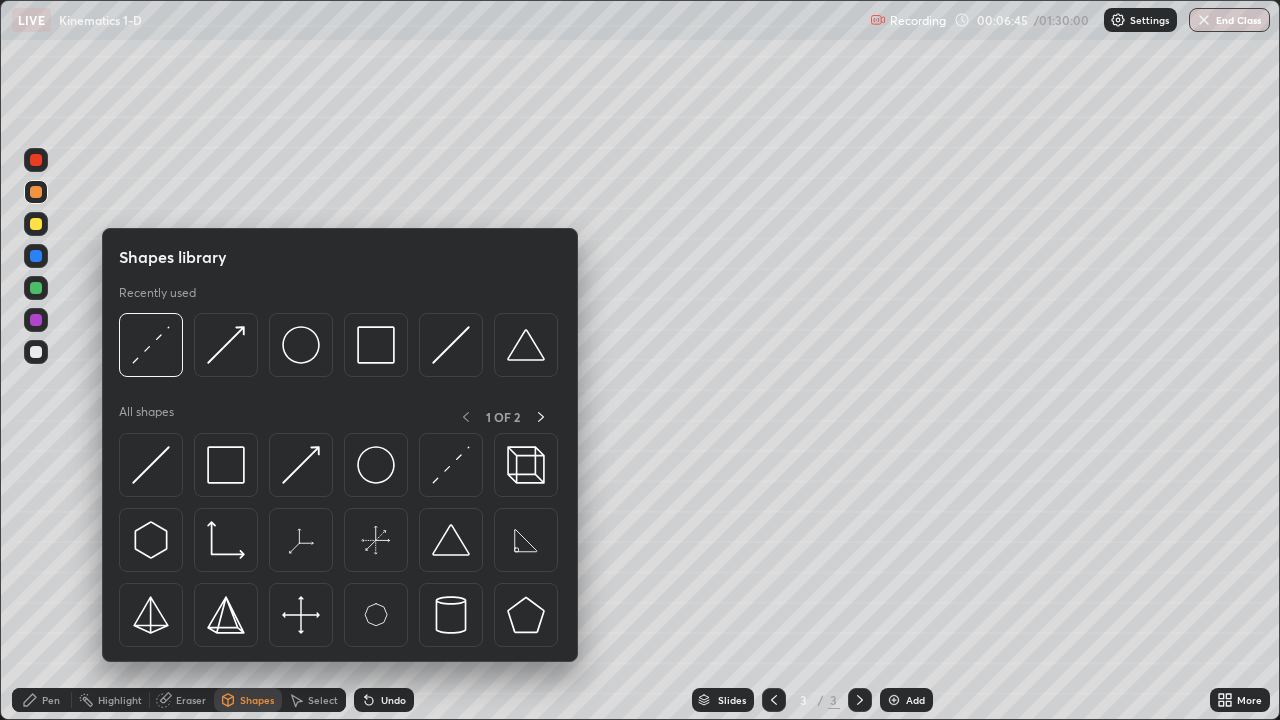 click at bounding box center (301, 465) 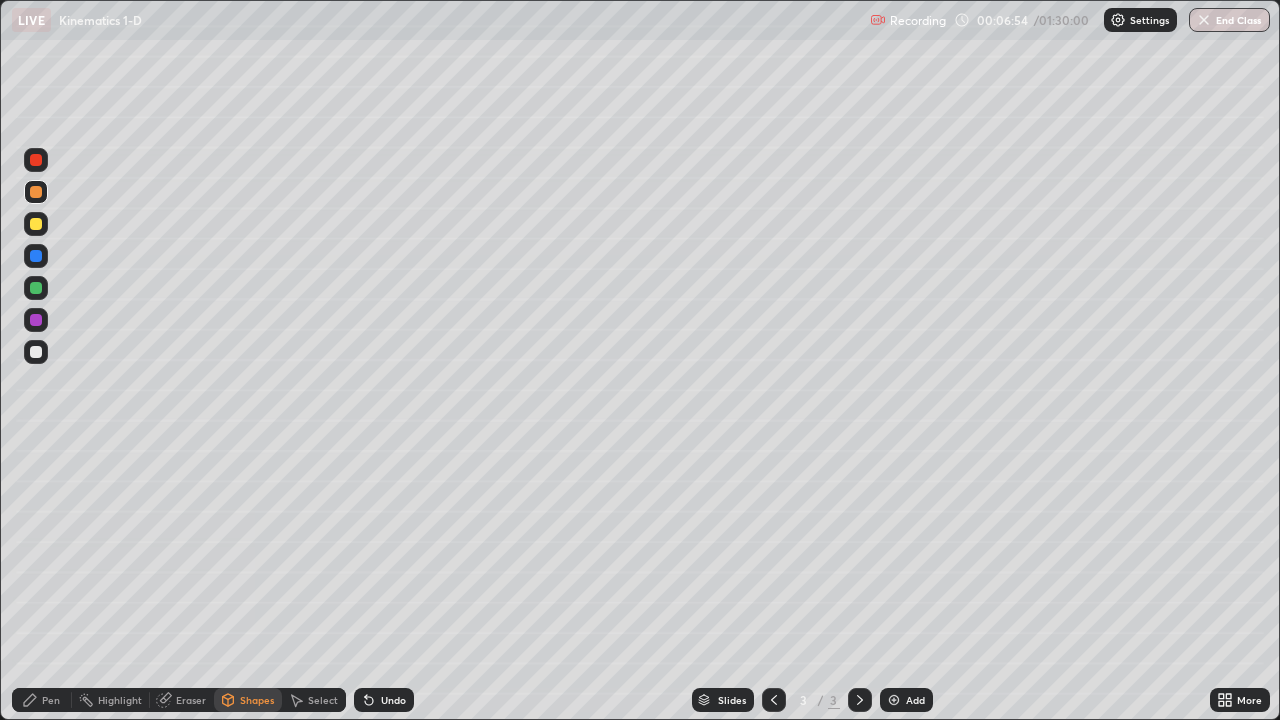 click on "Pen" at bounding box center (51, 700) 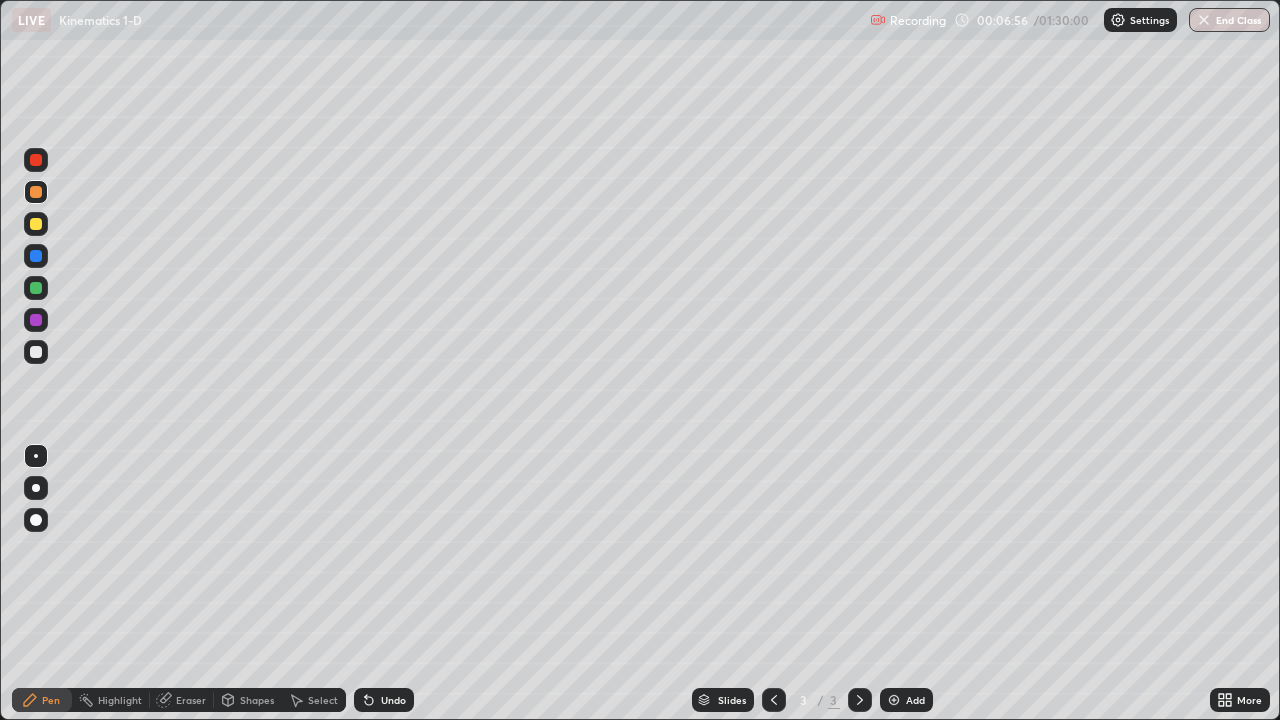 click at bounding box center [36, 288] 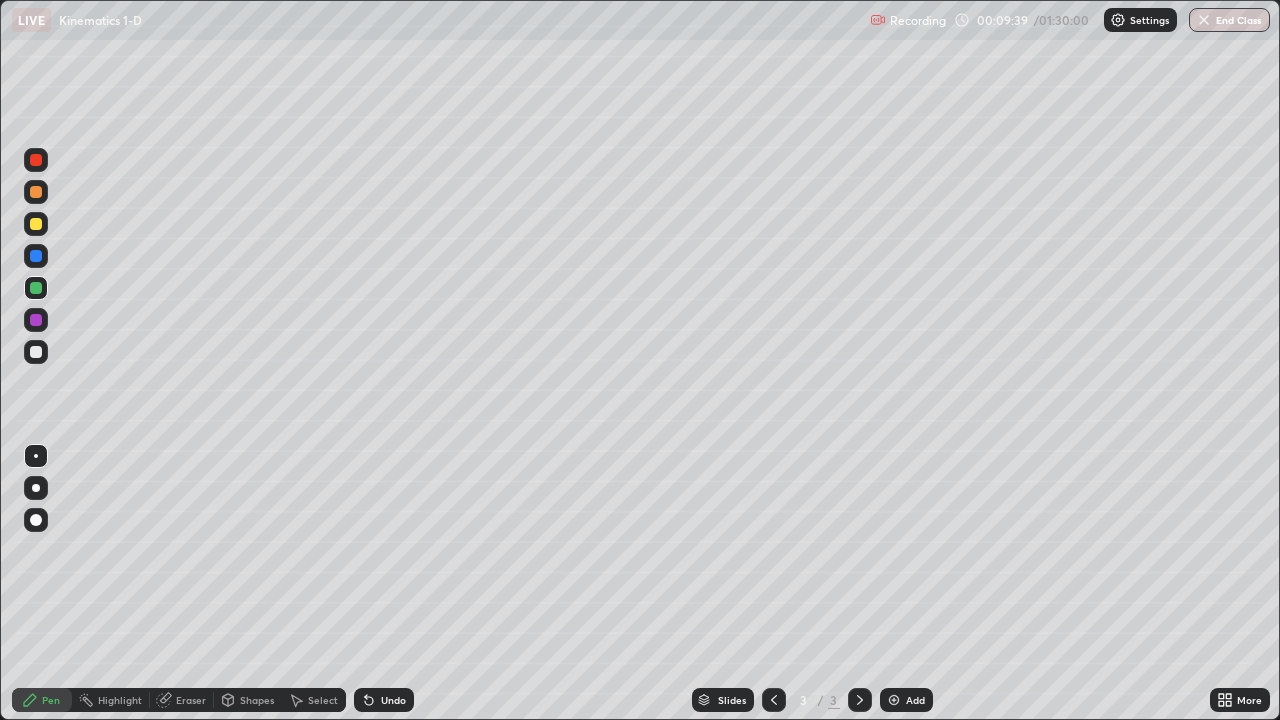 click 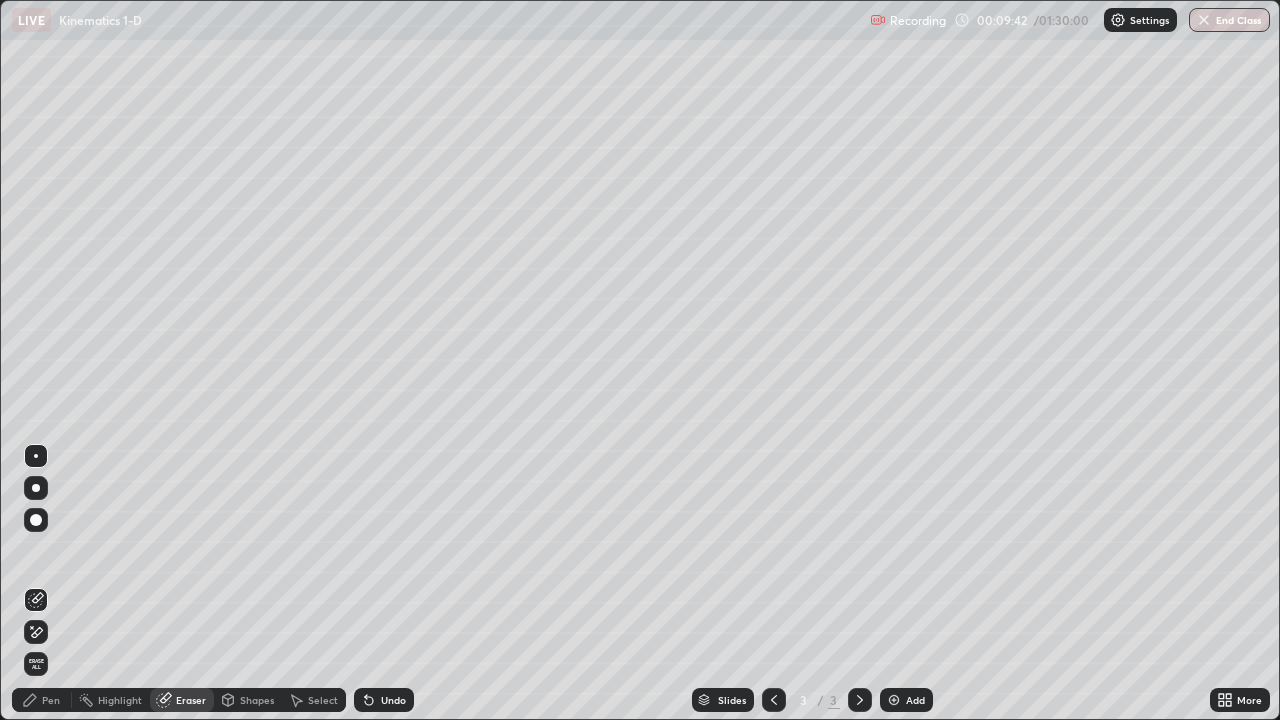 click on "Pen" at bounding box center [42, 700] 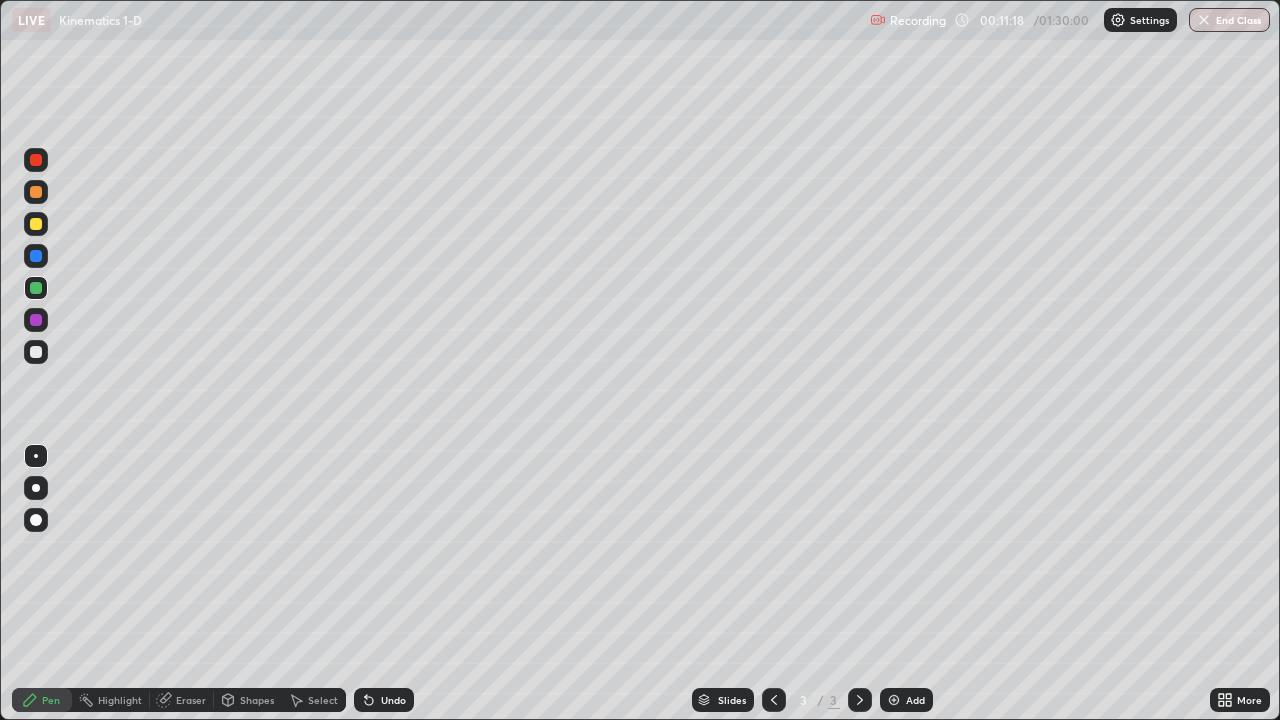 click at bounding box center [894, 700] 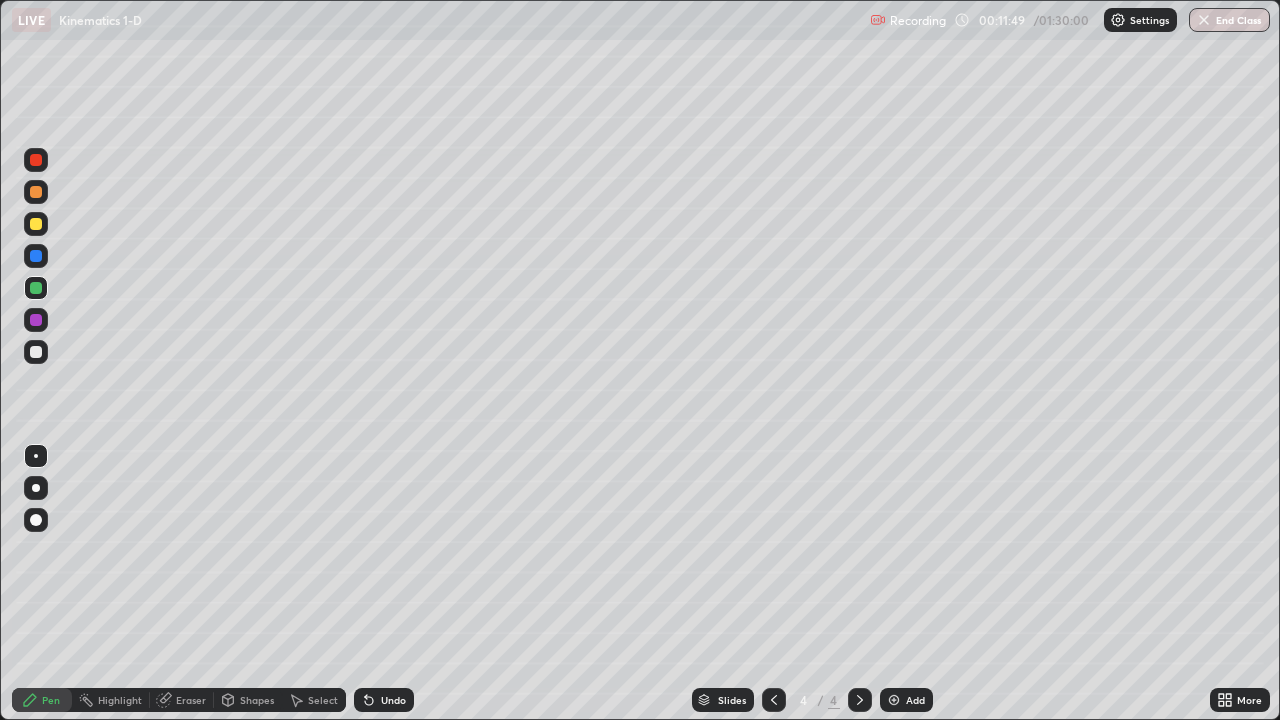 click 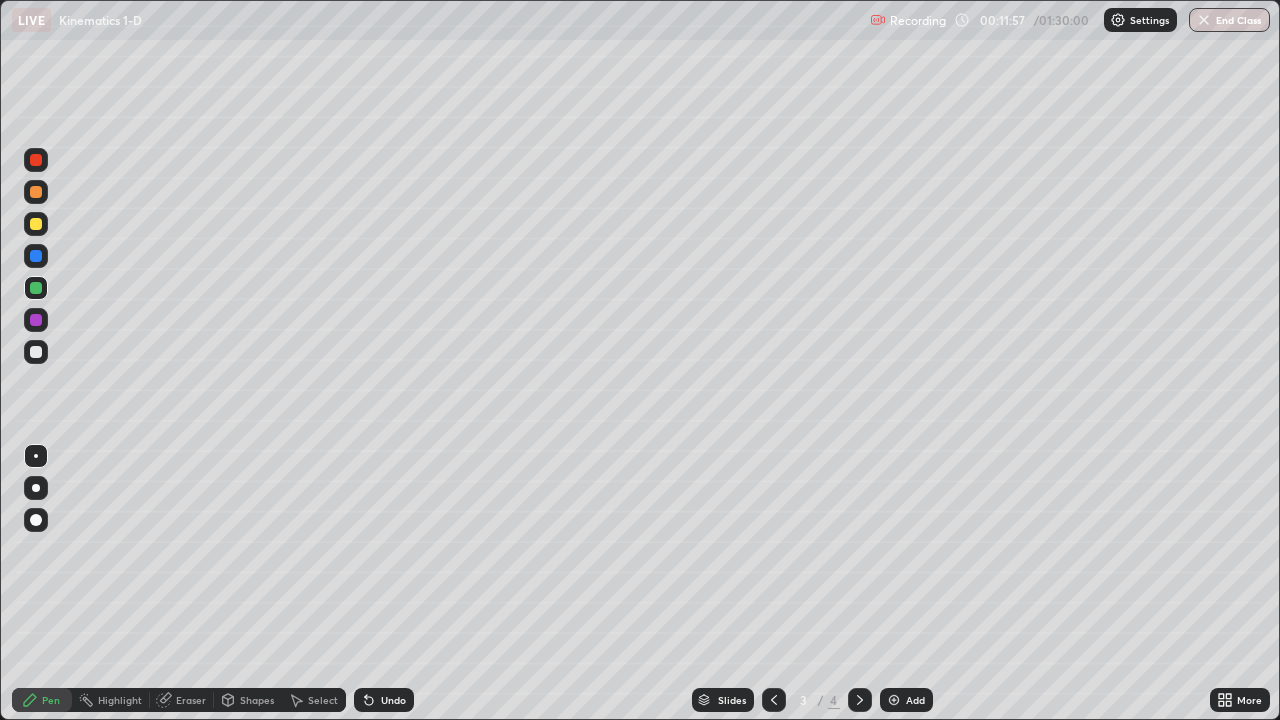 click 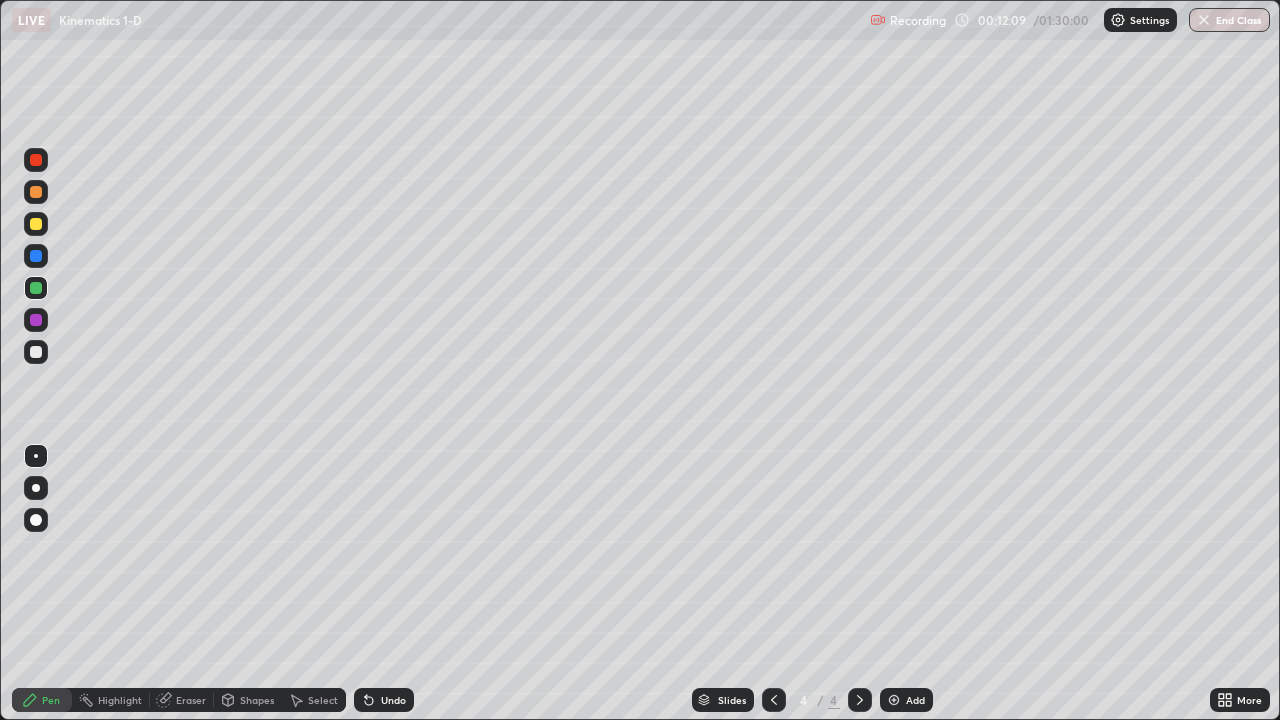 click 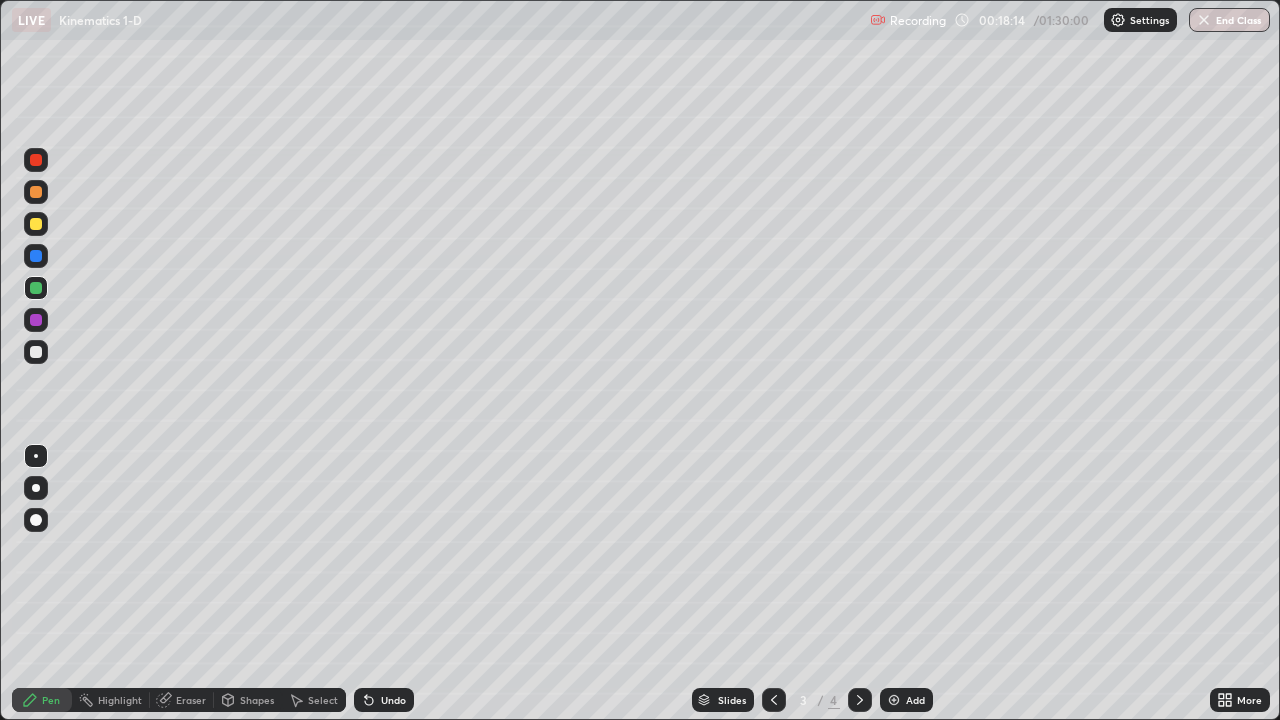 click 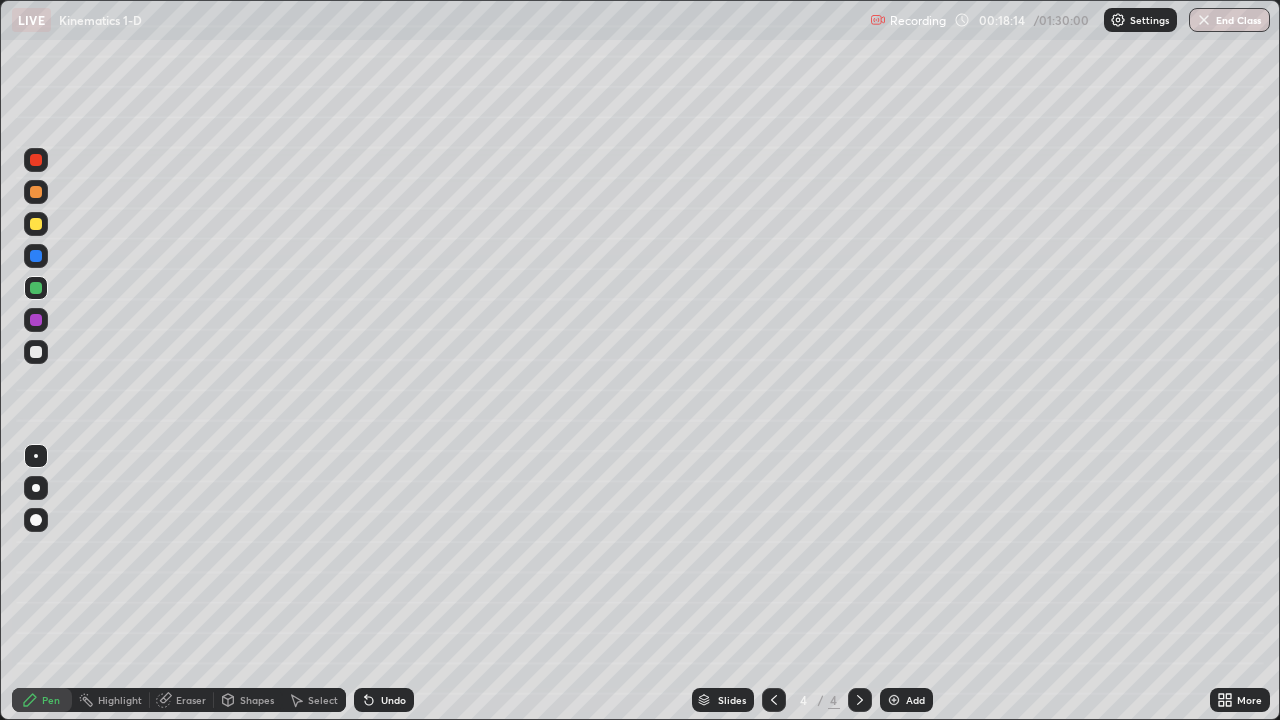 click 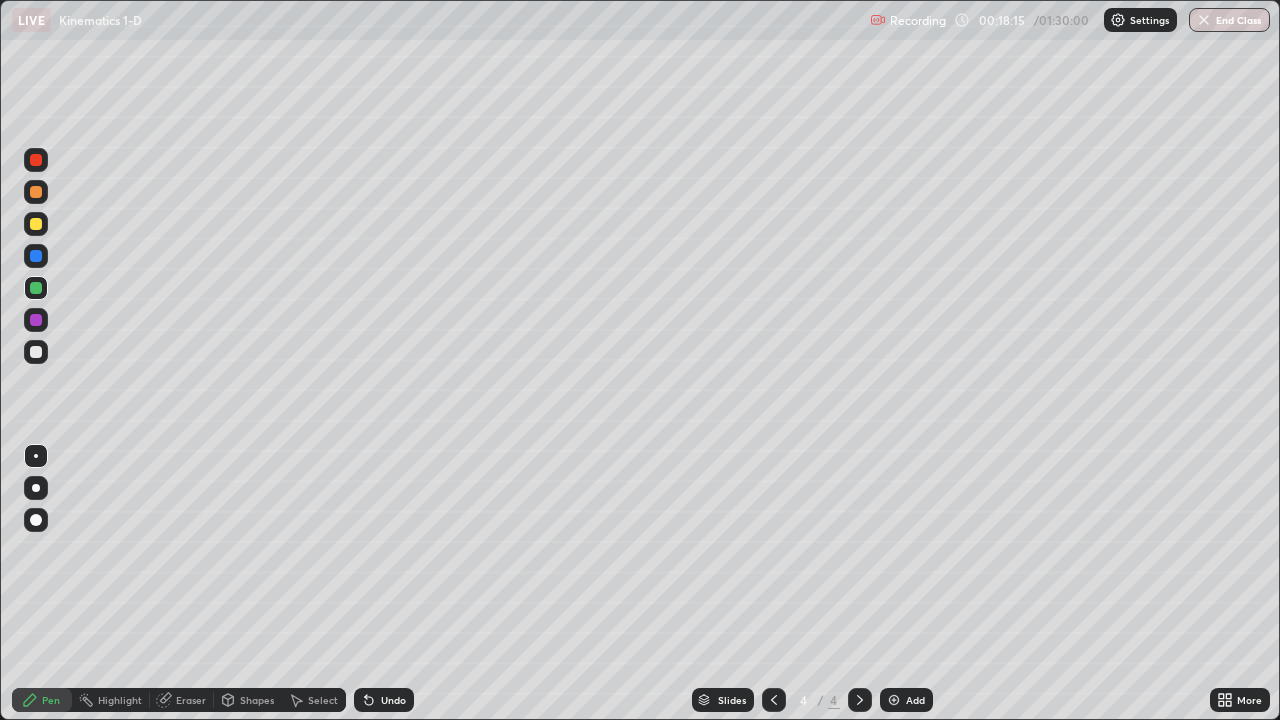 click at bounding box center (894, 700) 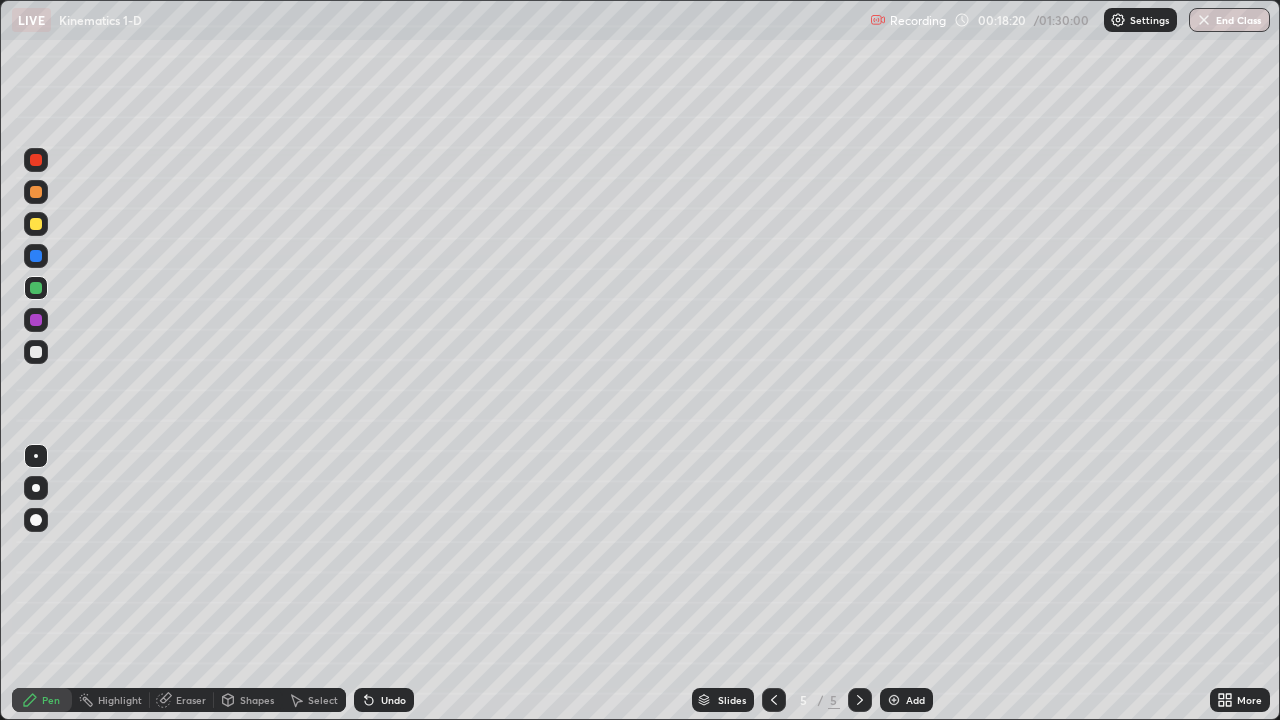 click on "Shapes" at bounding box center (257, 700) 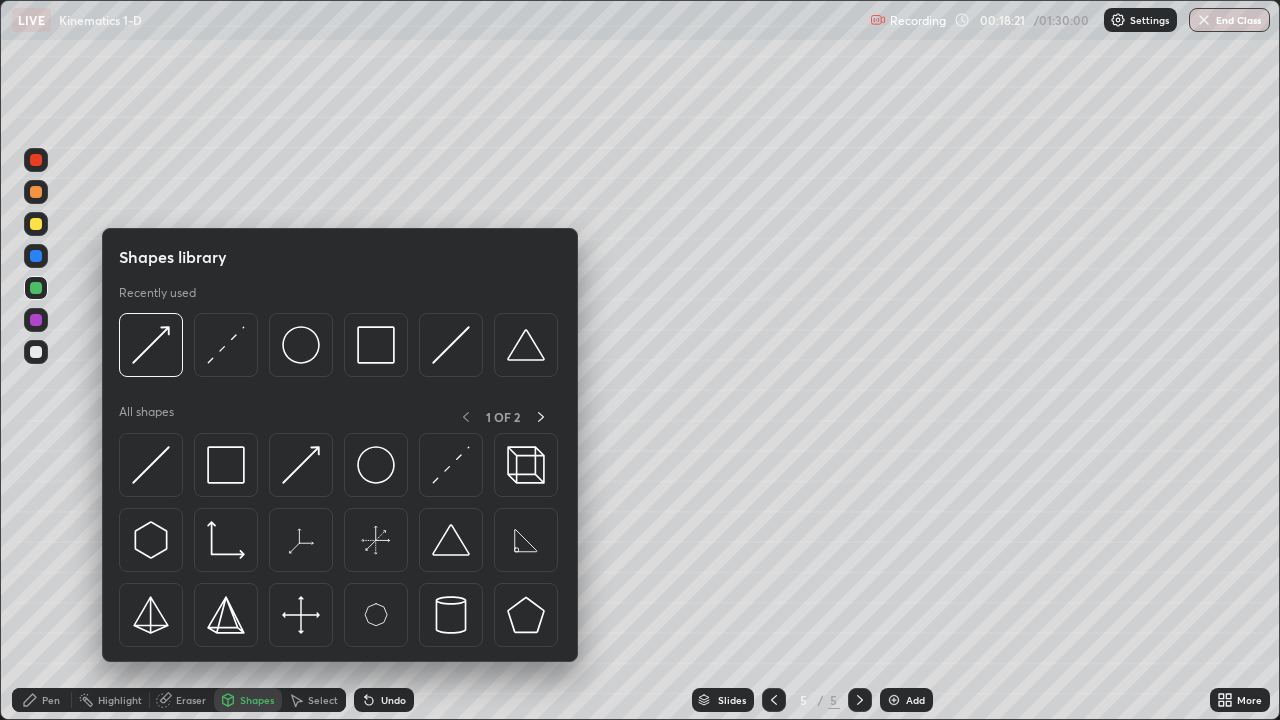 click at bounding box center [226, 465] 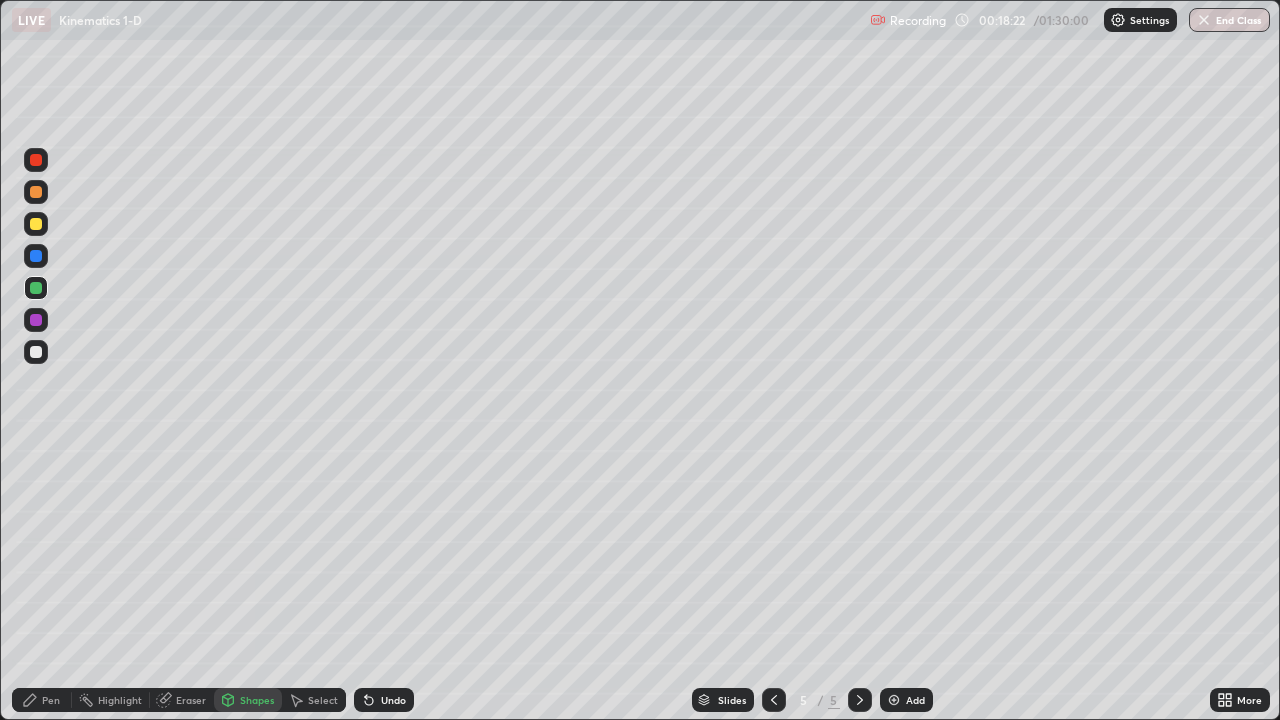 click at bounding box center (36, 288) 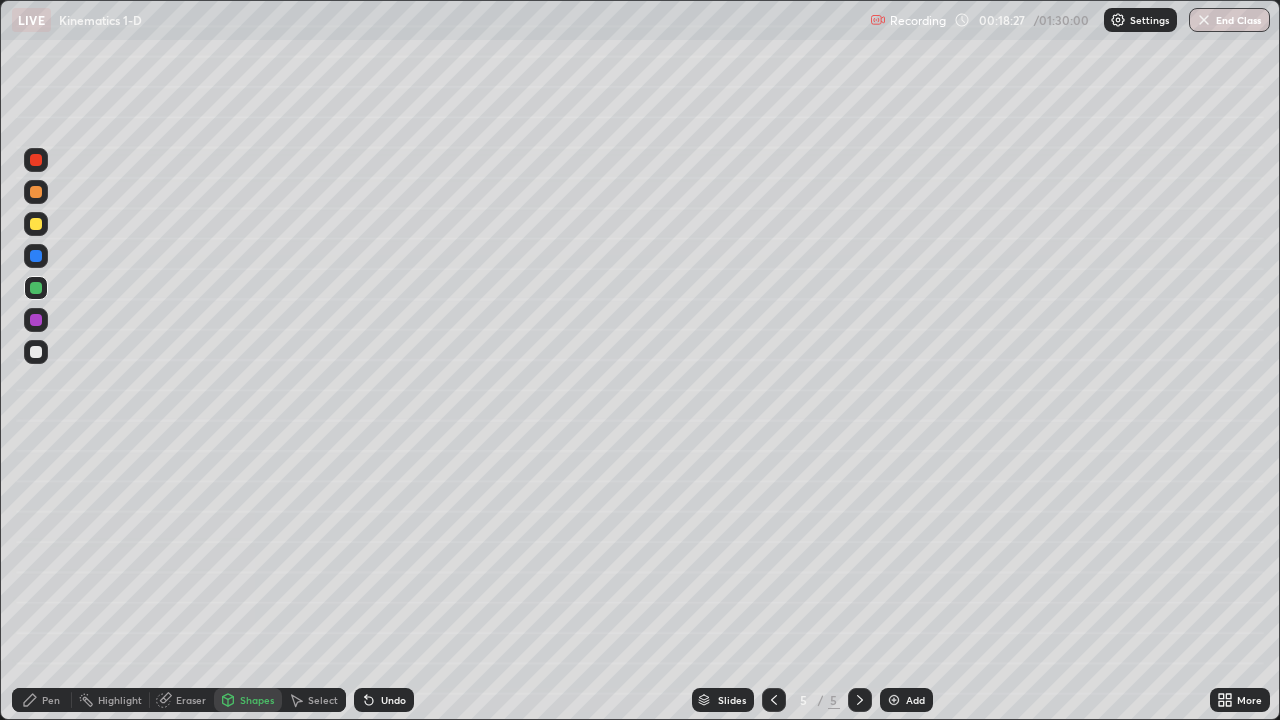 click on "Shapes" at bounding box center [257, 700] 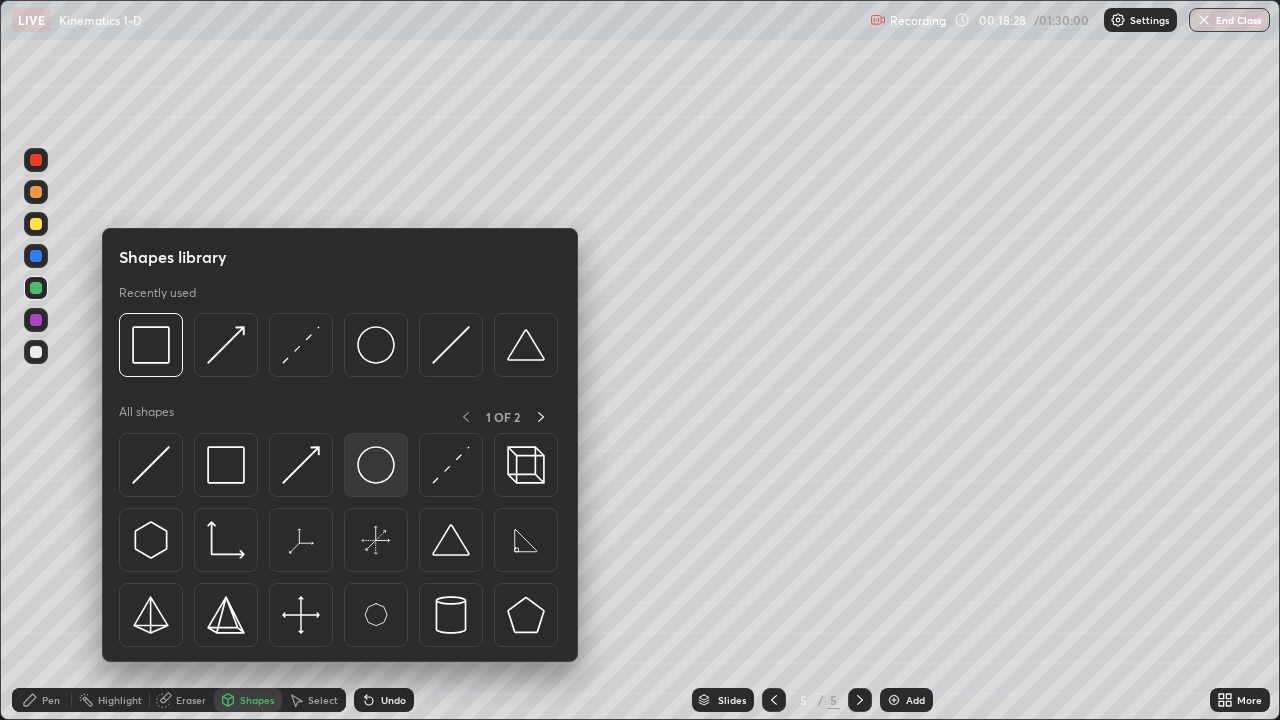 click at bounding box center (376, 465) 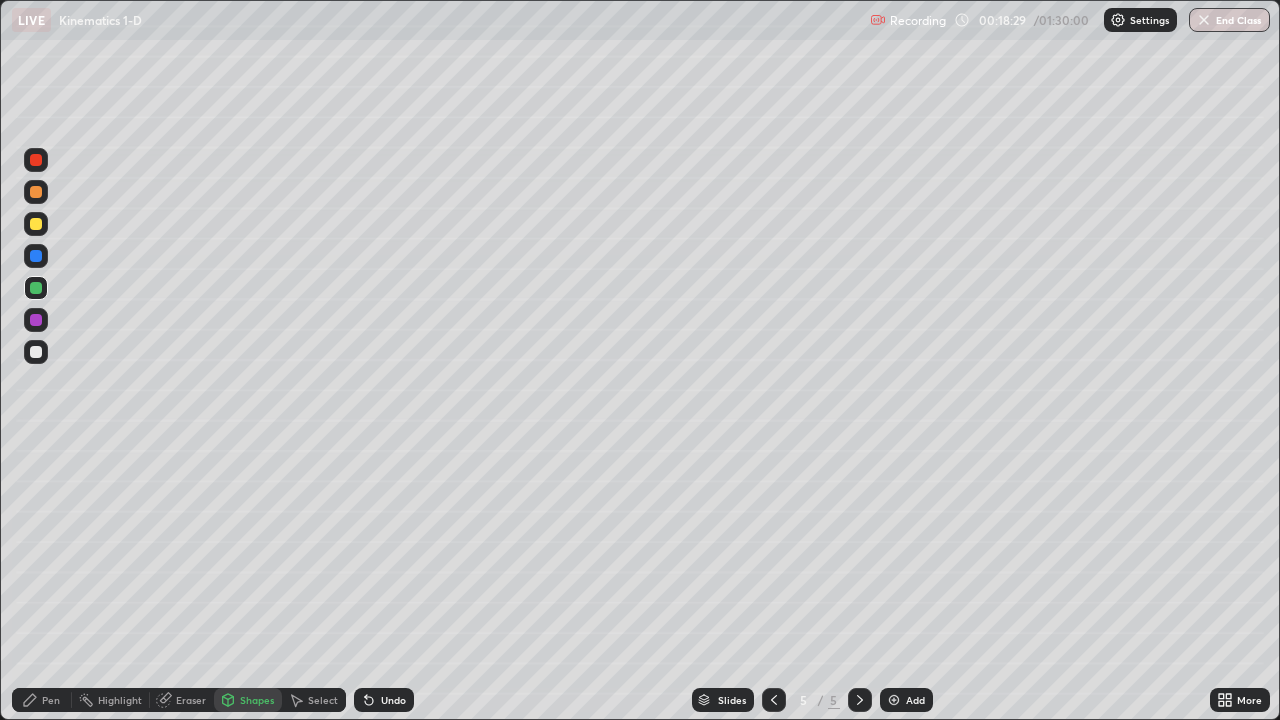 click at bounding box center (36, 224) 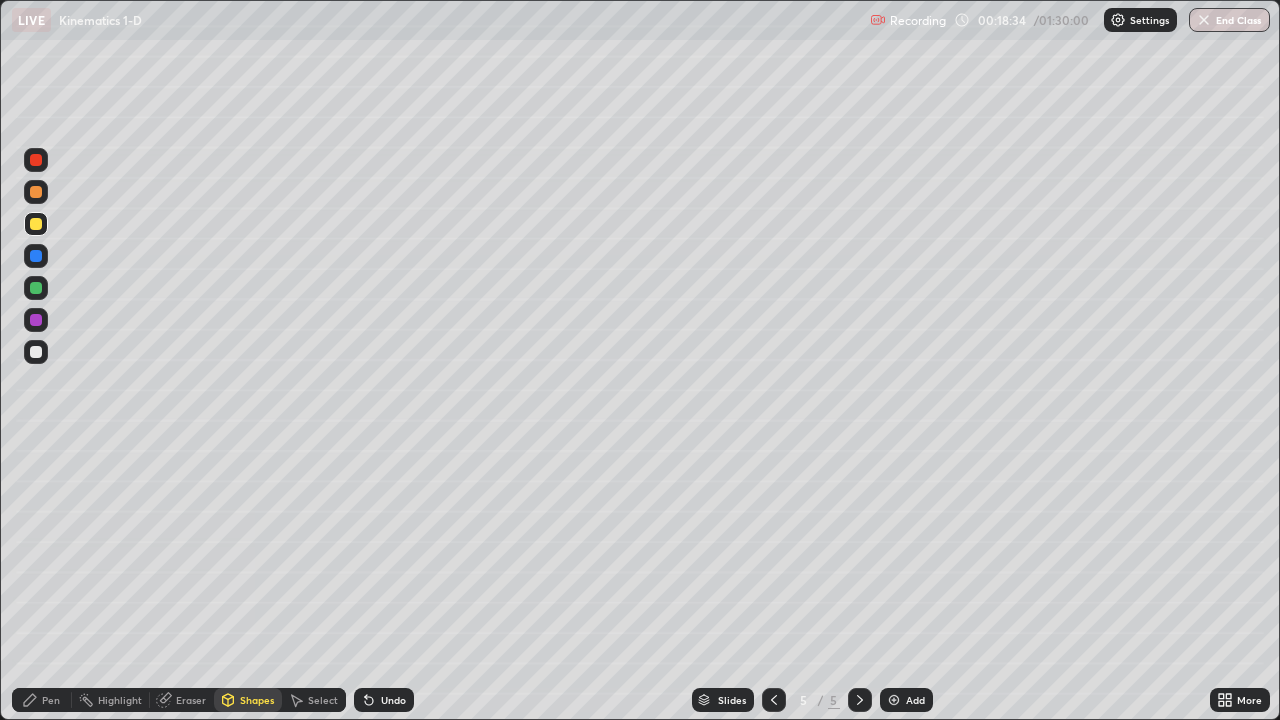 click 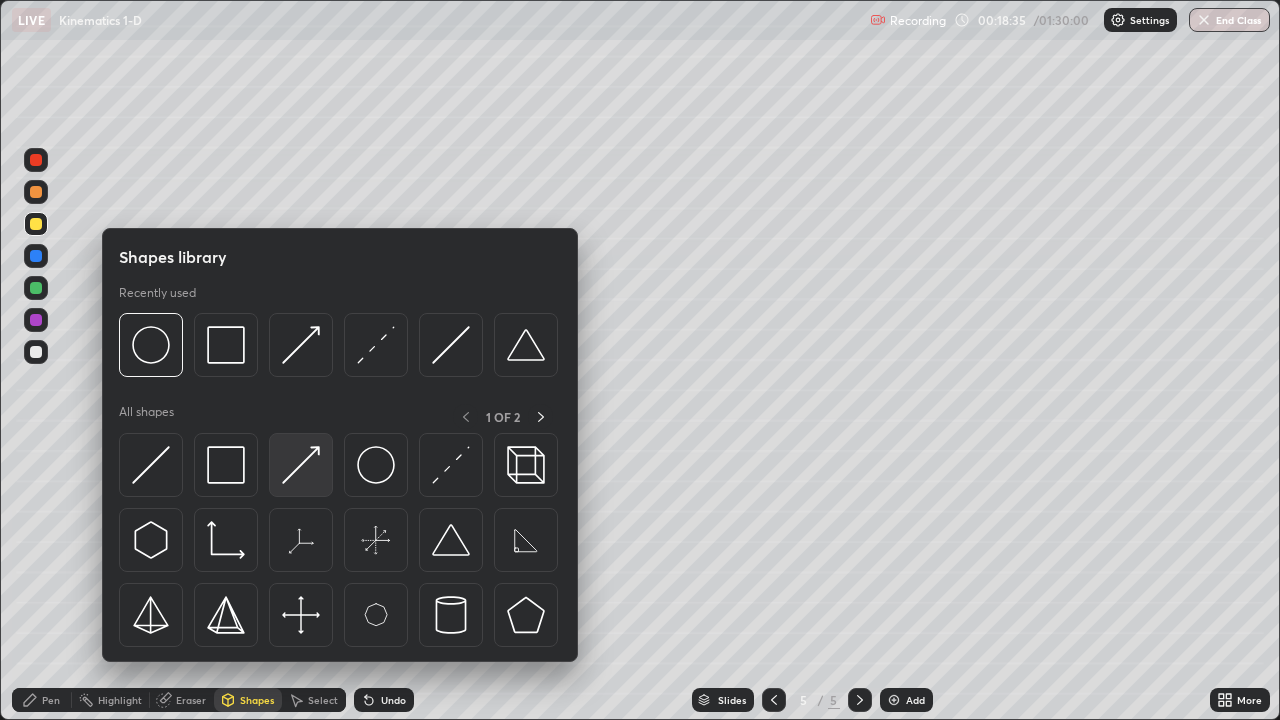 click at bounding box center (301, 465) 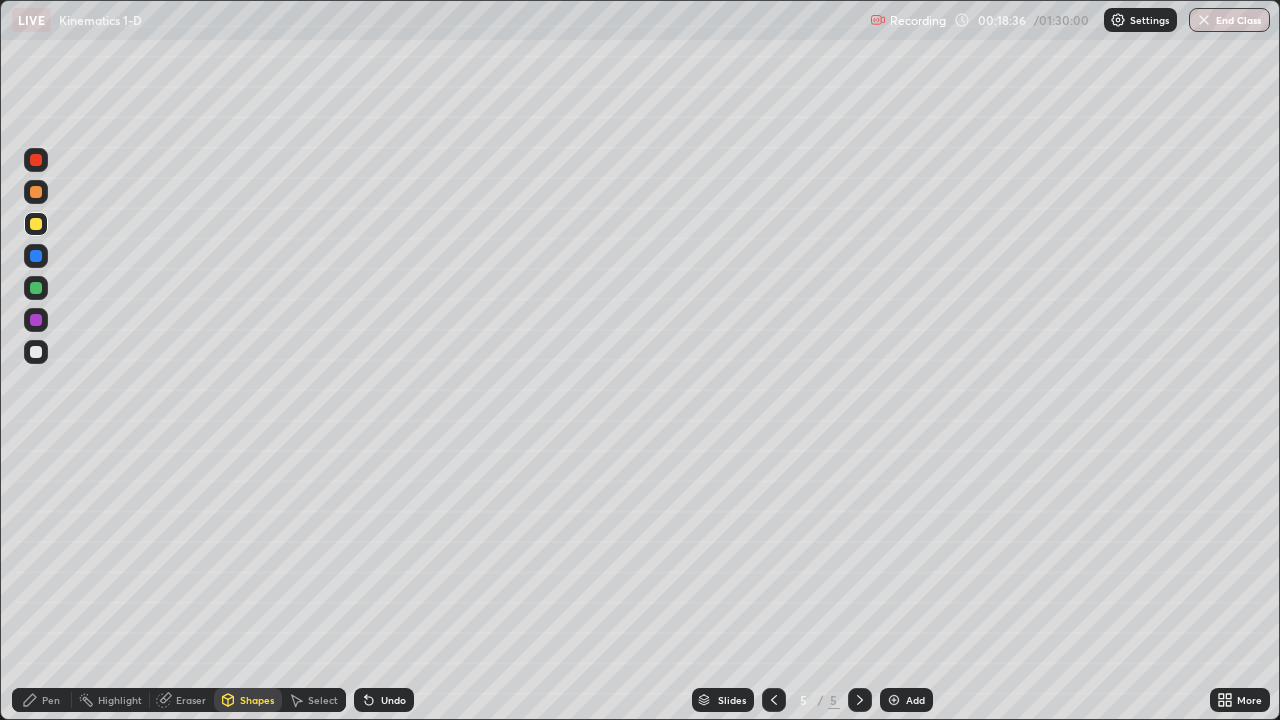 click at bounding box center (36, 320) 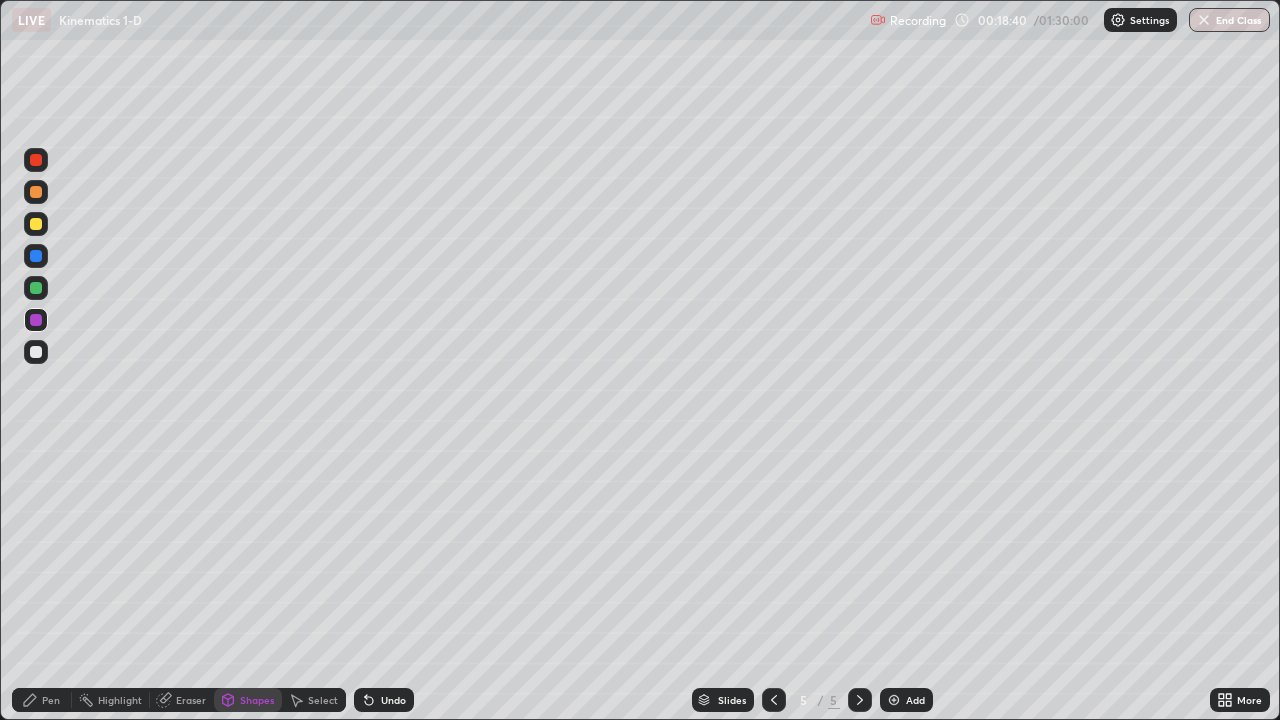 click 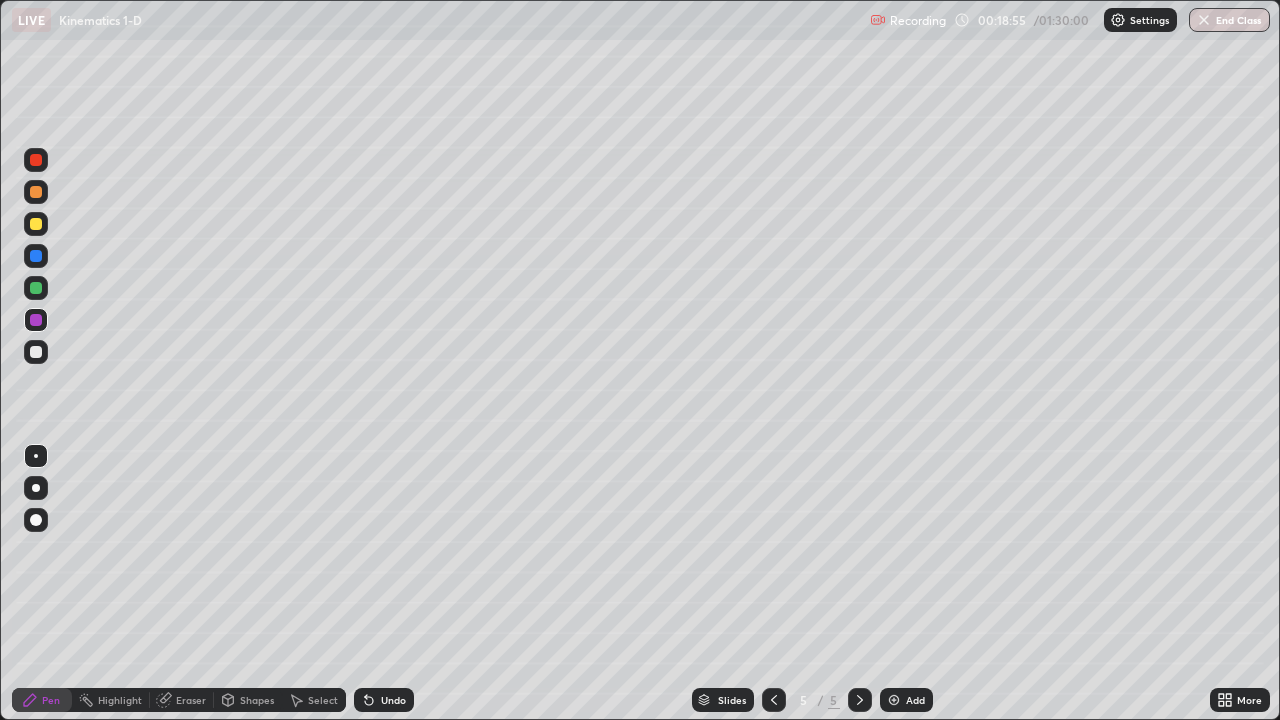 click 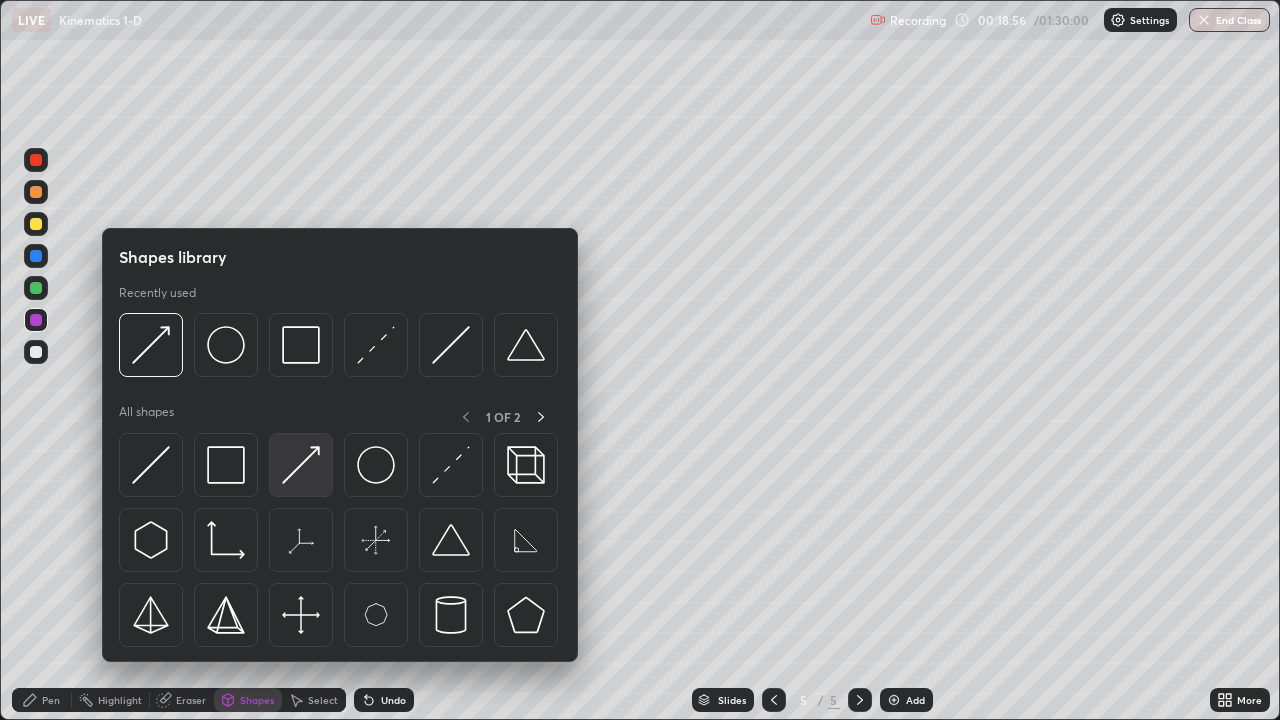 click at bounding box center [301, 465] 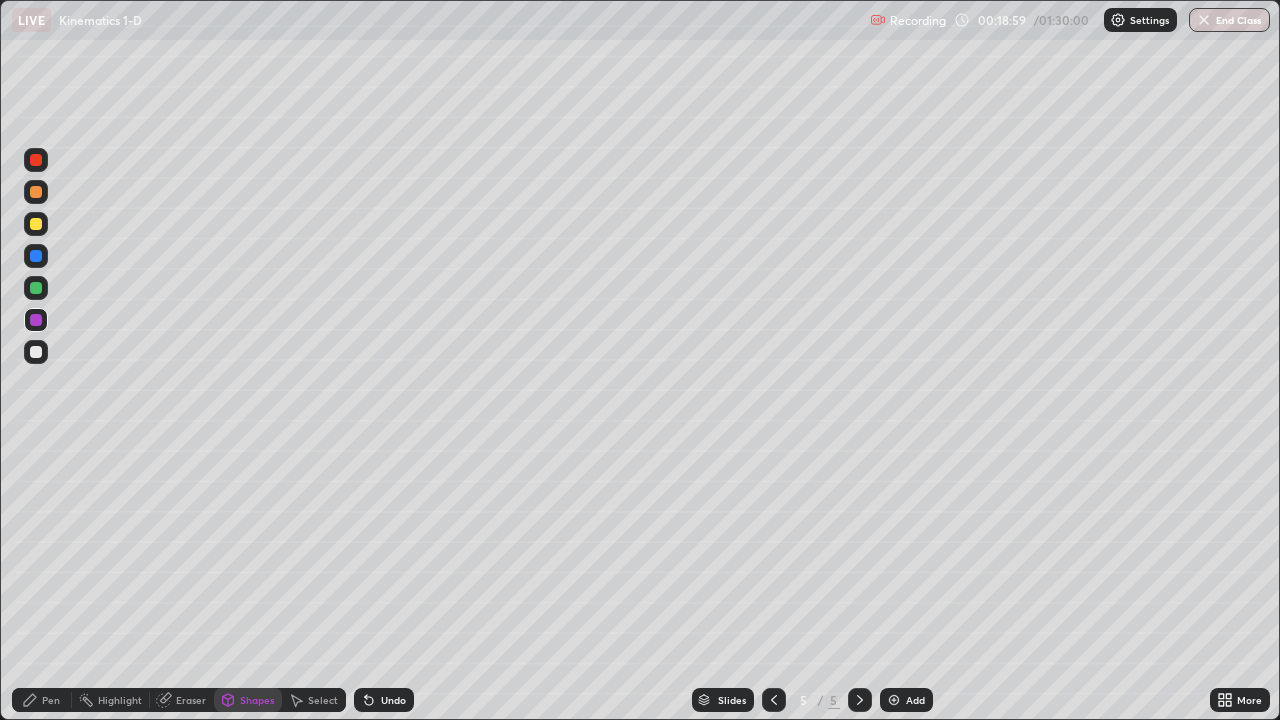 click on "Pen" at bounding box center [42, 700] 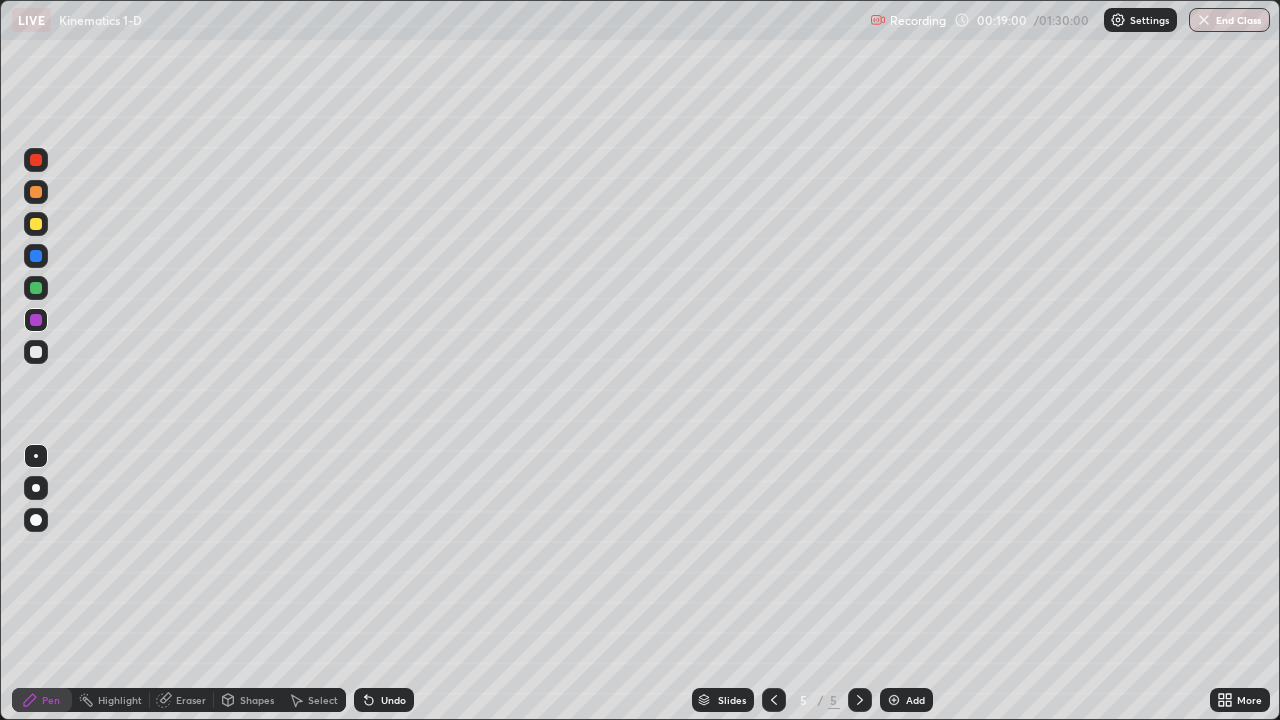 click at bounding box center [36, 352] 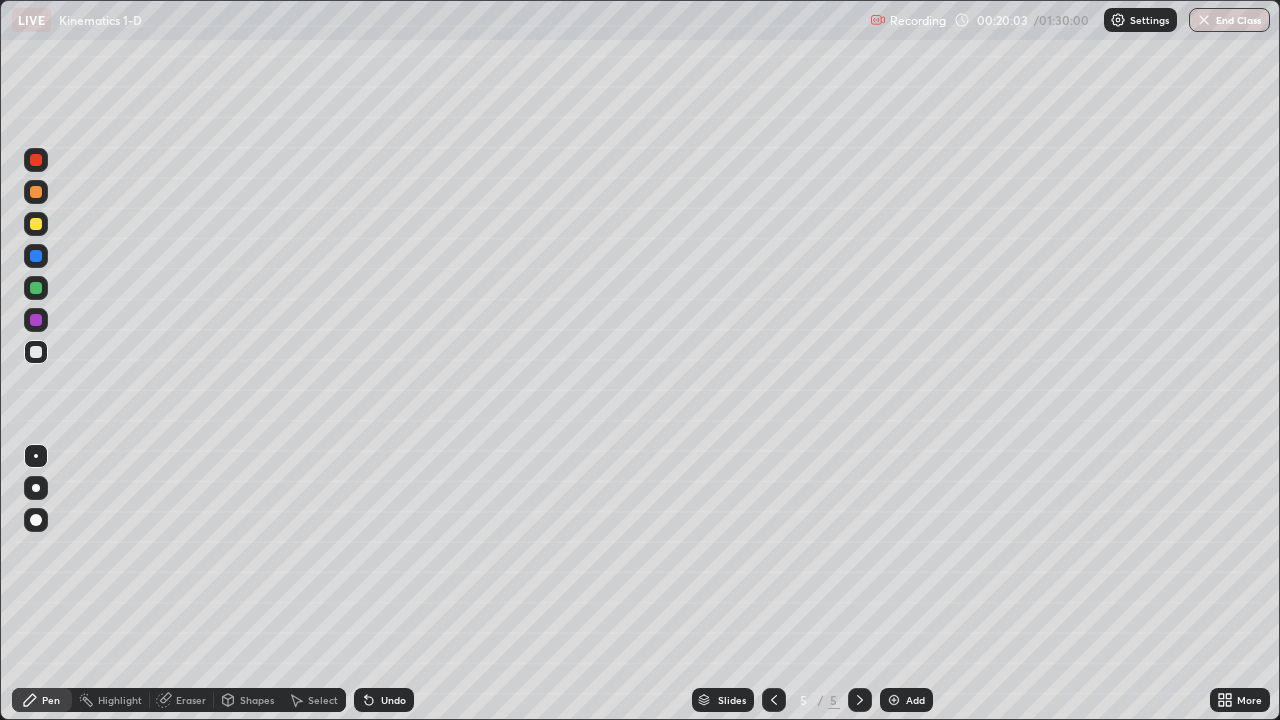 click on "Shapes" at bounding box center [248, 700] 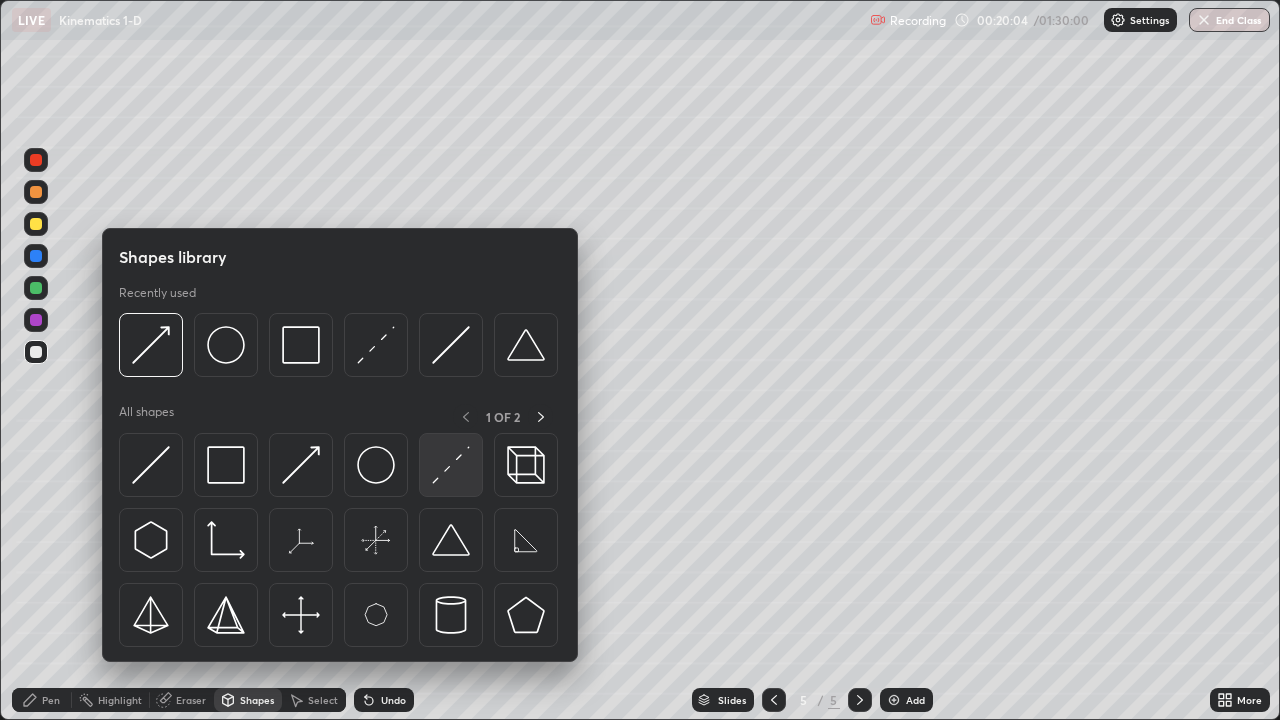 click at bounding box center [451, 465] 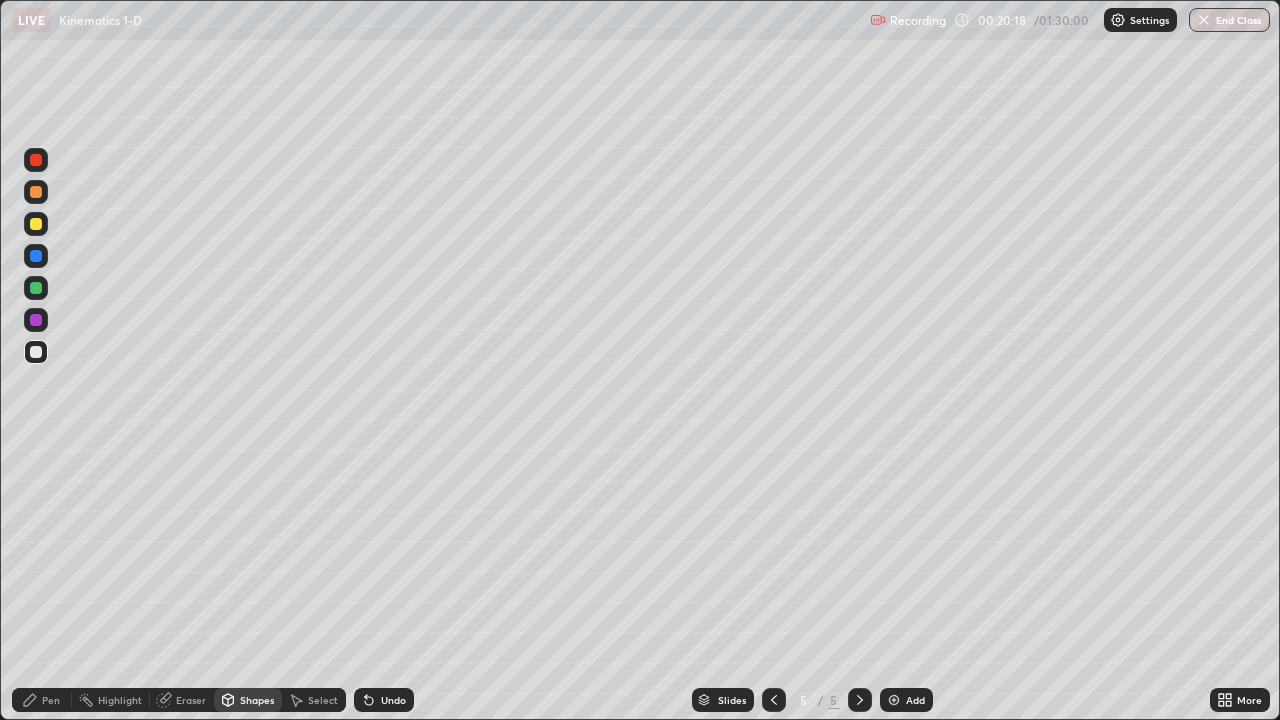 click on "Pen" at bounding box center [51, 700] 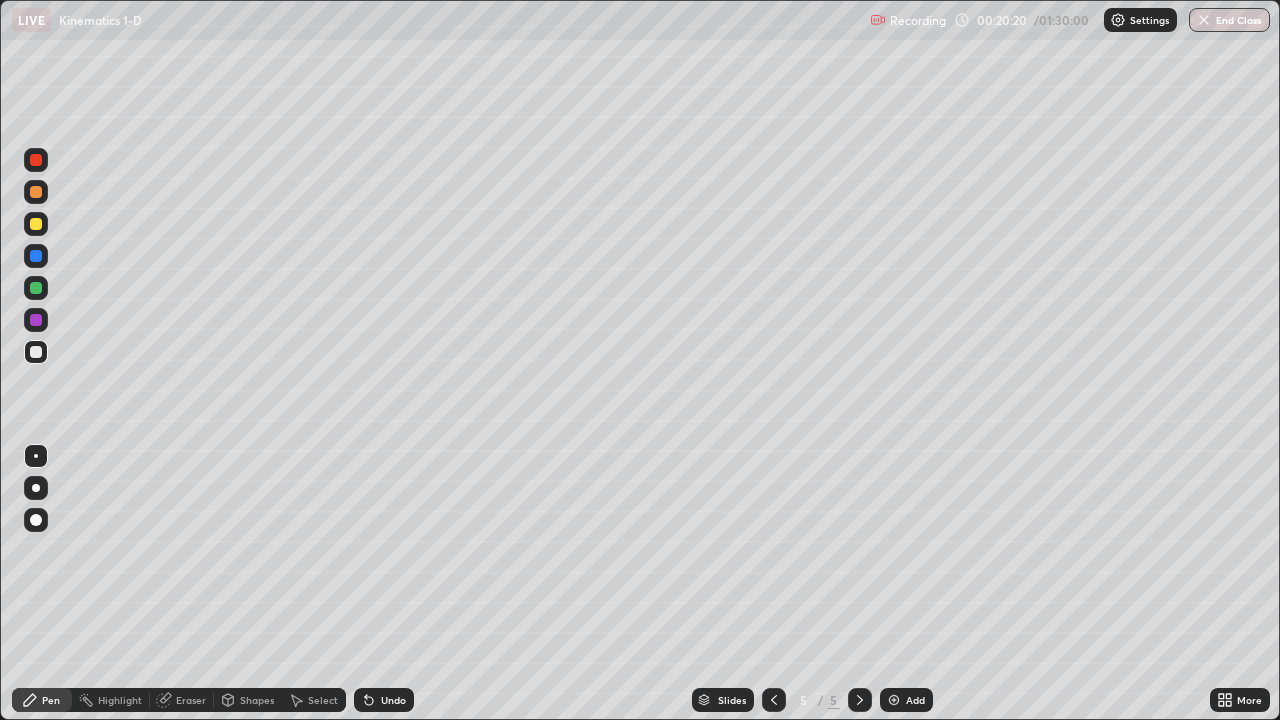 click at bounding box center (36, 192) 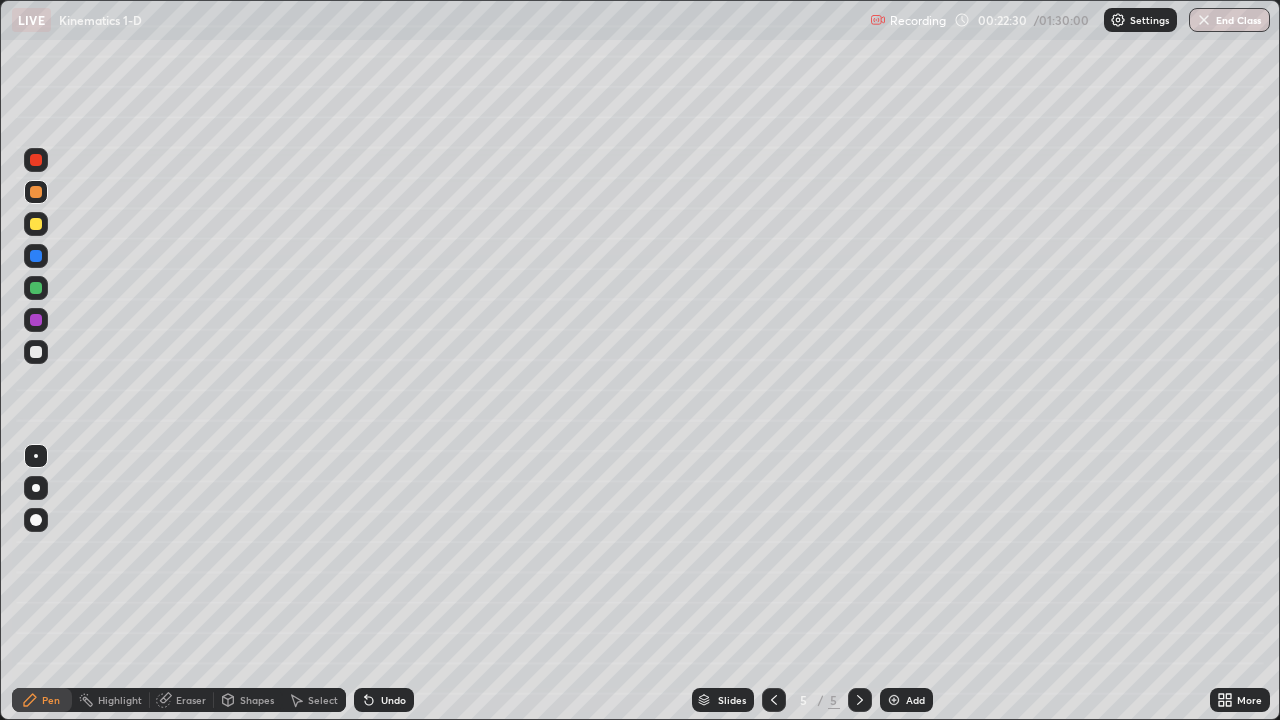 click on "Shapes" at bounding box center [257, 700] 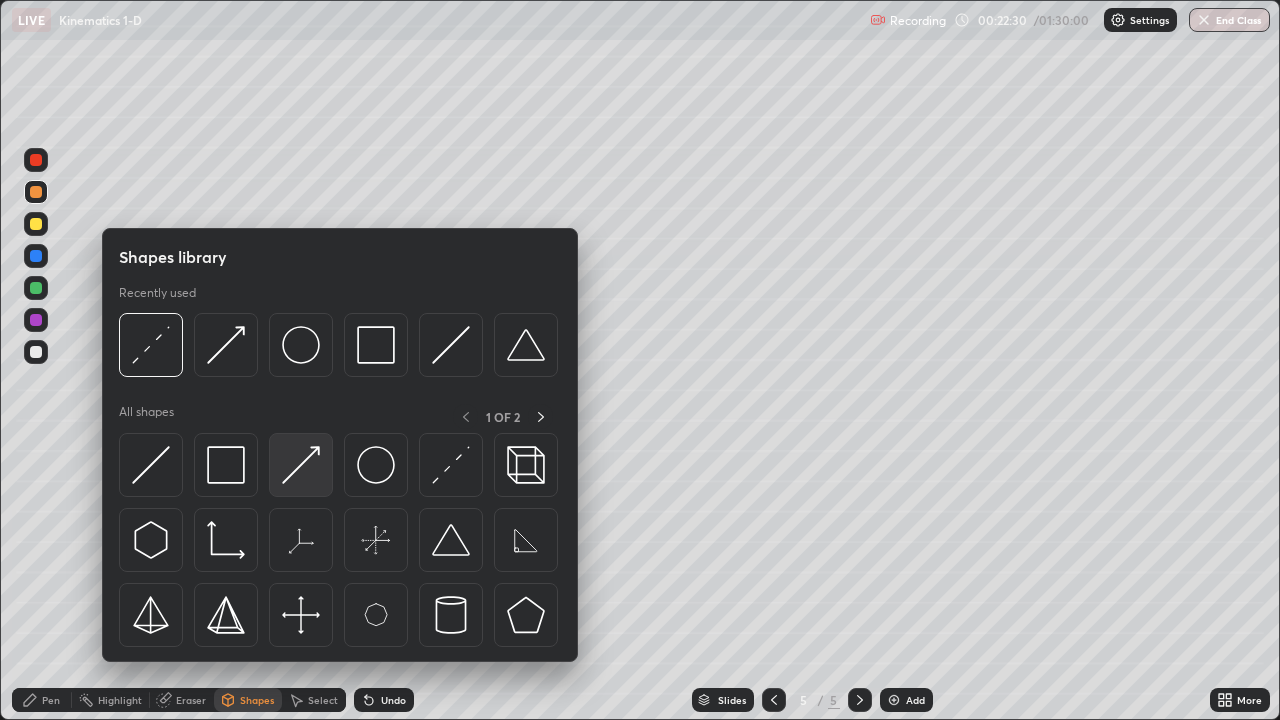 click at bounding box center (301, 465) 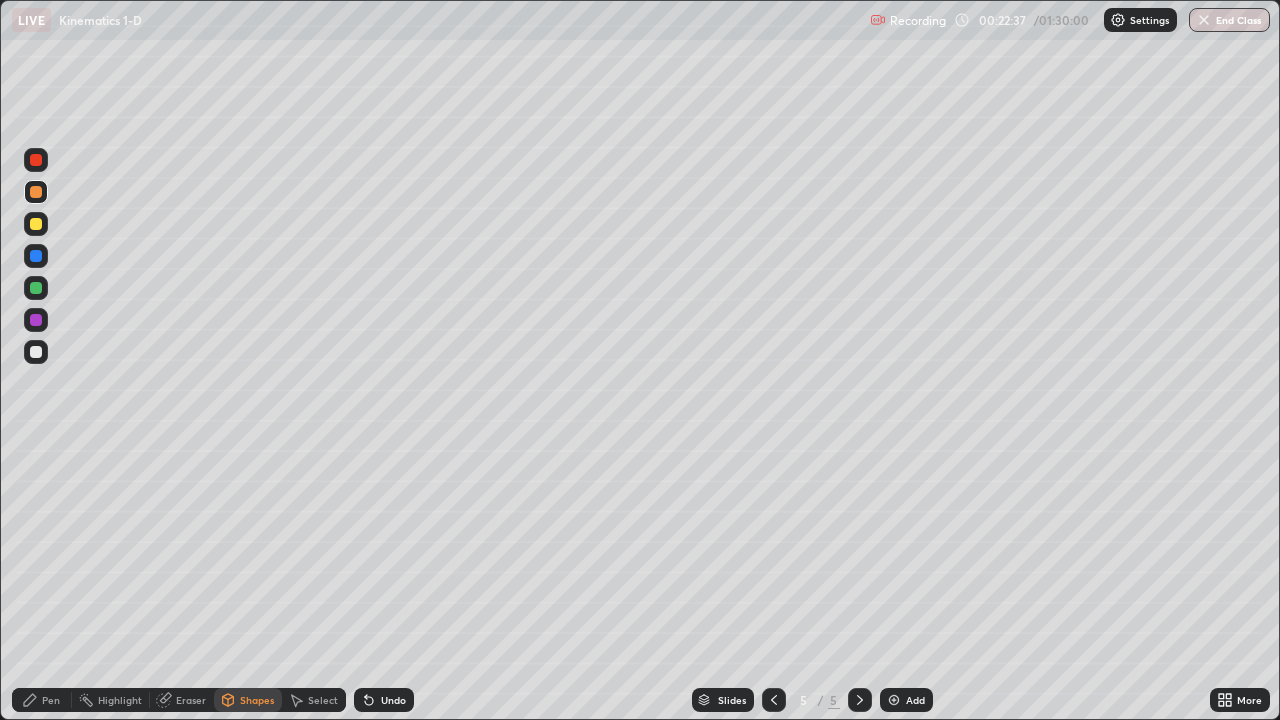 click on "Pen" at bounding box center [51, 700] 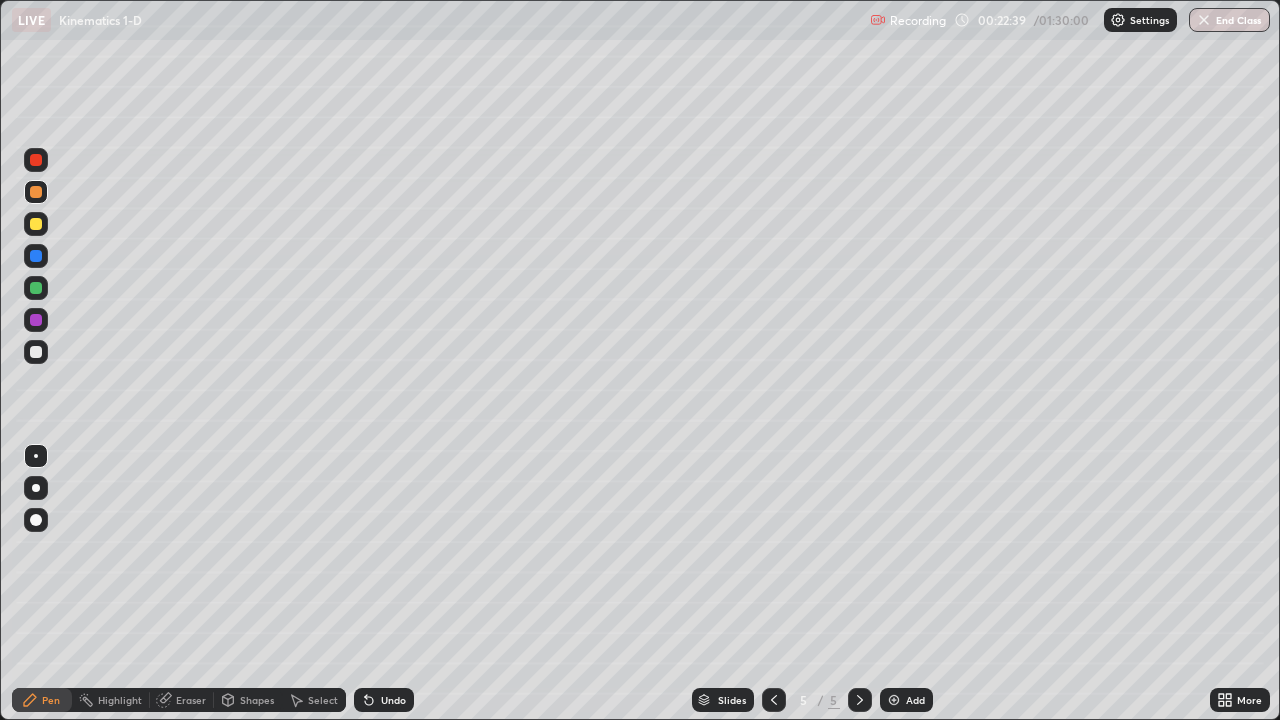 click at bounding box center (36, 288) 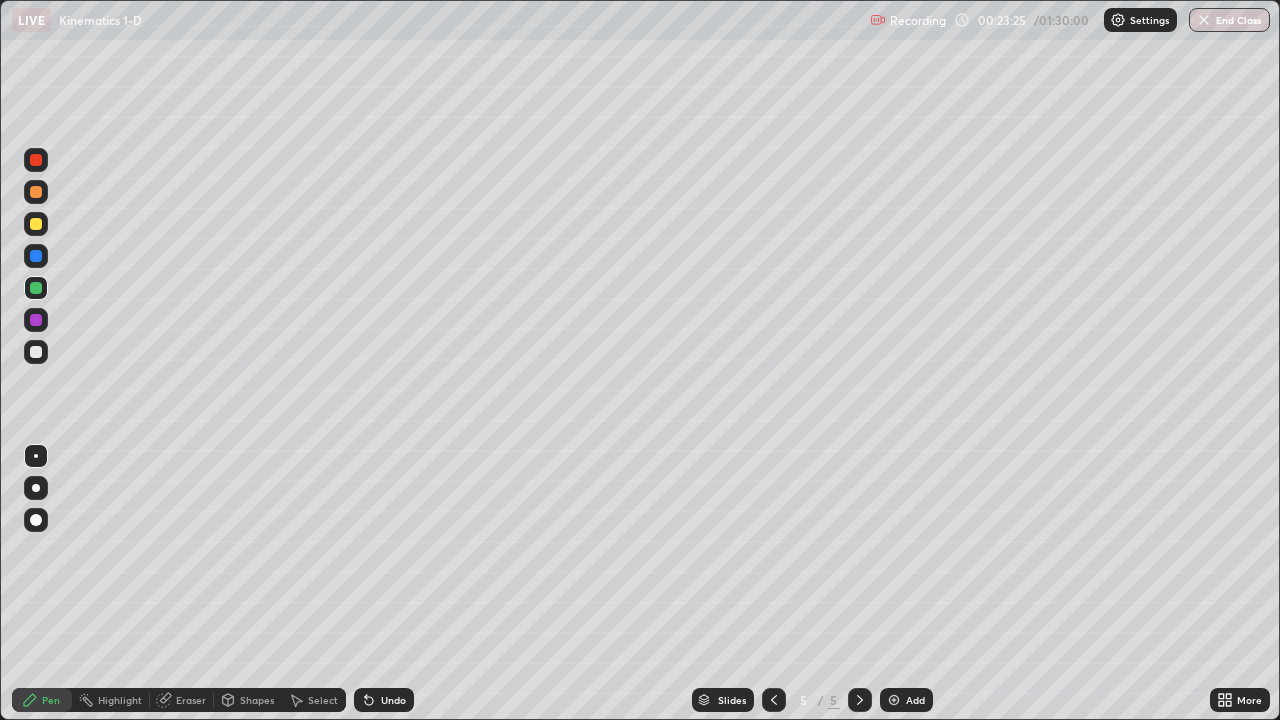click on "Shapes" at bounding box center (248, 700) 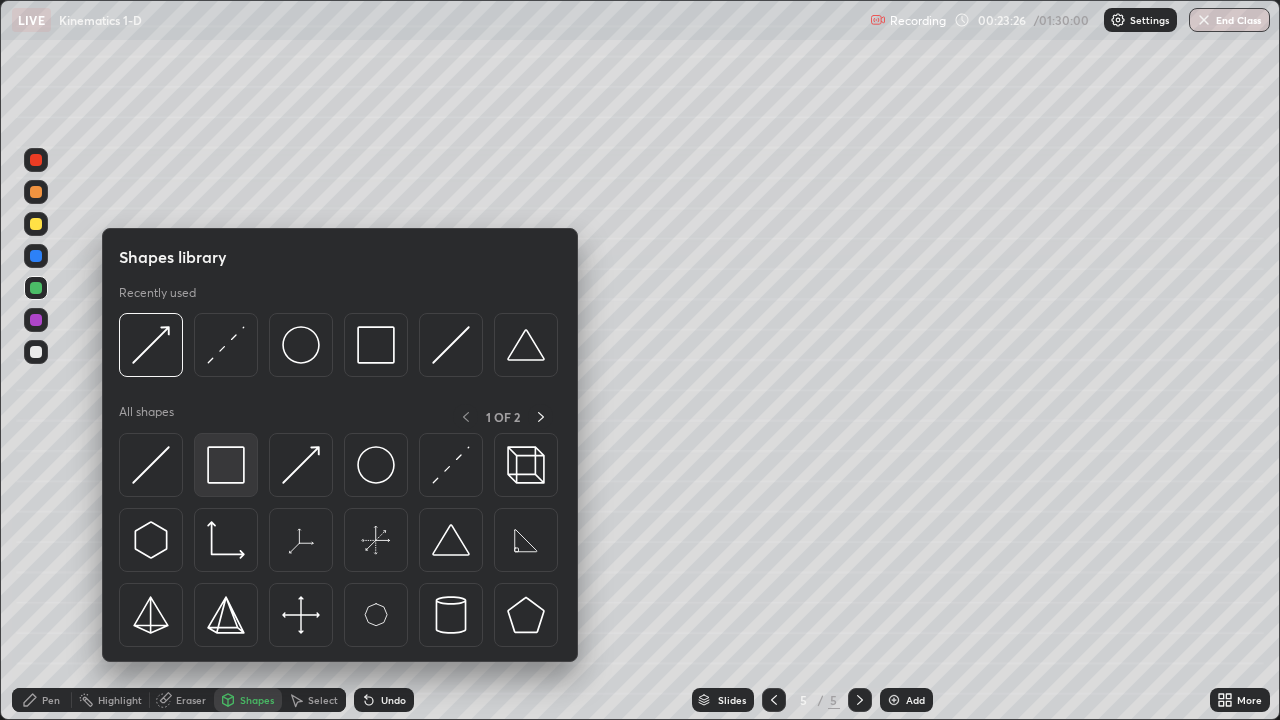 click at bounding box center (226, 465) 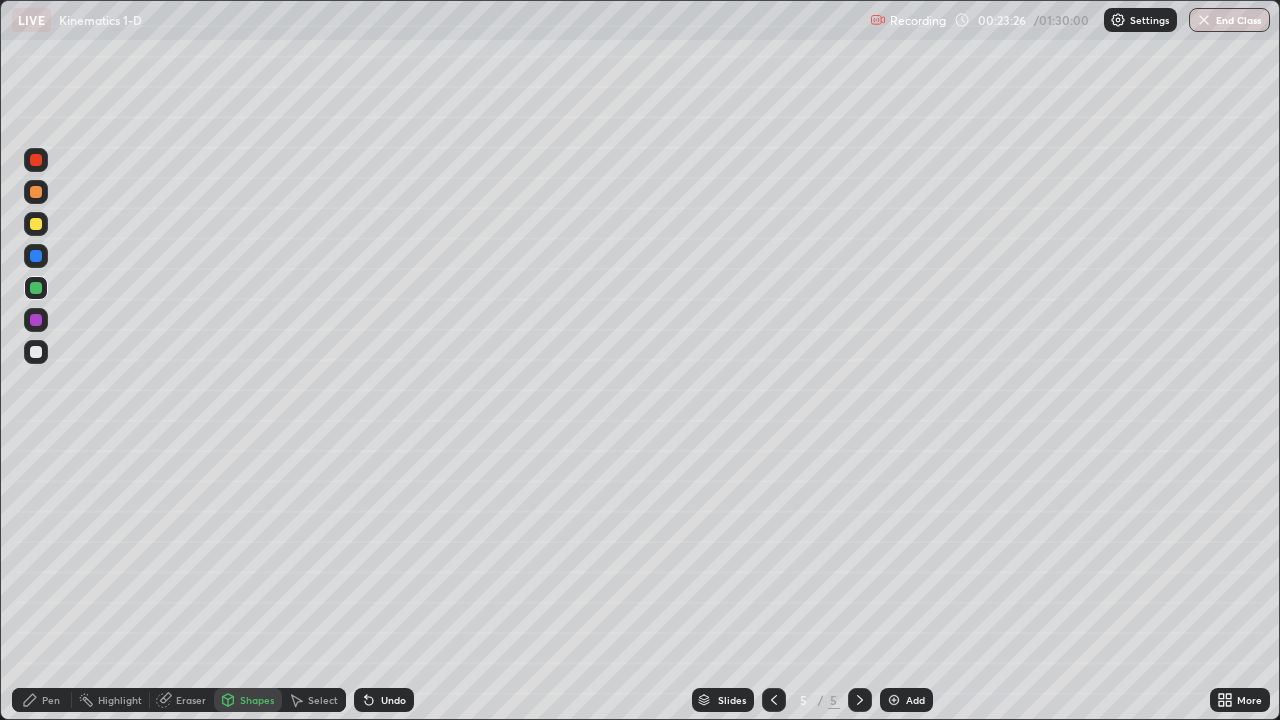 click at bounding box center (36, 320) 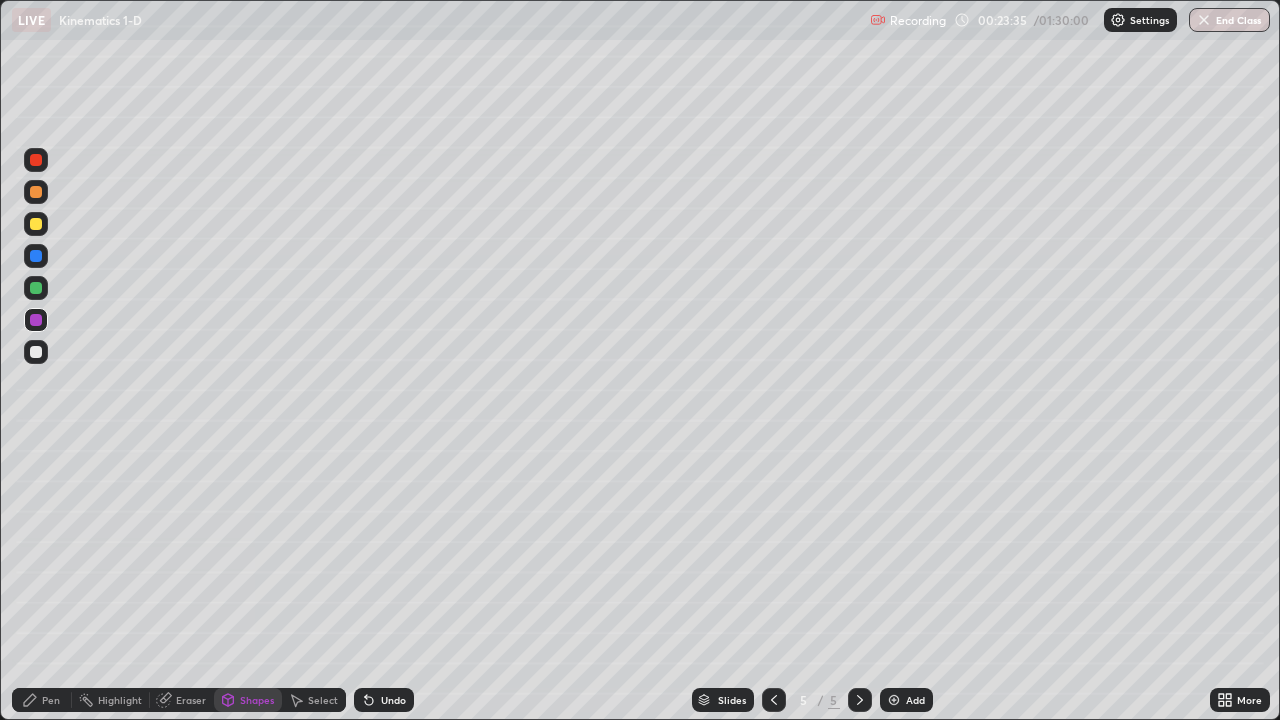 click on "Pen" at bounding box center (51, 700) 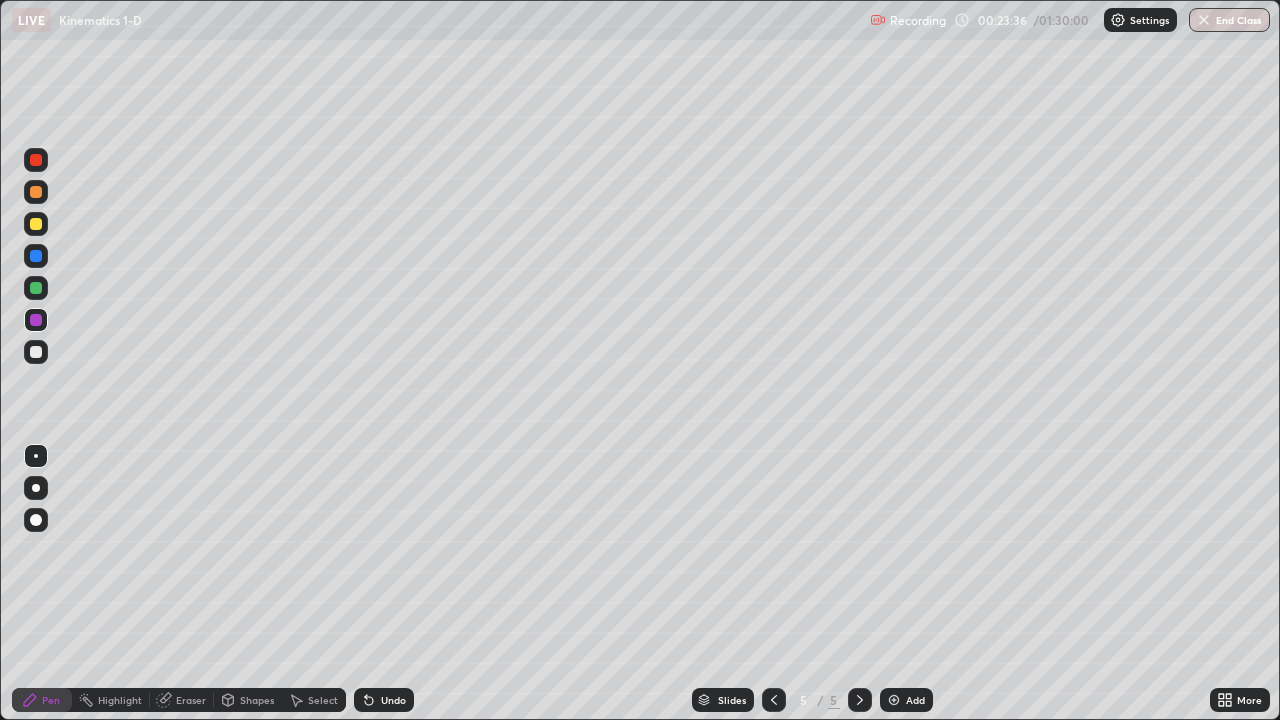 click at bounding box center (36, 192) 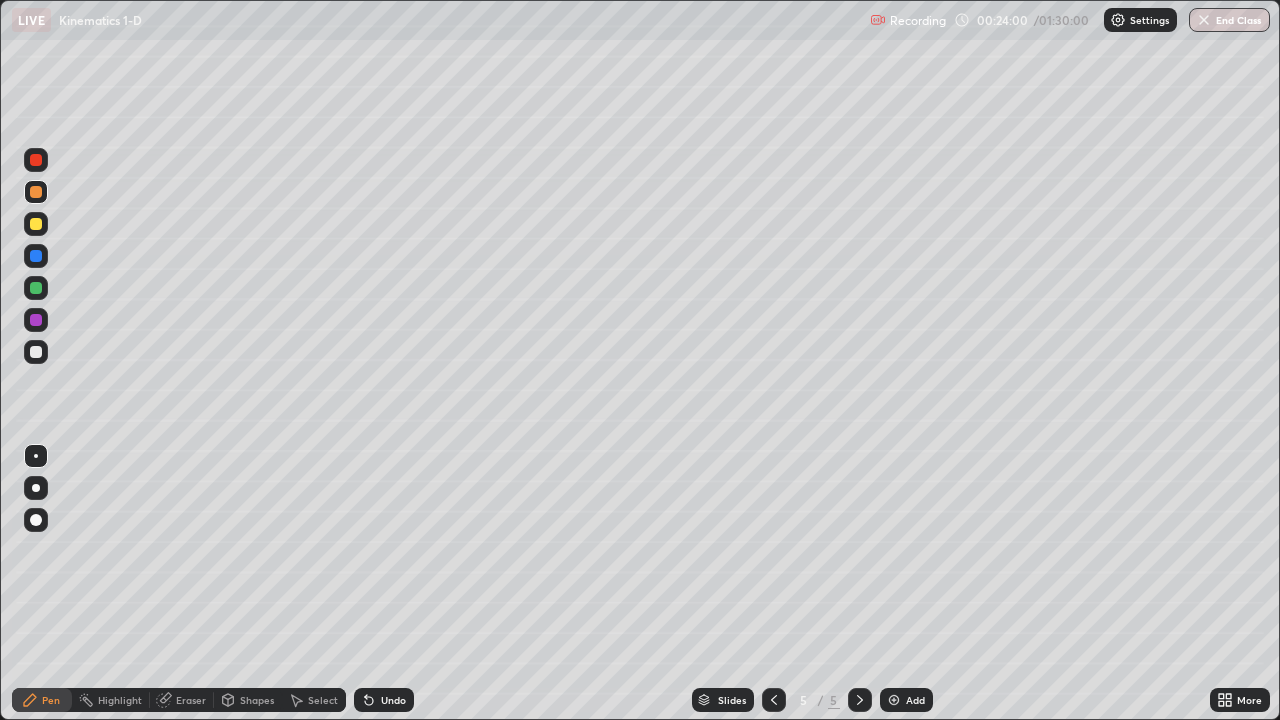 click on "Eraser" at bounding box center (182, 700) 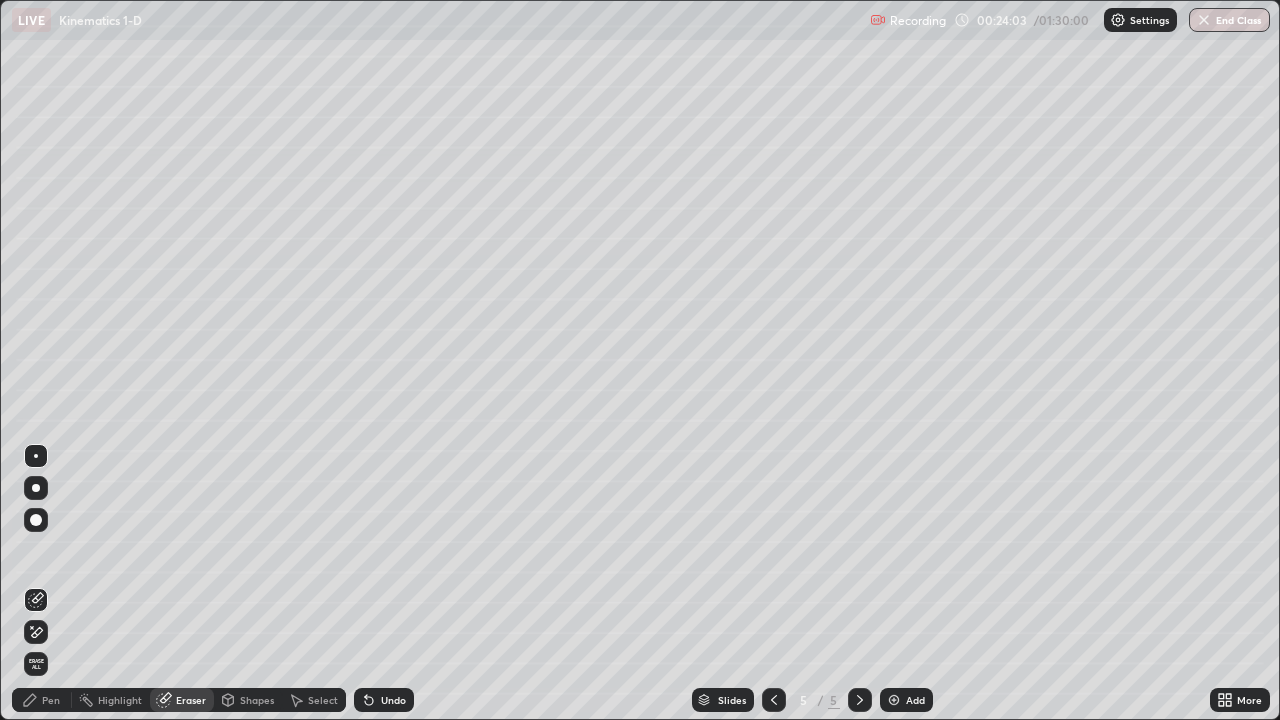 click on "Pen" at bounding box center [42, 700] 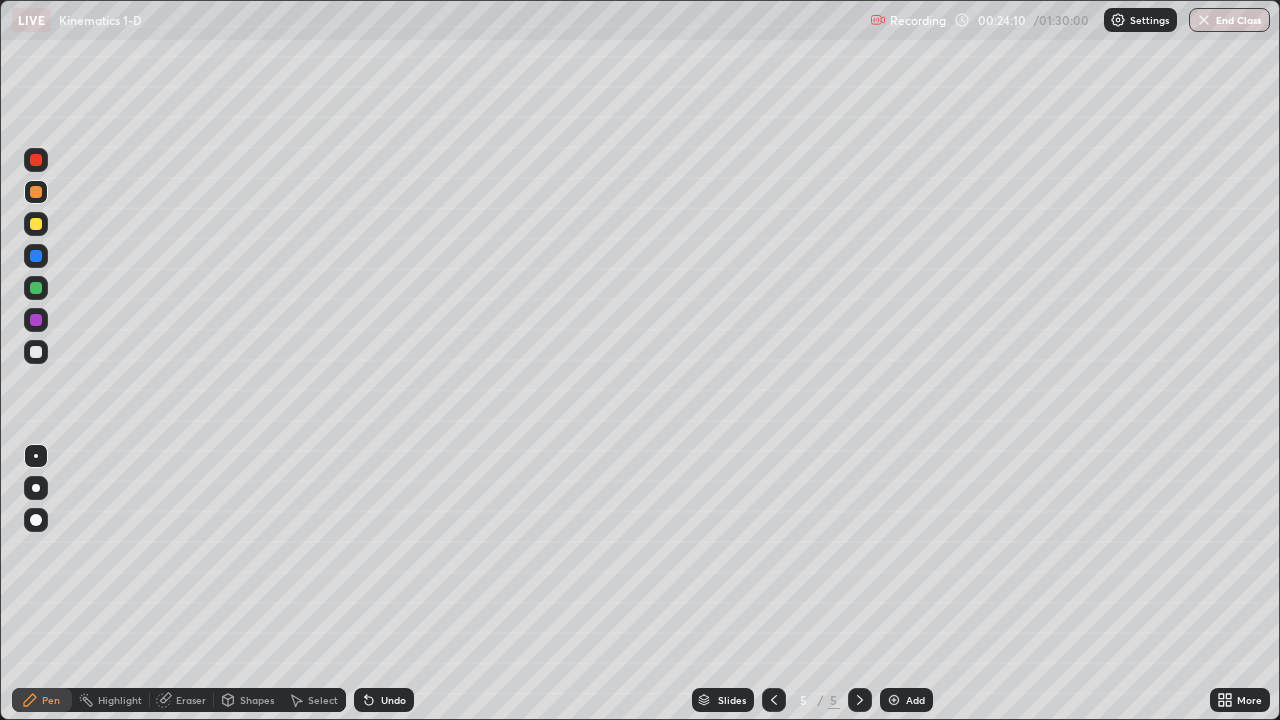 click on "Shapes" at bounding box center (257, 700) 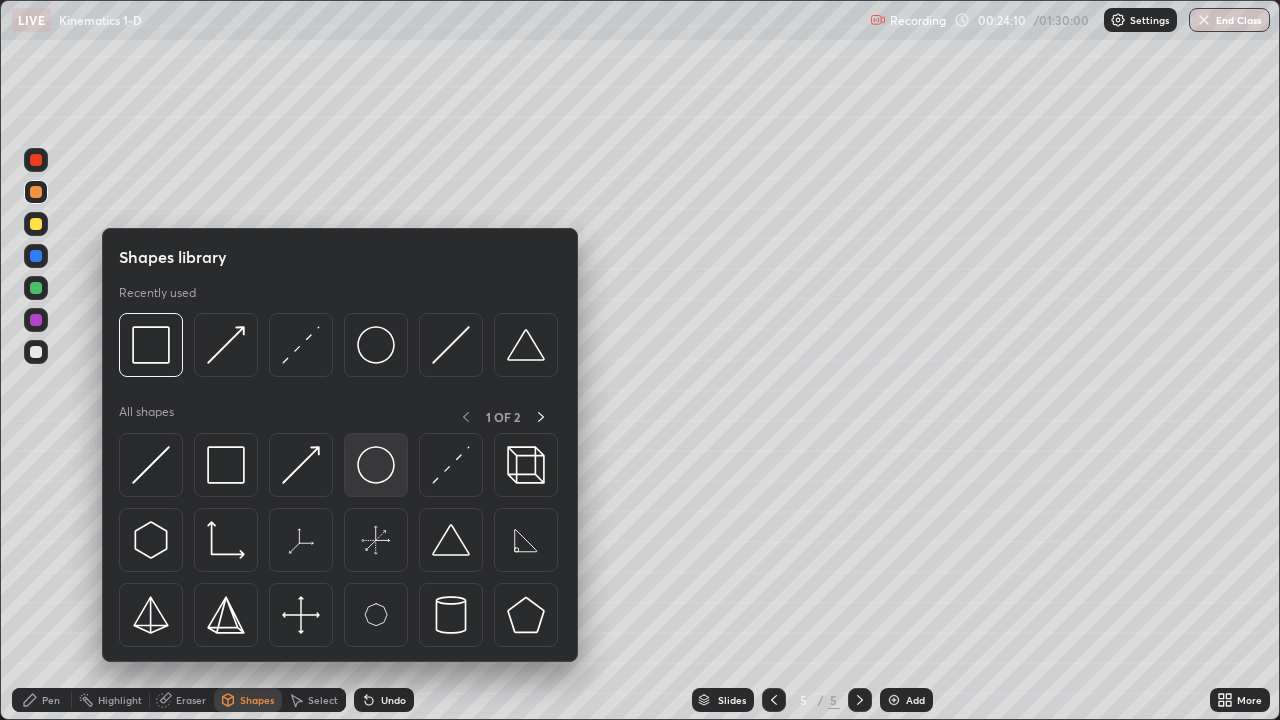 click at bounding box center [376, 465] 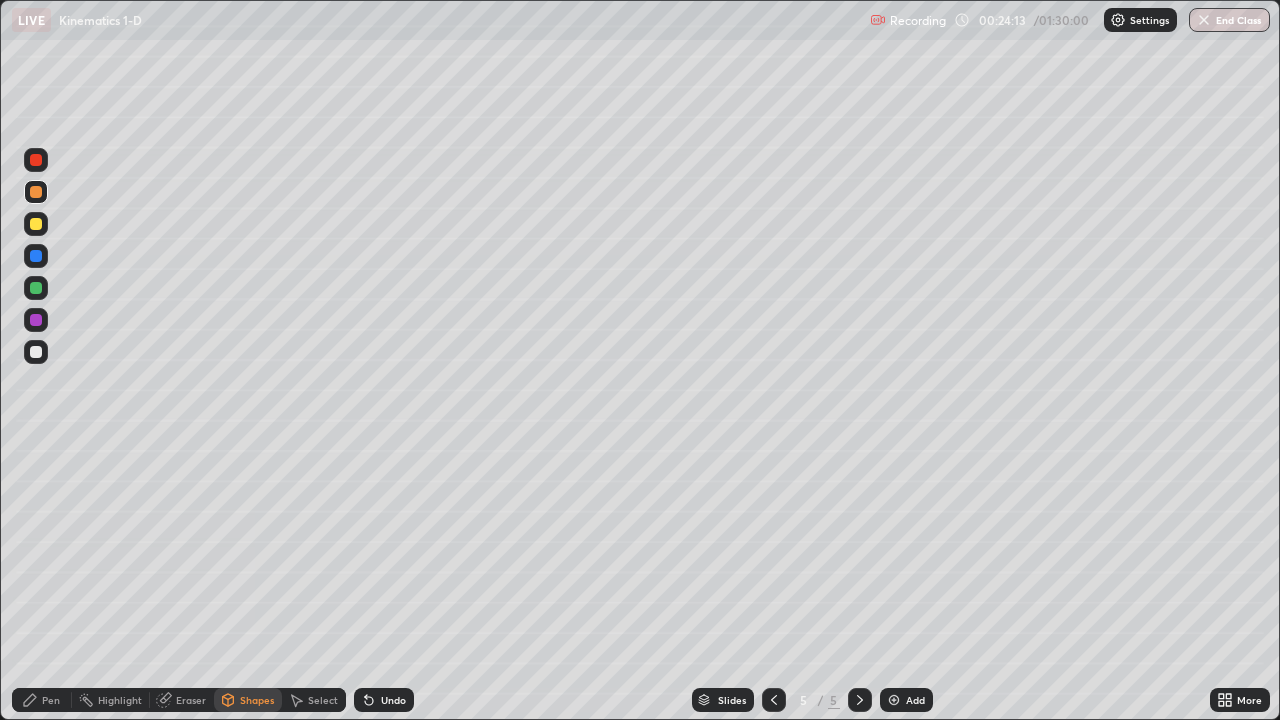 click on "Shapes" at bounding box center (257, 700) 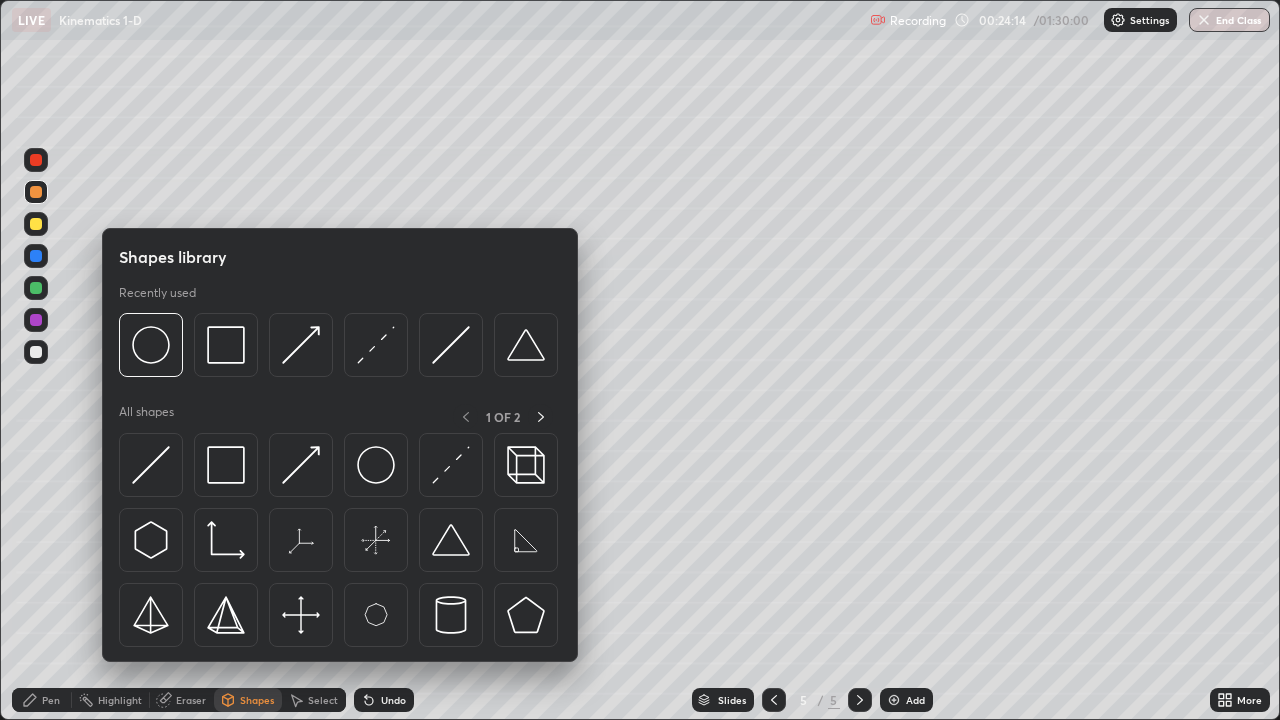 click at bounding box center (301, 465) 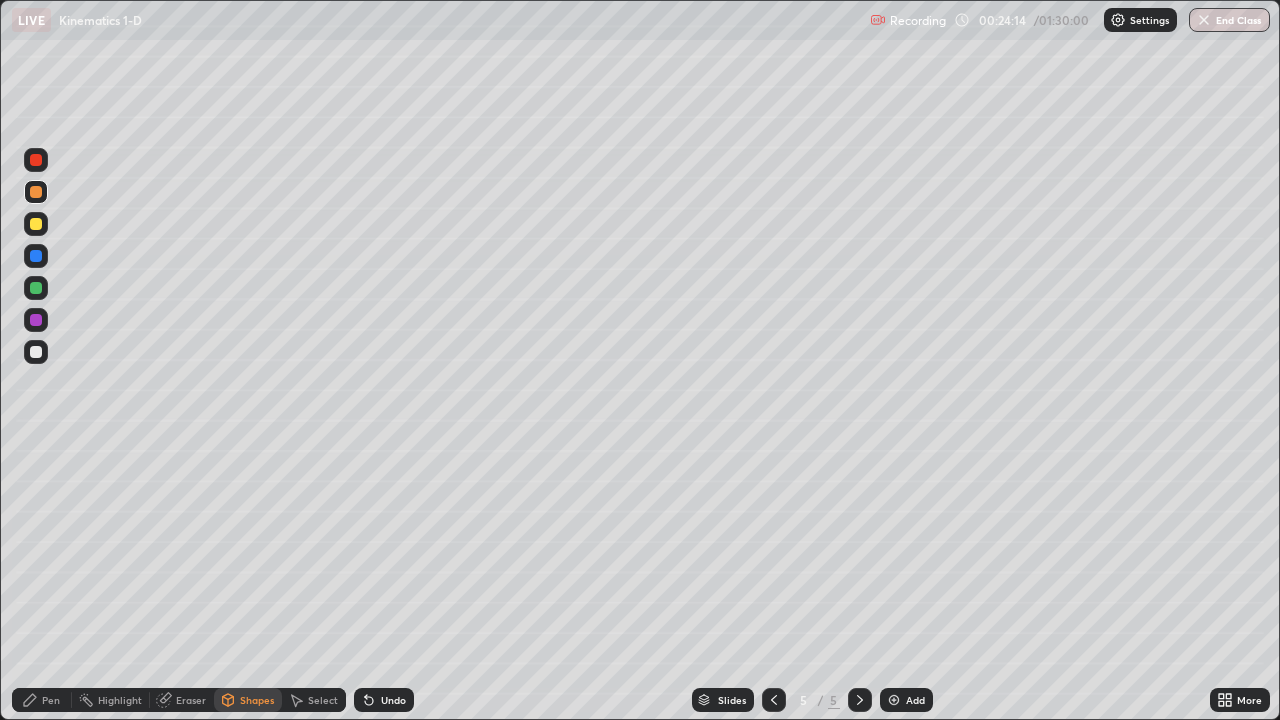 click at bounding box center (36, 288) 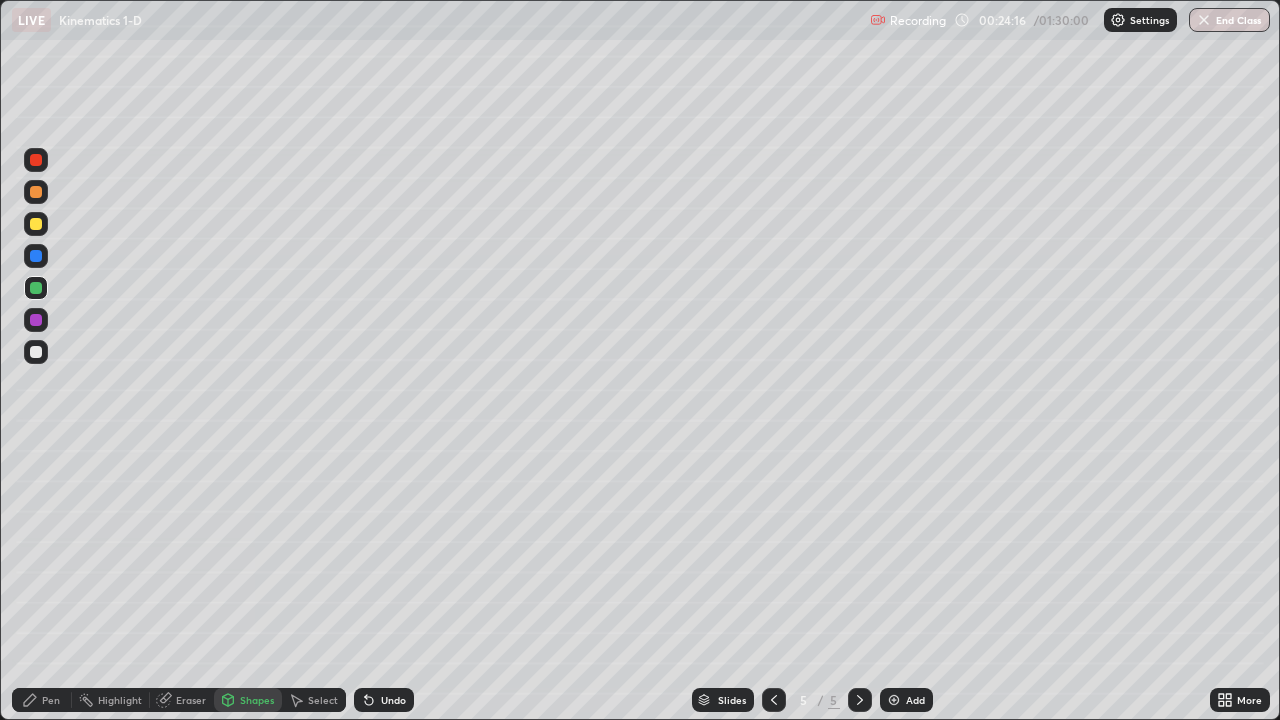 click on "Pen" at bounding box center [42, 700] 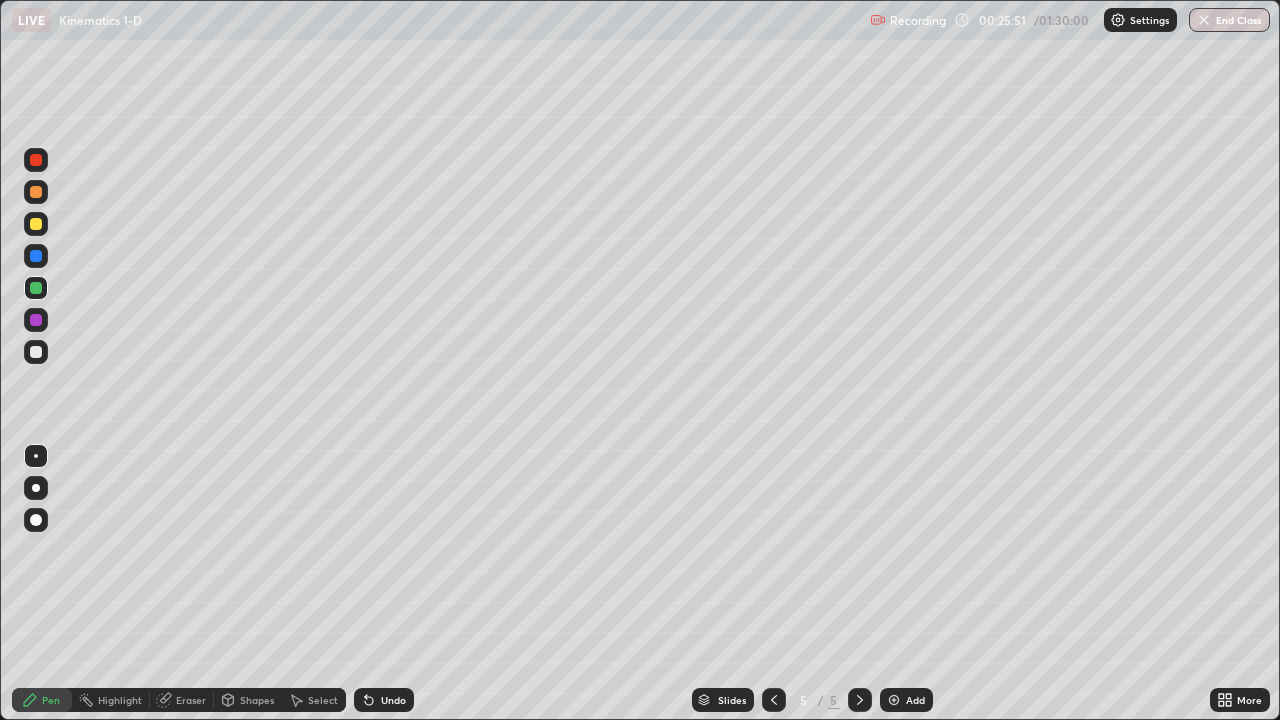 click at bounding box center (860, 700) 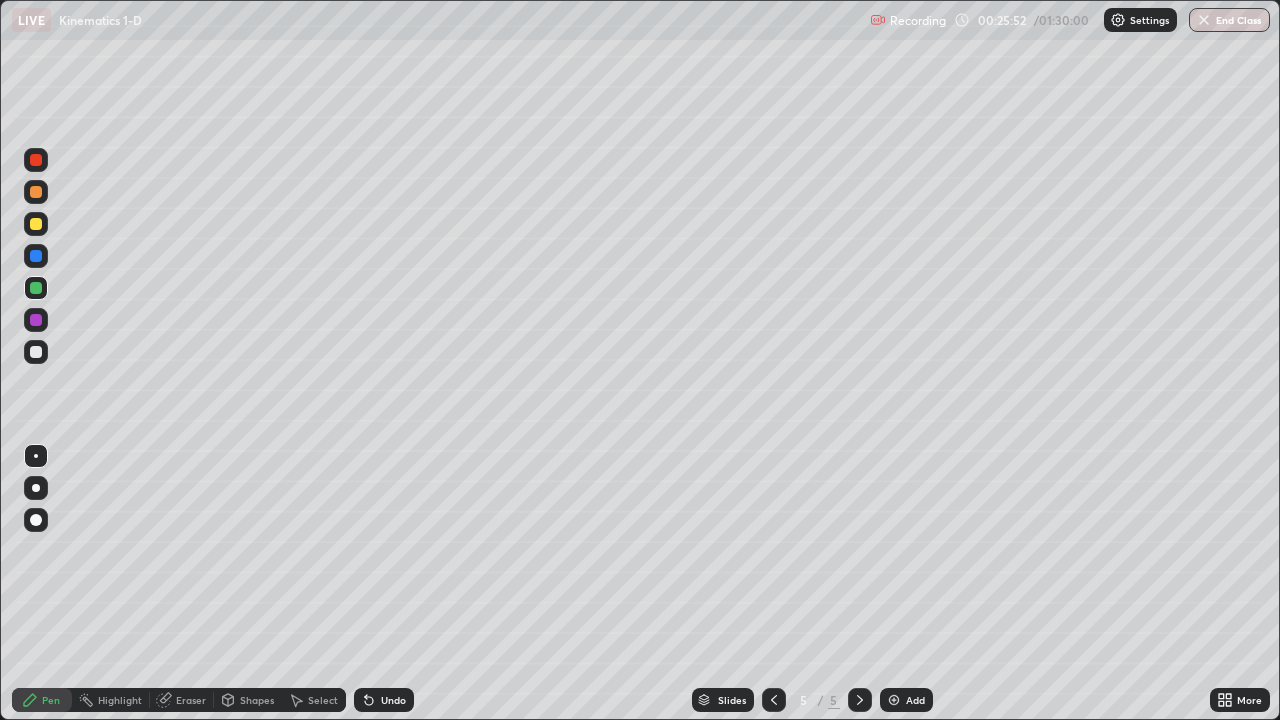 click on "Add" at bounding box center [906, 700] 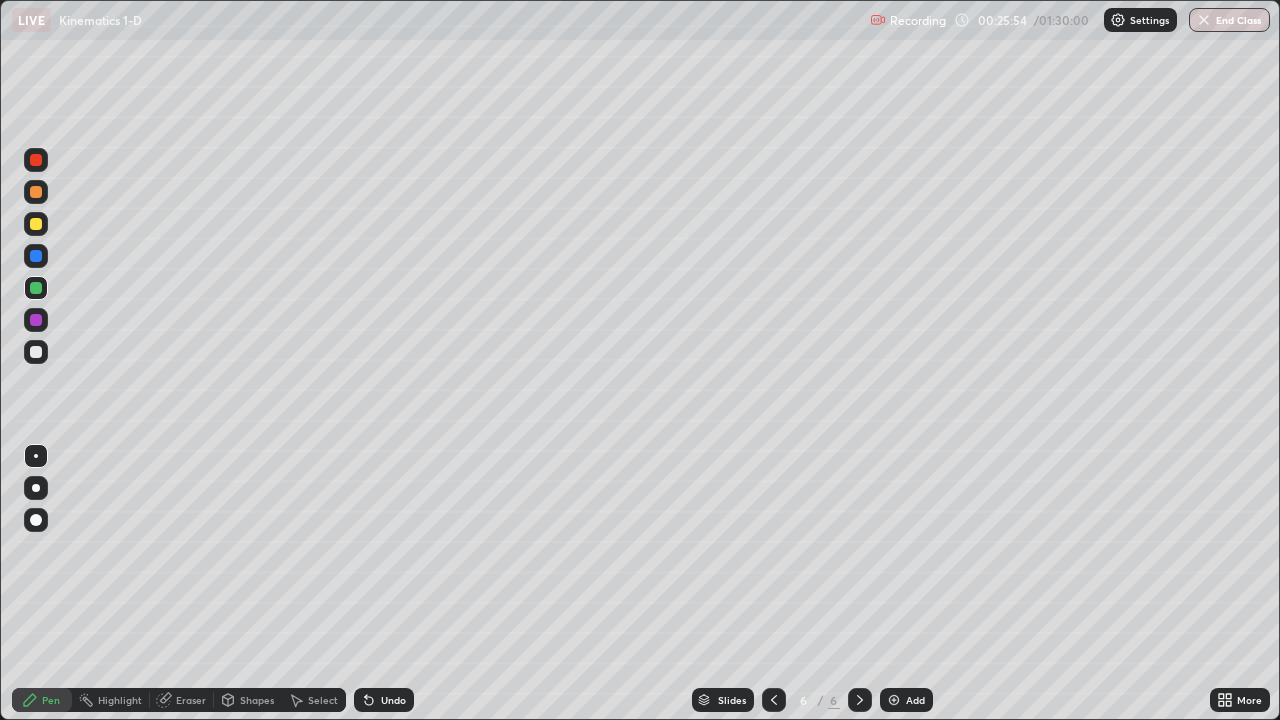 click at bounding box center (36, 192) 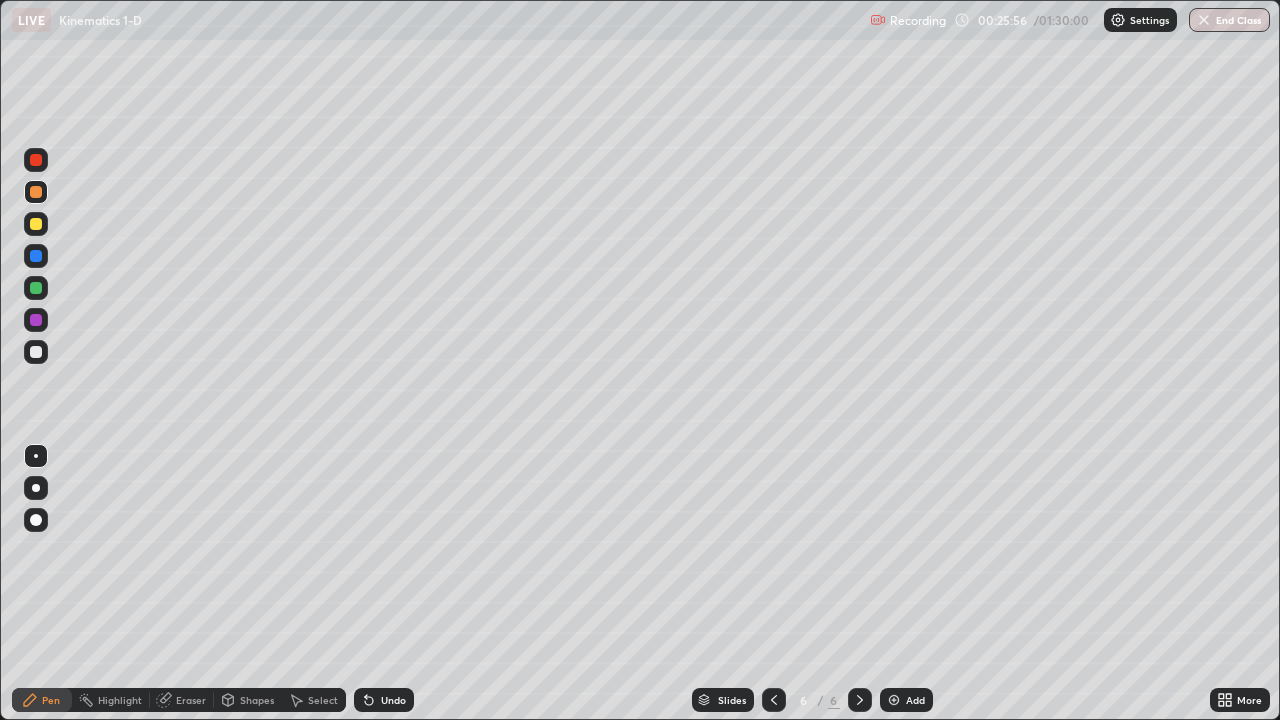 click on "Shapes" at bounding box center (248, 700) 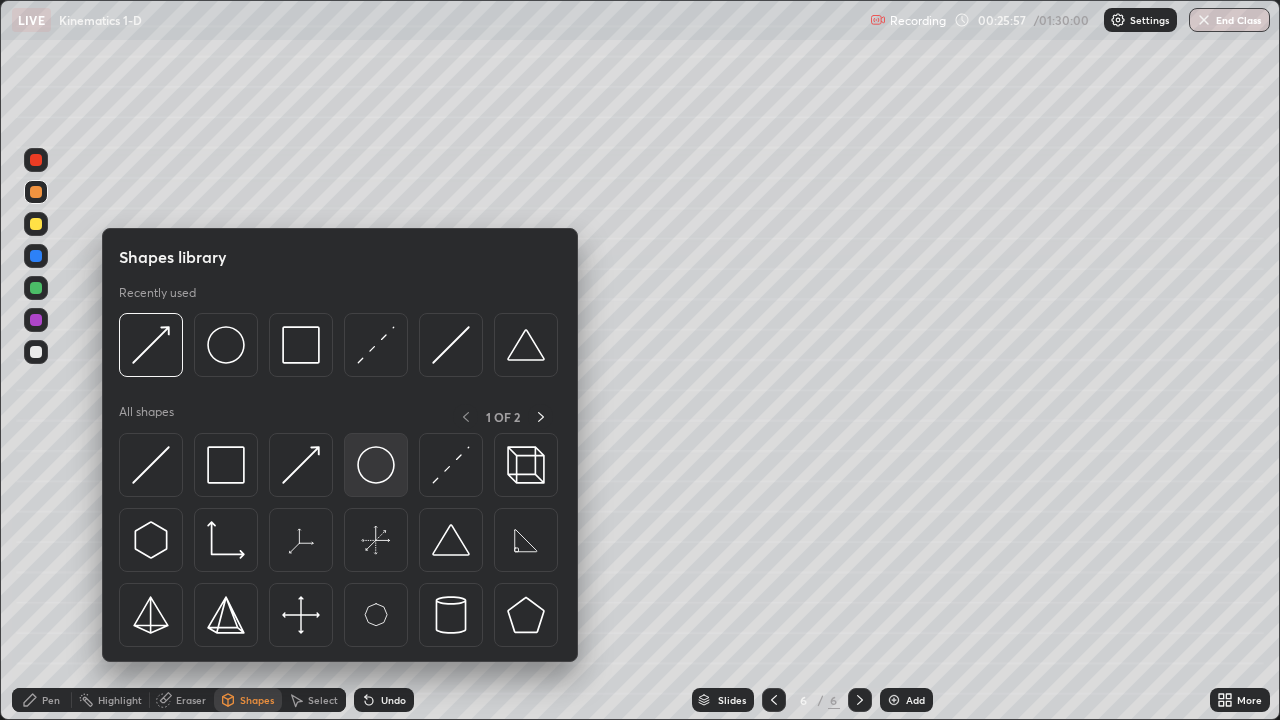 click at bounding box center (376, 465) 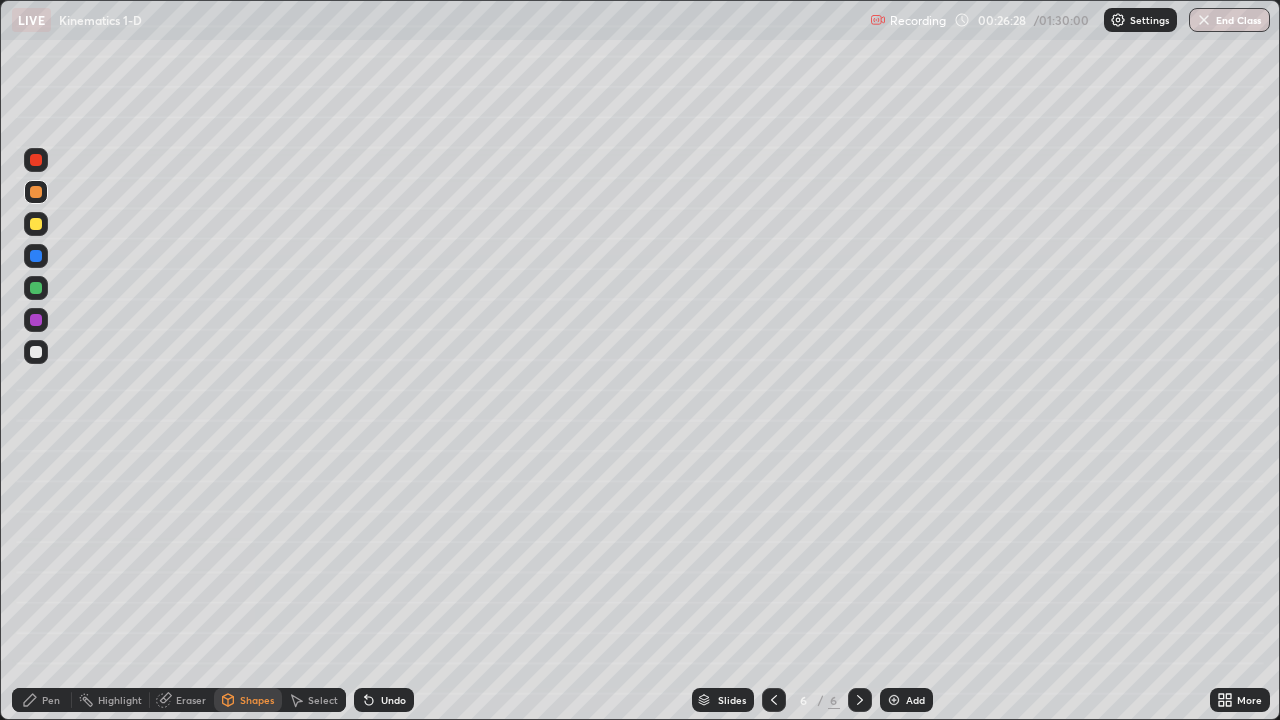 click at bounding box center [36, 224] 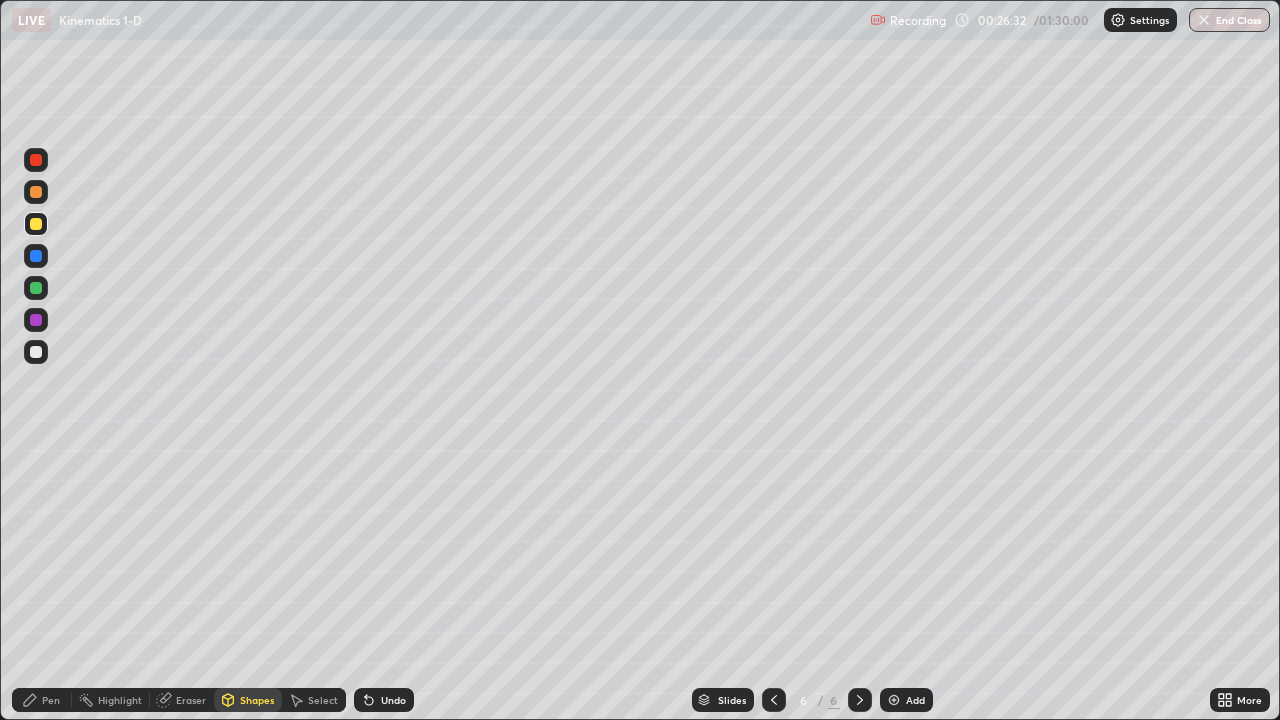 click on "Undo" at bounding box center (393, 700) 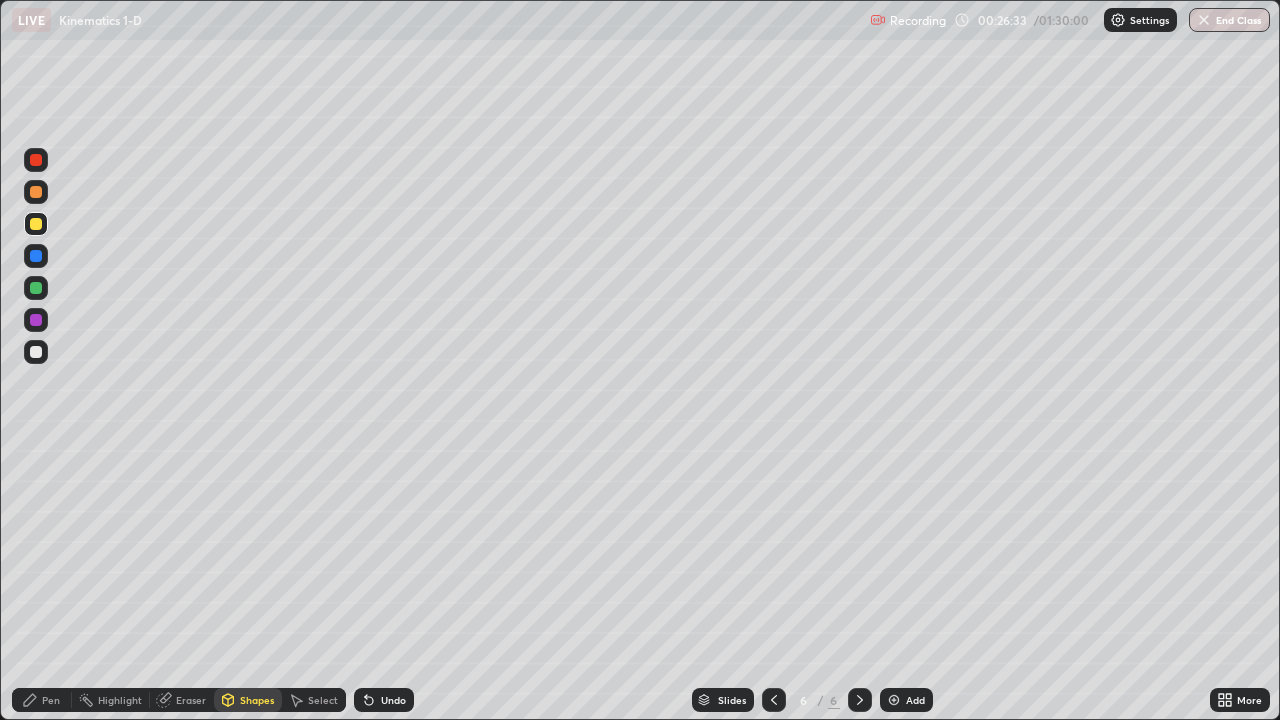 click 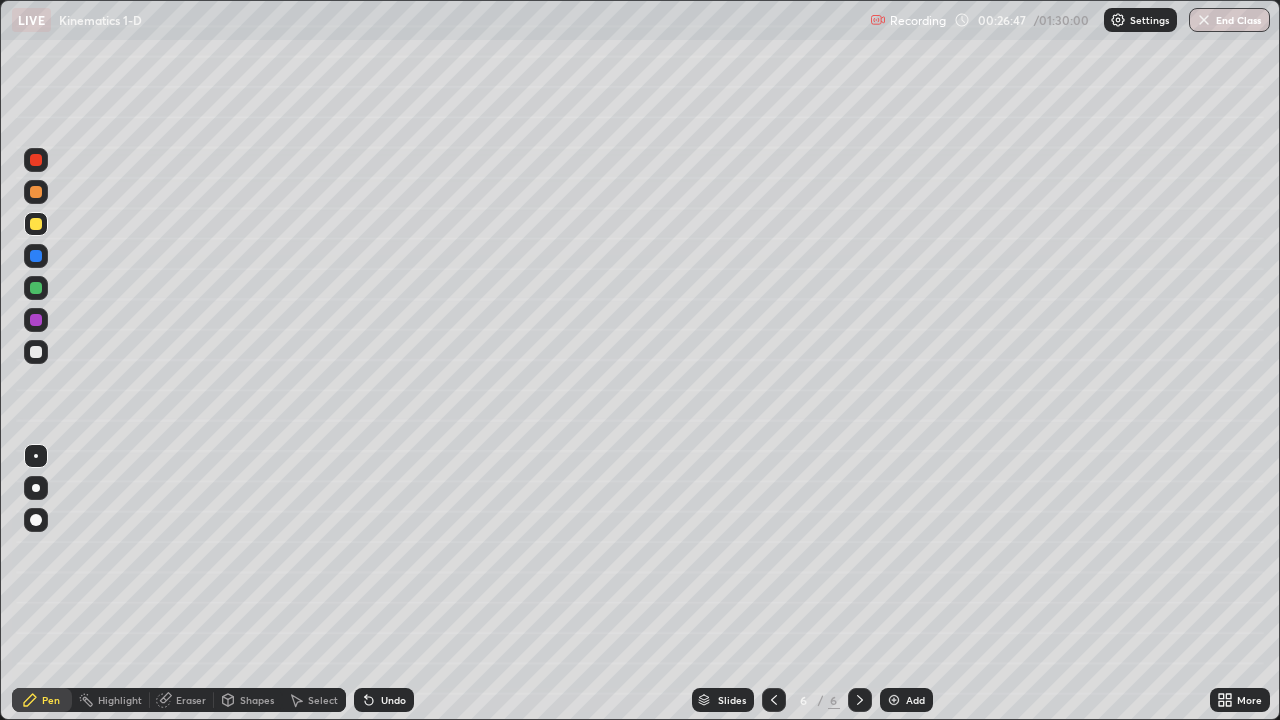 click on "Shapes" at bounding box center (257, 700) 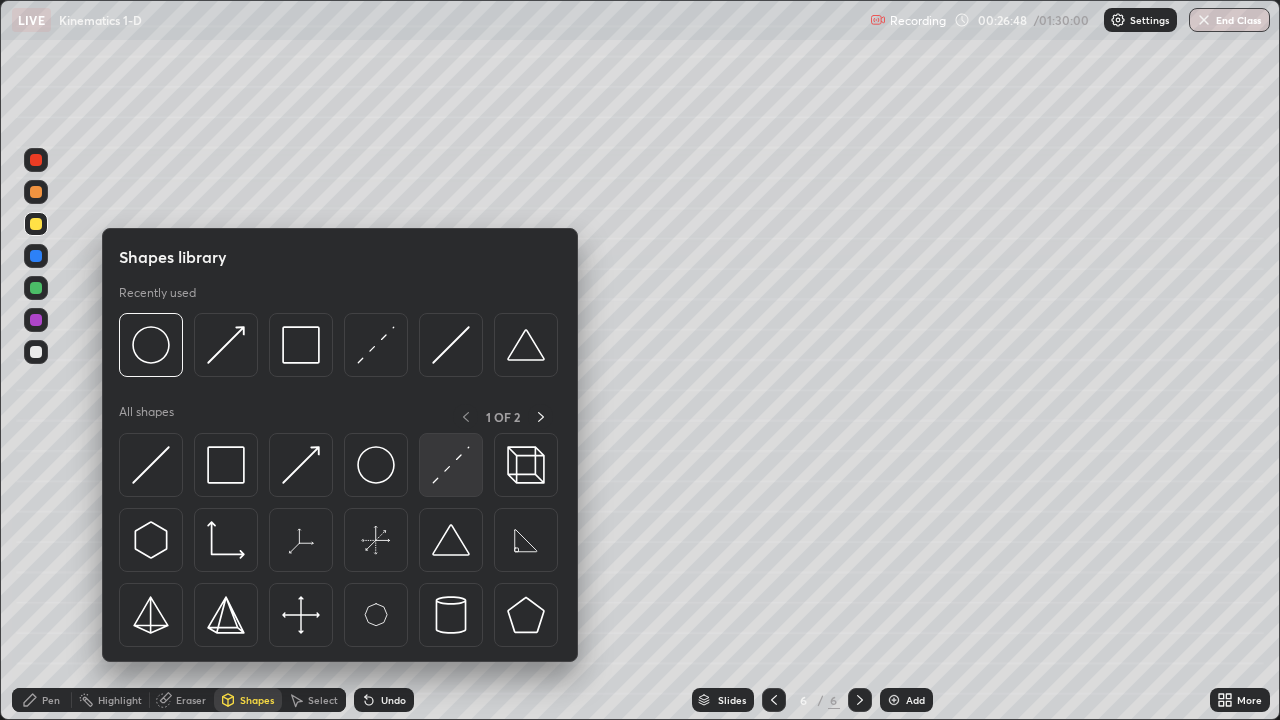 click at bounding box center (451, 465) 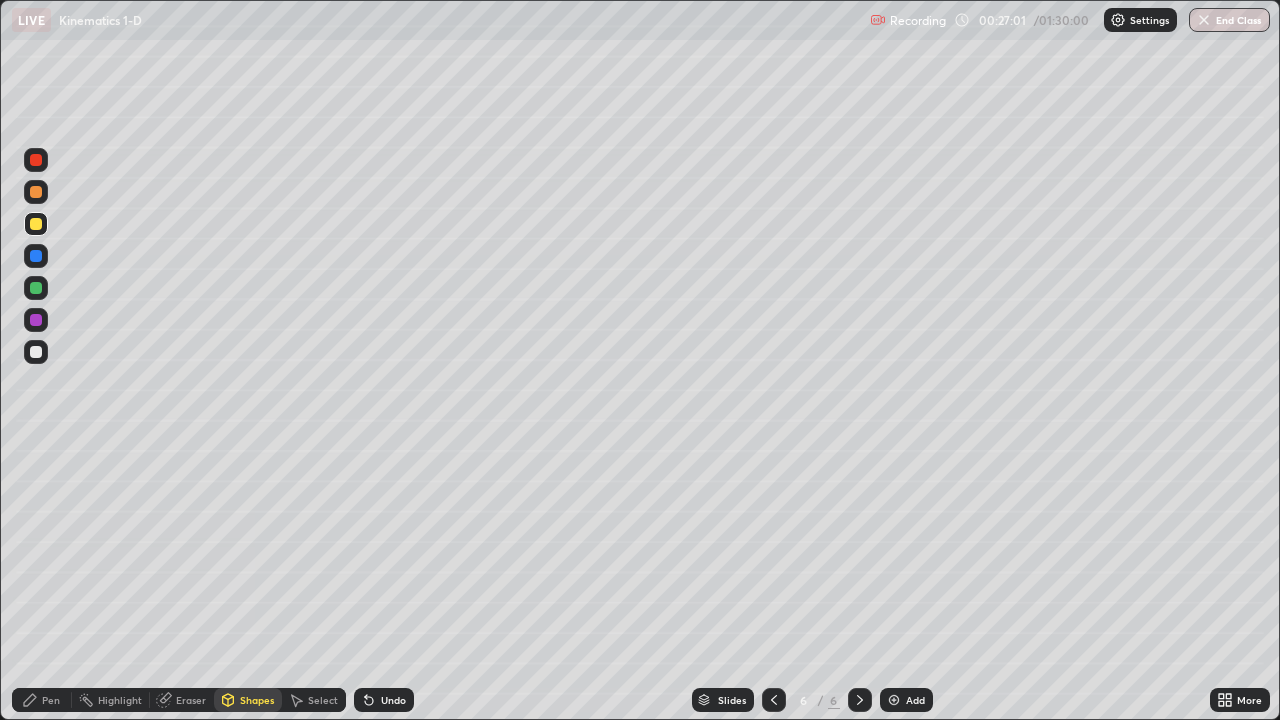 click on "Shapes" at bounding box center [257, 700] 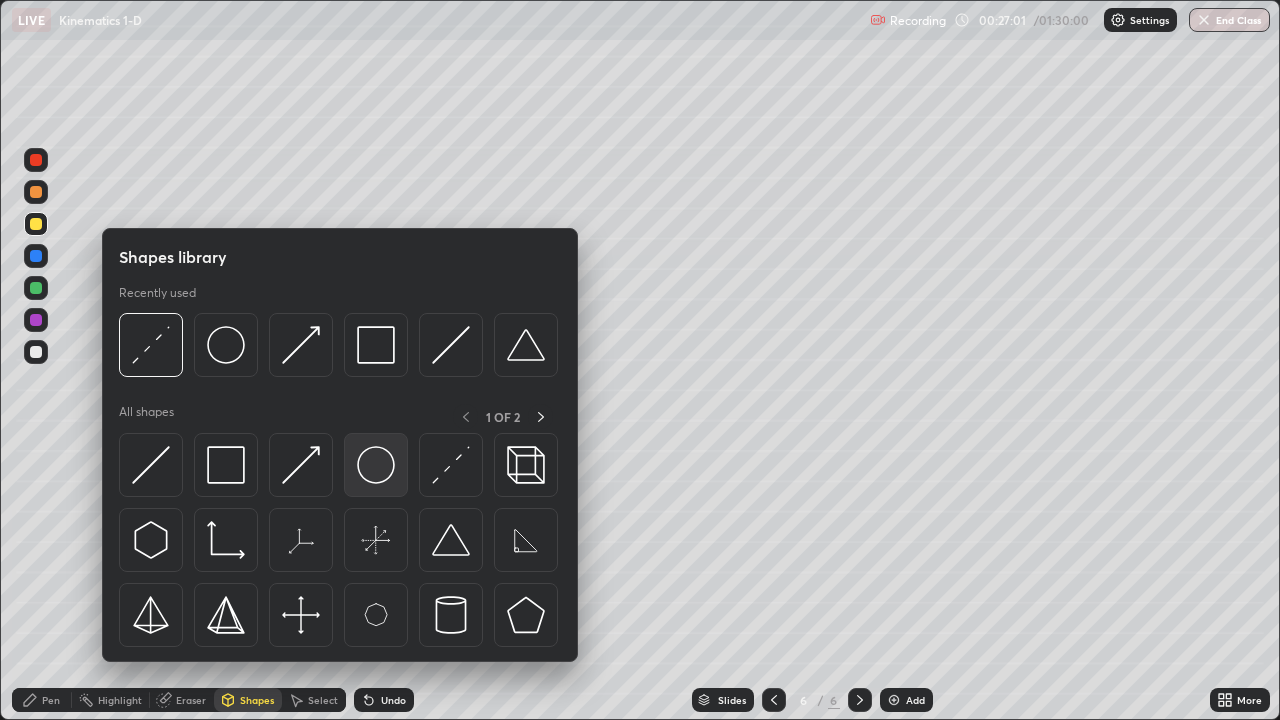 click at bounding box center (376, 465) 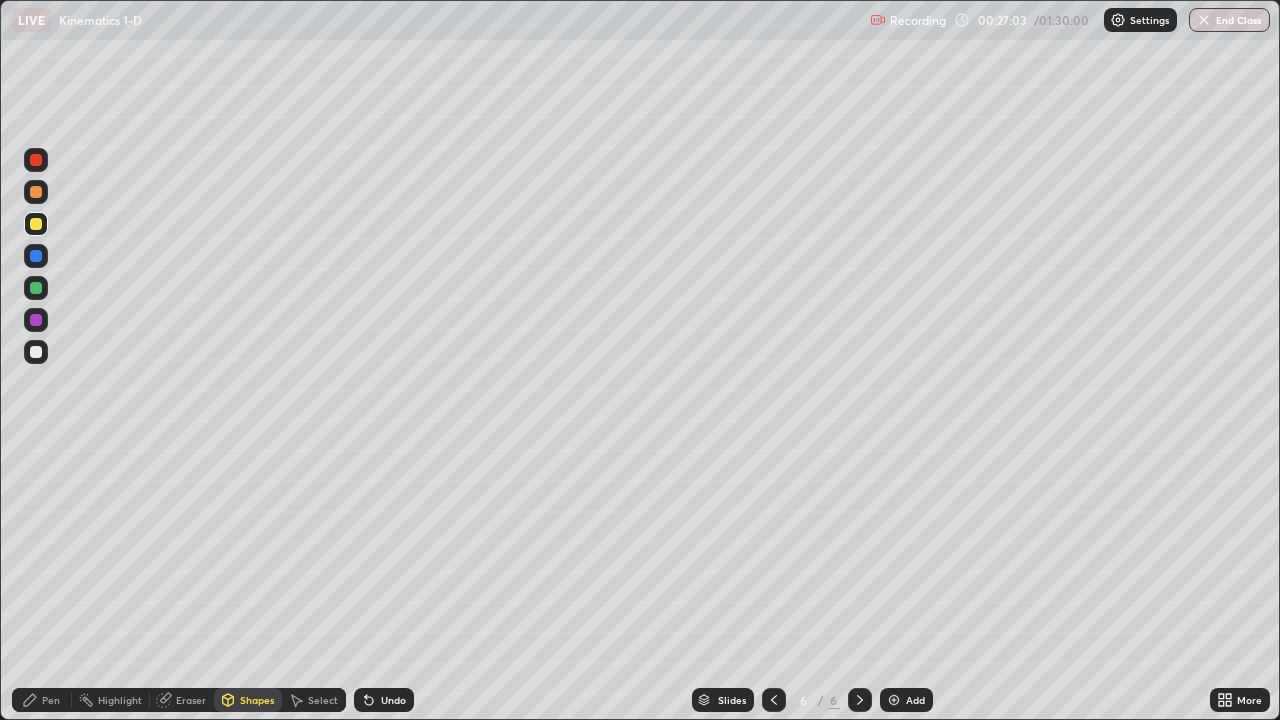 click 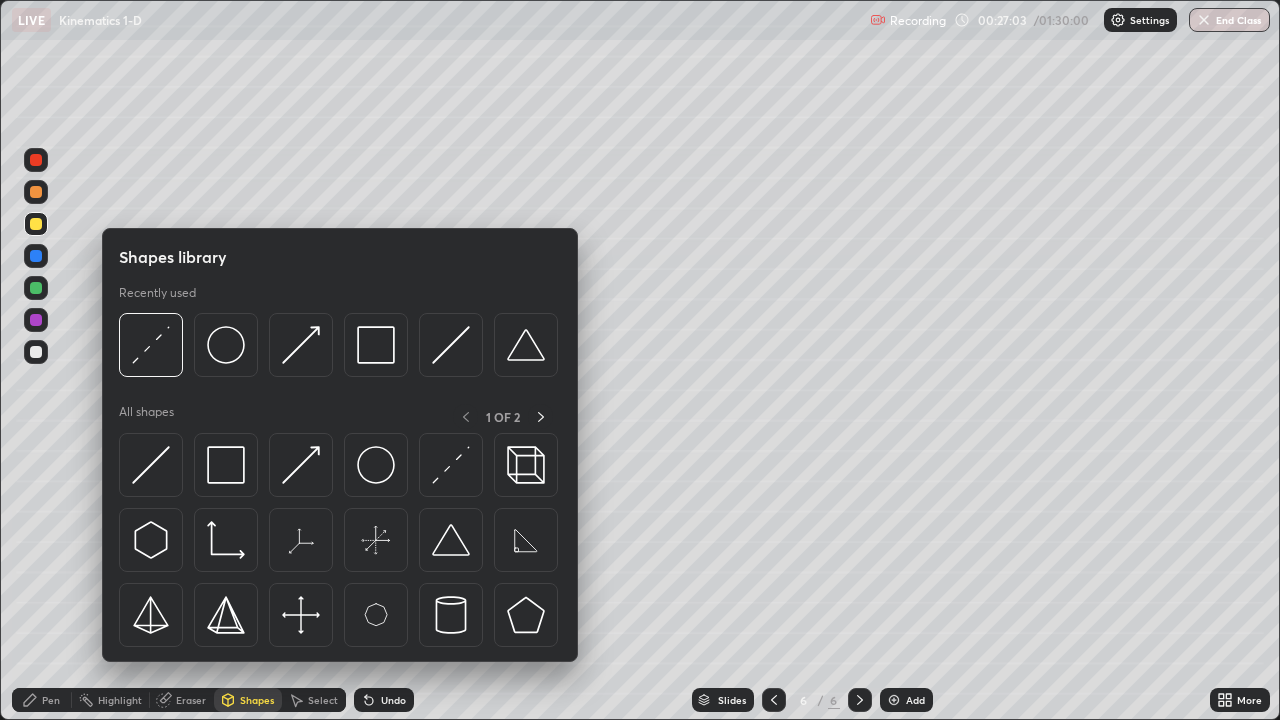 click at bounding box center (301, 465) 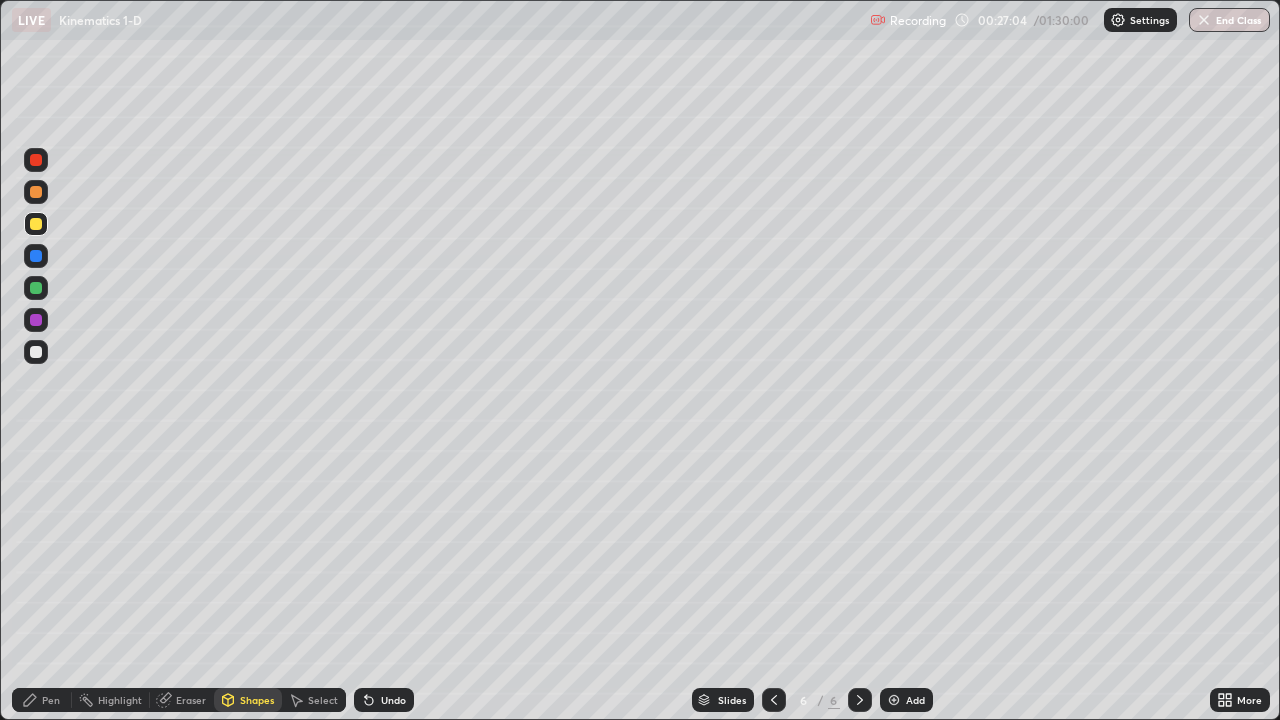 click at bounding box center [36, 288] 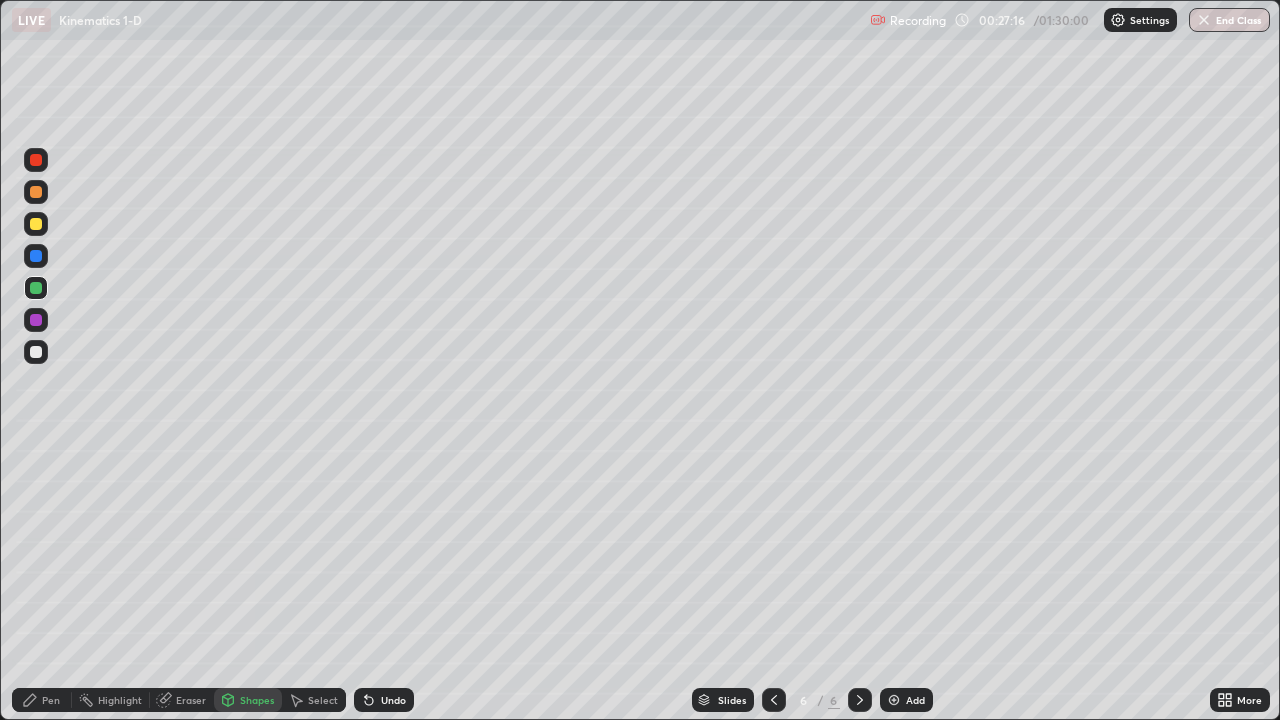 click at bounding box center (36, 192) 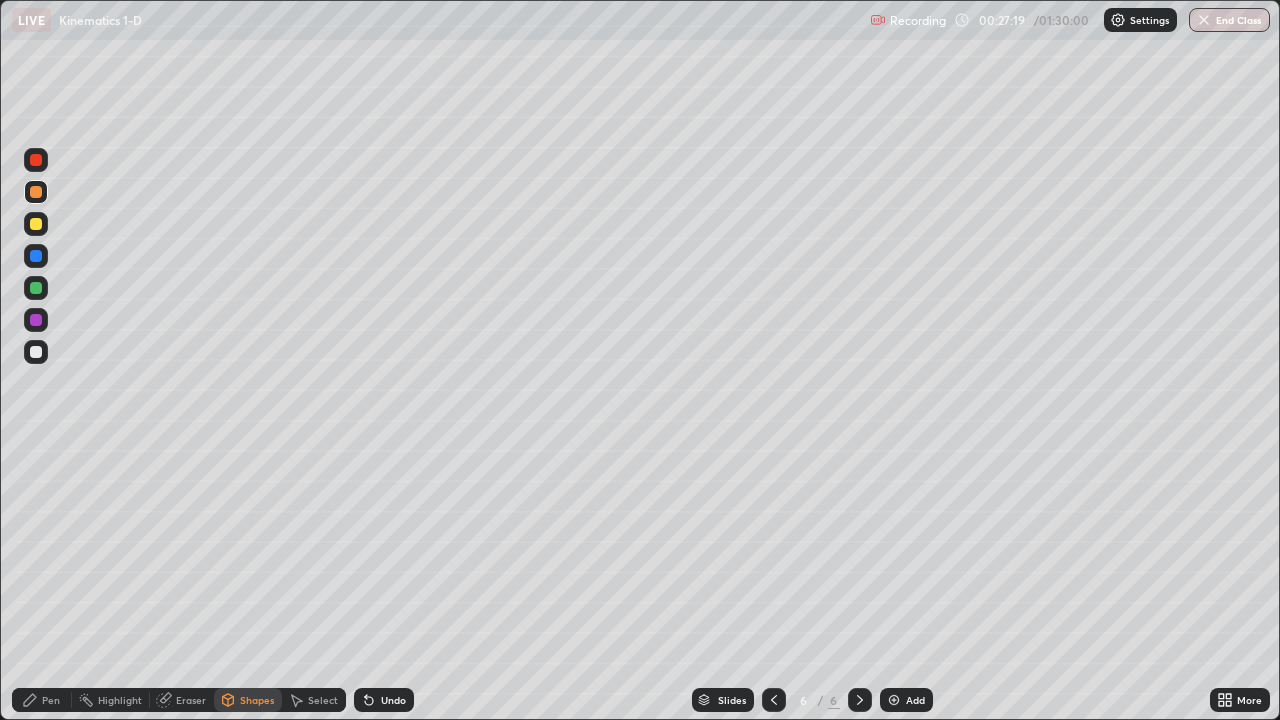 click on "Undo" at bounding box center [384, 700] 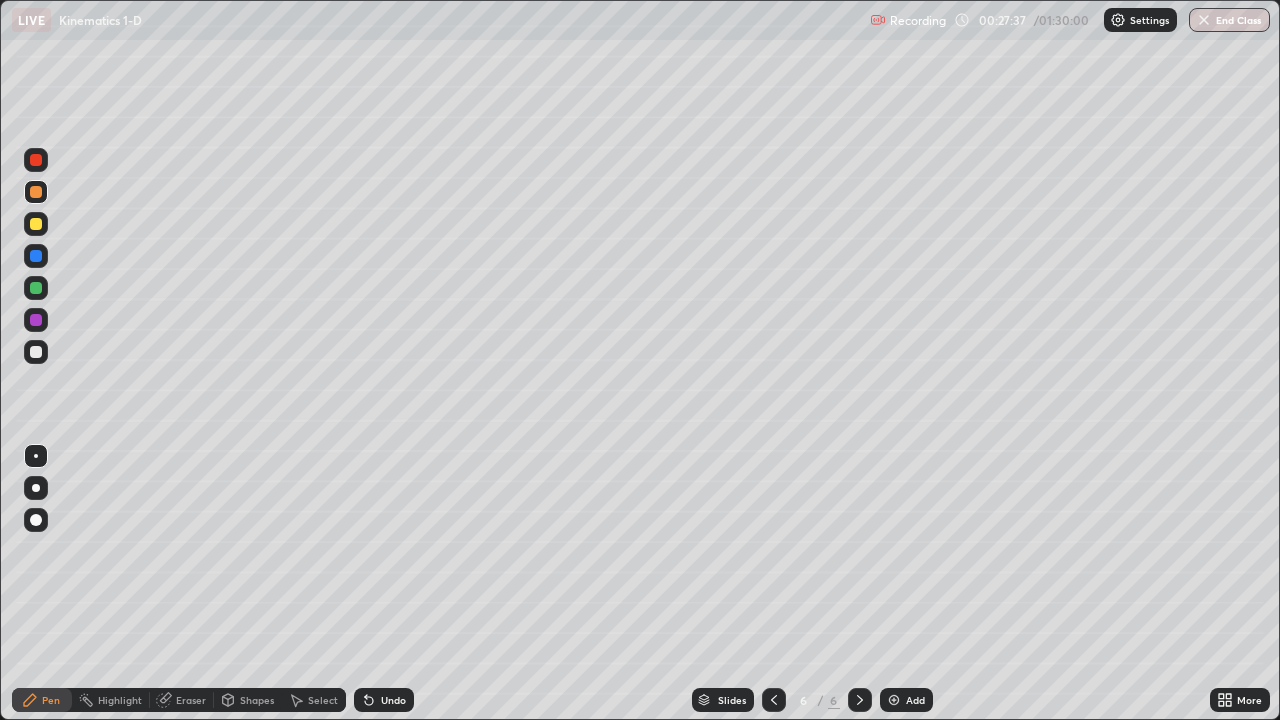 click 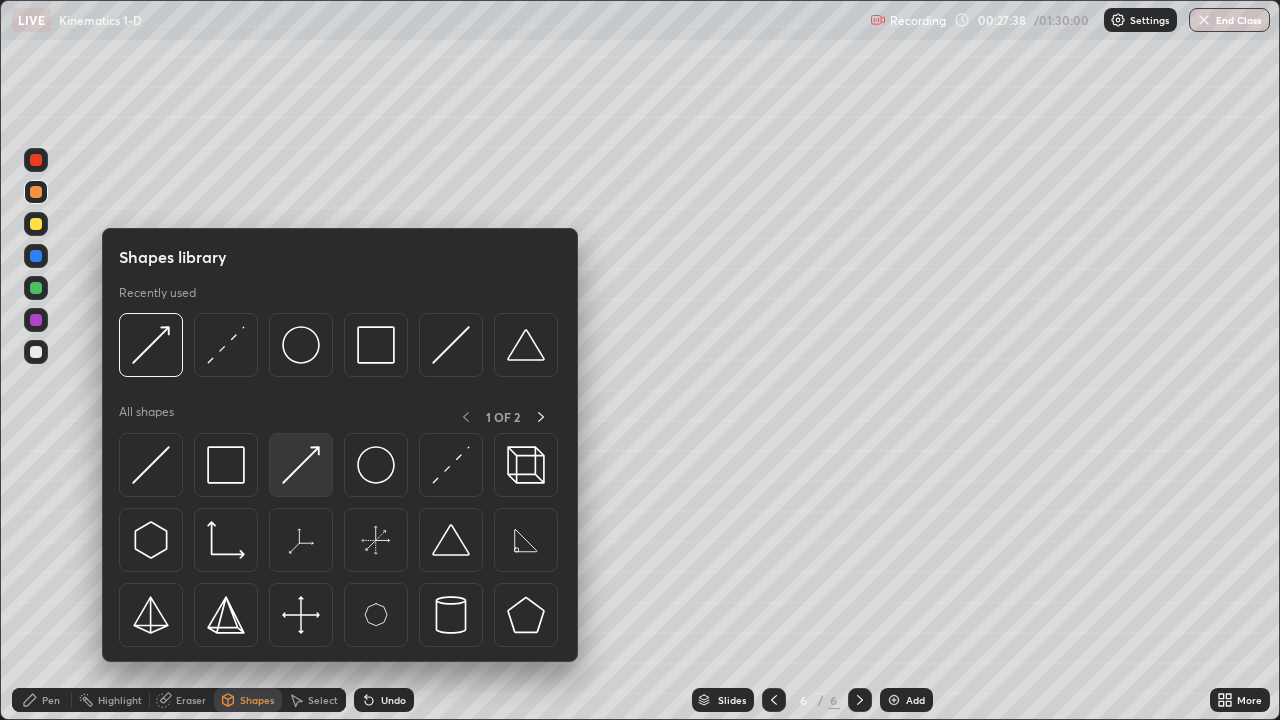 click at bounding box center [301, 465] 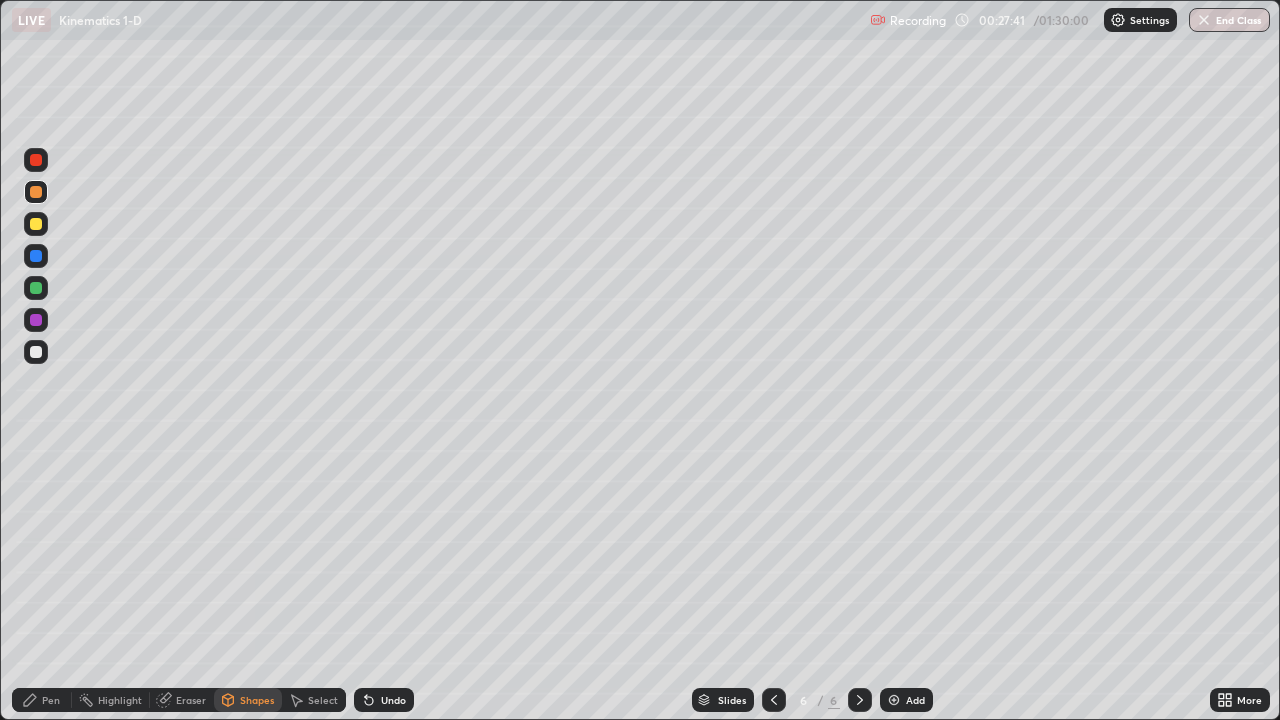 click on "Pen" at bounding box center [51, 700] 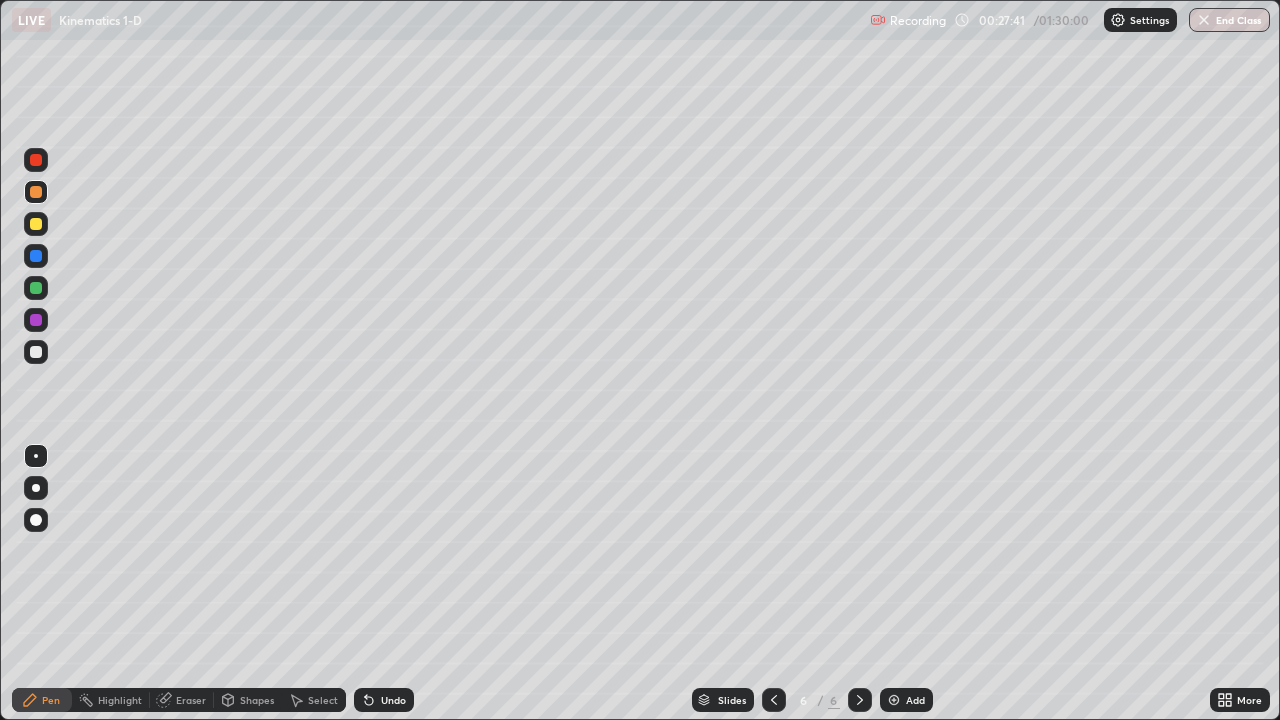 click at bounding box center [36, 352] 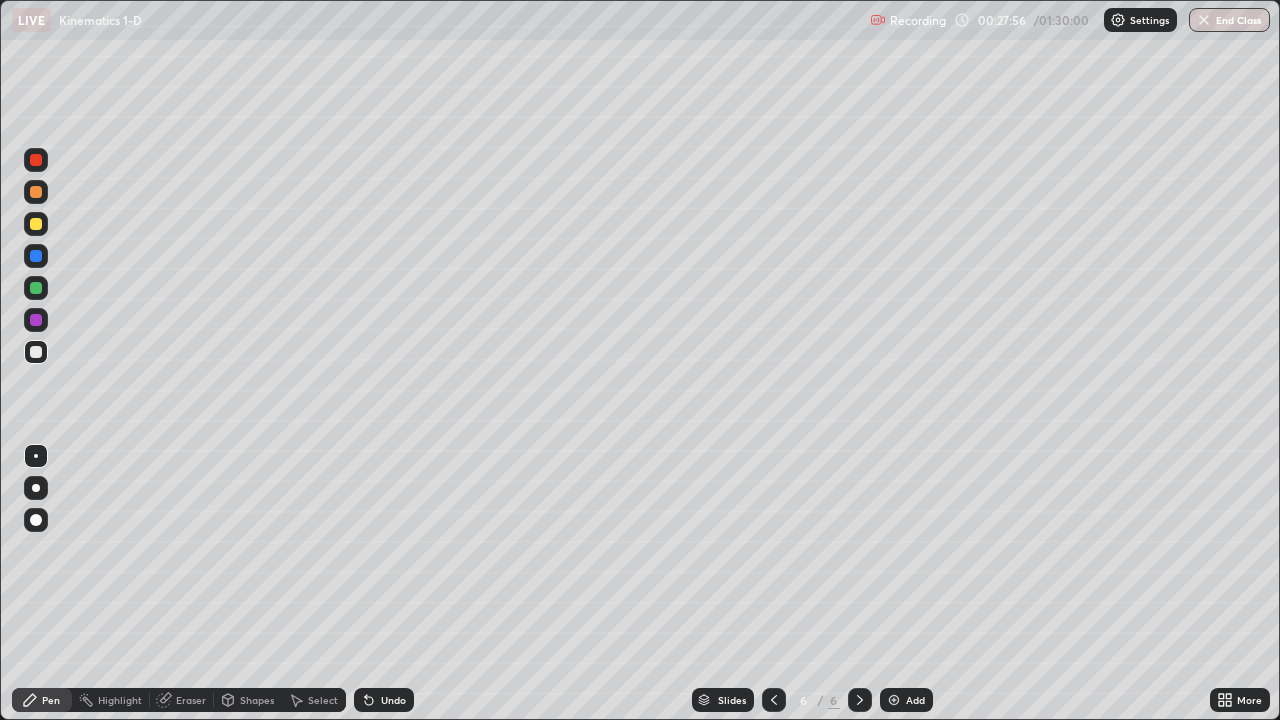 click 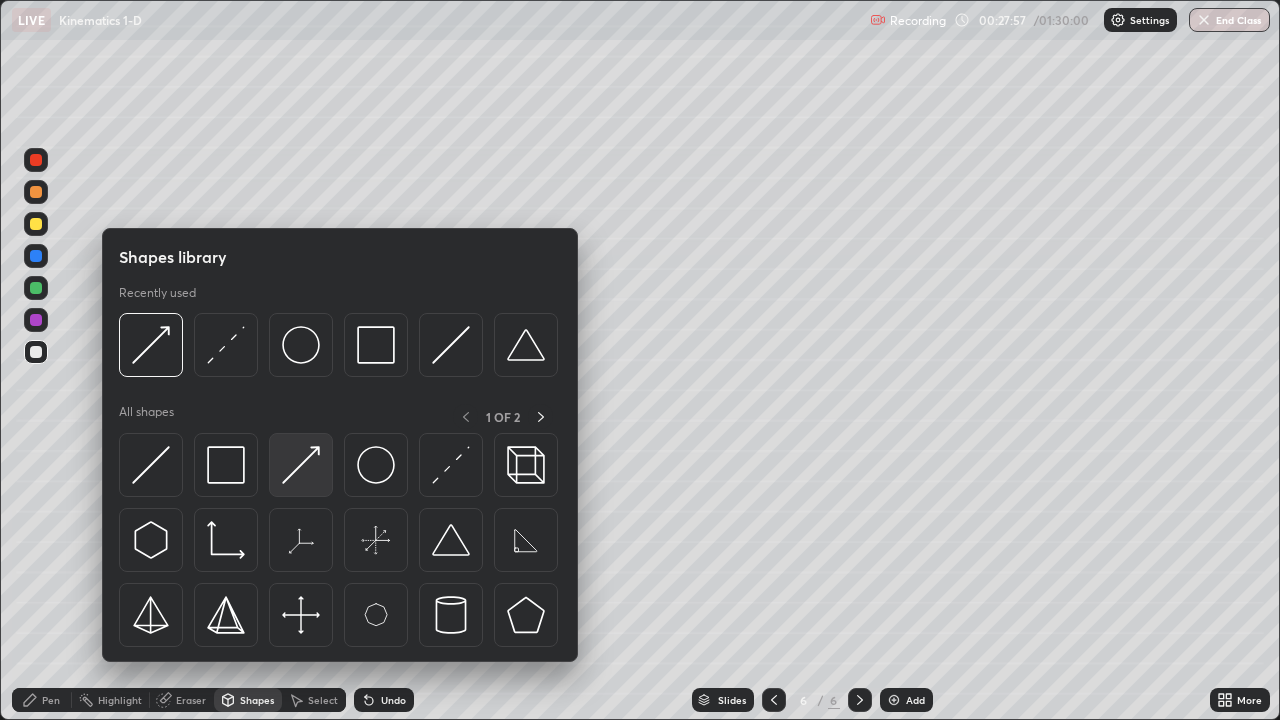click at bounding box center [301, 465] 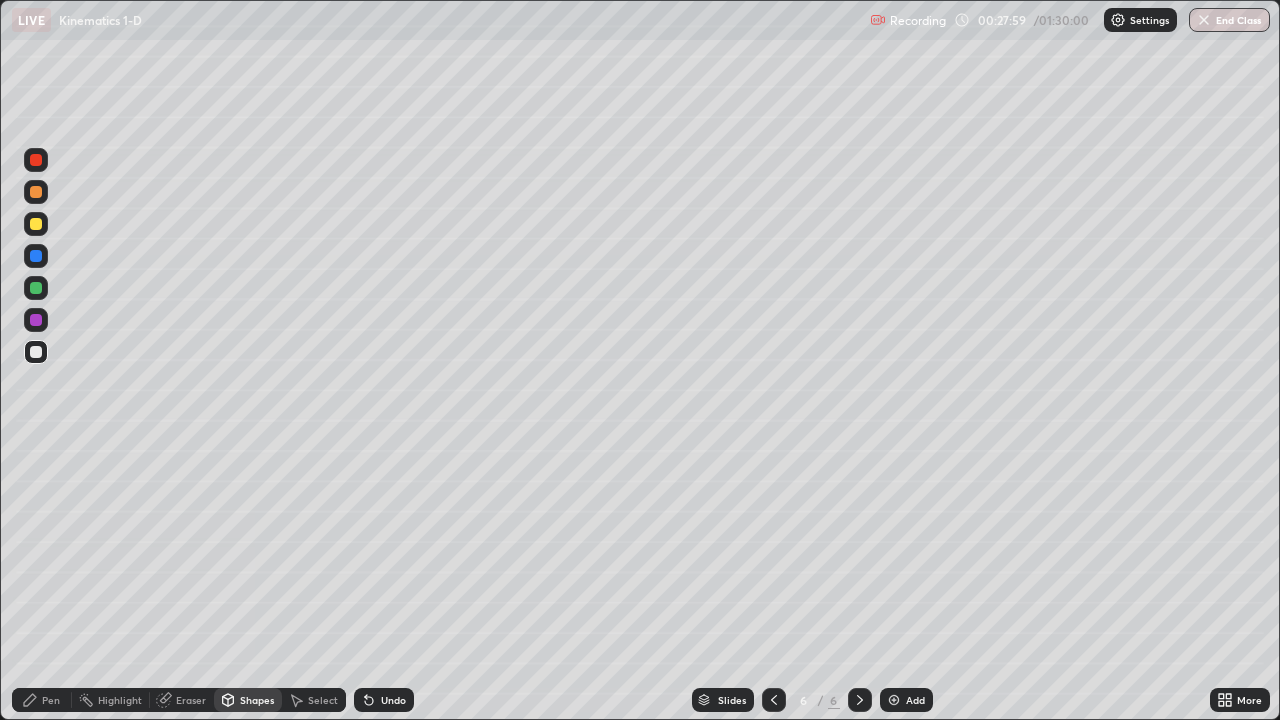 click 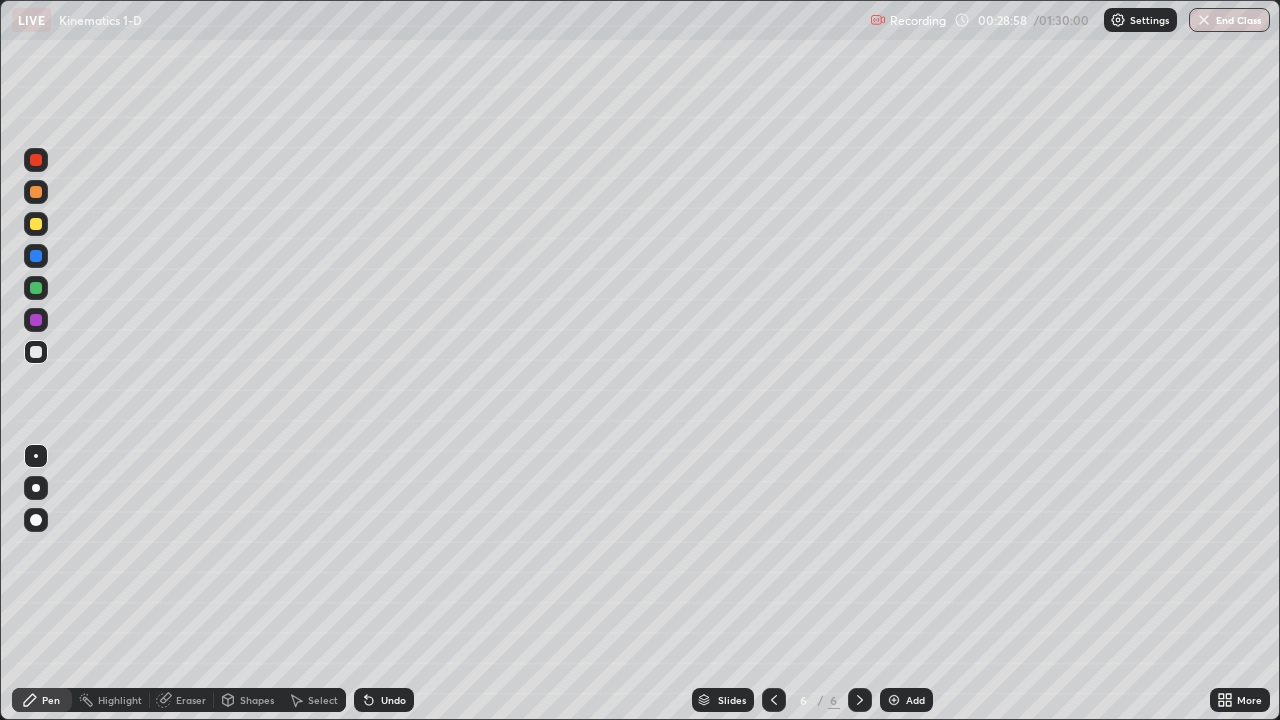 click at bounding box center [36, 192] 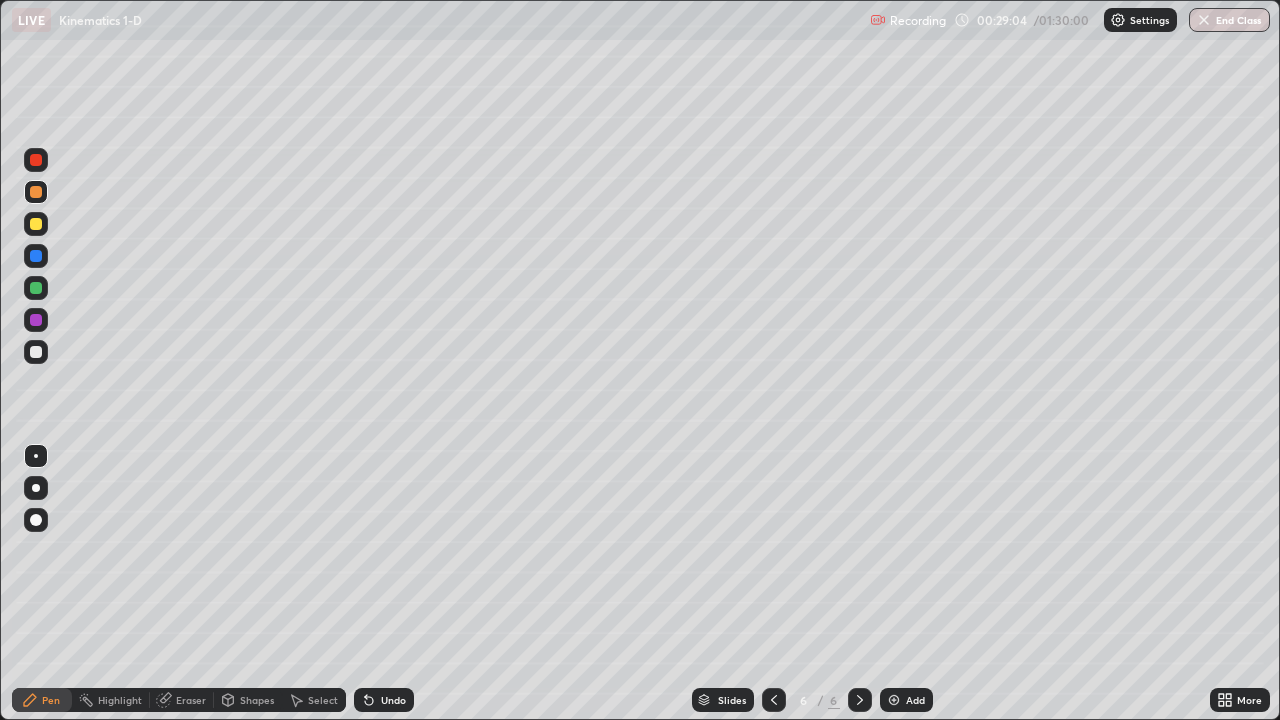 click on "Shapes" at bounding box center (257, 700) 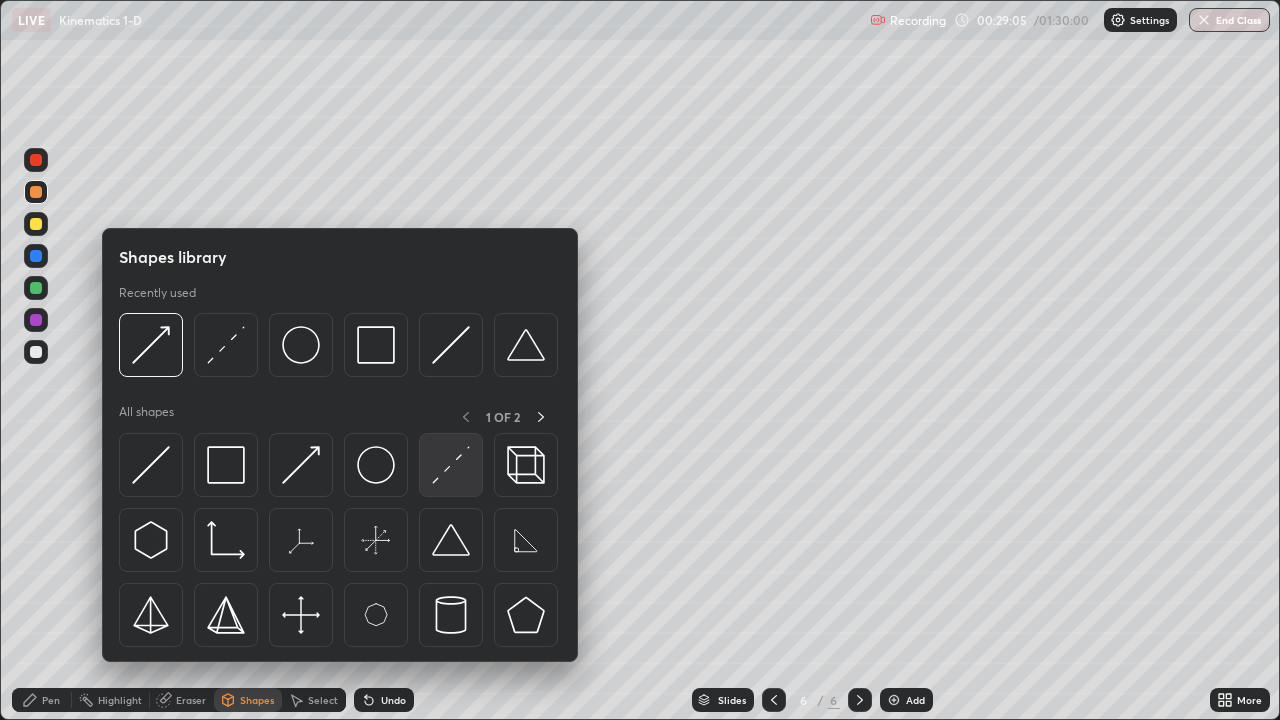 click at bounding box center [451, 465] 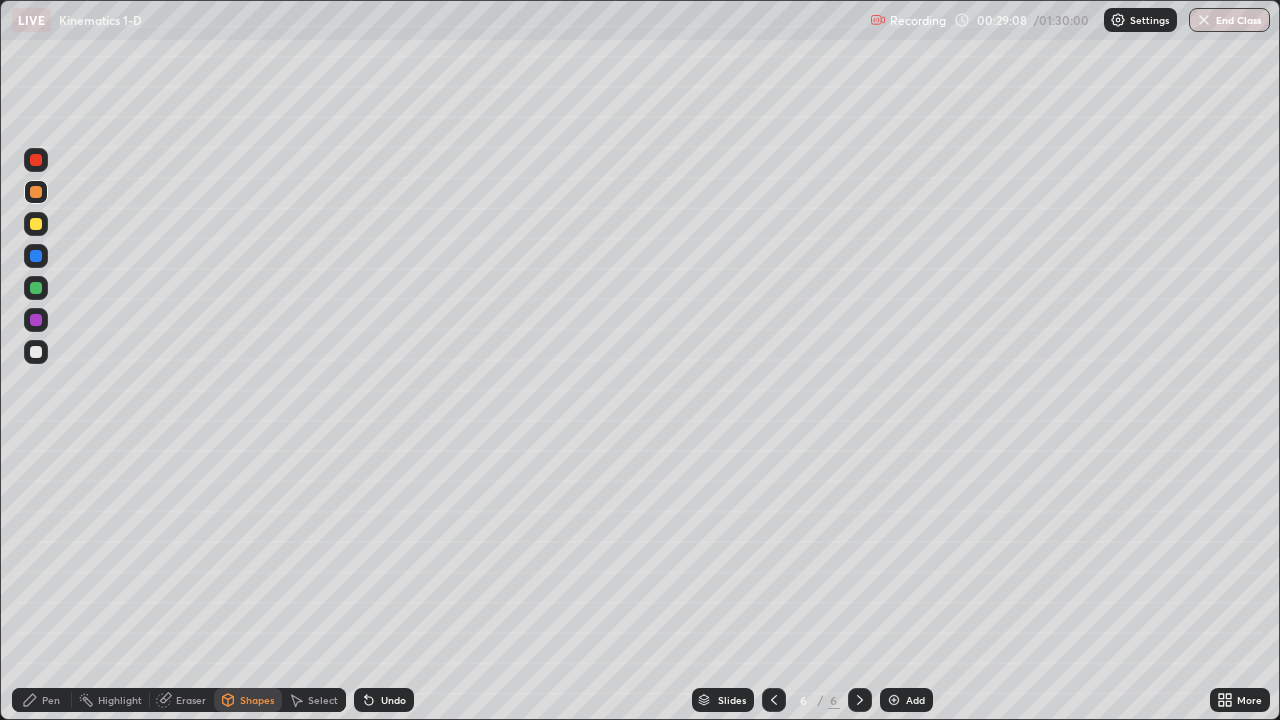 click on "Pen" at bounding box center [51, 700] 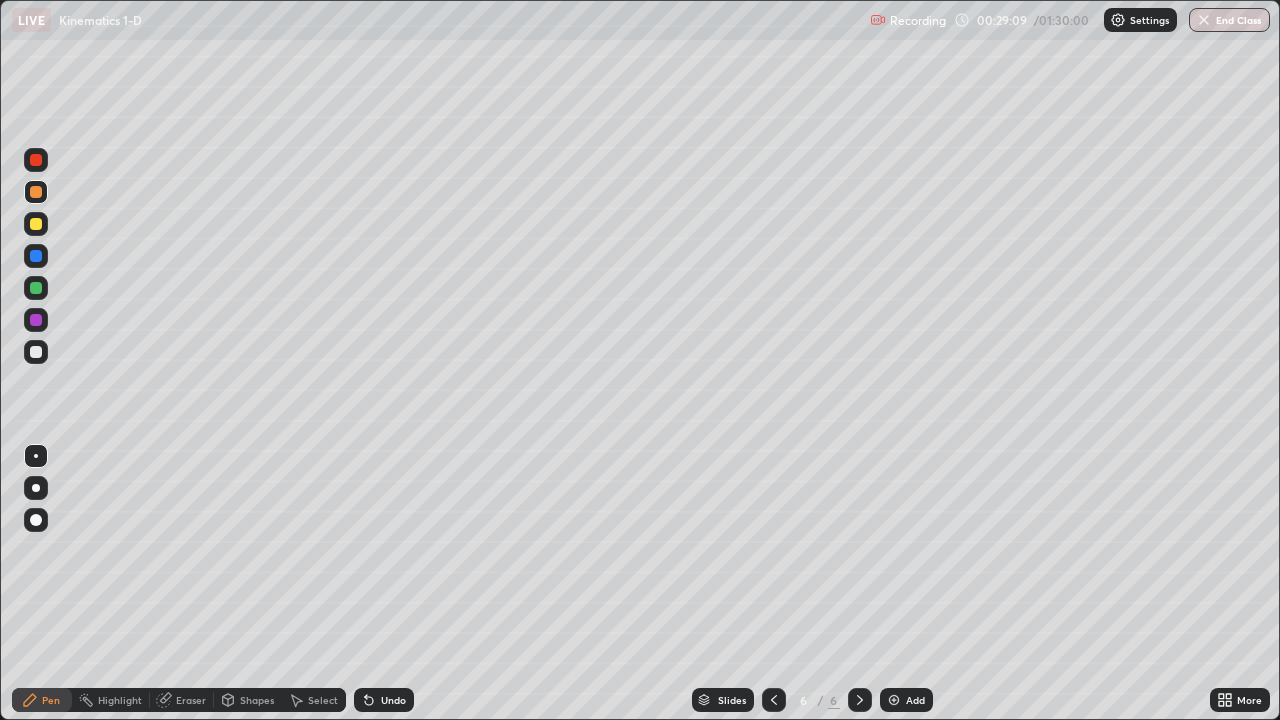 click at bounding box center [36, 288] 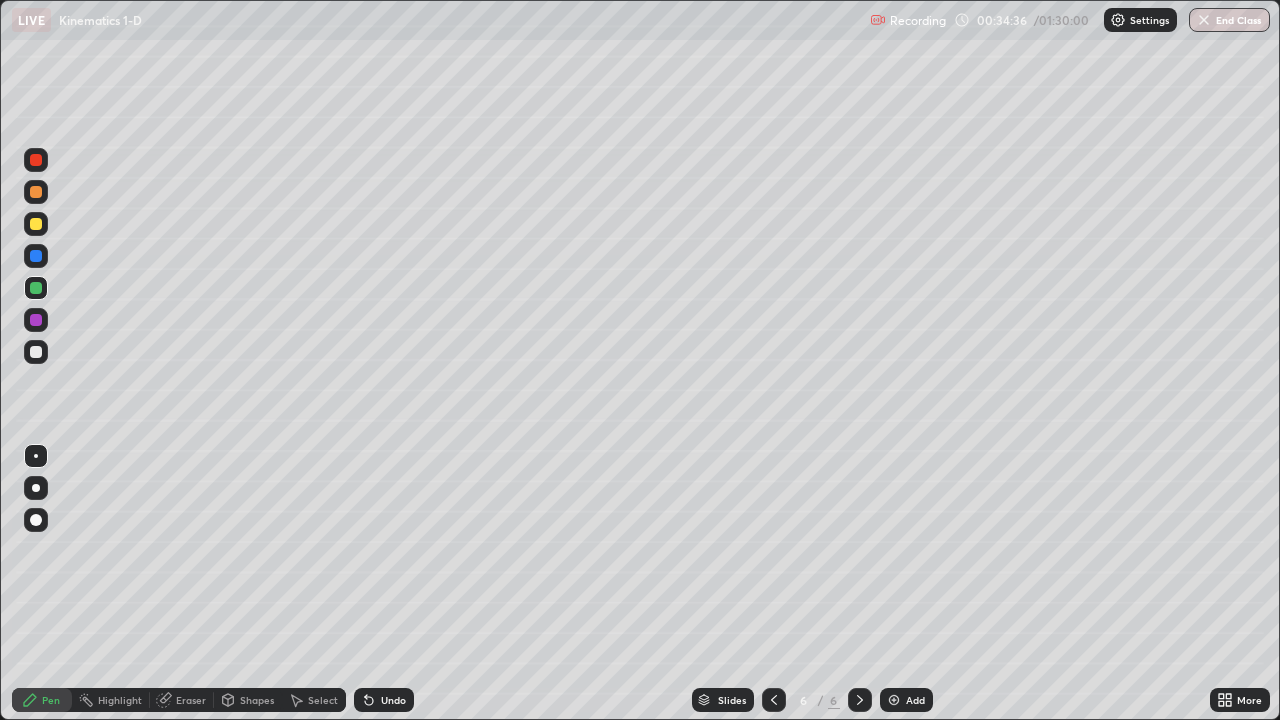click 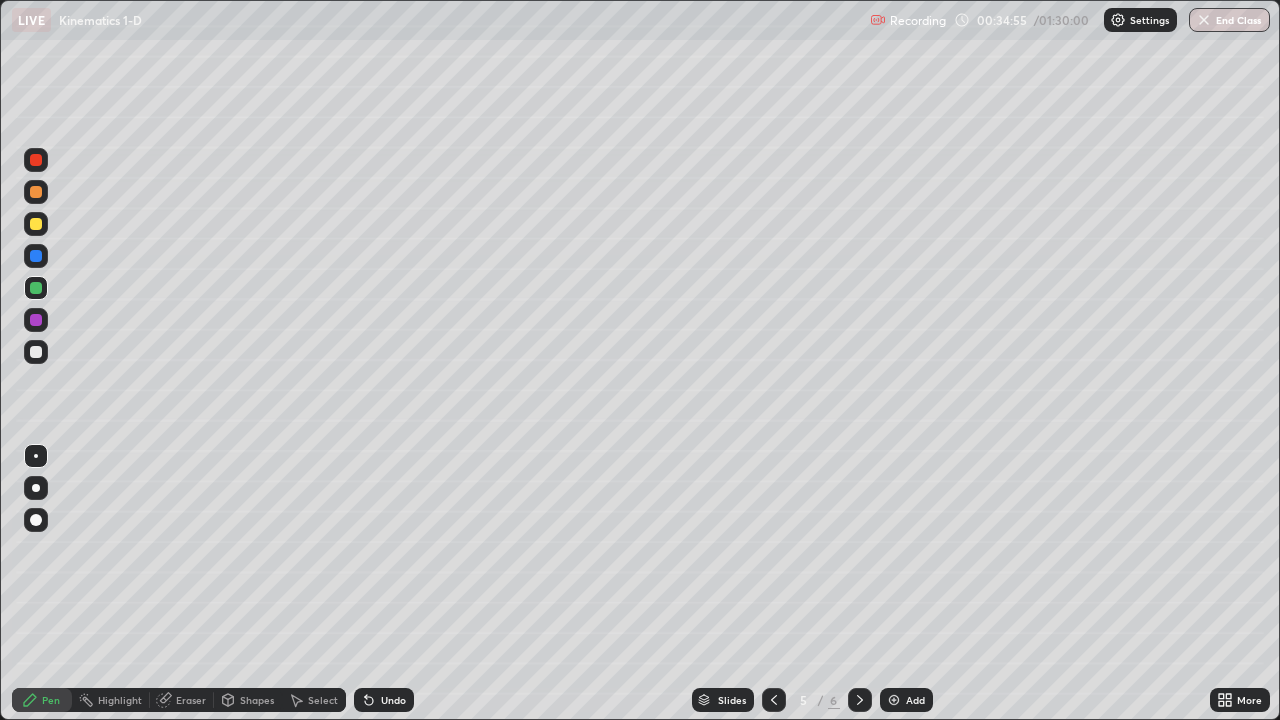 click 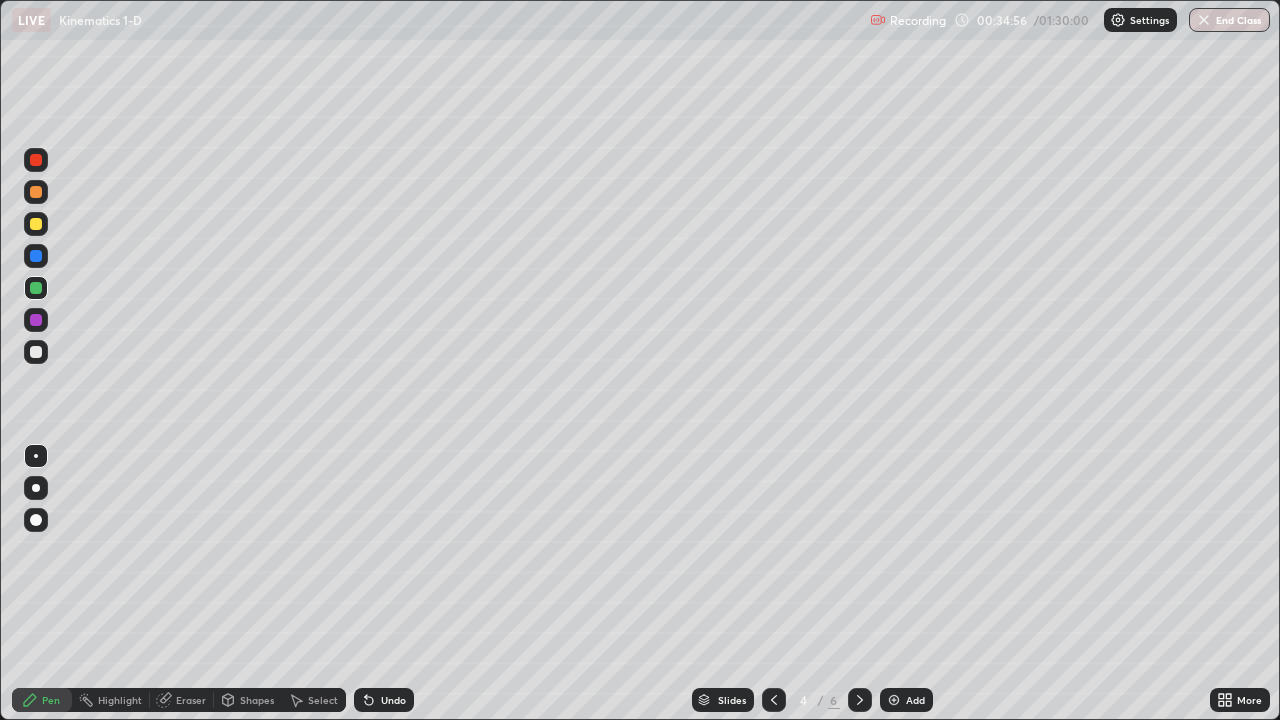 click 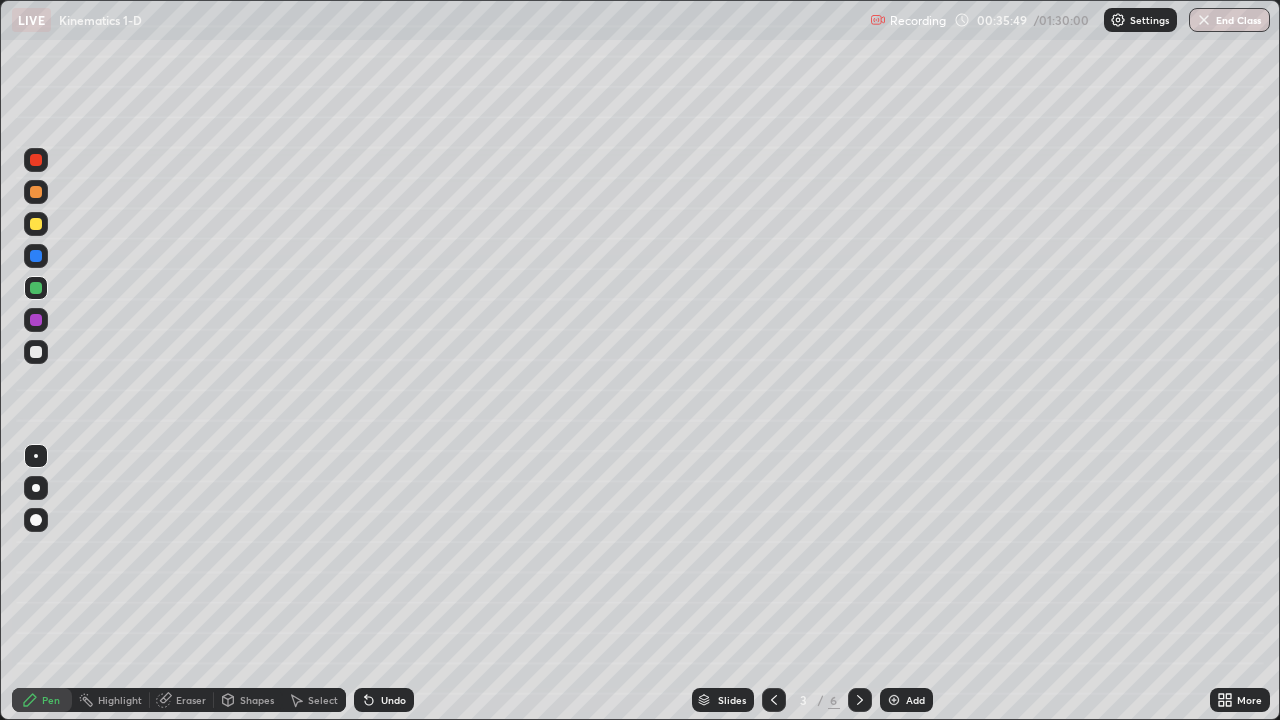 click 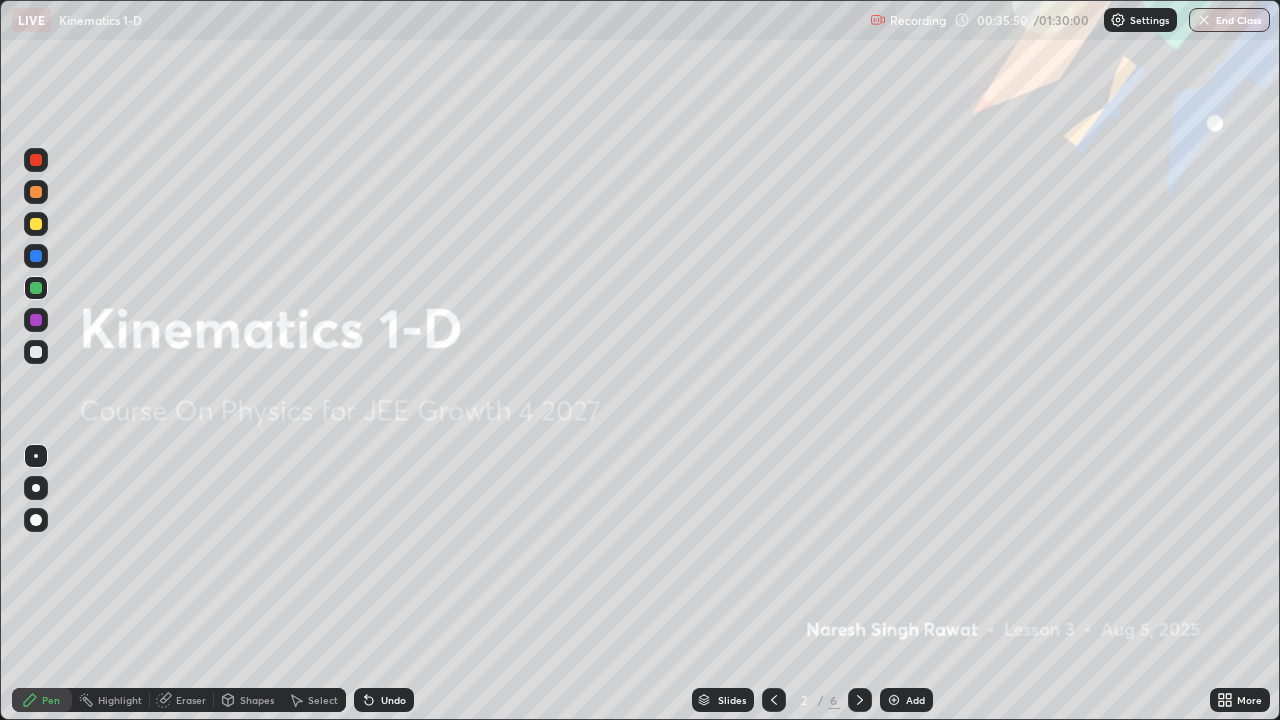 click 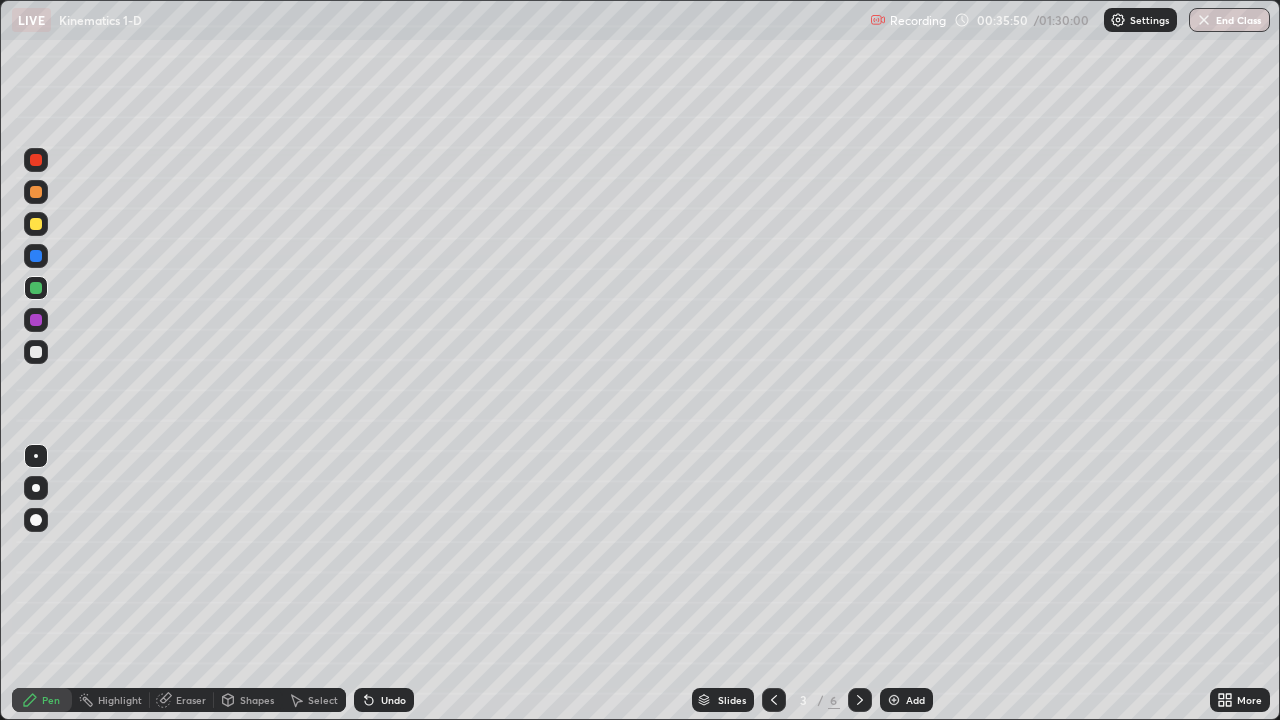 click 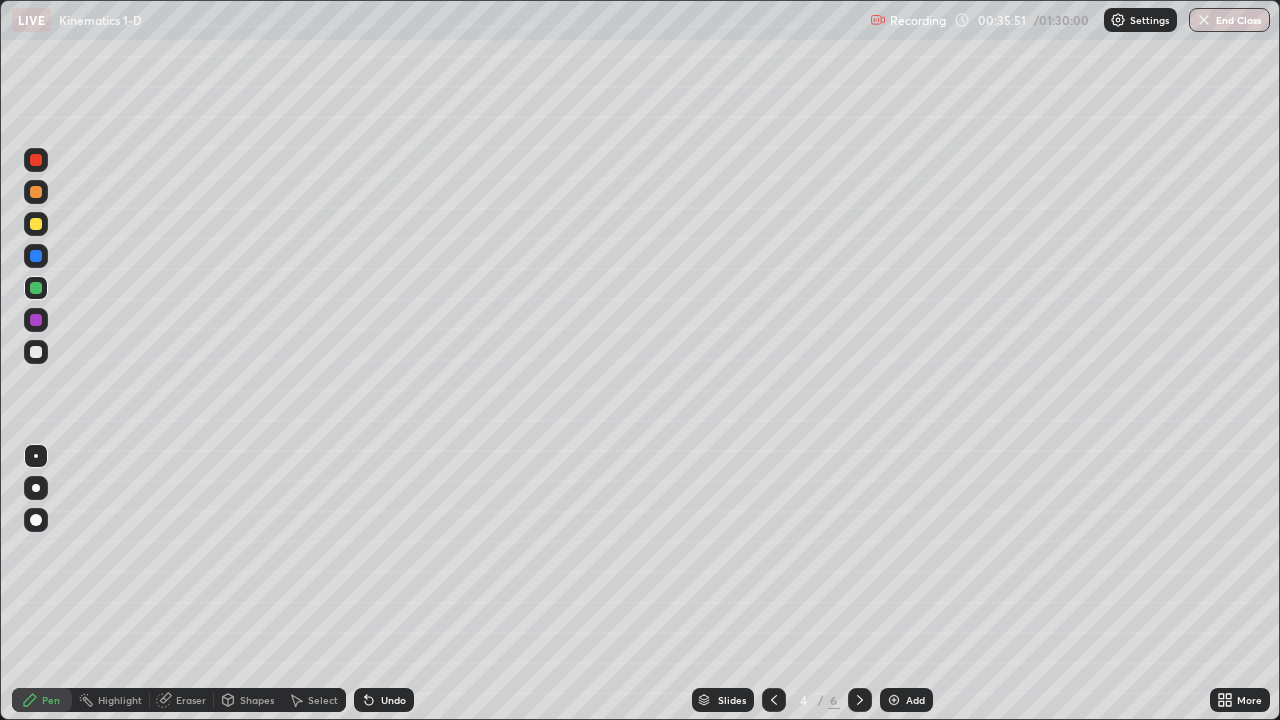 click 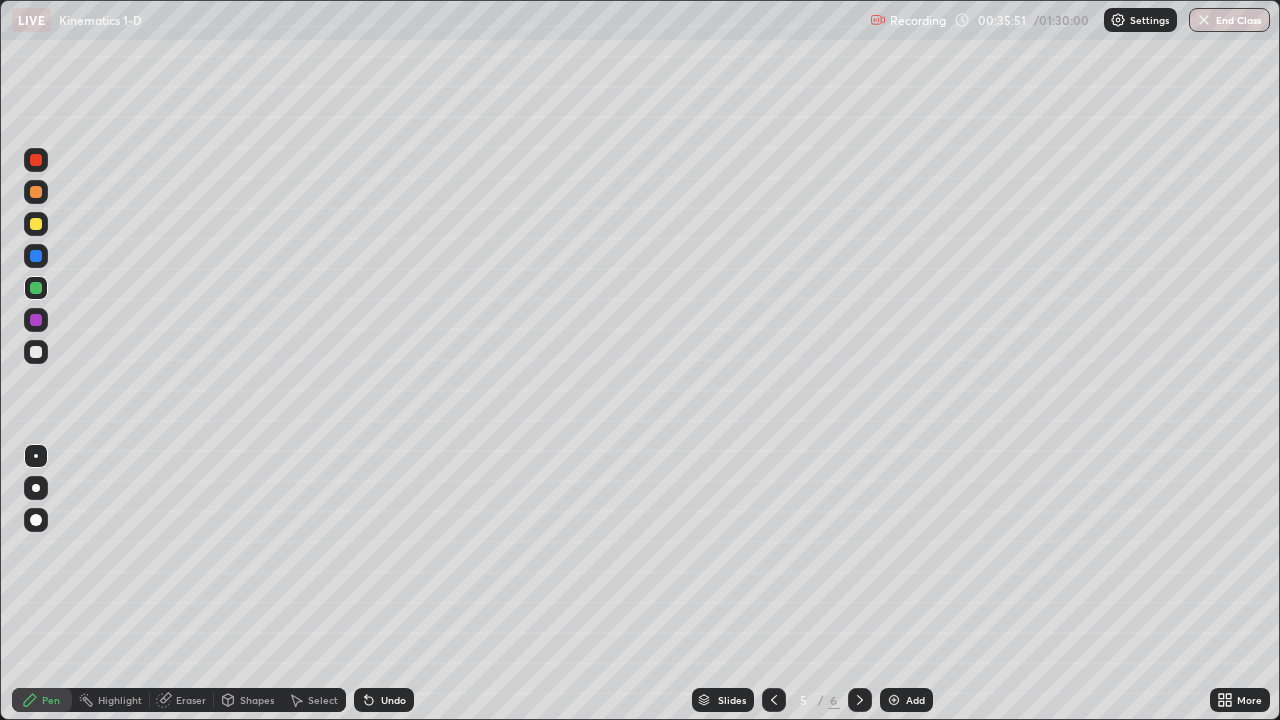 click 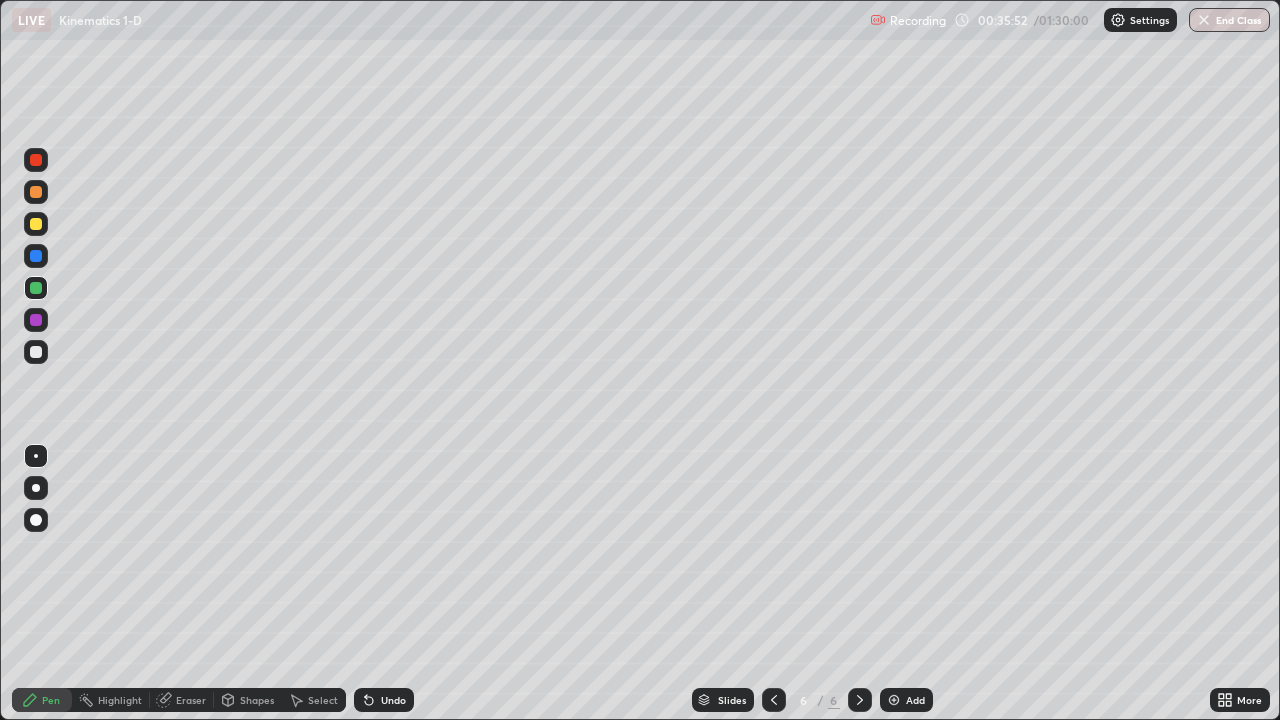 click 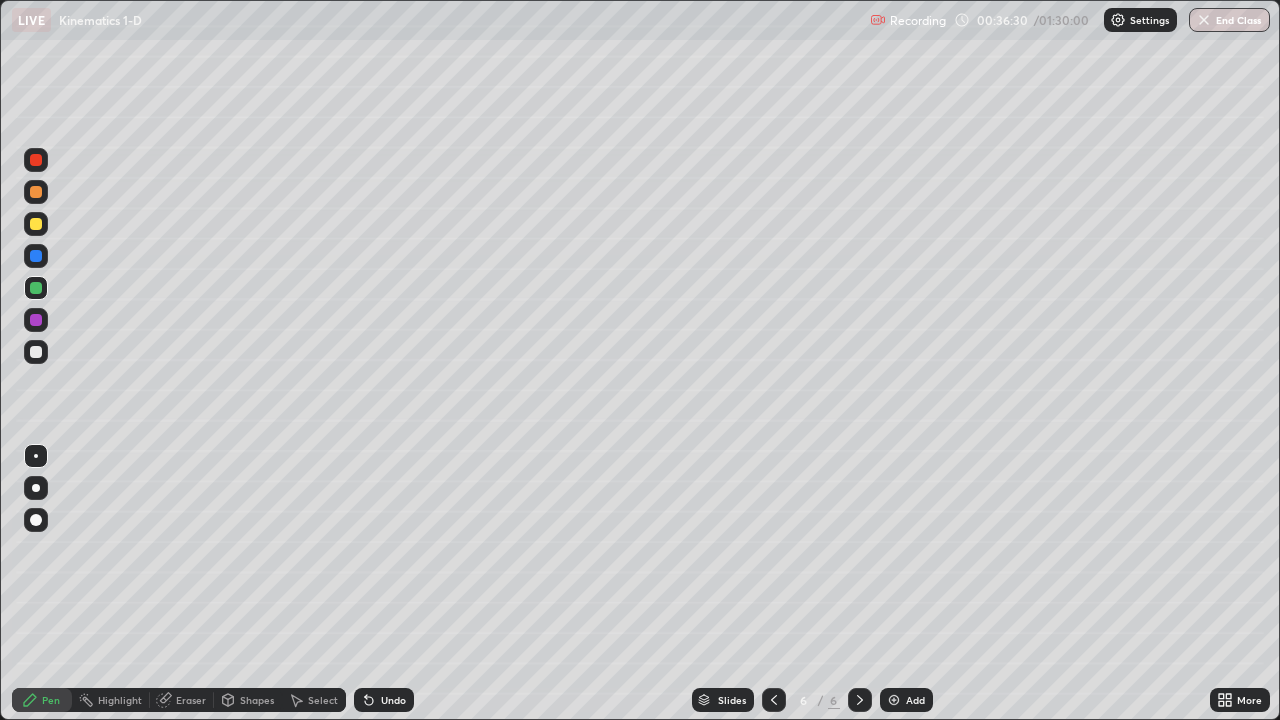 click at bounding box center [36, 192] 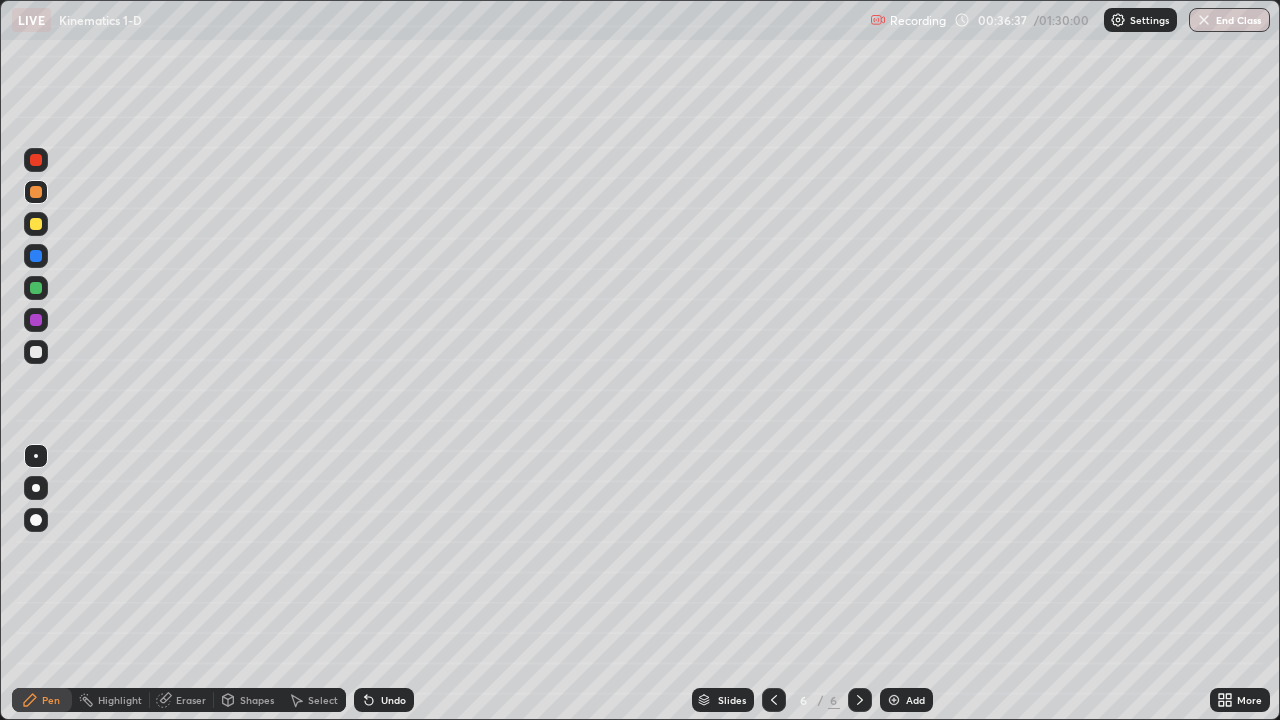click 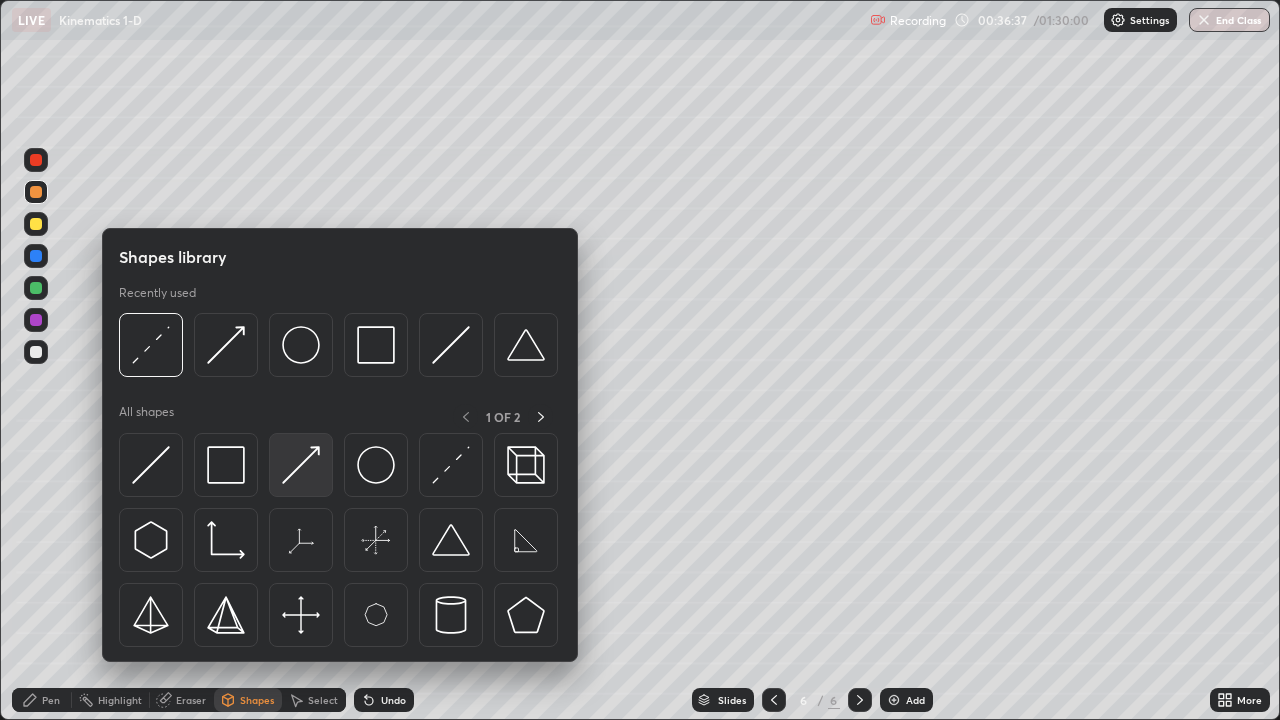 click at bounding box center [301, 465] 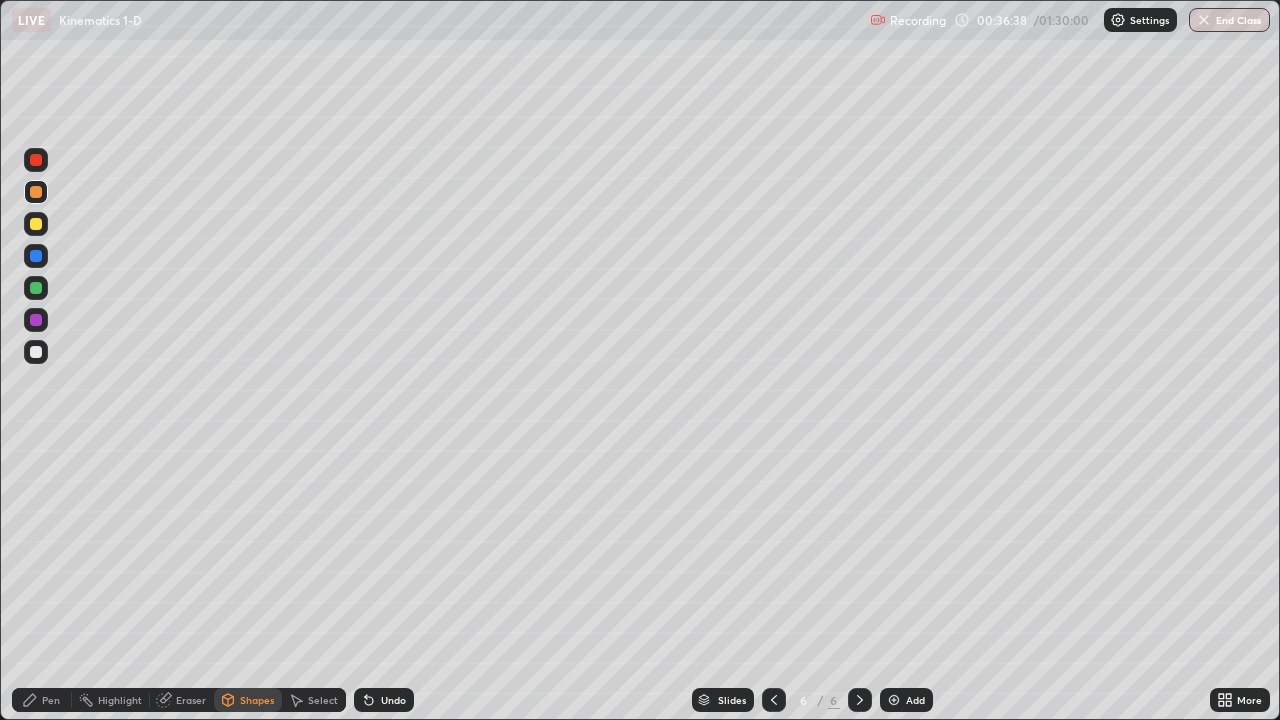 click at bounding box center (36, 256) 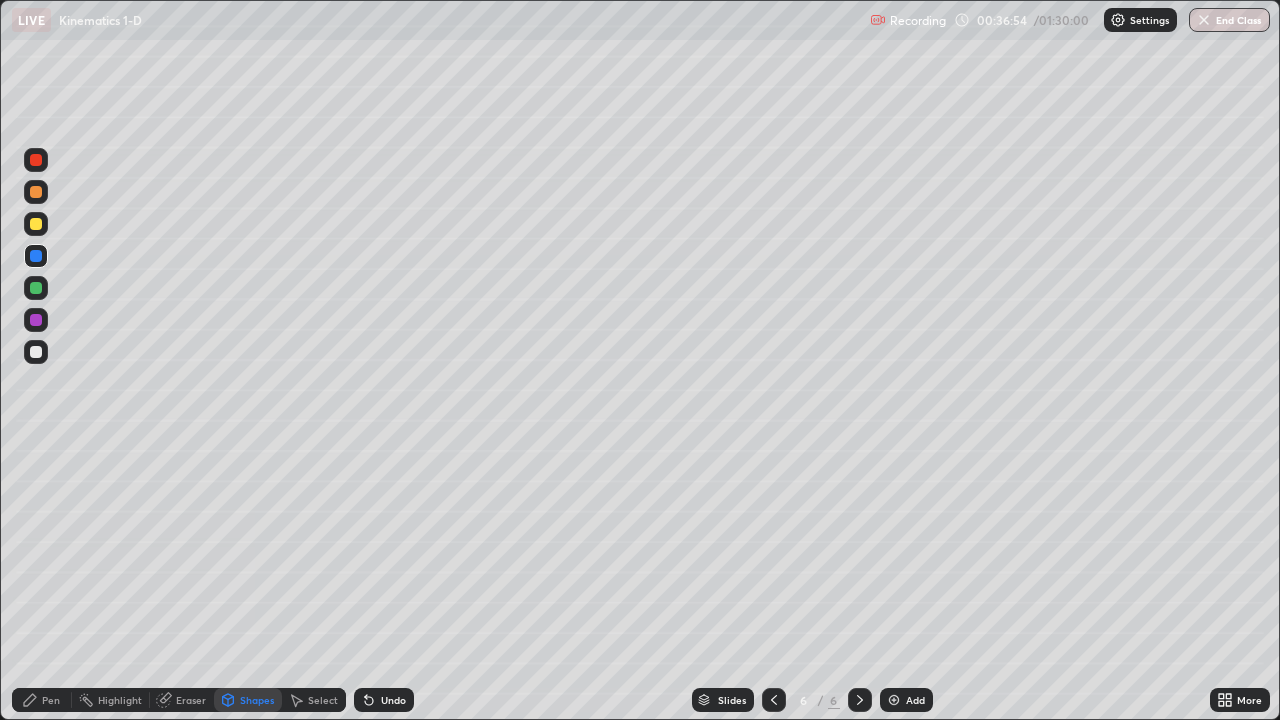 click on "Undo" at bounding box center (393, 700) 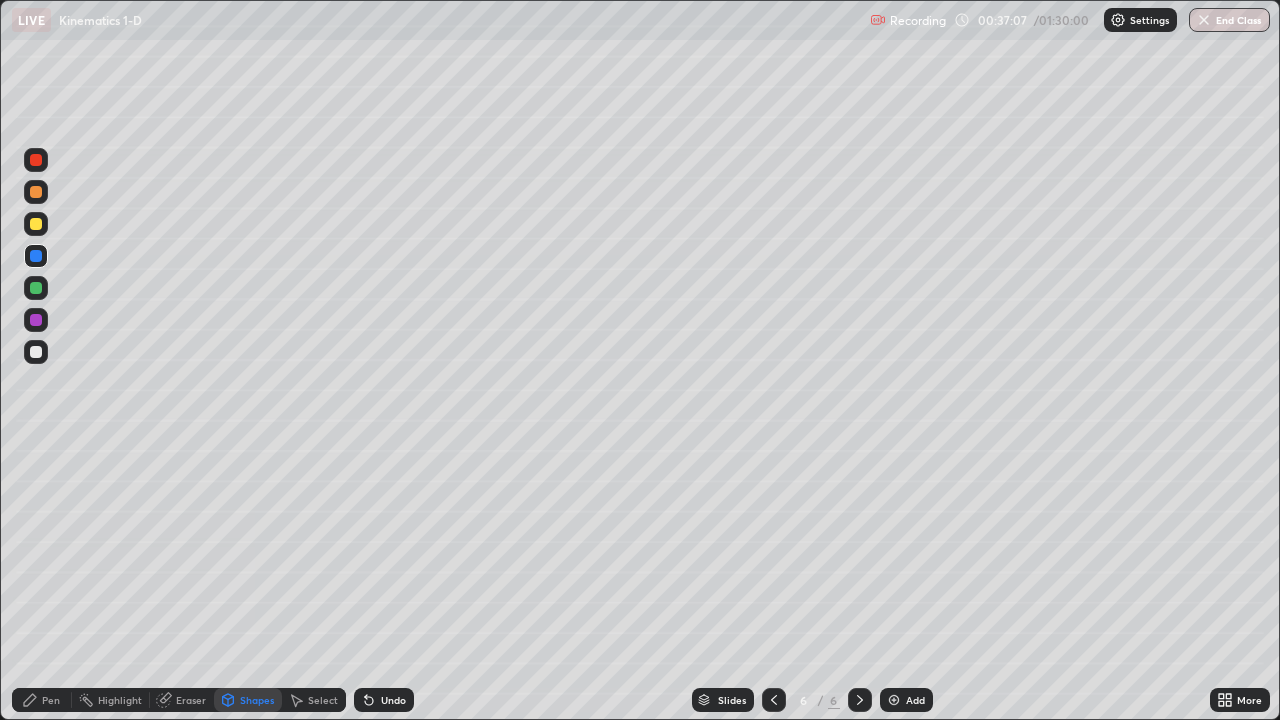 click on "Pen" at bounding box center [42, 700] 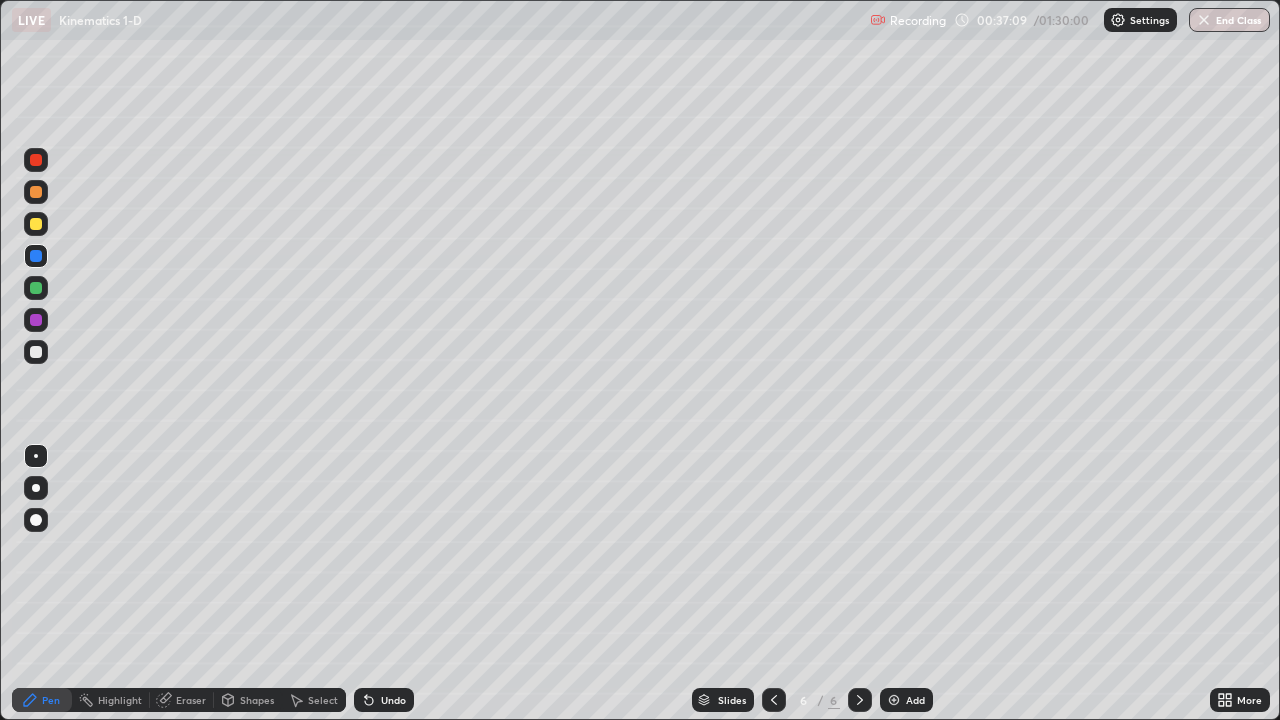 click at bounding box center (36, 320) 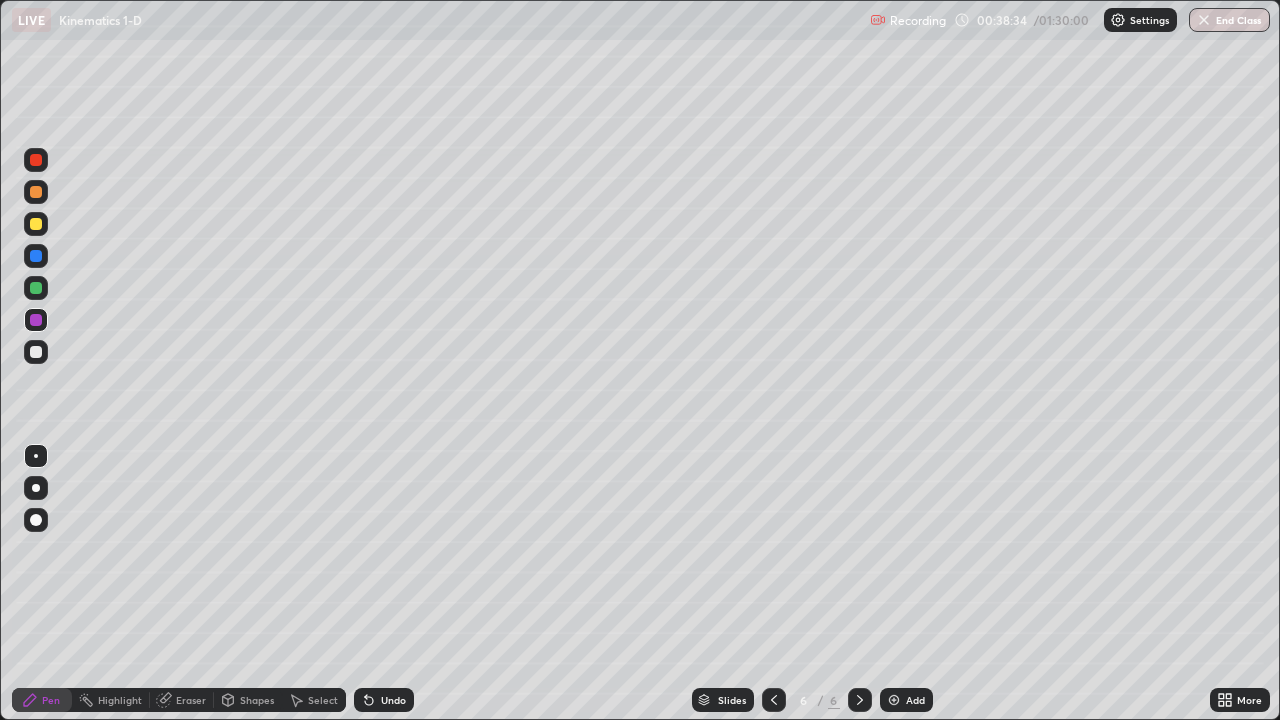 click 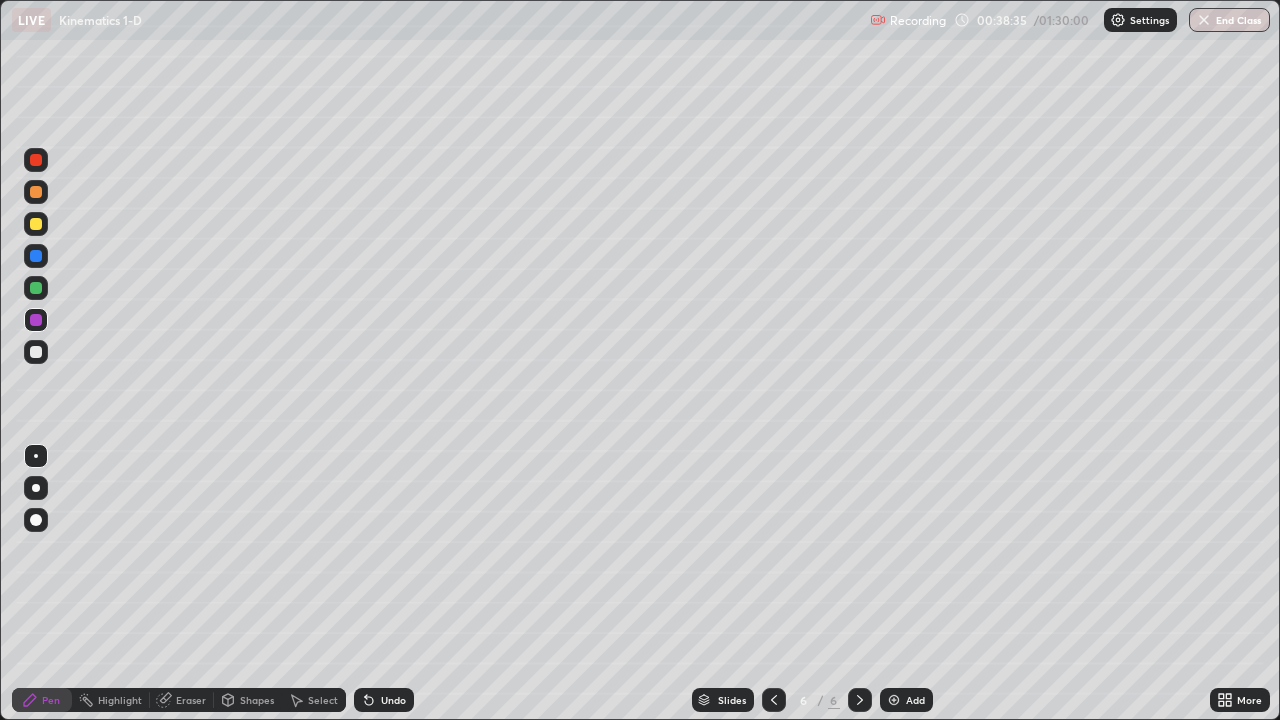 click at bounding box center [894, 700] 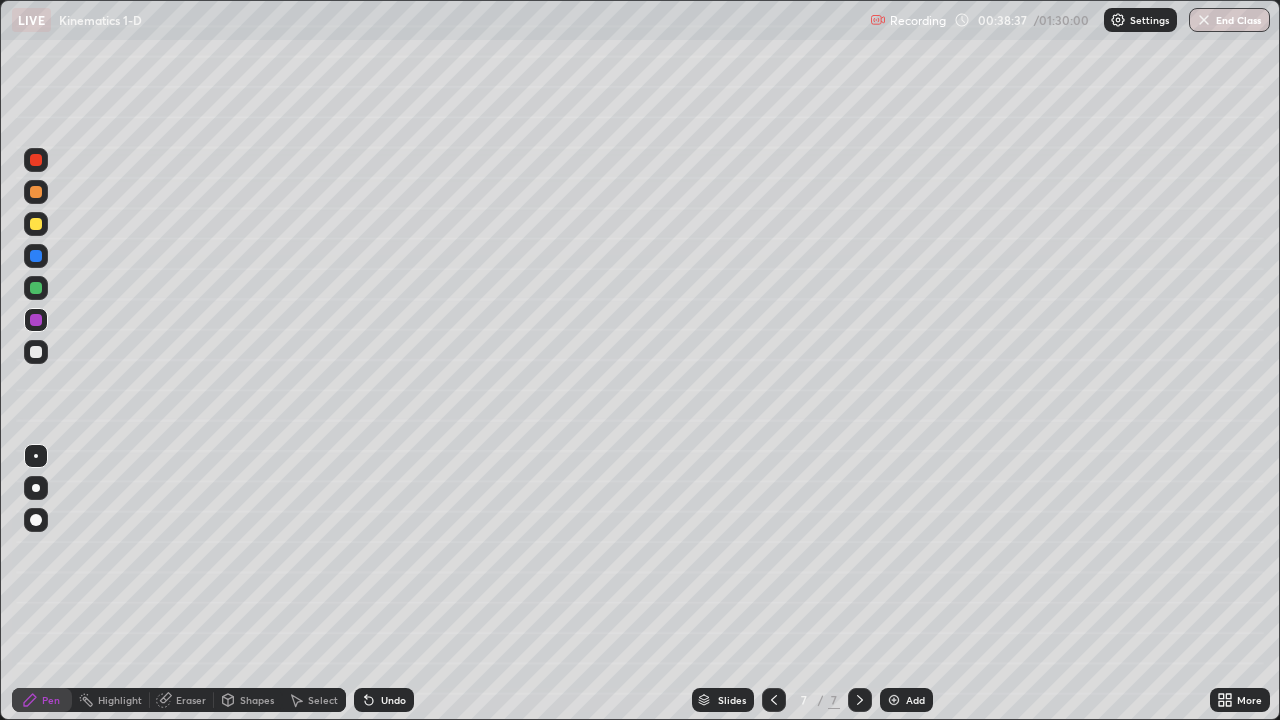 click at bounding box center (36, 288) 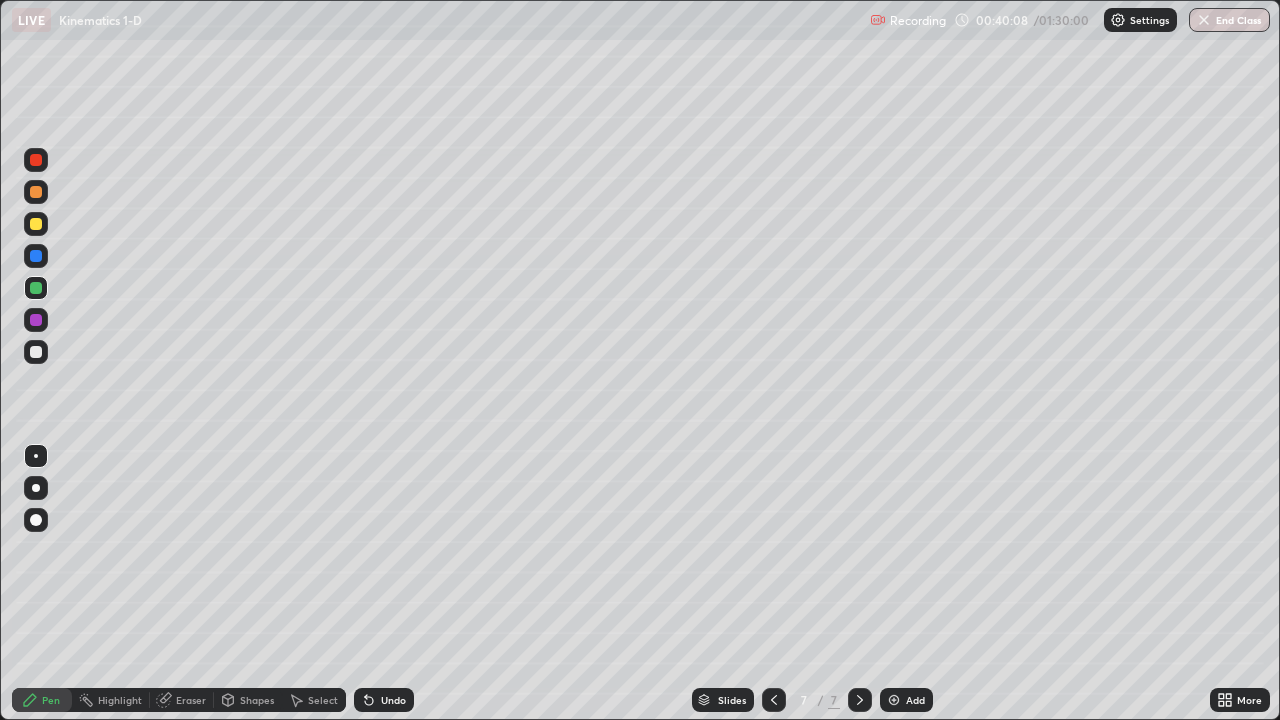 click at bounding box center (36, 192) 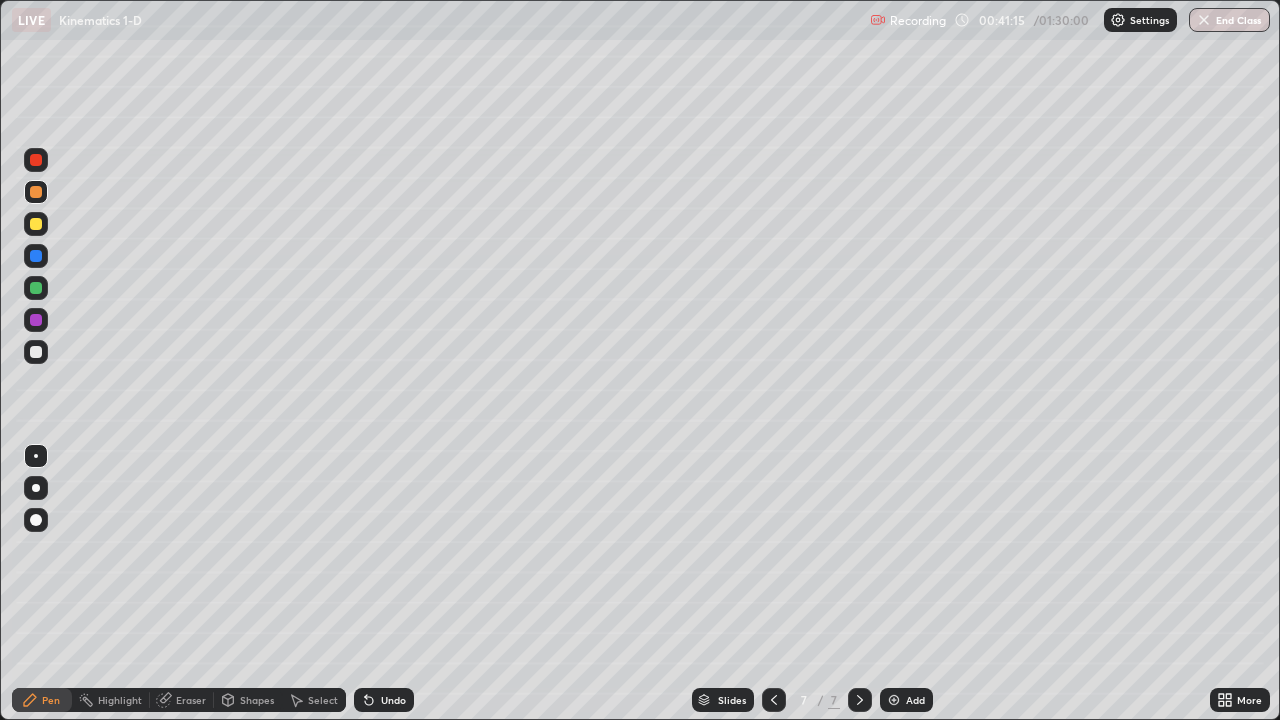 click 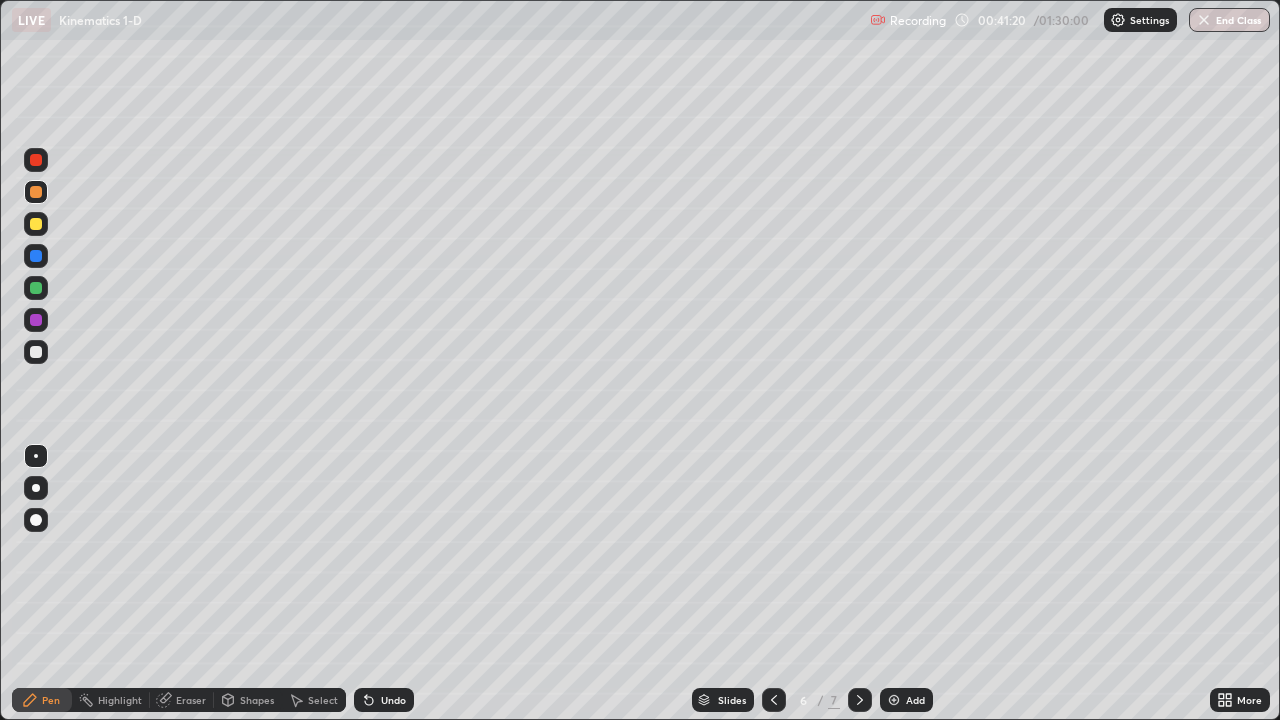 click 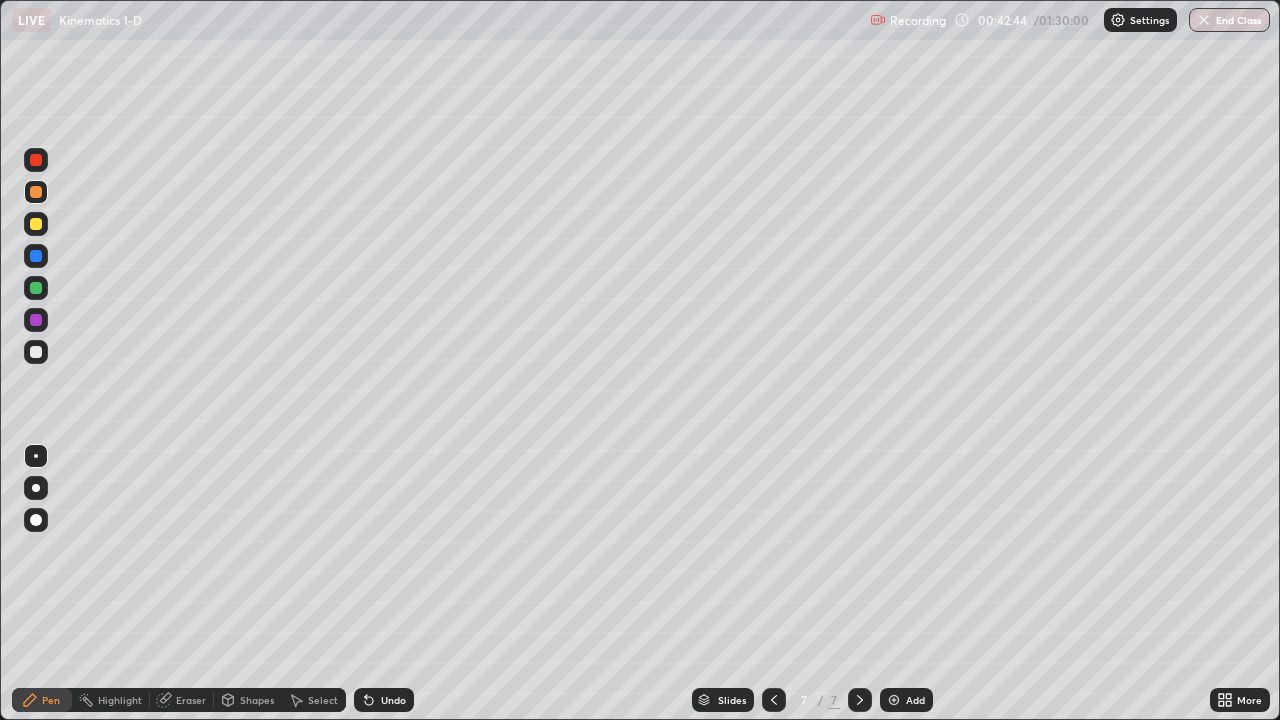 click 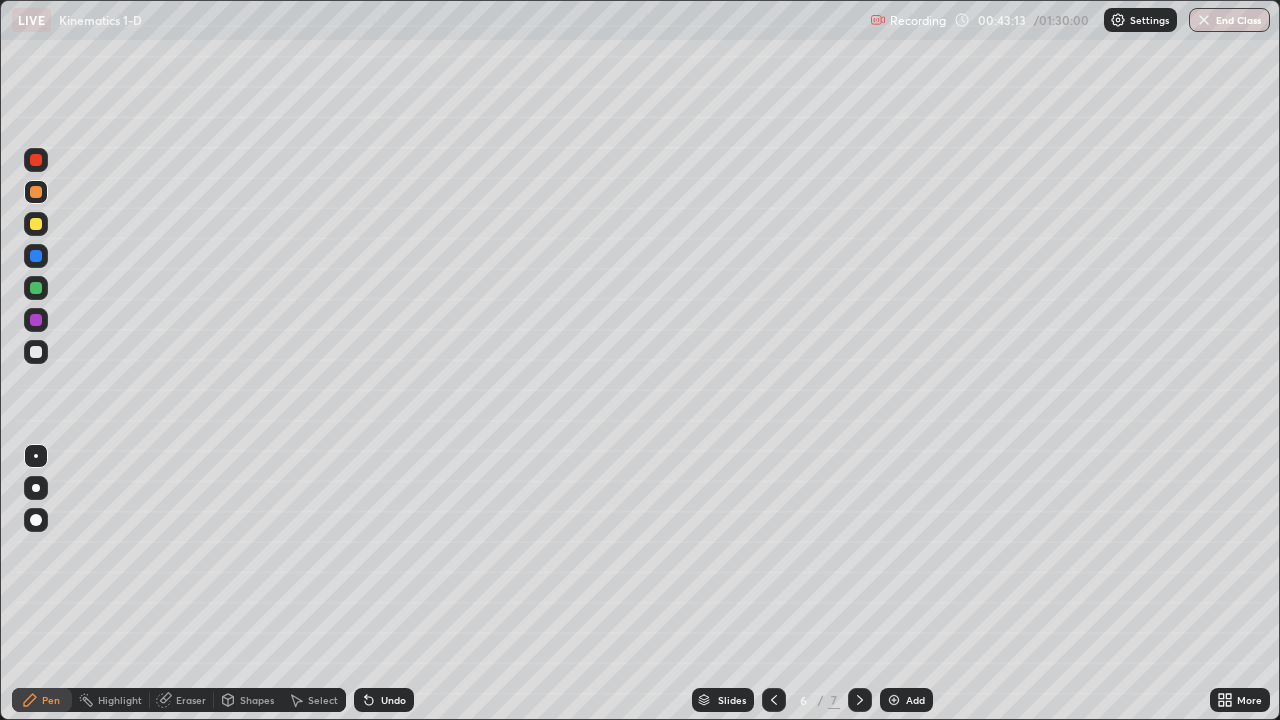 click 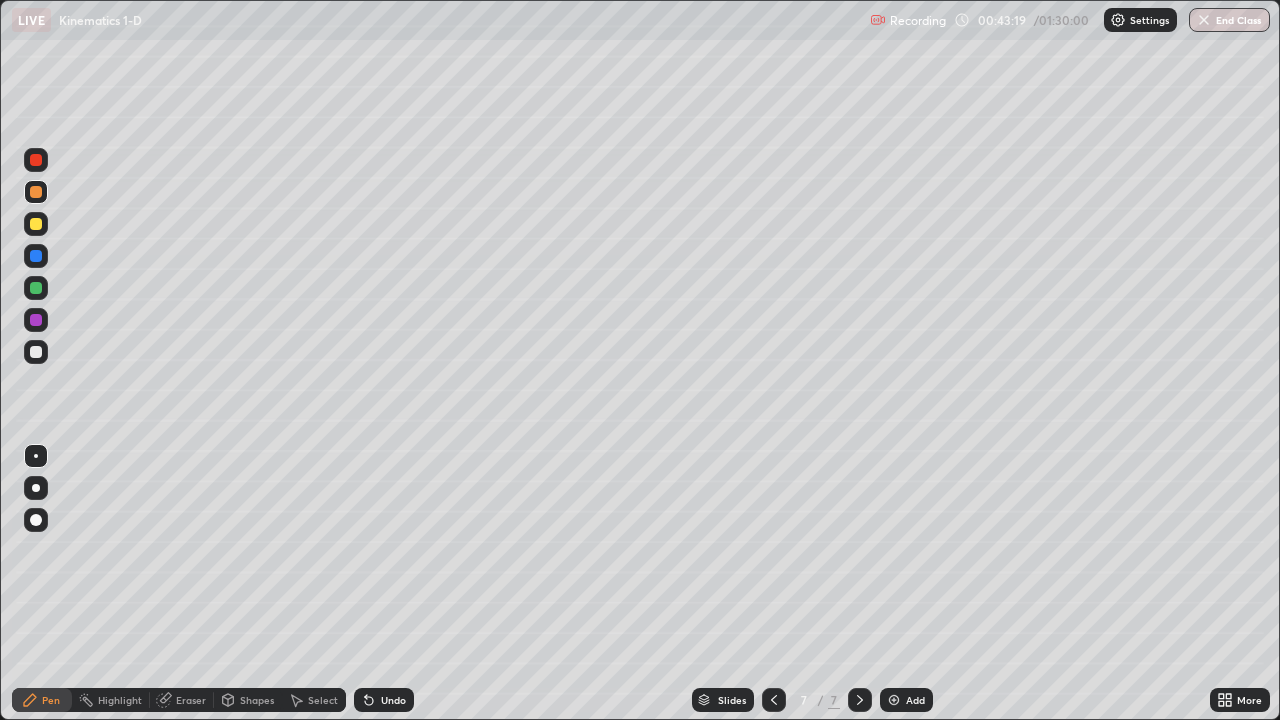 click on "7" at bounding box center (834, 700) 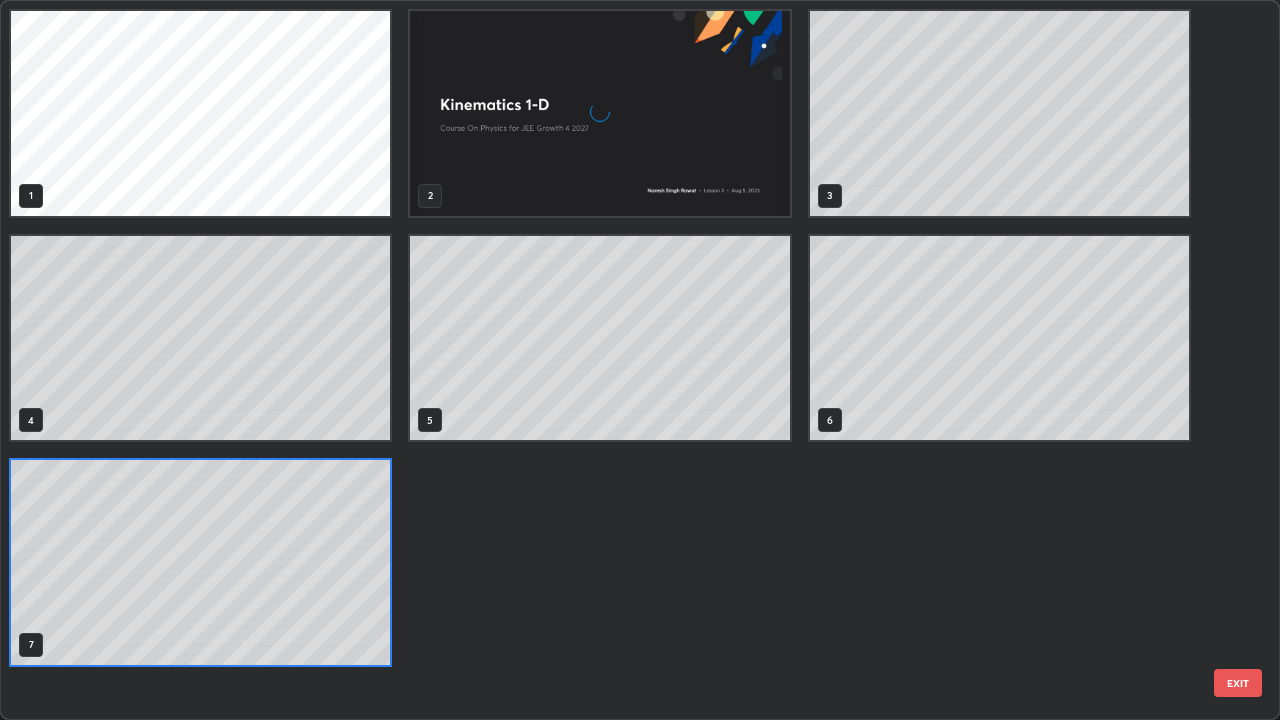 scroll, scrollTop: 7, scrollLeft: 11, axis: both 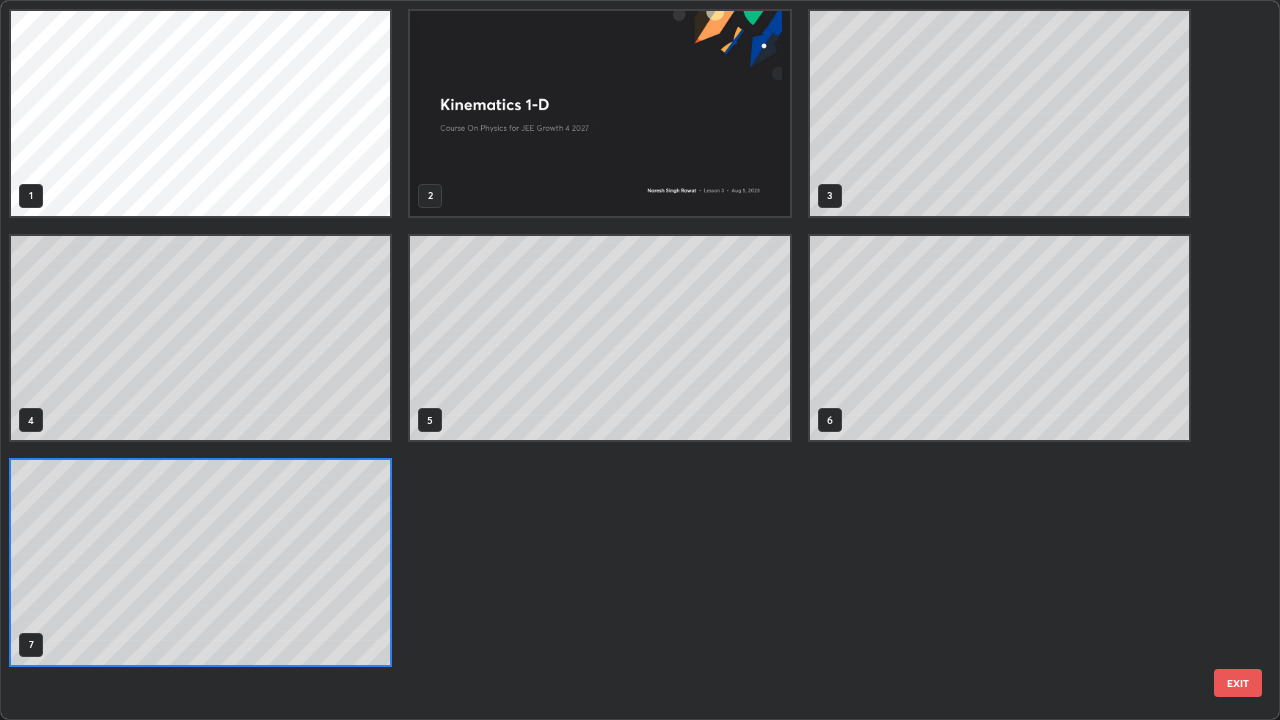 click on "1 2 3 4 5 6 7" at bounding box center [622, 360] 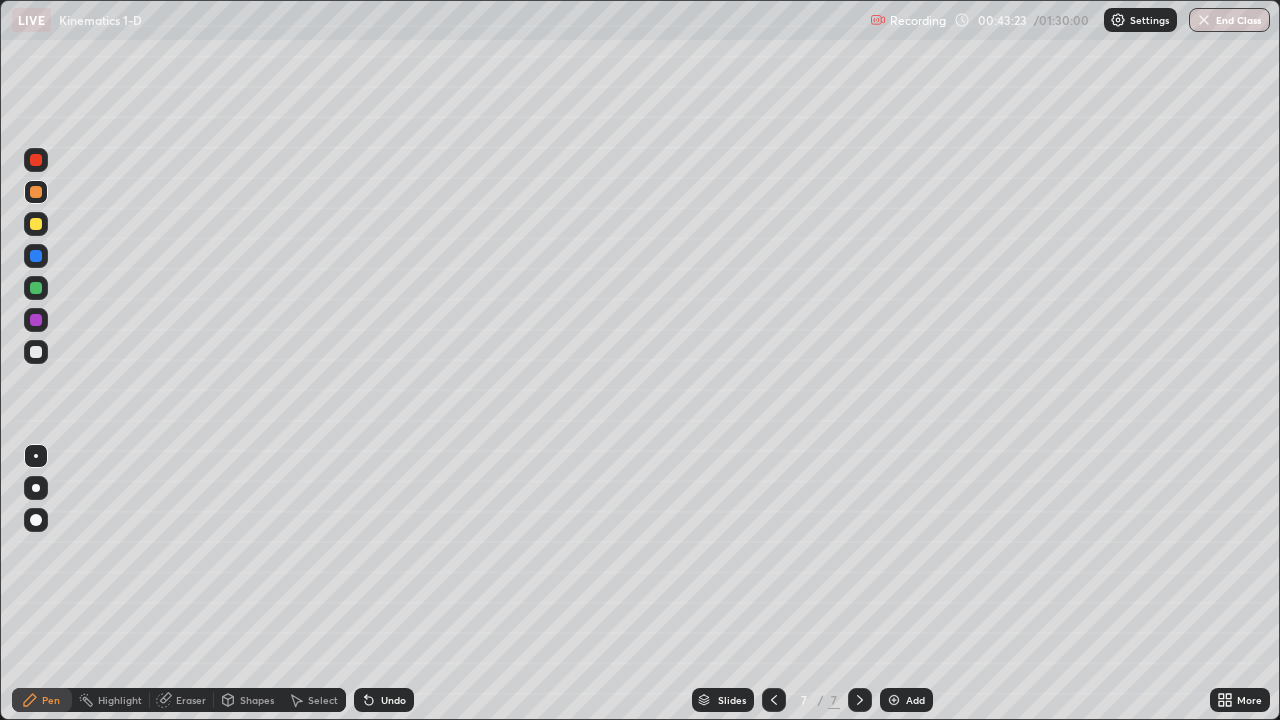 click 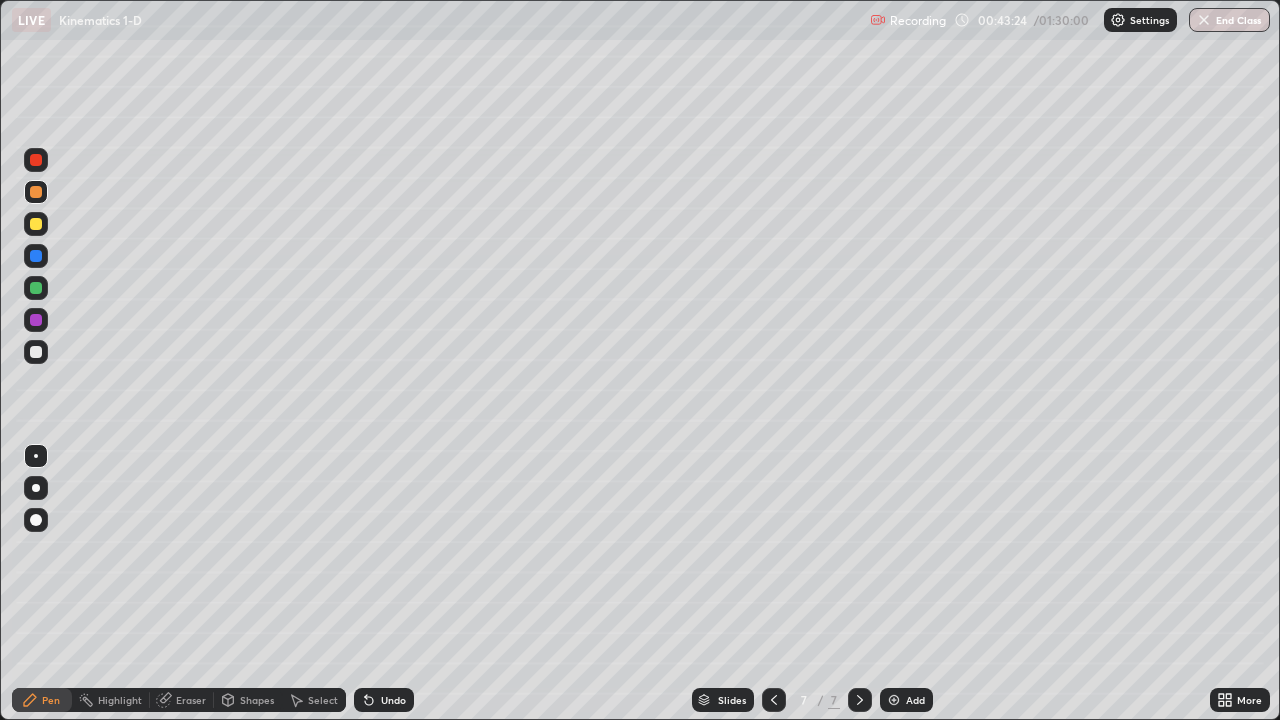 click at bounding box center [894, 700] 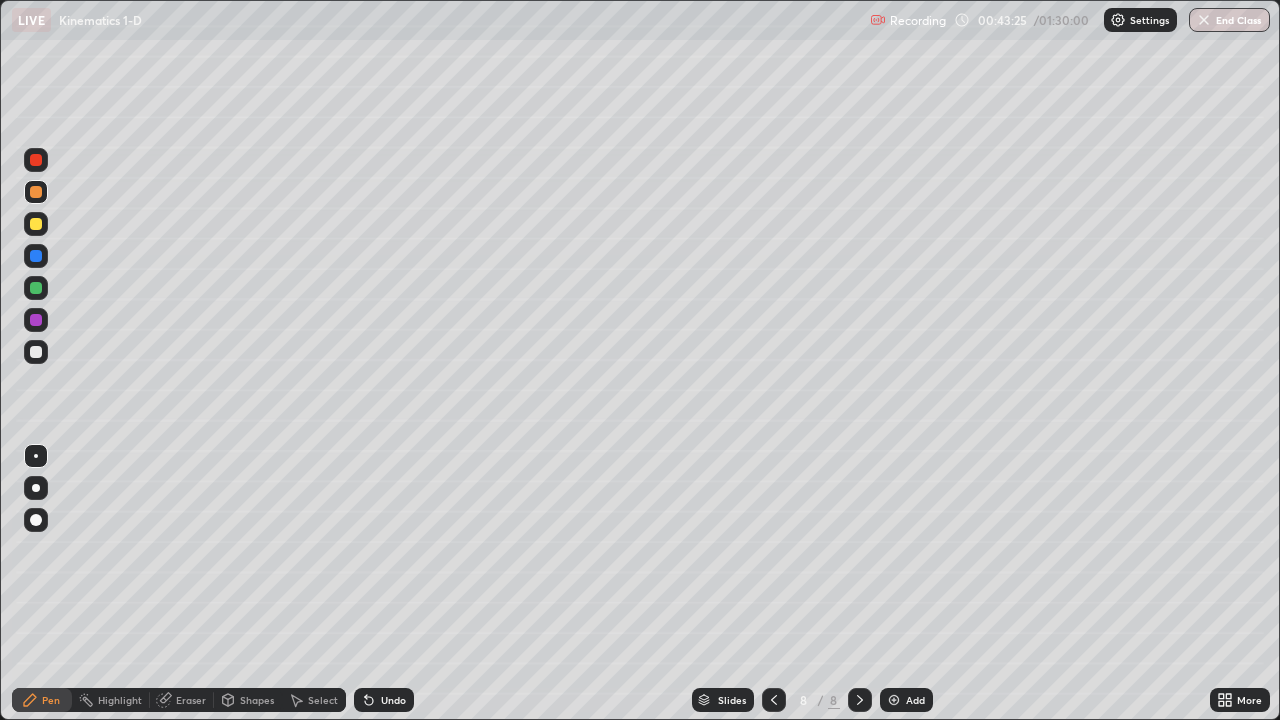 click on "Pen" at bounding box center (42, 700) 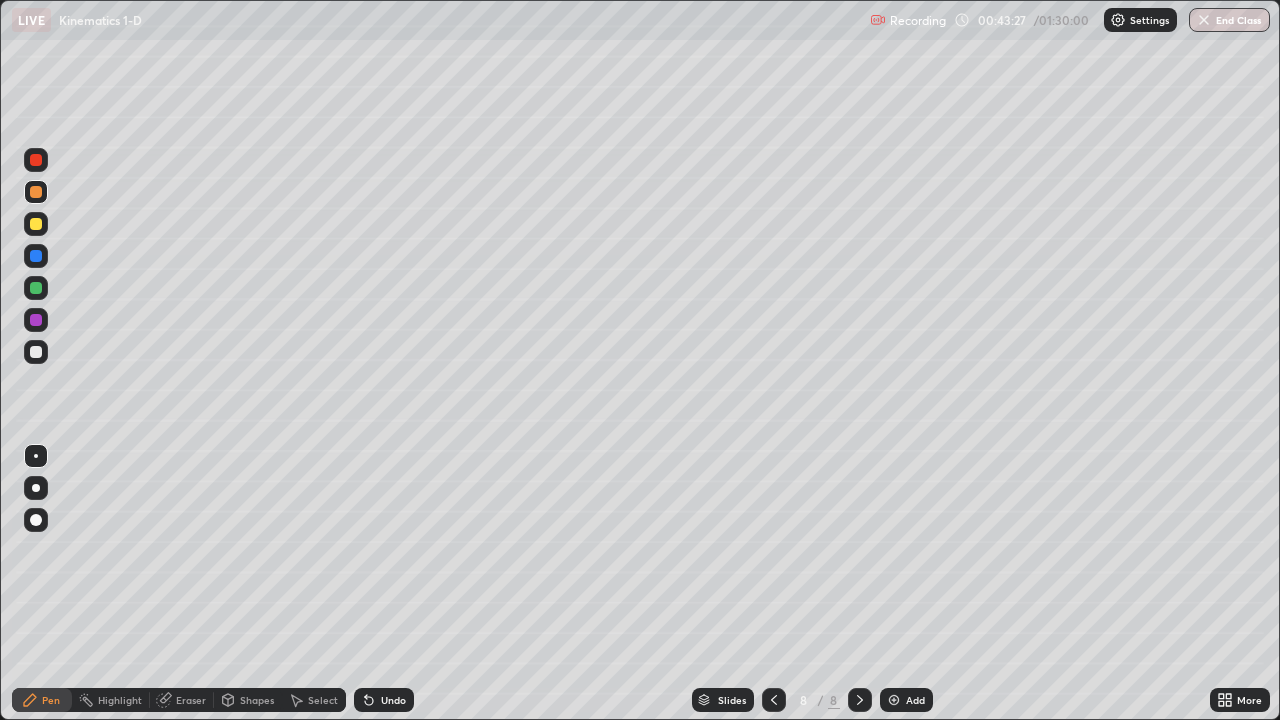 click at bounding box center (36, 288) 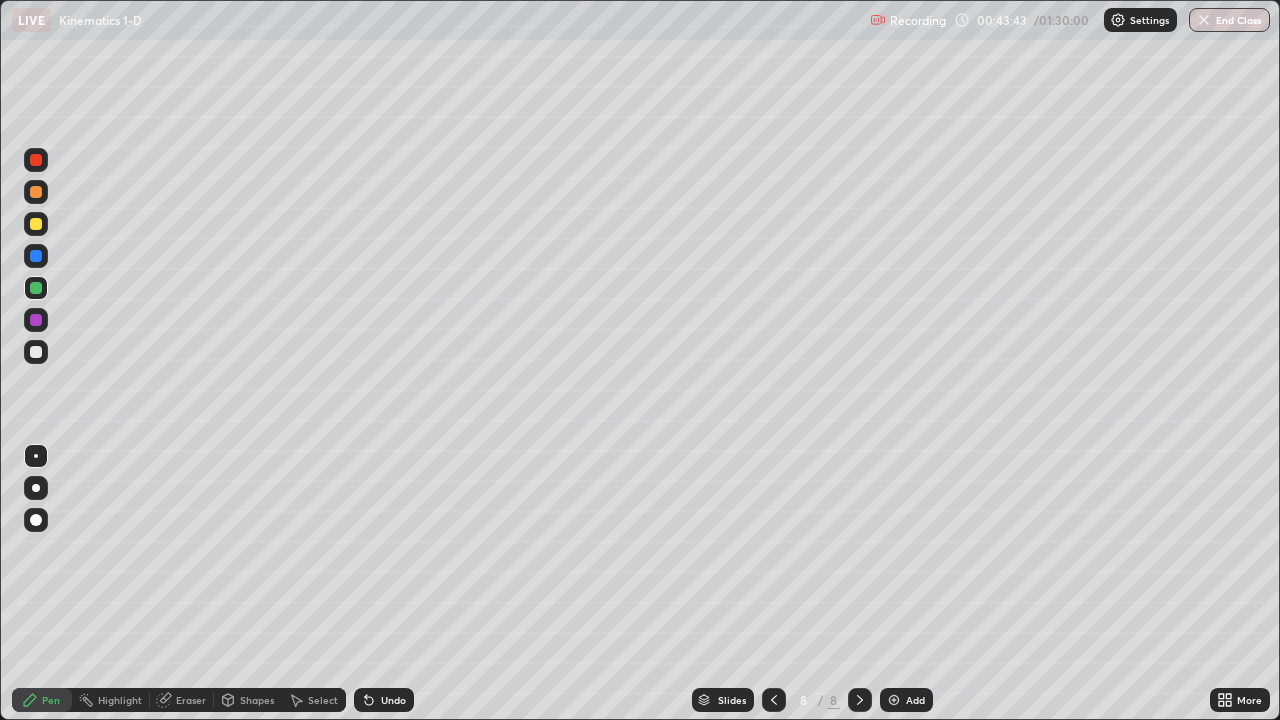 click at bounding box center (36, 192) 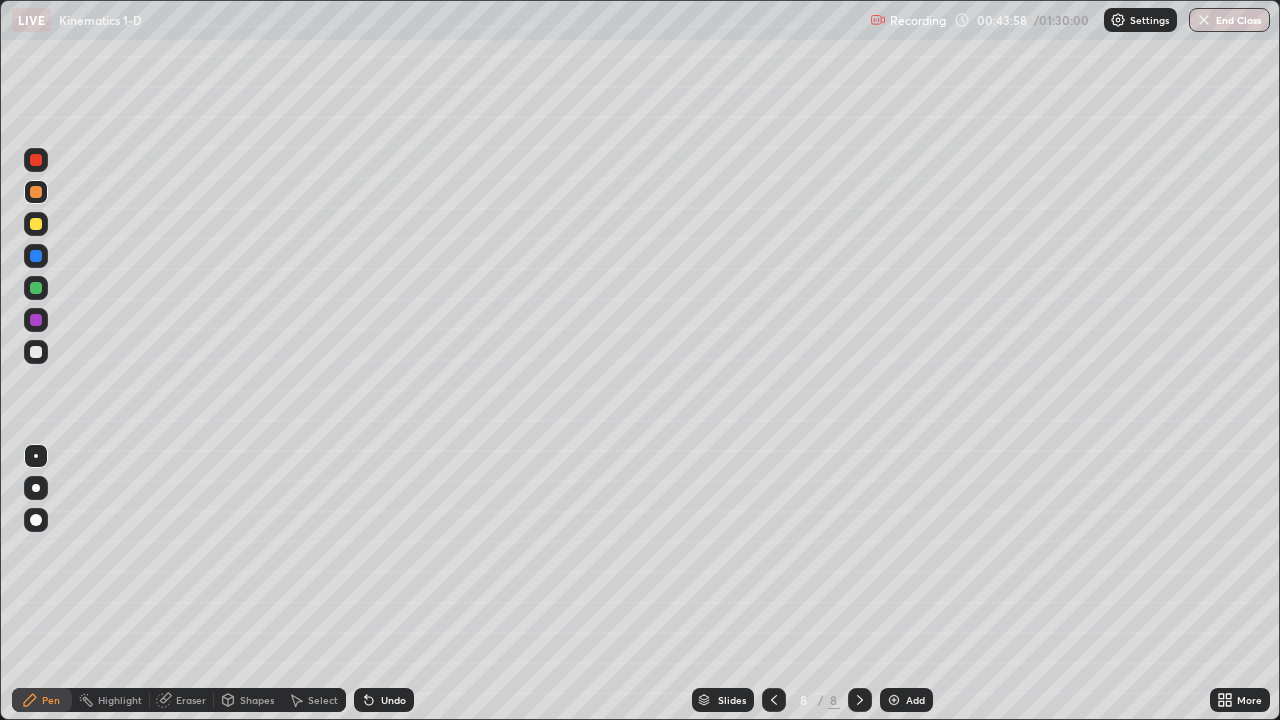 click on "Shapes" at bounding box center [257, 700] 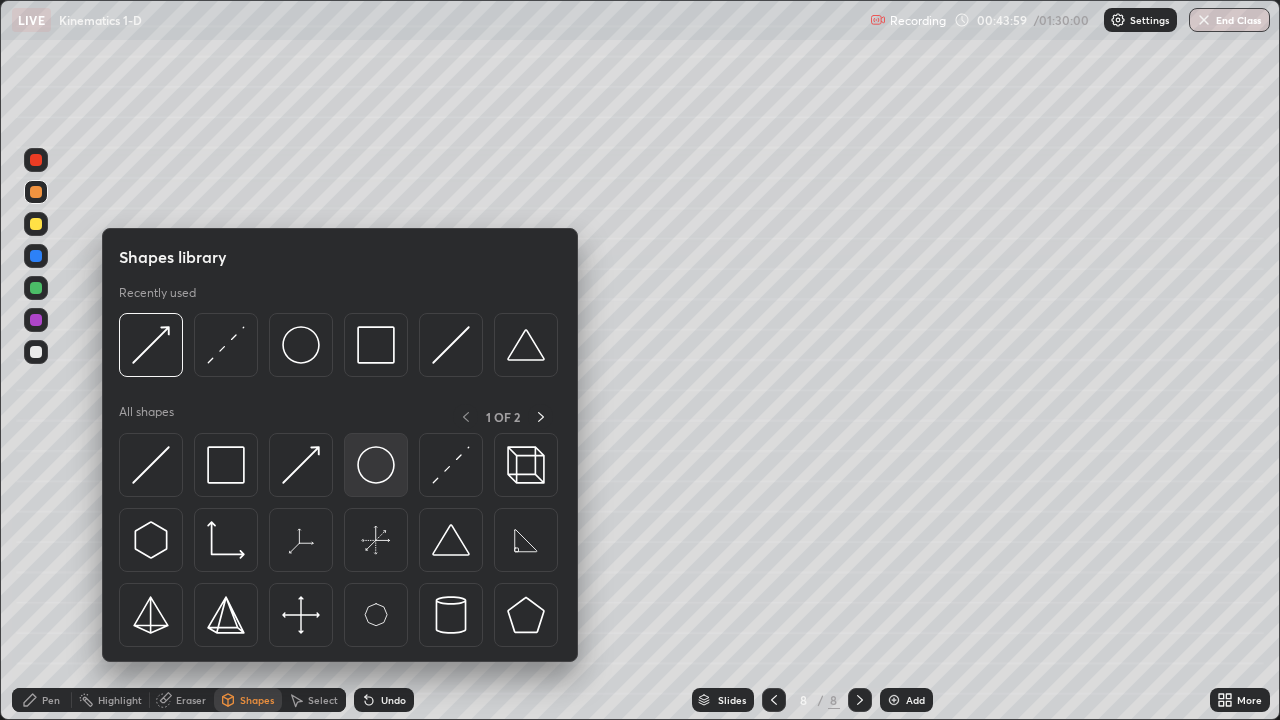 click at bounding box center [376, 465] 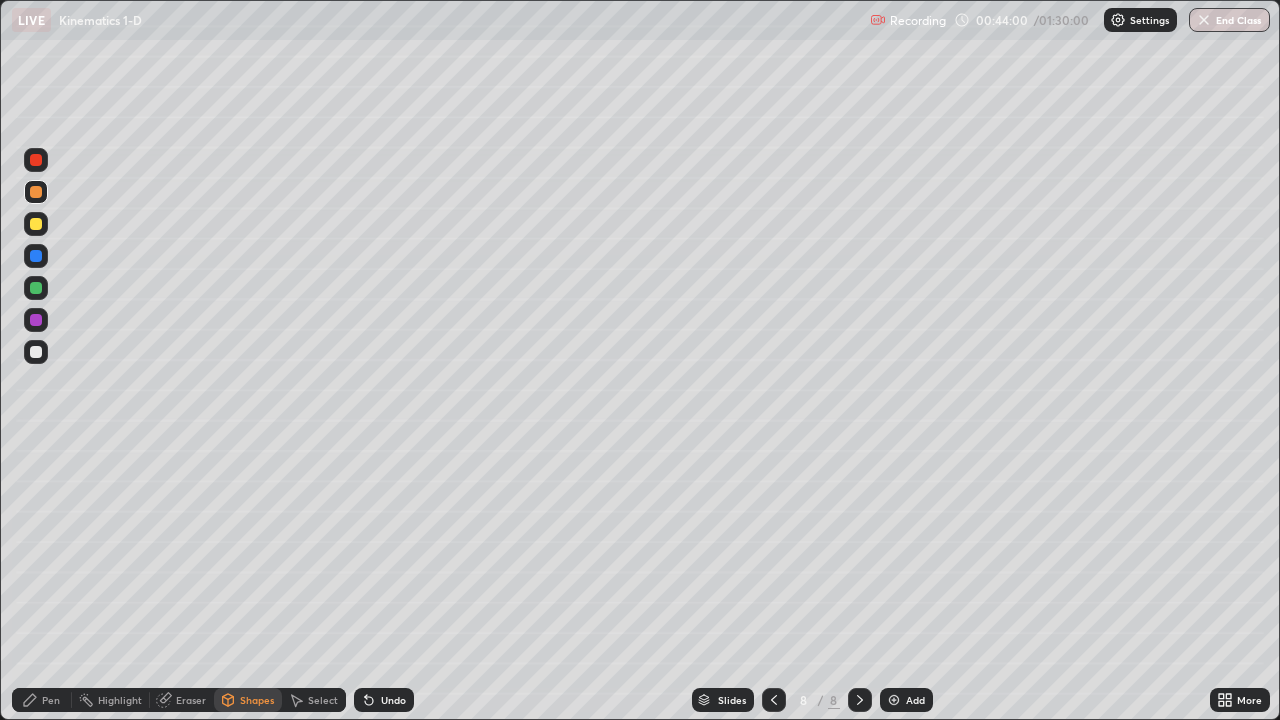 click at bounding box center (36, 288) 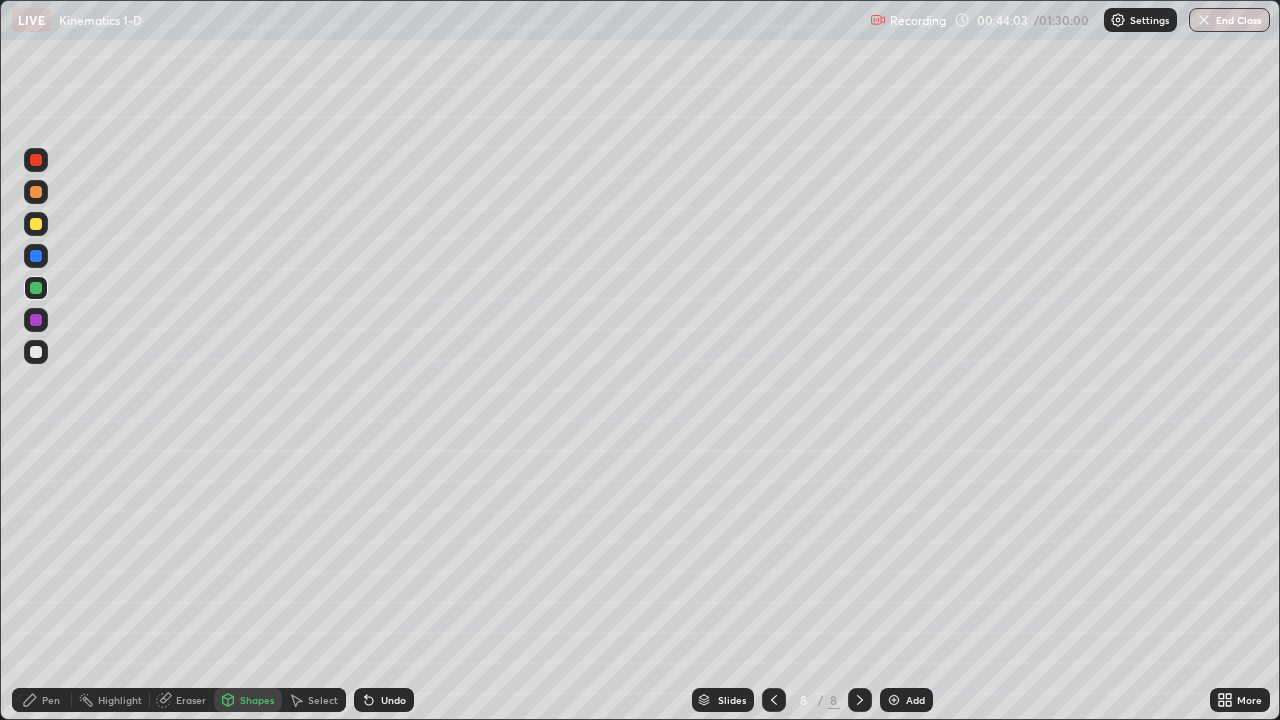 click on "Shapes" at bounding box center (257, 700) 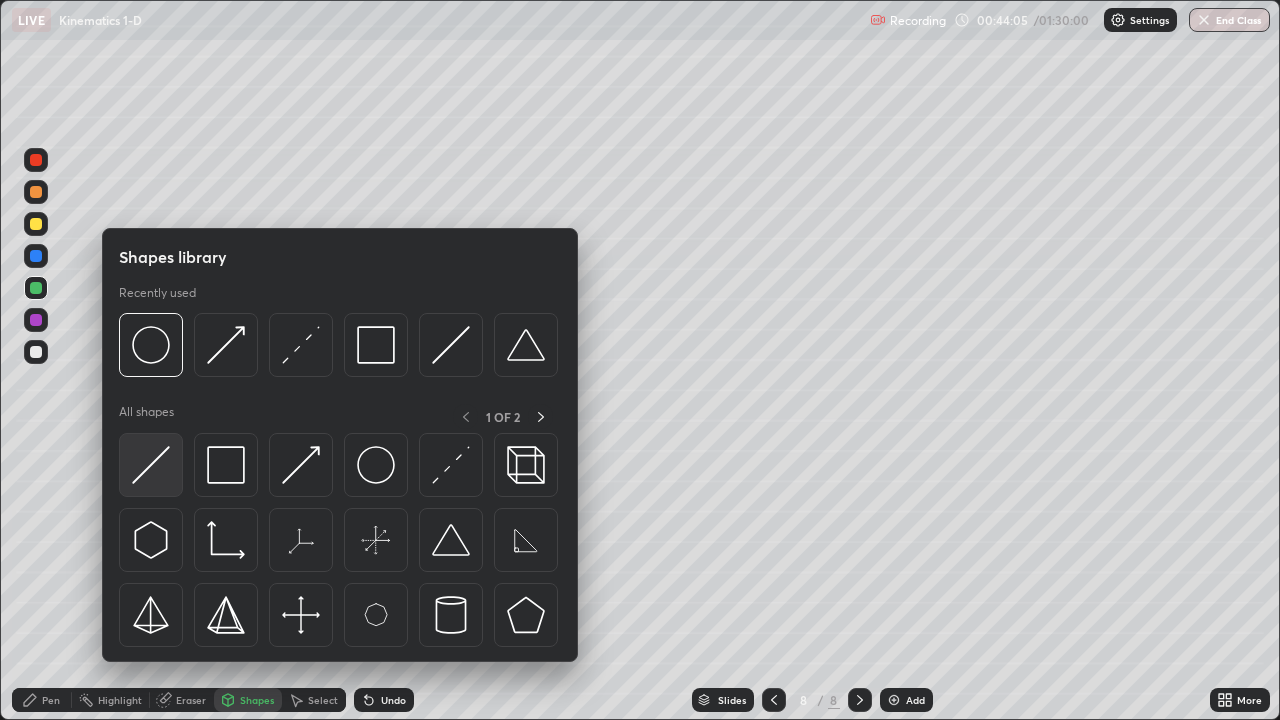 click at bounding box center [151, 465] 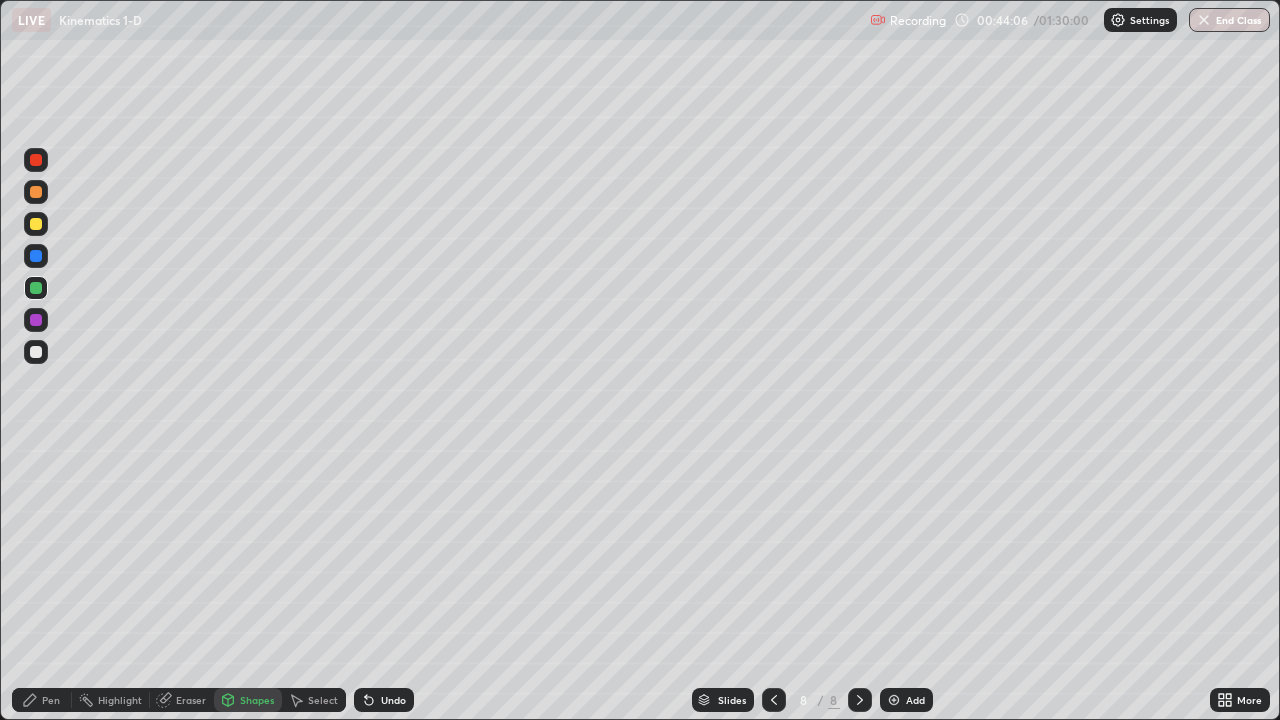 click at bounding box center [36, 320] 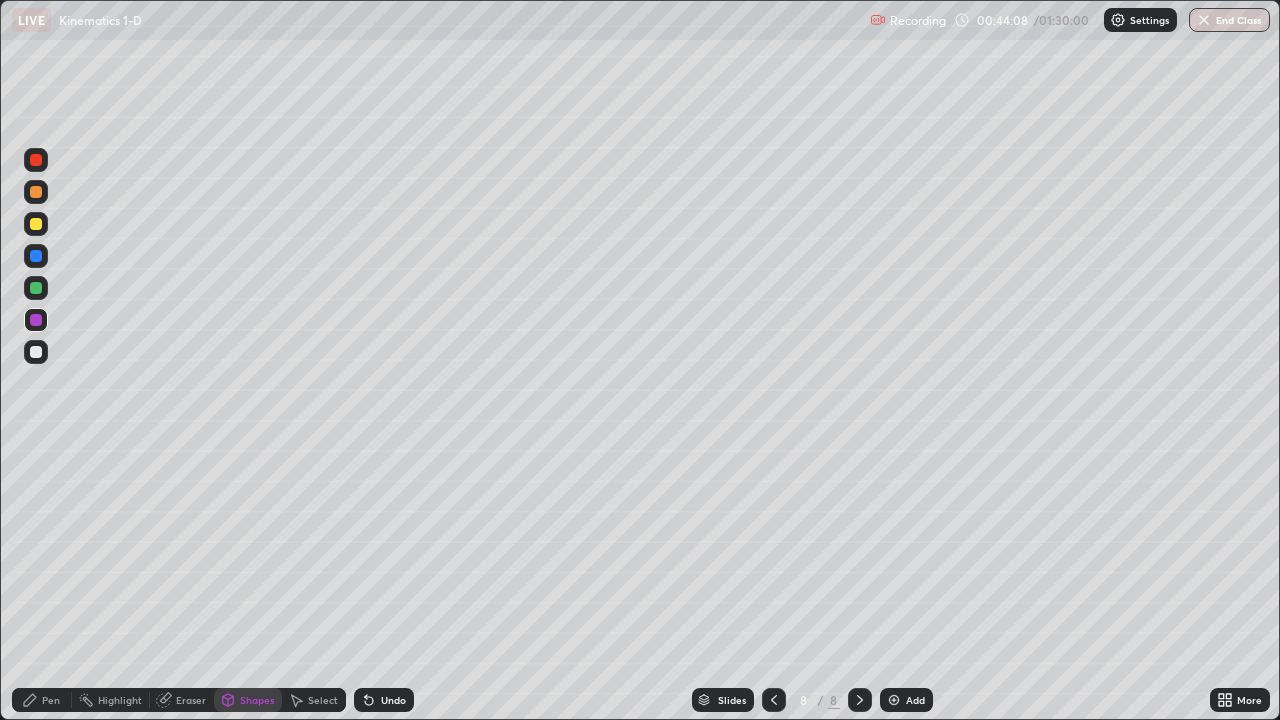 click on "Shapes" at bounding box center [257, 700] 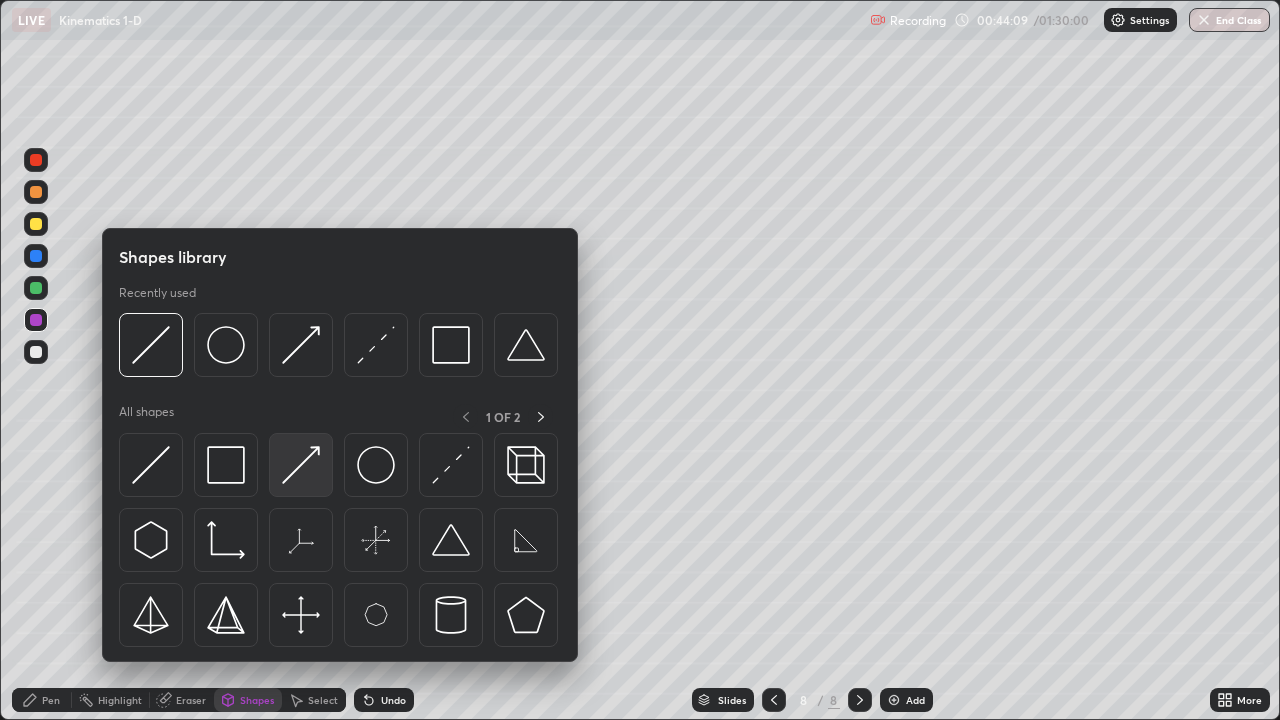 click at bounding box center (301, 465) 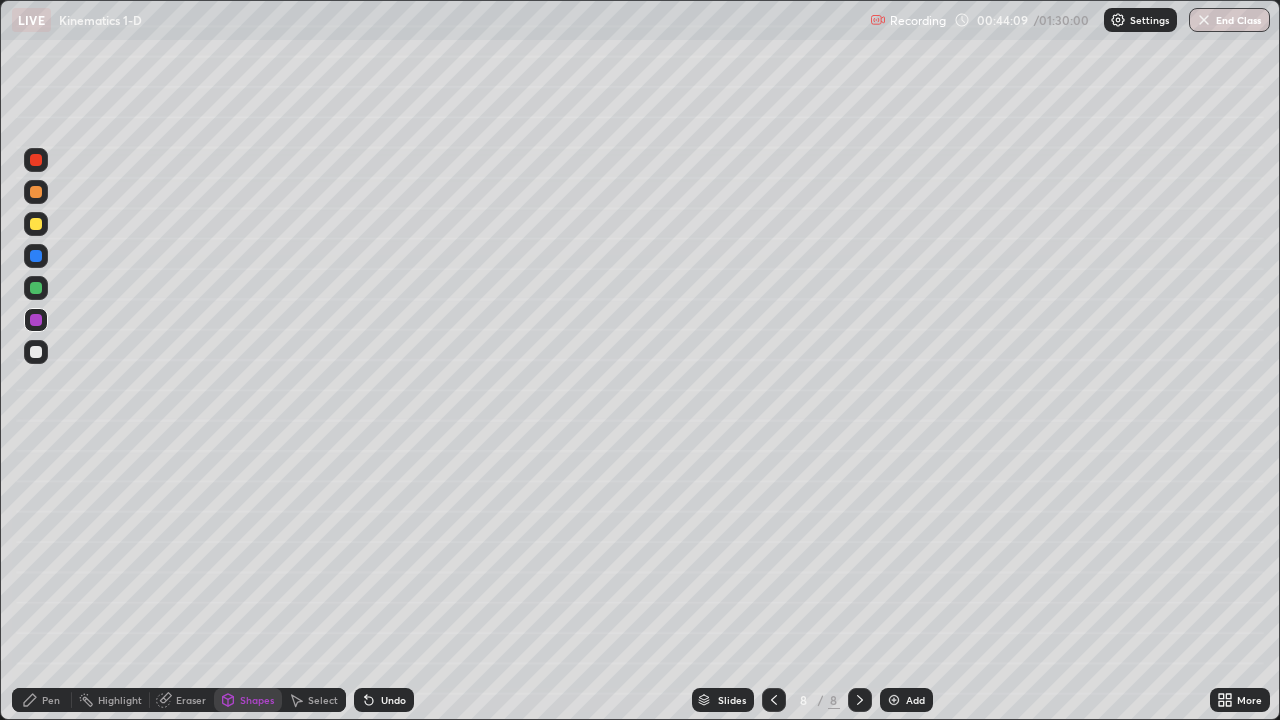 click on "Shapes" at bounding box center (248, 700) 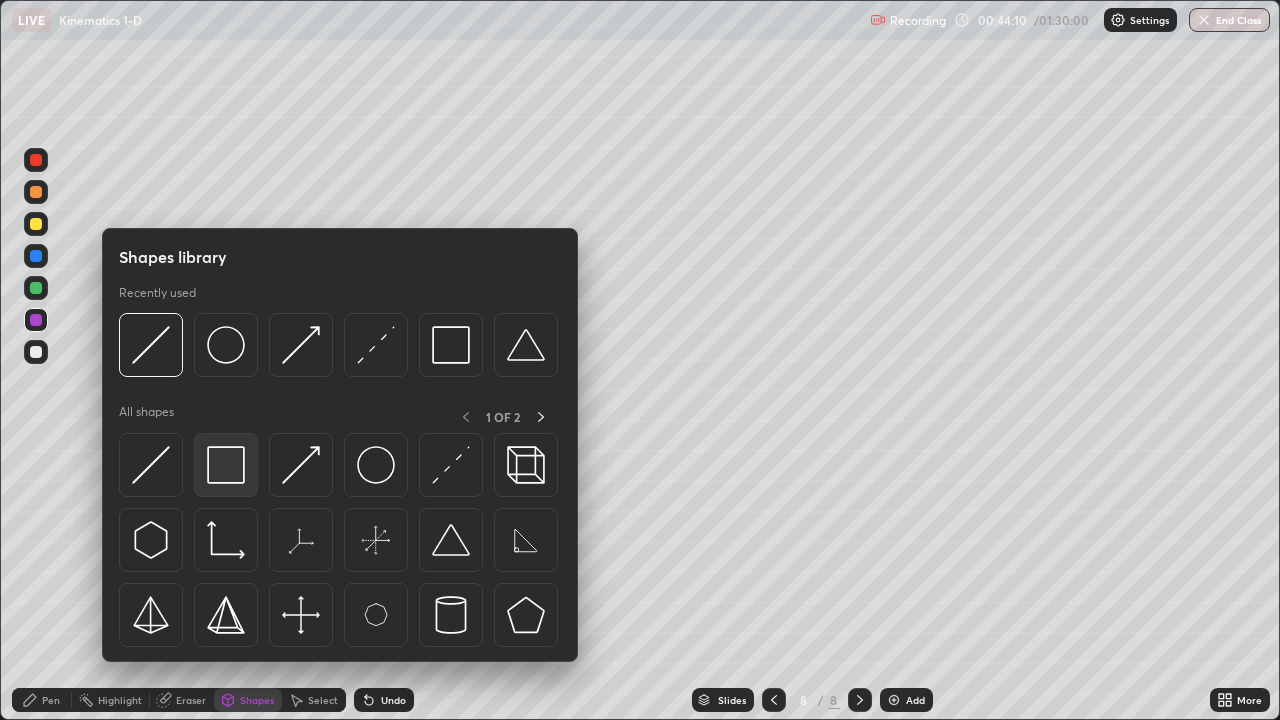 click at bounding box center (226, 465) 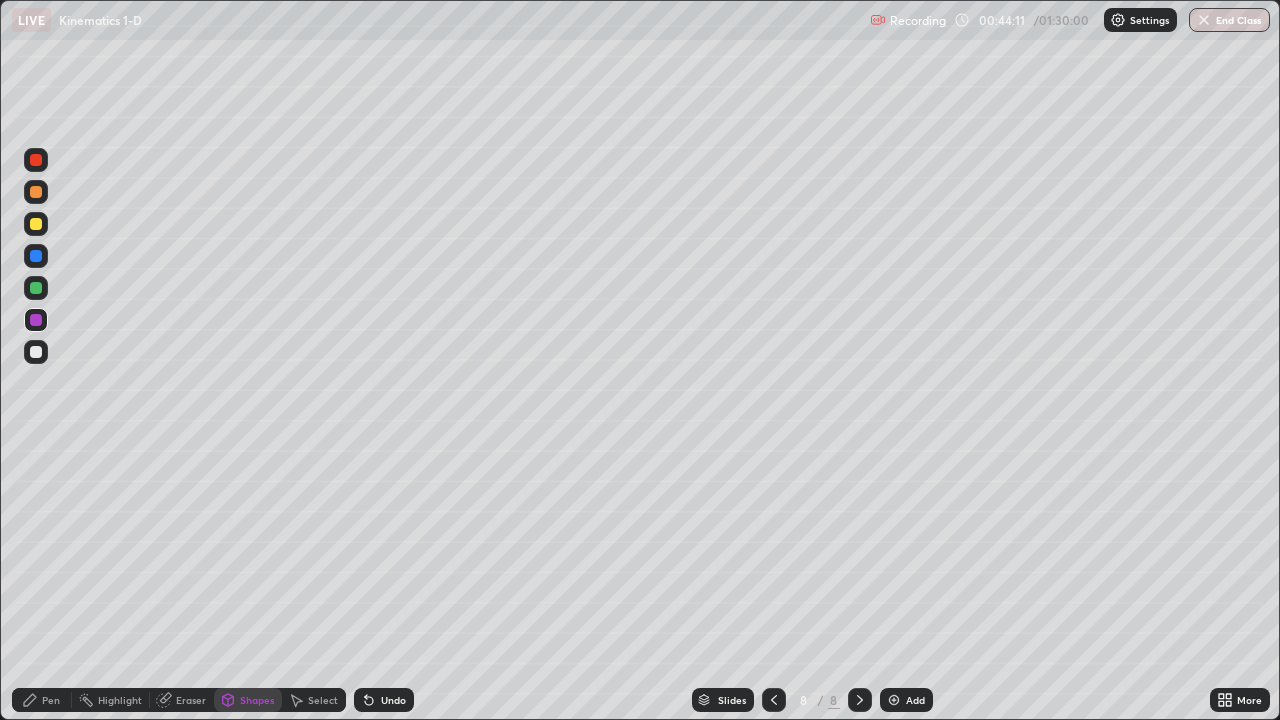 click at bounding box center (36, 288) 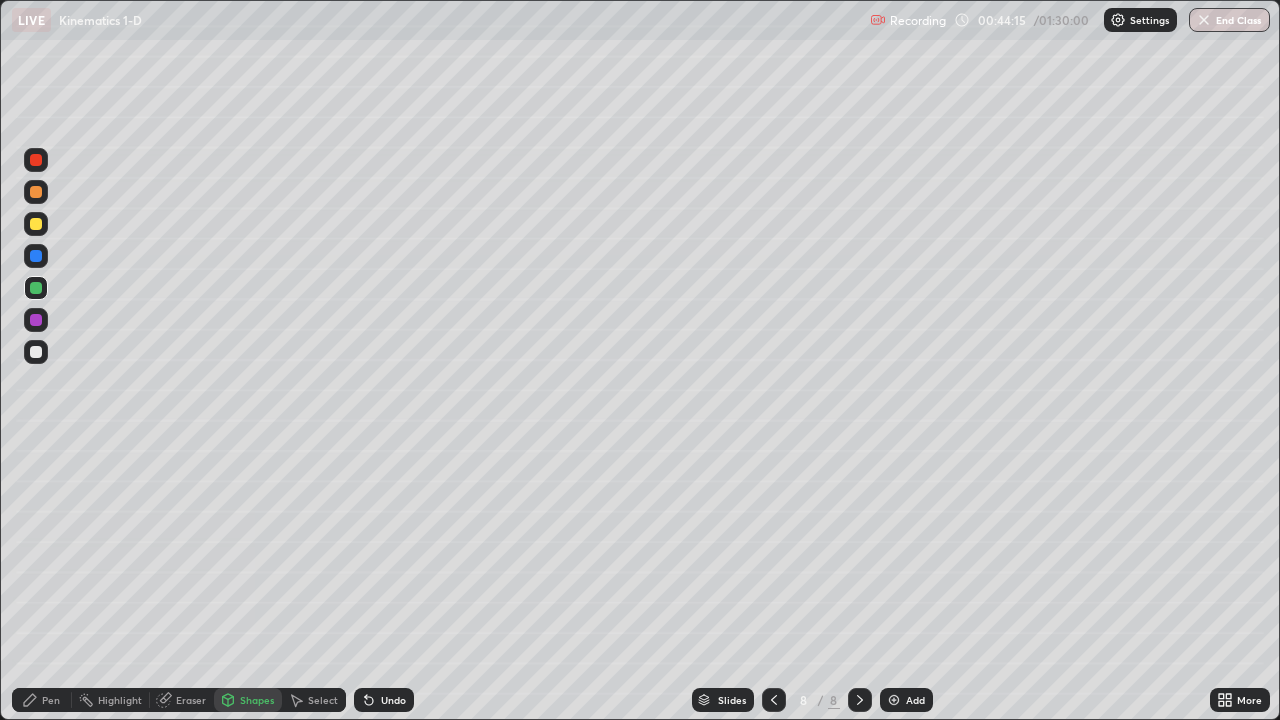 click on "Pen" at bounding box center (42, 700) 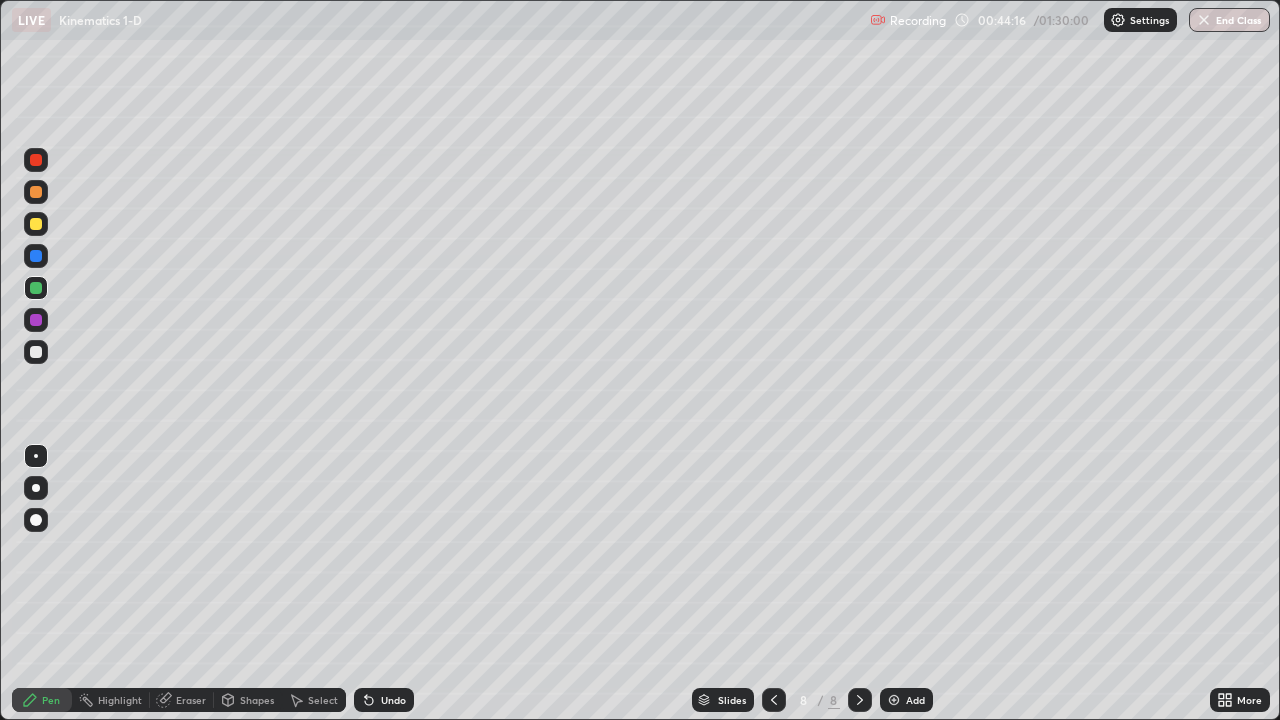 click at bounding box center (36, 352) 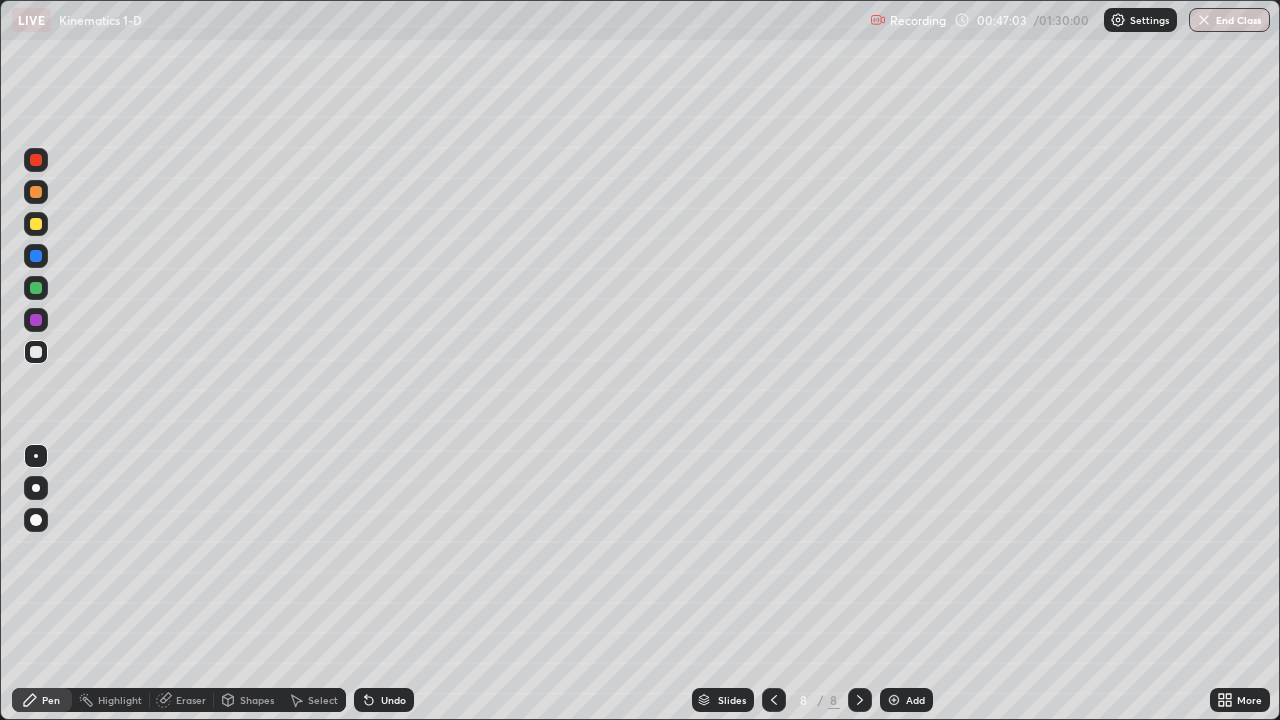 click on "Shapes" at bounding box center (257, 700) 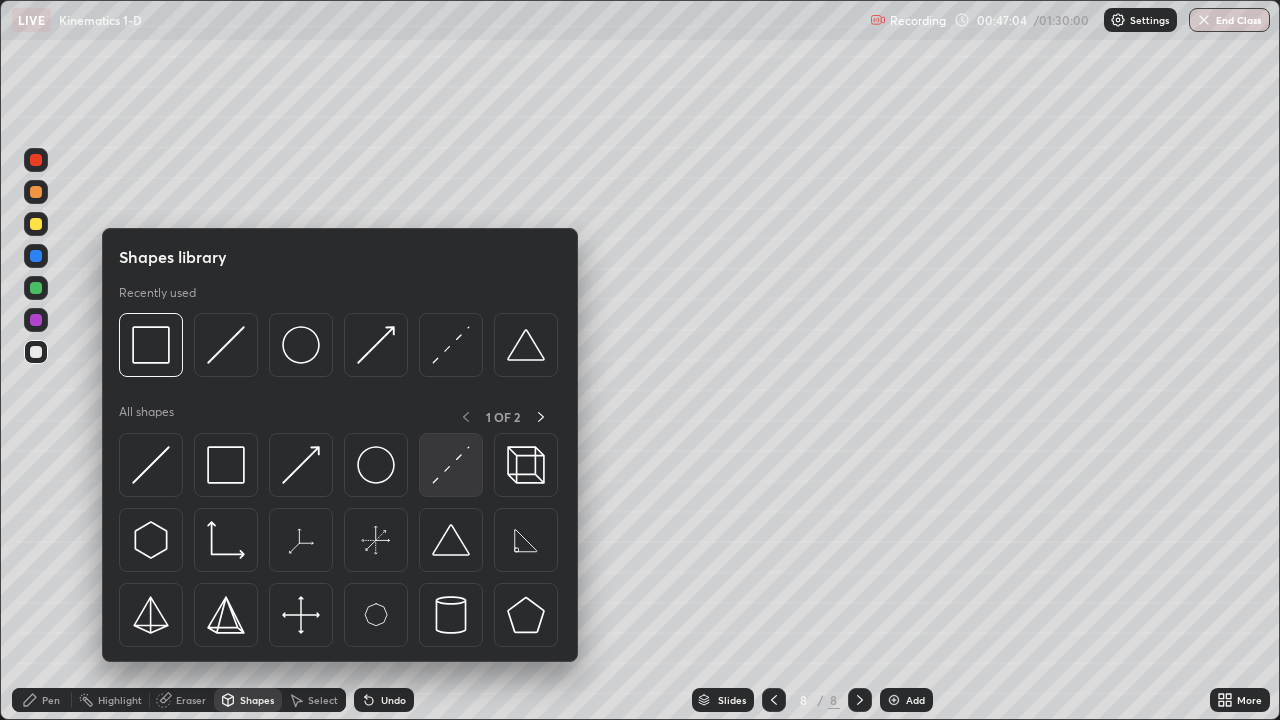 click at bounding box center [451, 465] 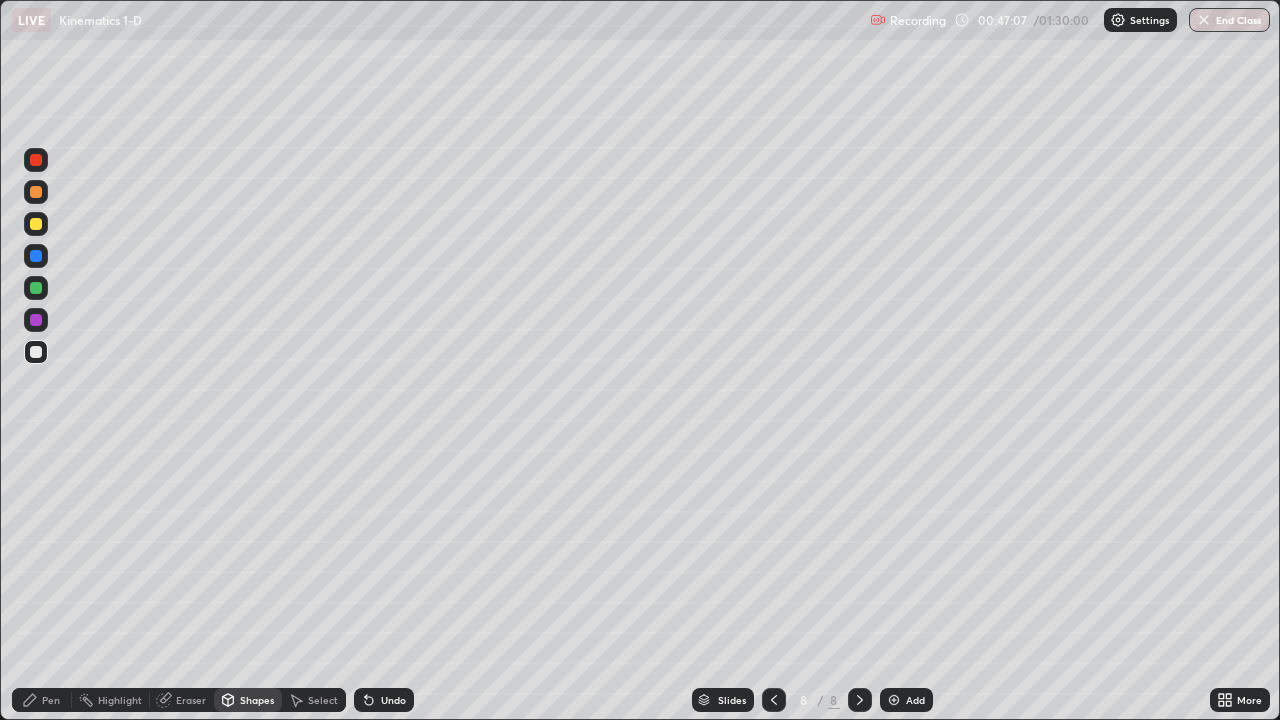 click 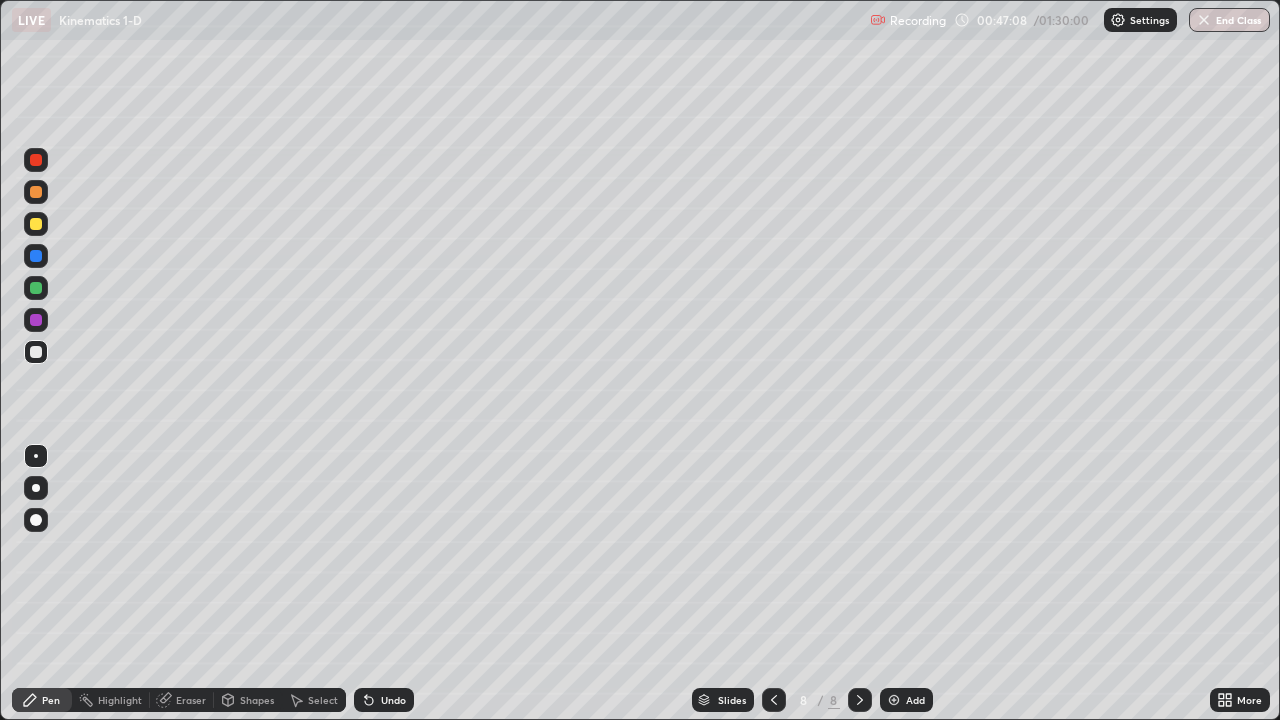 click at bounding box center (36, 192) 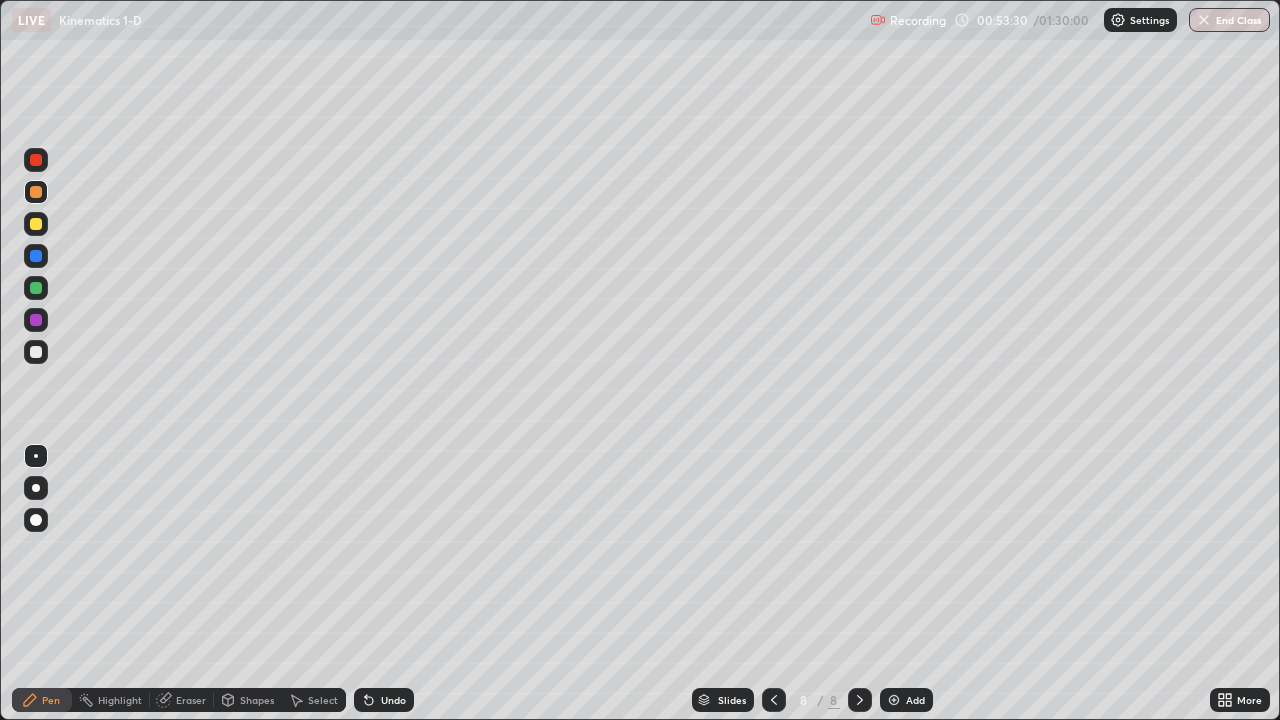 click 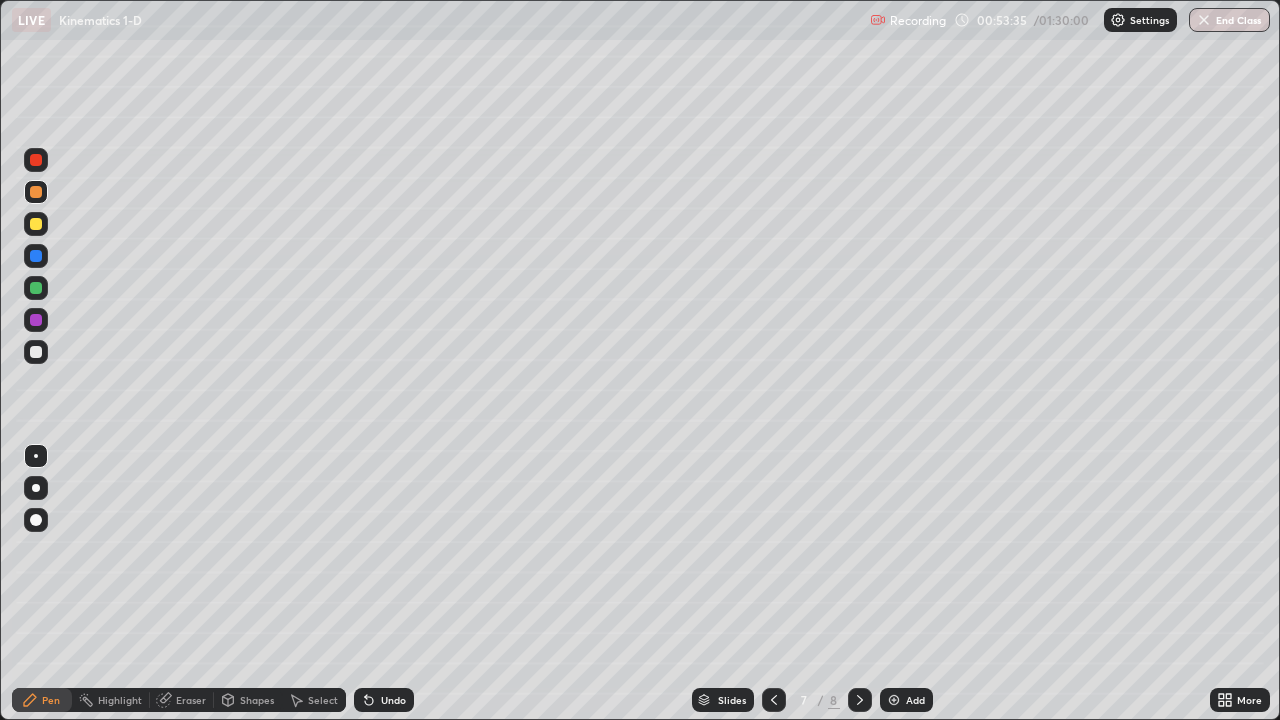 click 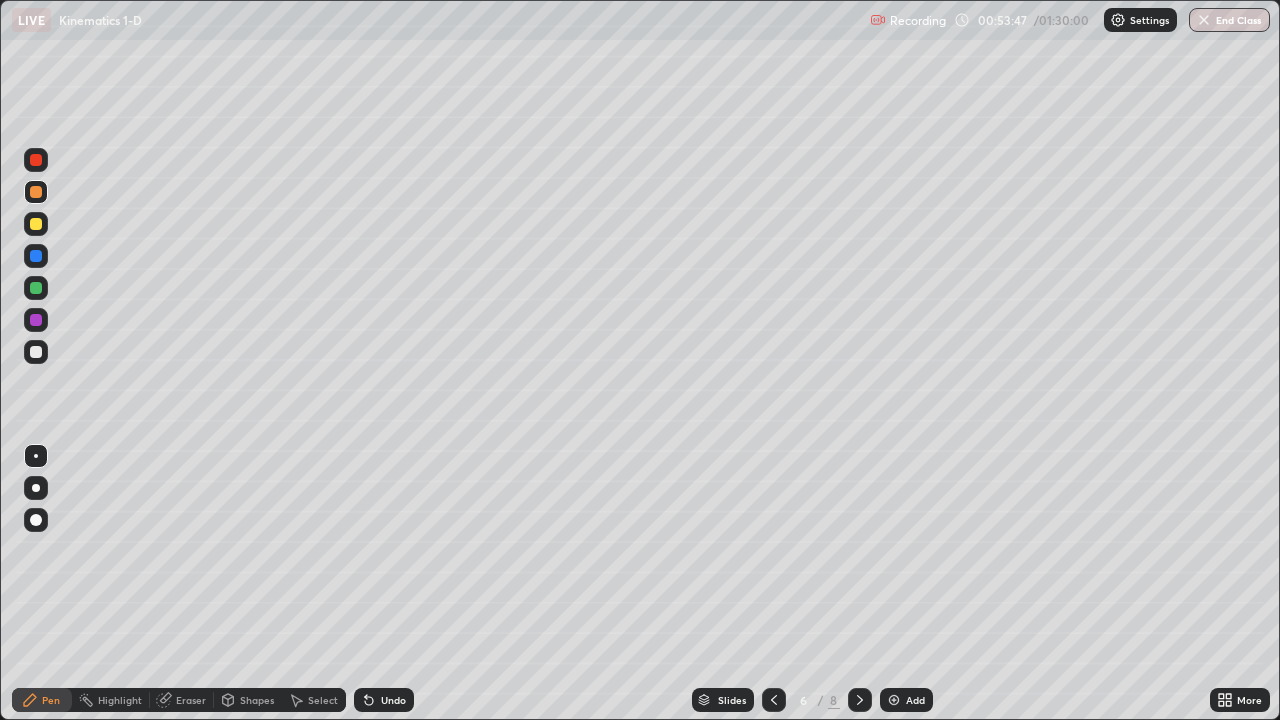 click 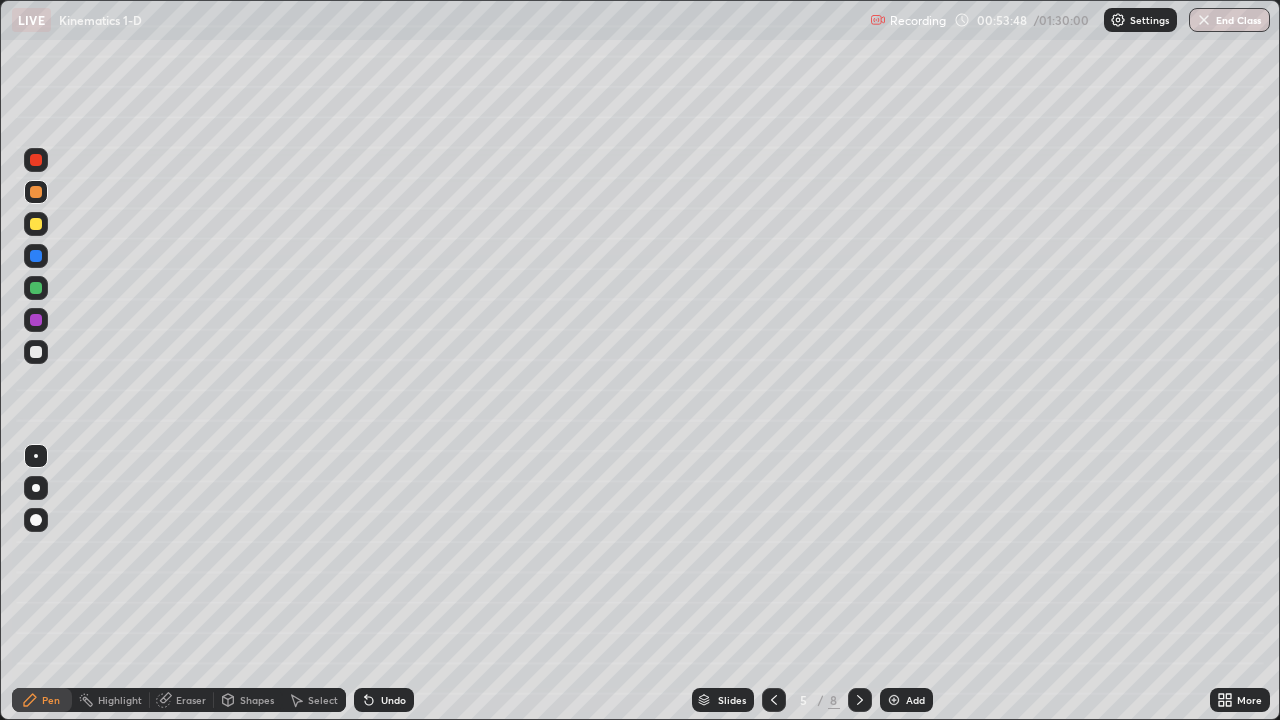 click at bounding box center [774, 700] 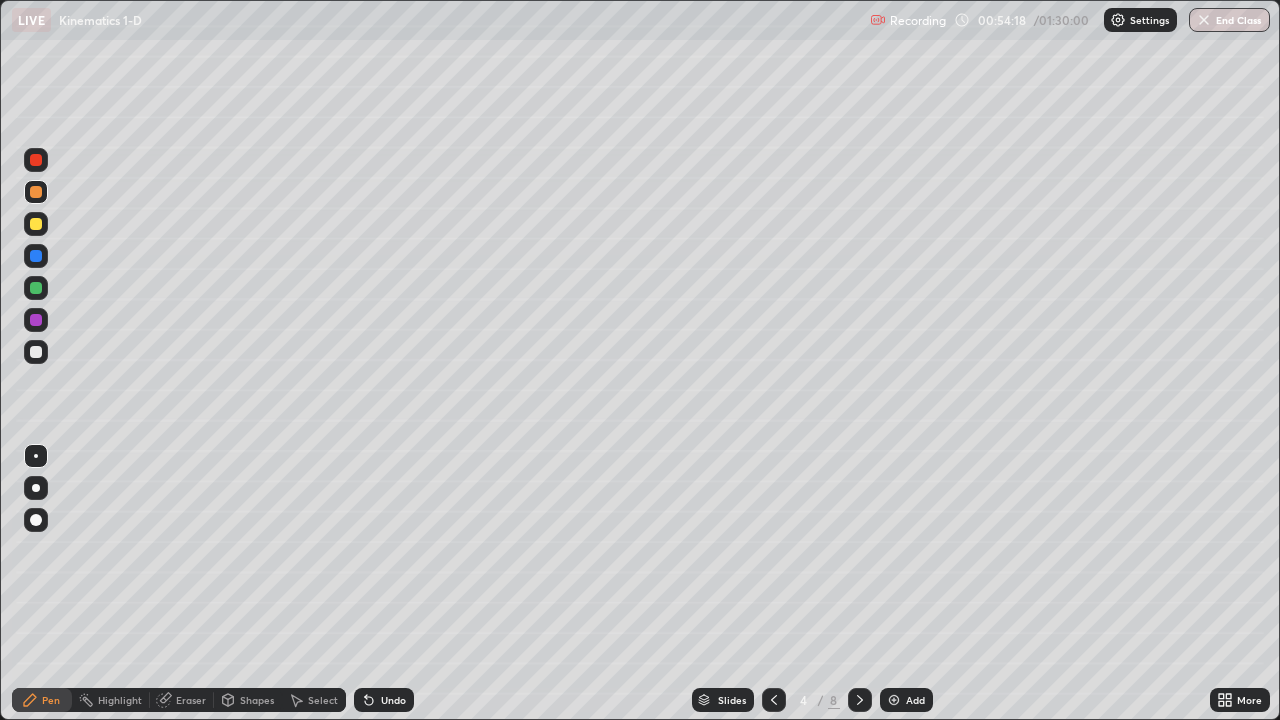 click 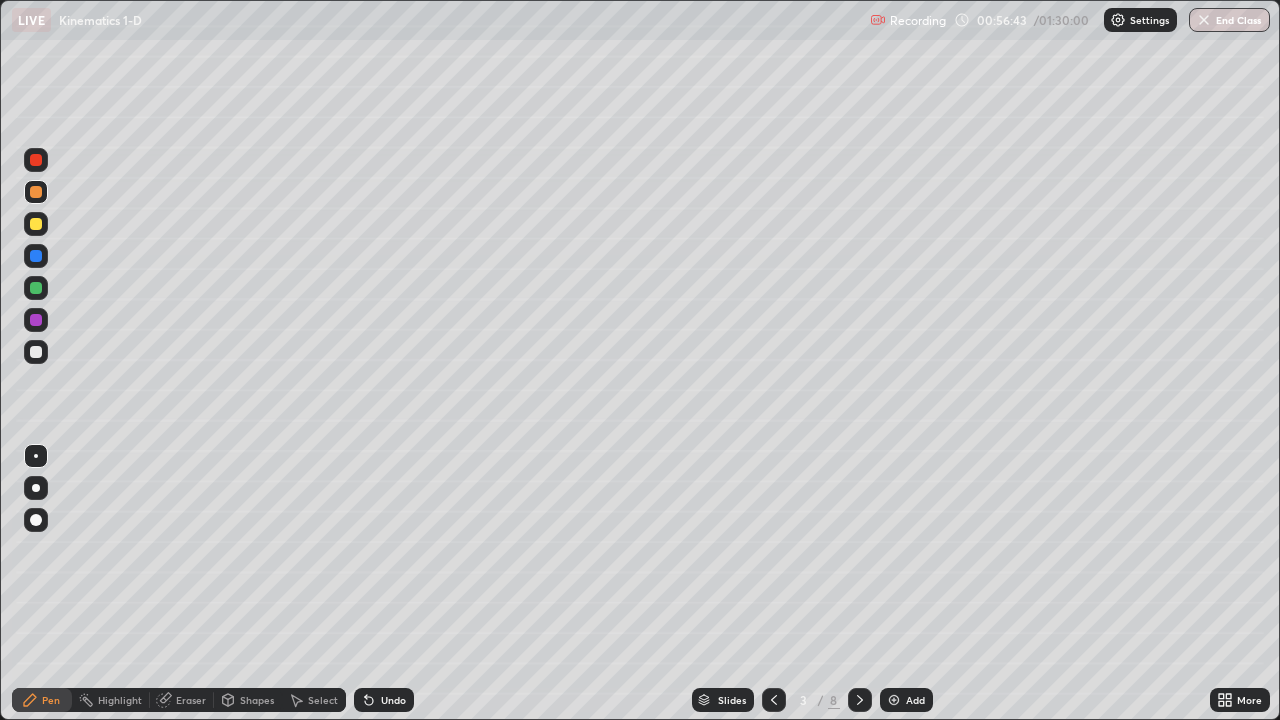 click 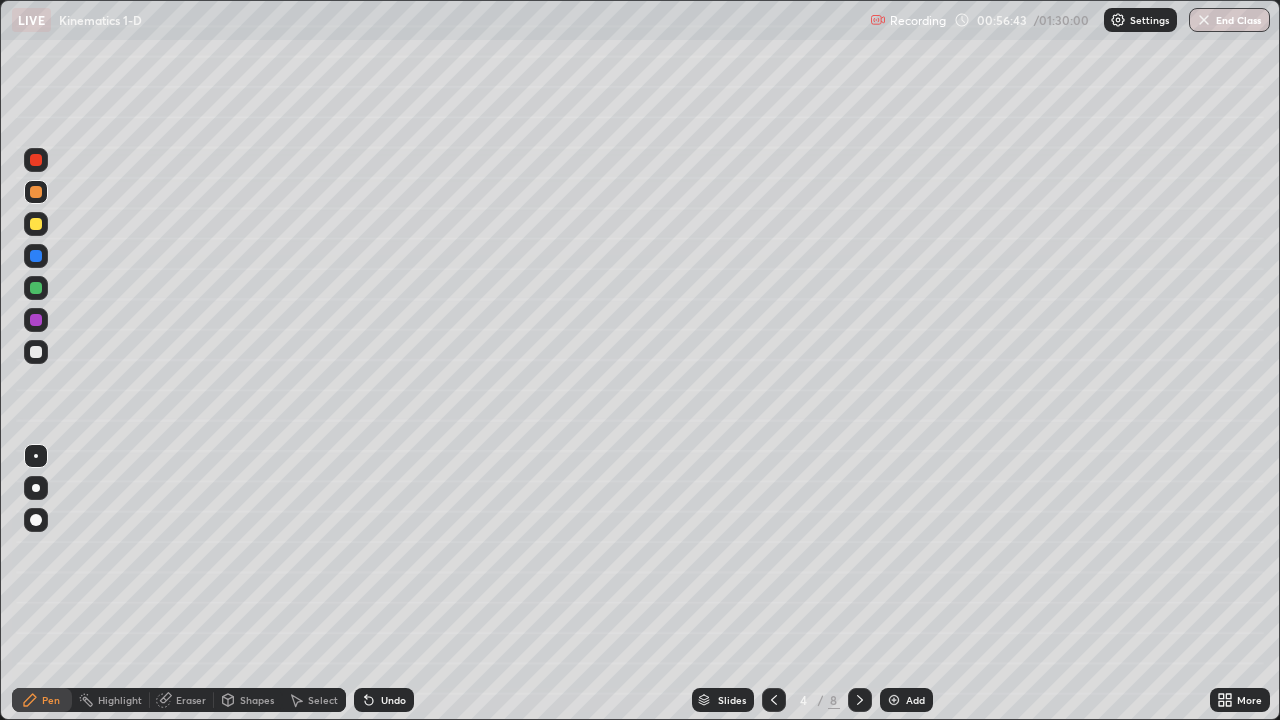 click 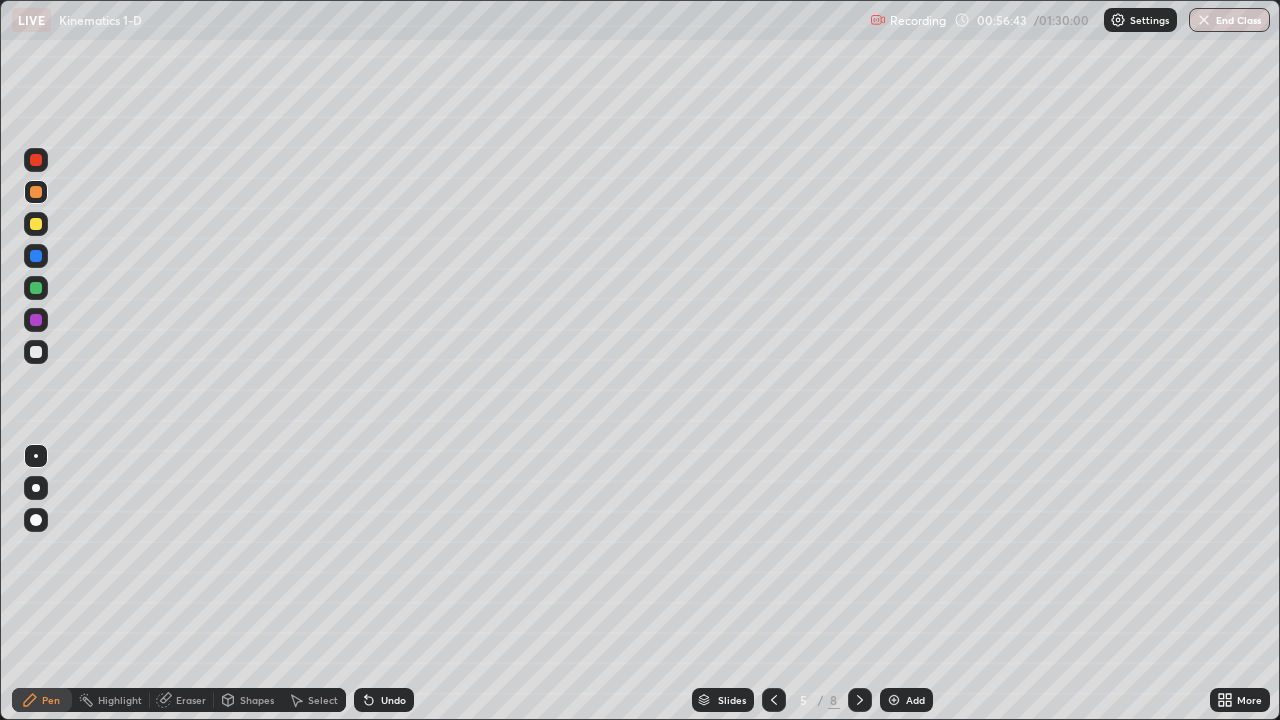 click 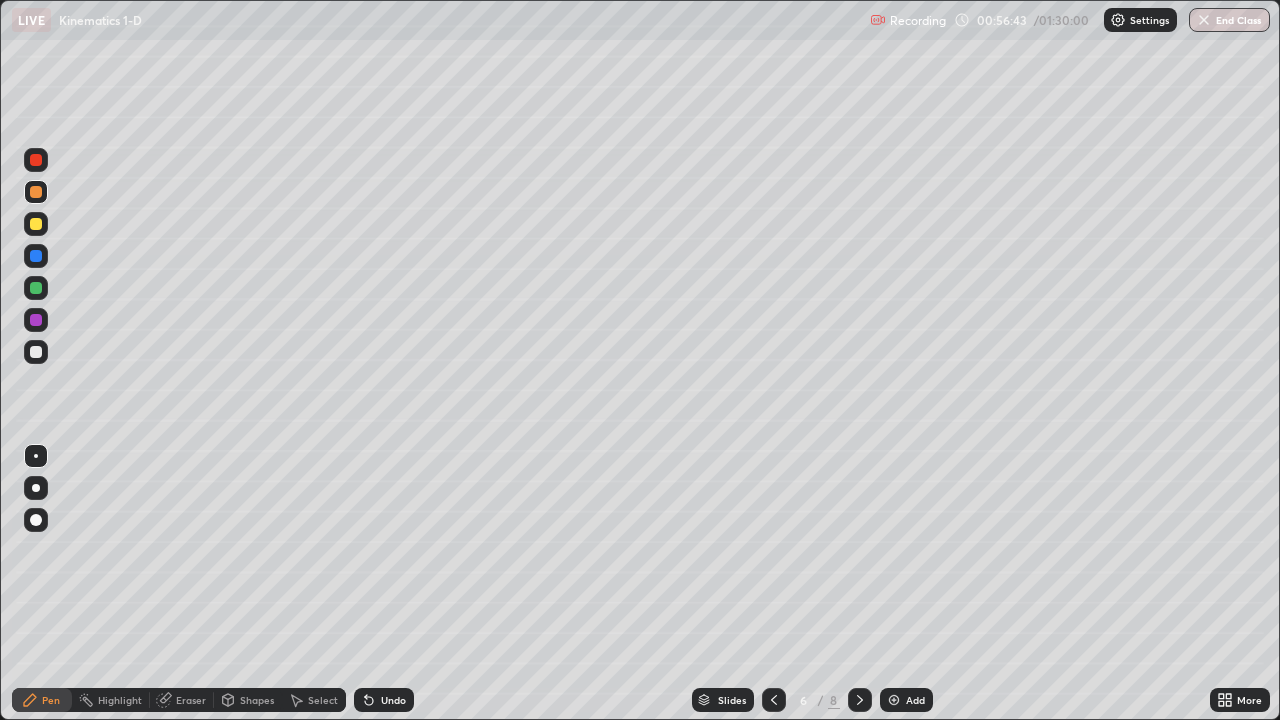 click 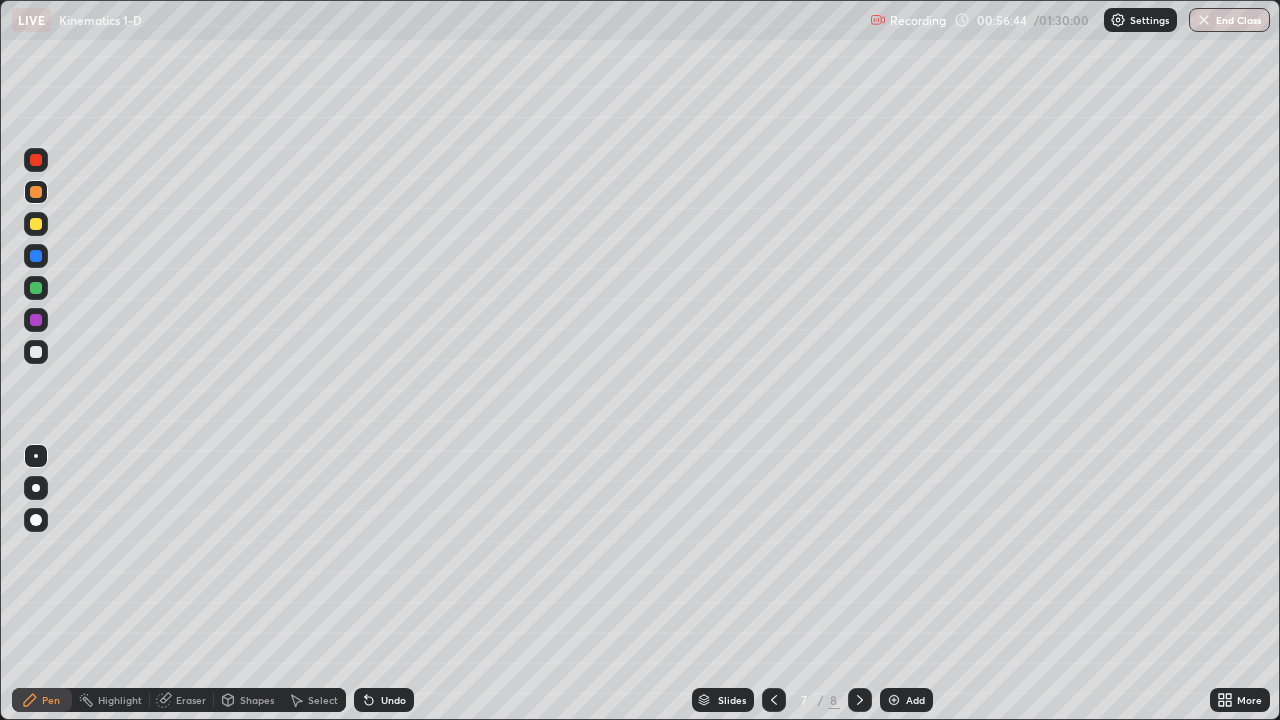 click 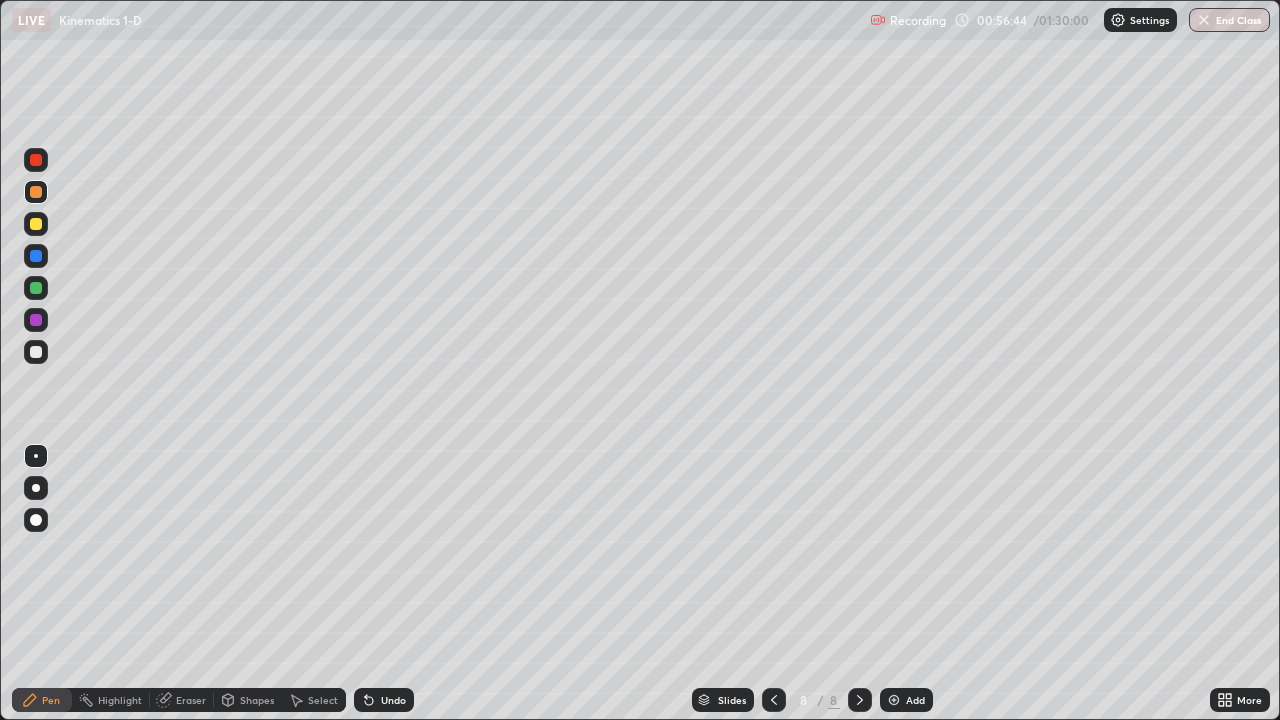 click 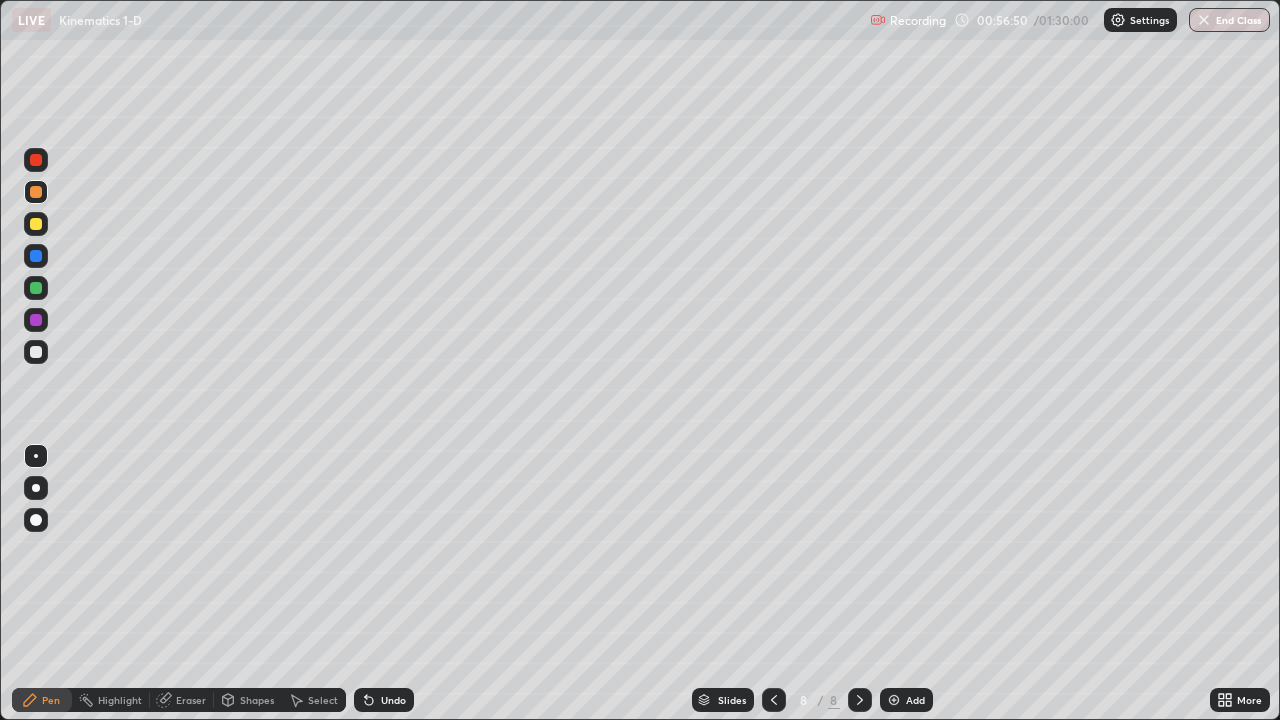 click on "Shapes" at bounding box center (257, 700) 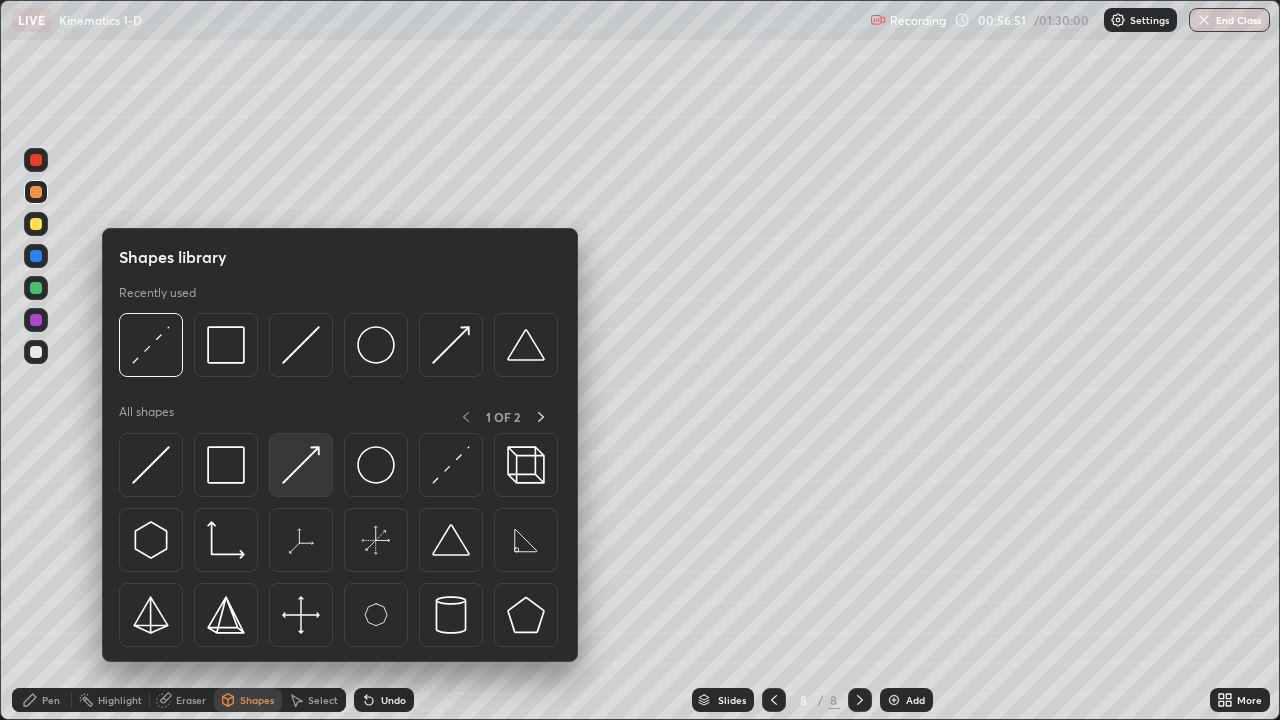 click at bounding box center (301, 465) 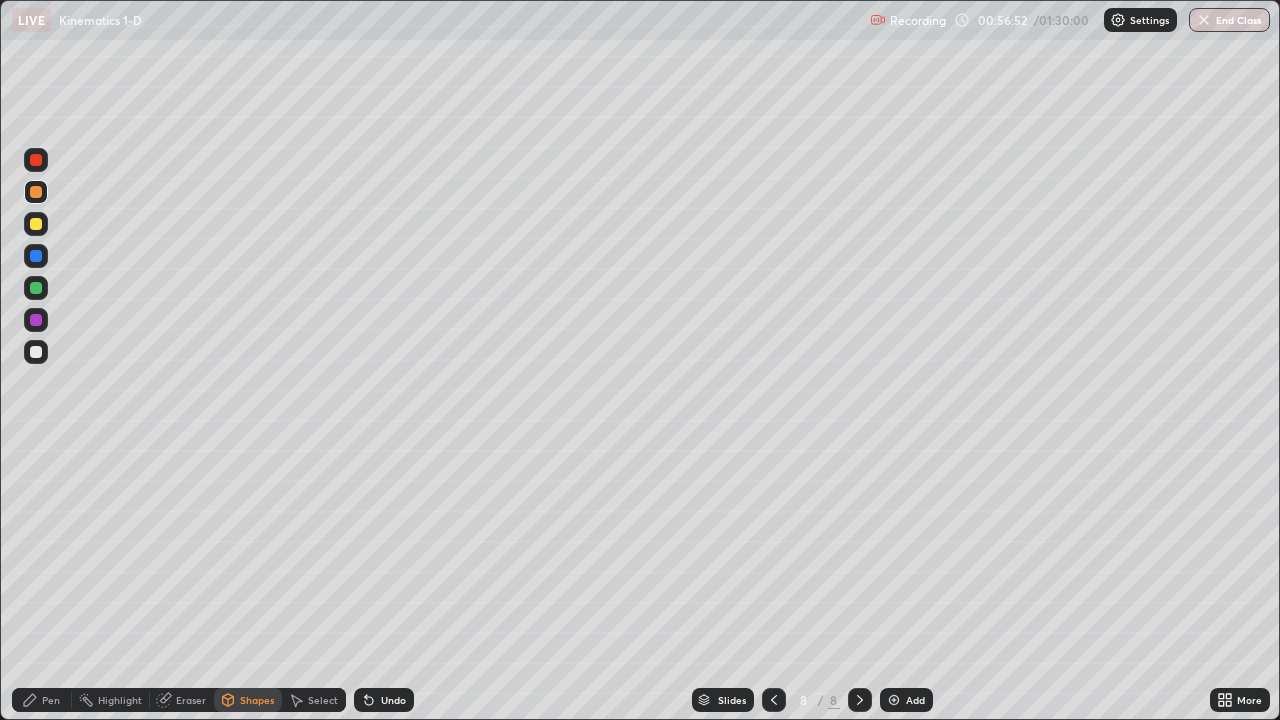 click at bounding box center (36, 288) 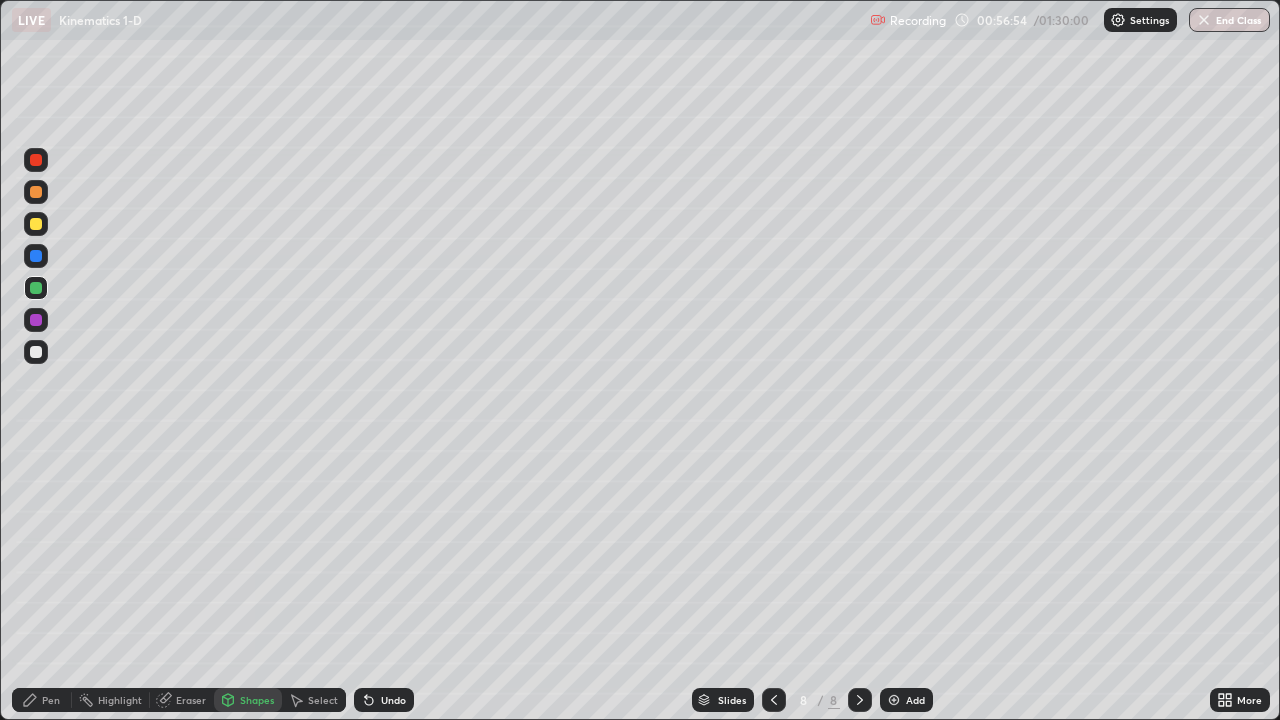 click on "Pen" at bounding box center (42, 700) 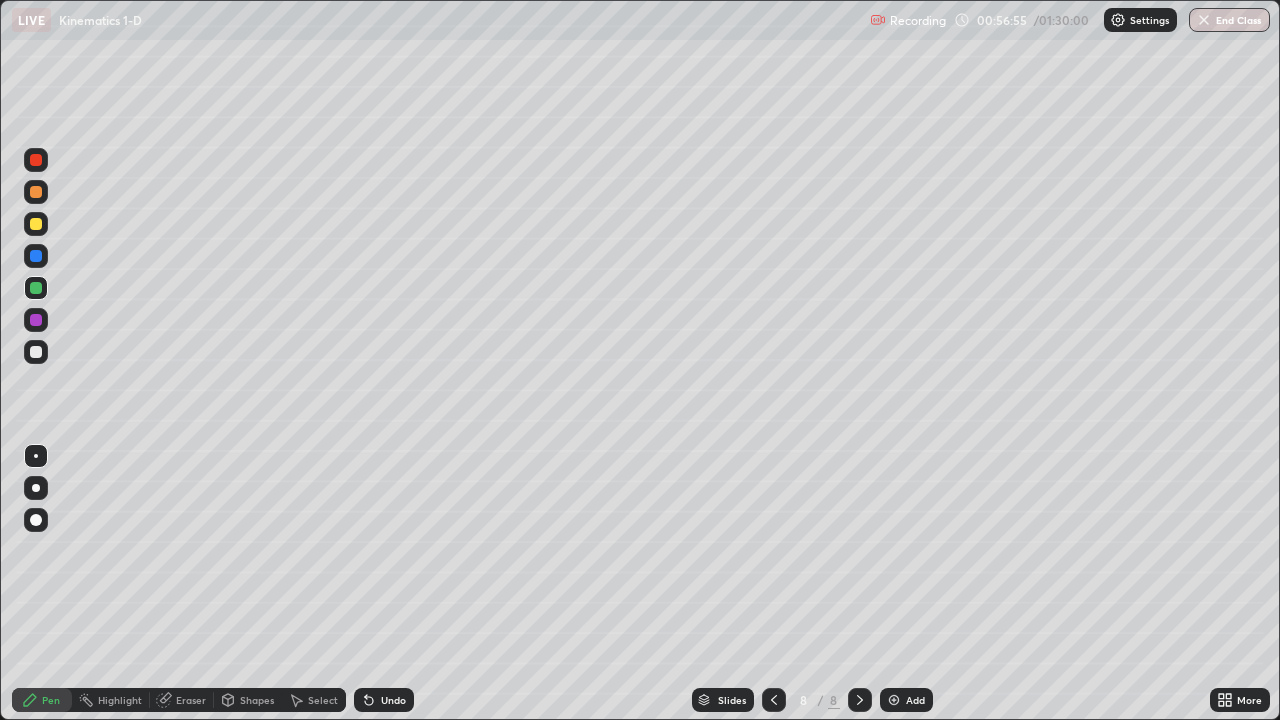 click at bounding box center [36, 352] 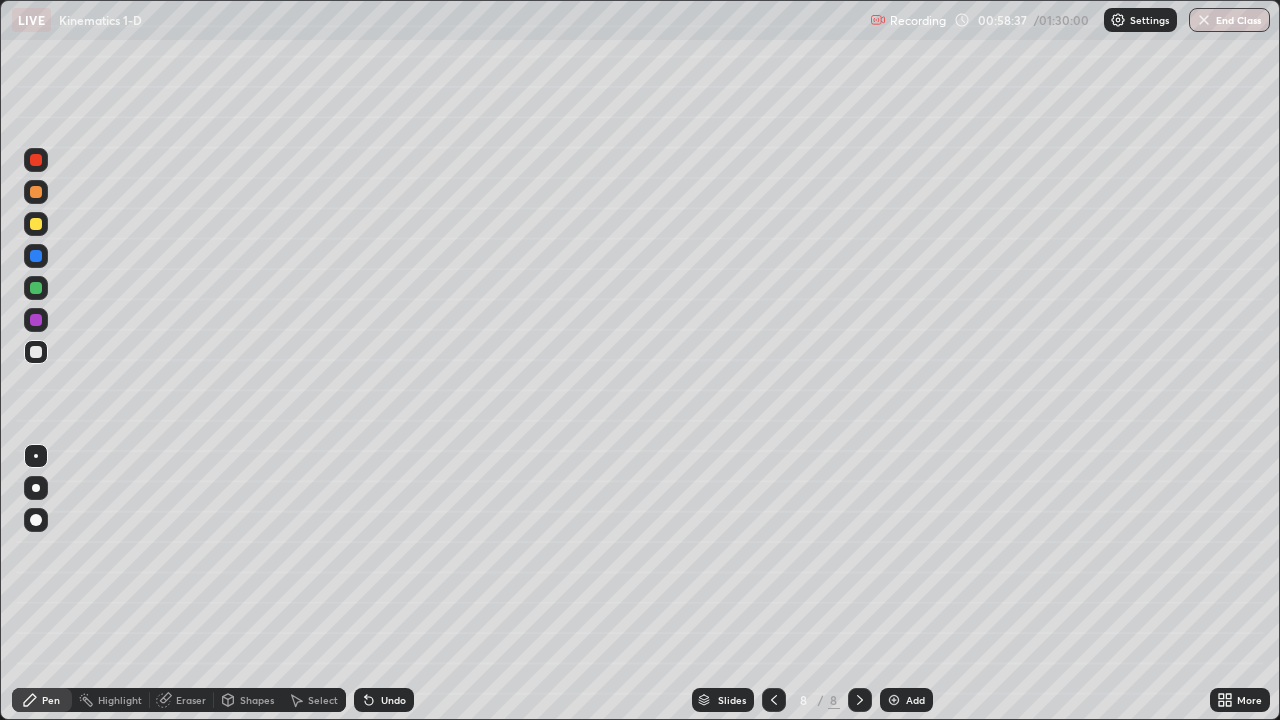 click 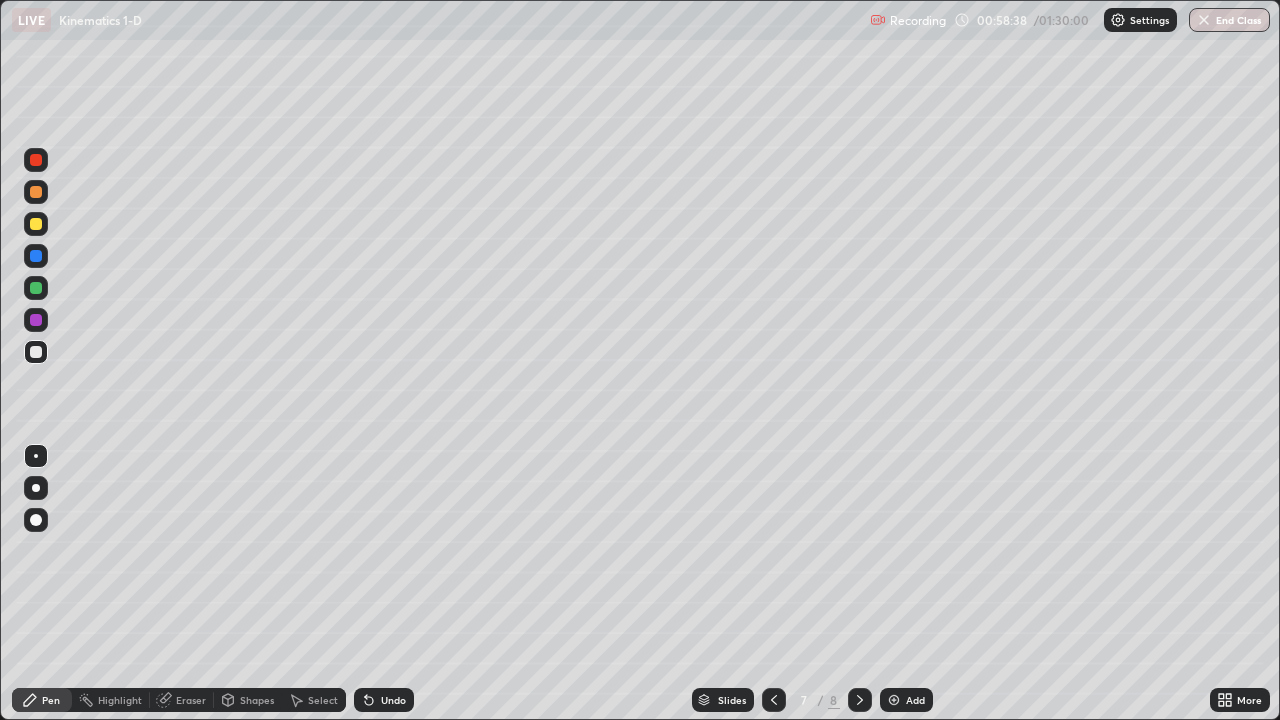 click 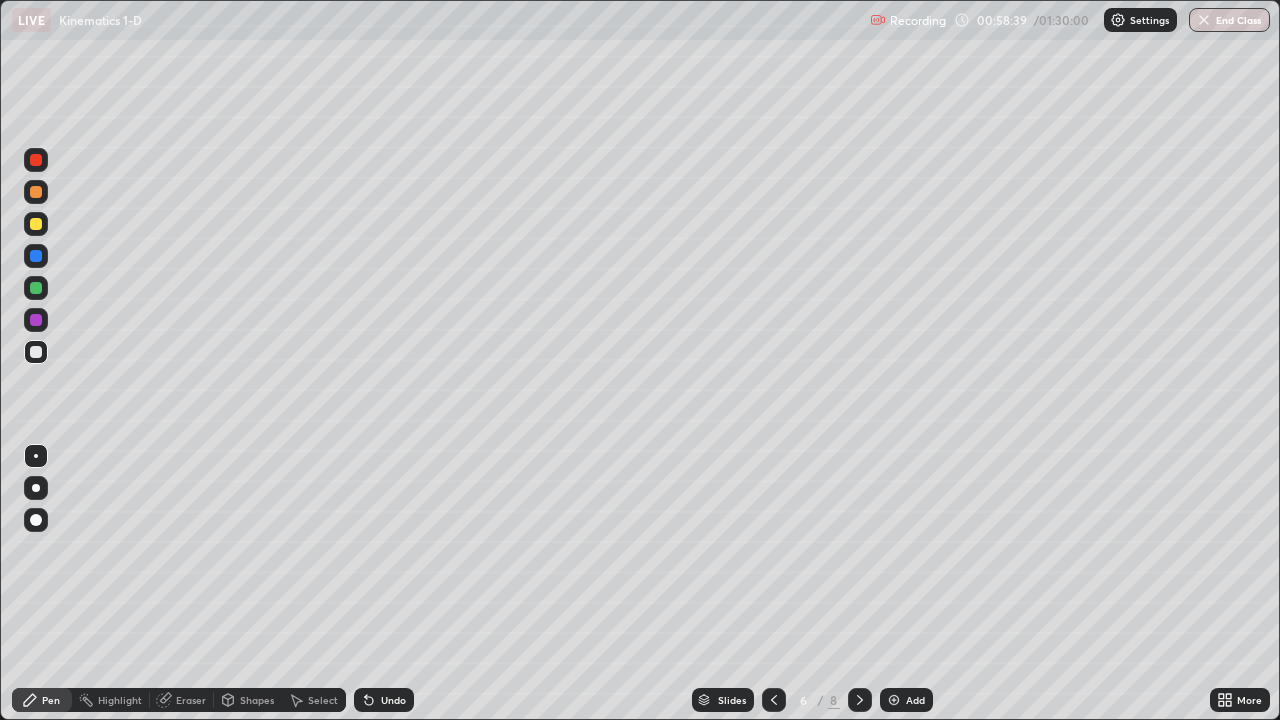 click 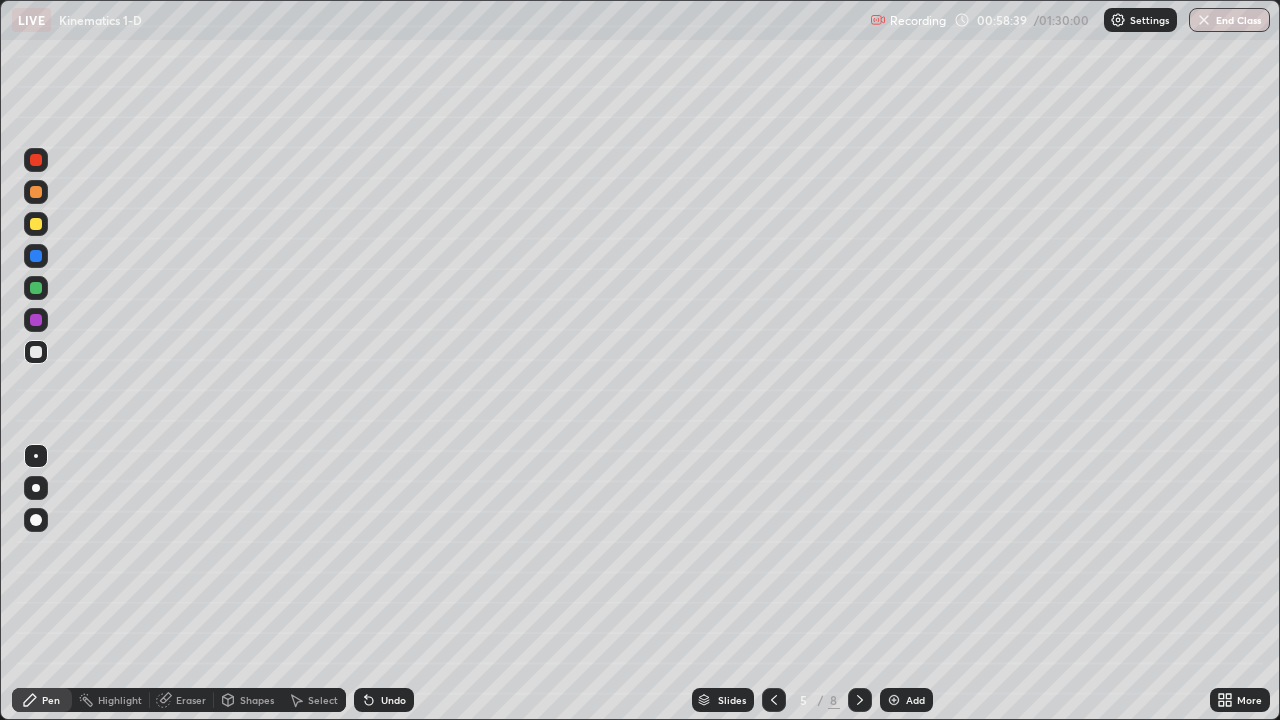 click 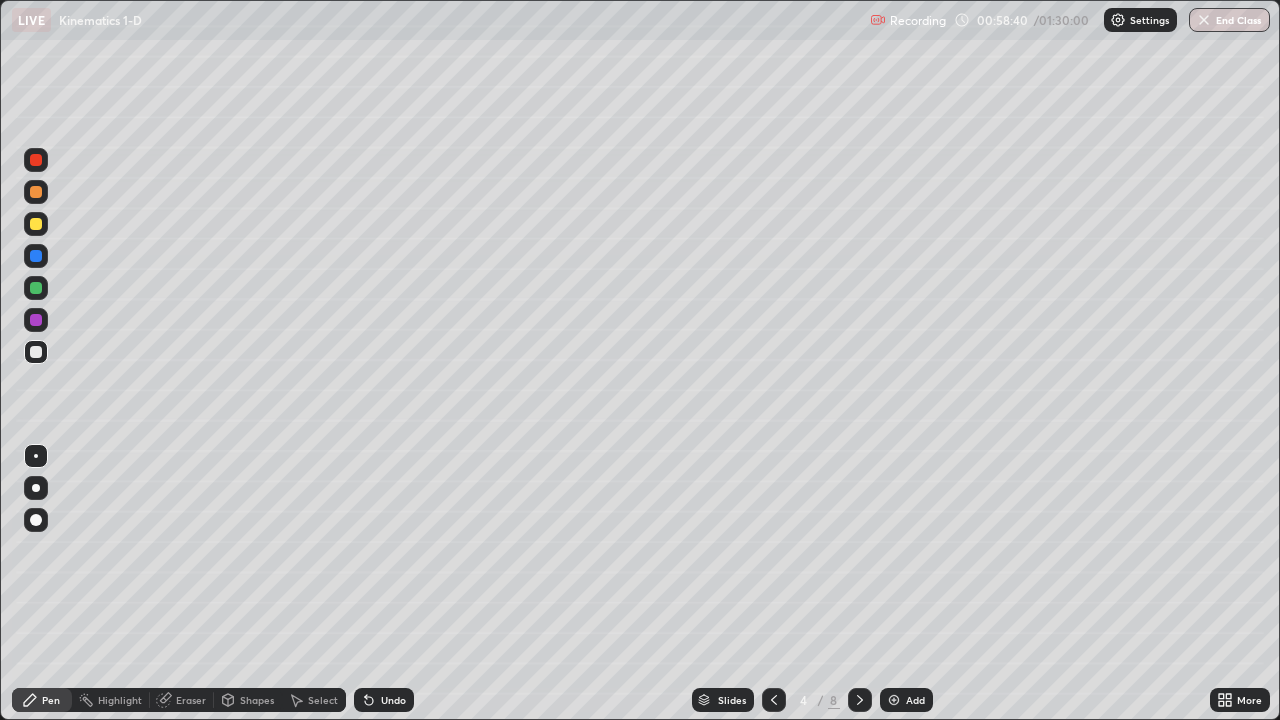 click 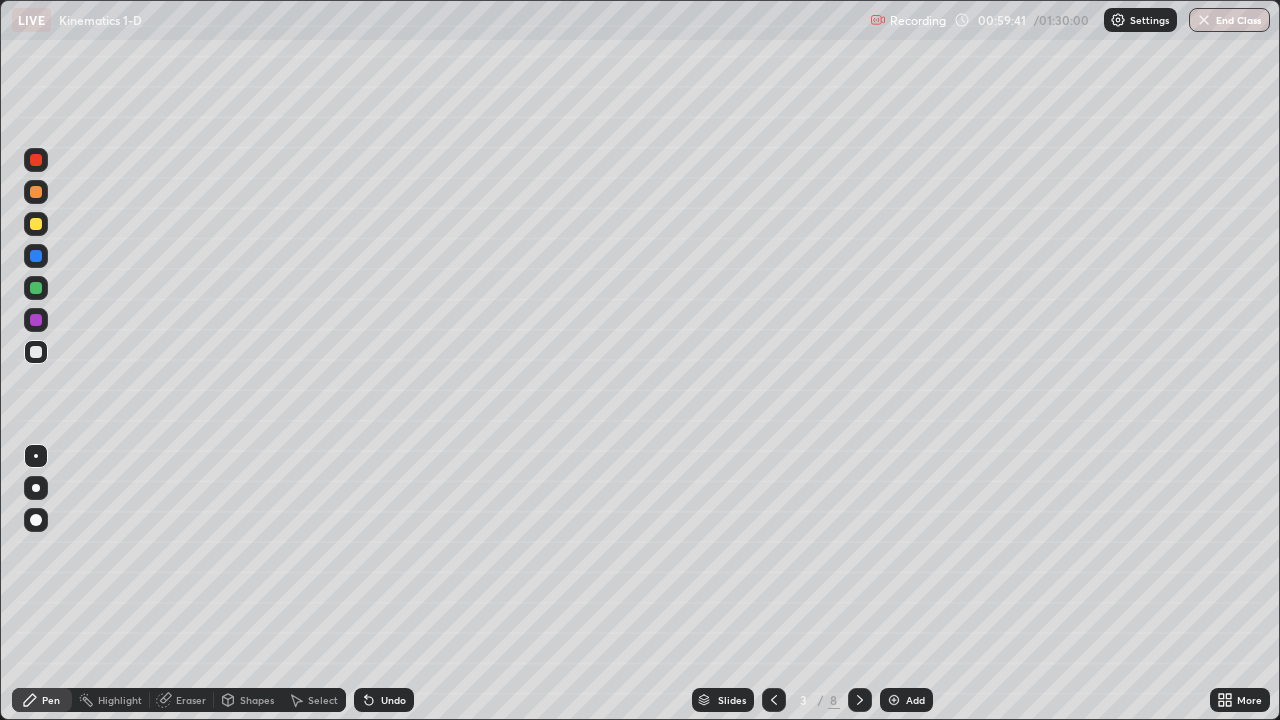 click 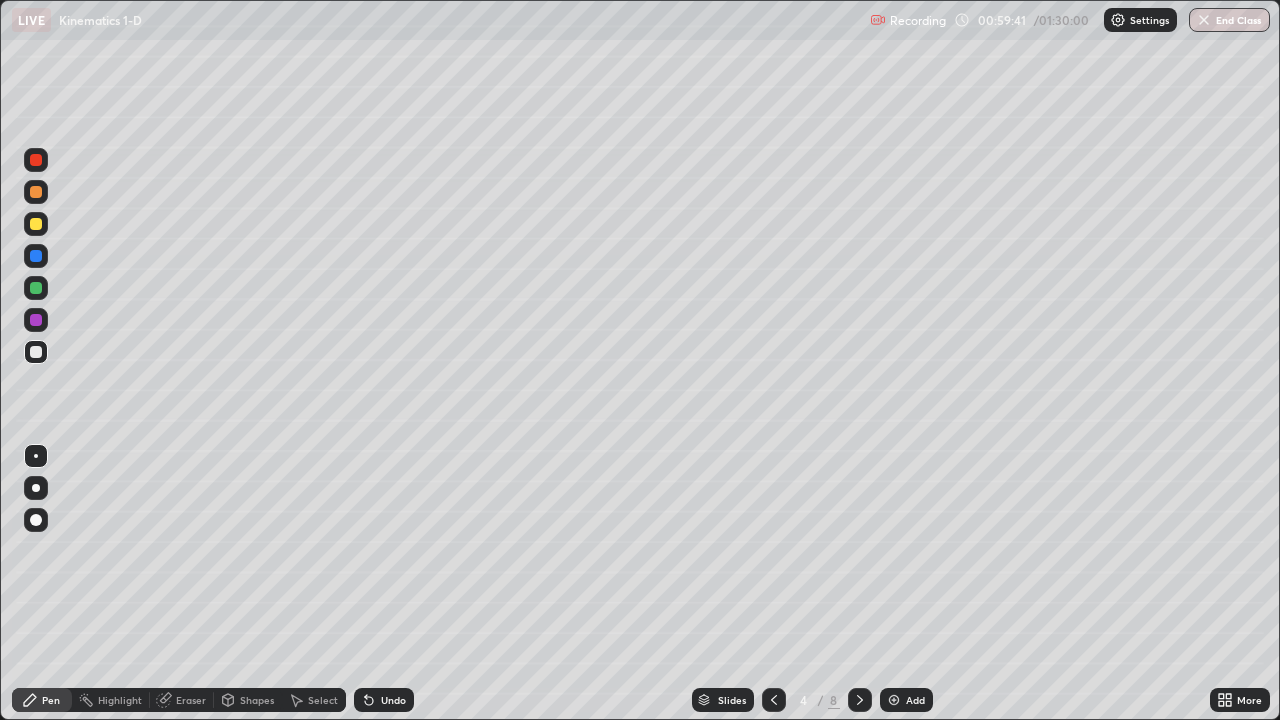 click at bounding box center [860, 700] 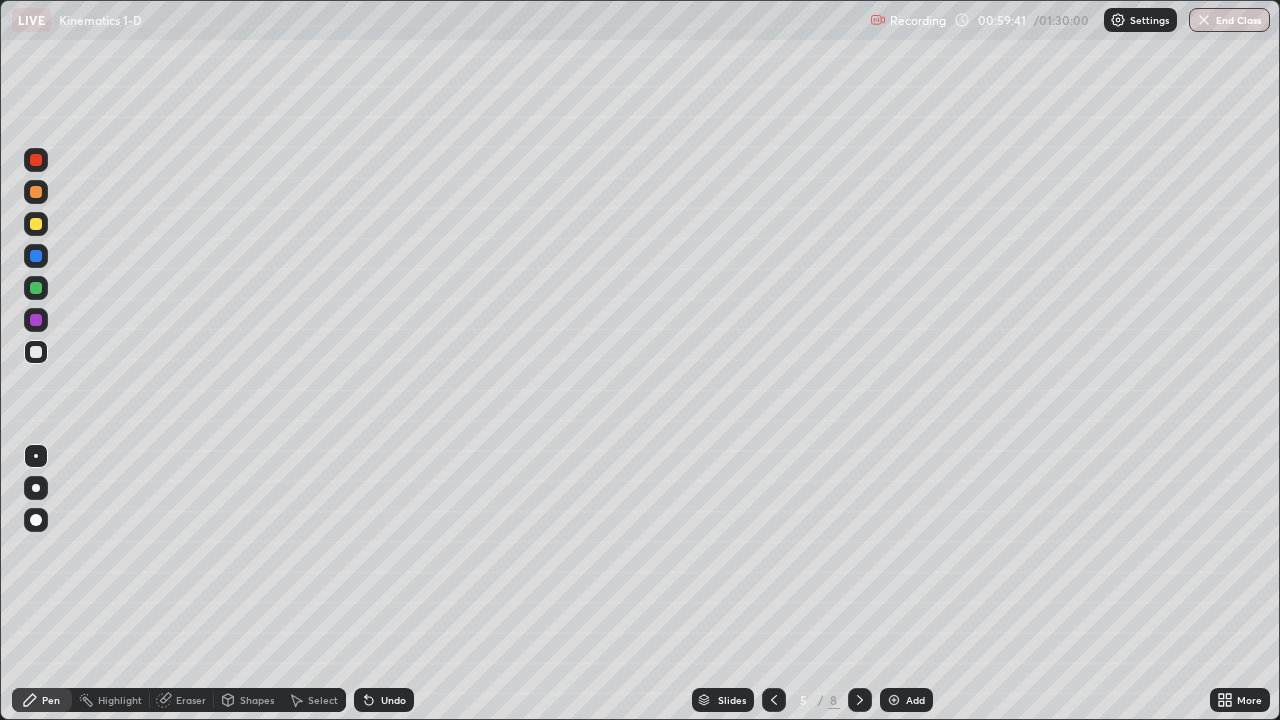 click at bounding box center (860, 700) 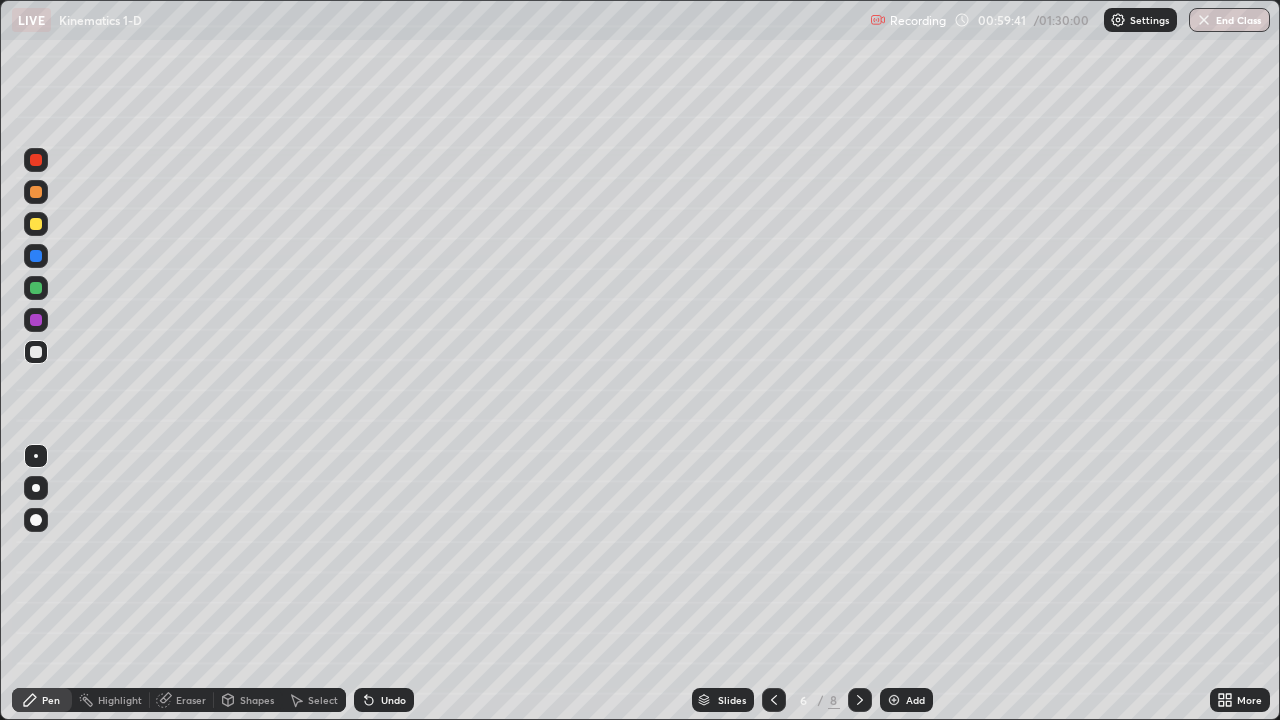 click 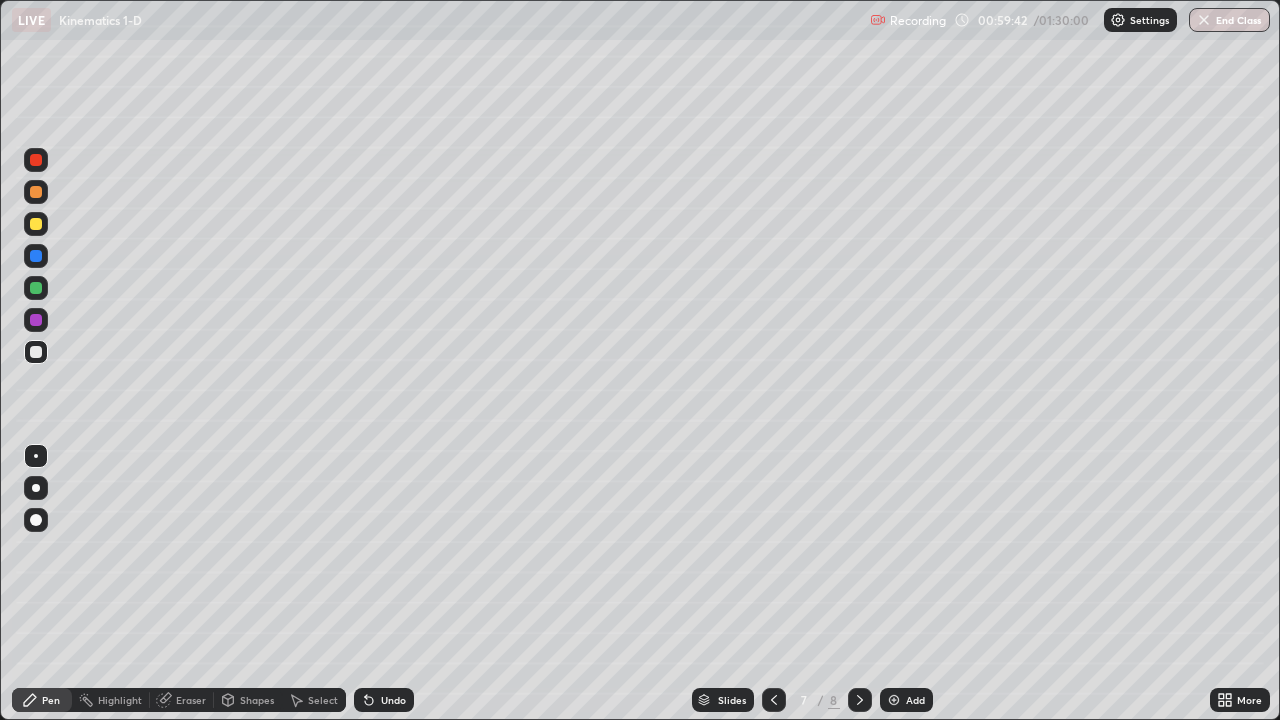 click 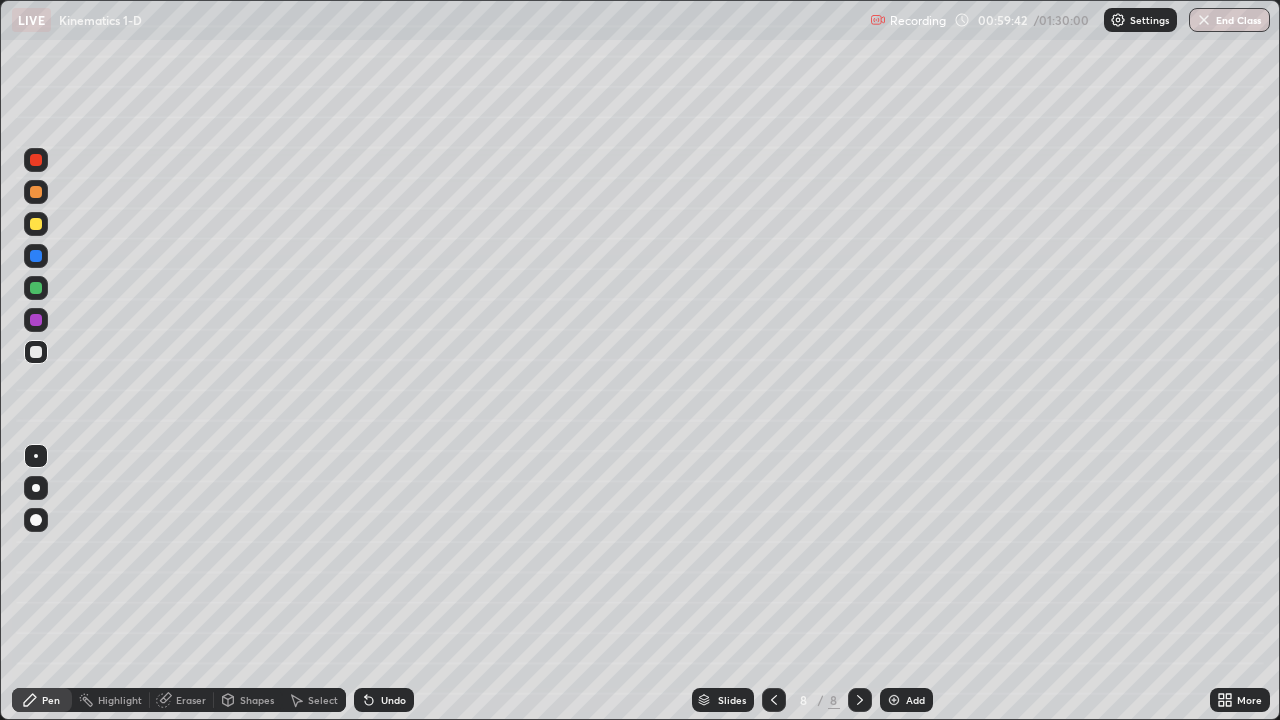 click 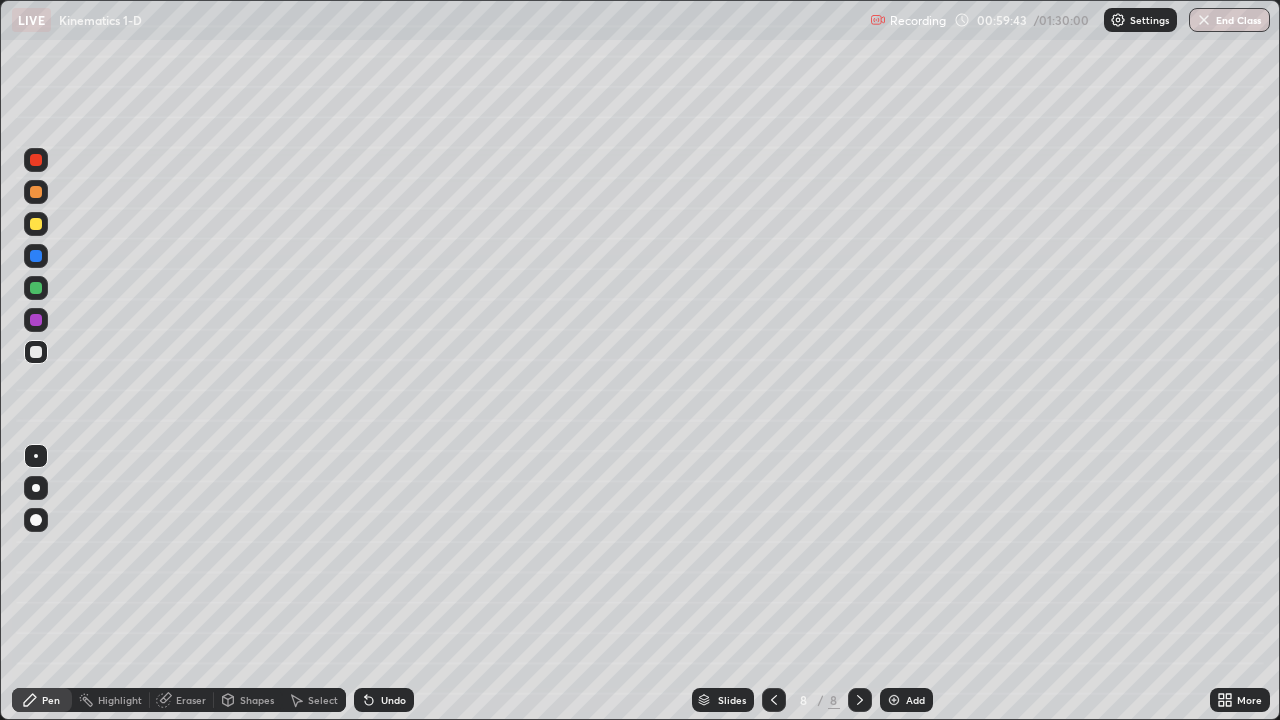 click 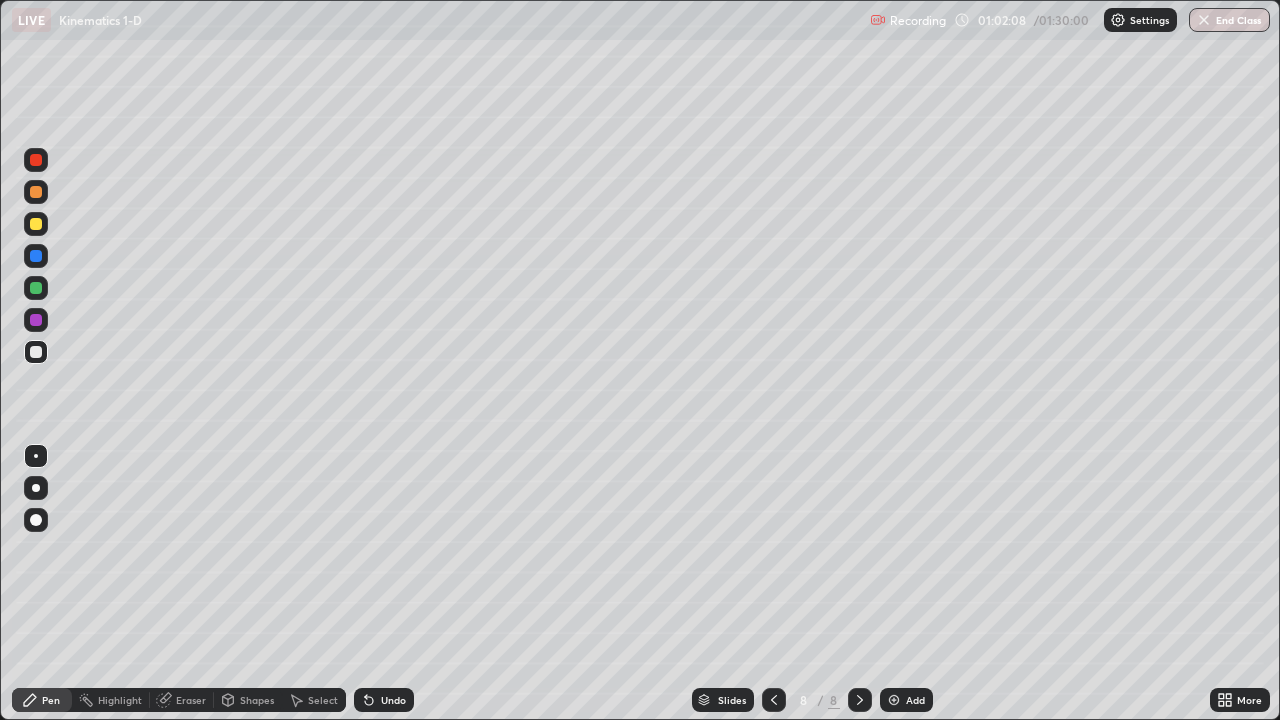 click on "Add" at bounding box center (906, 700) 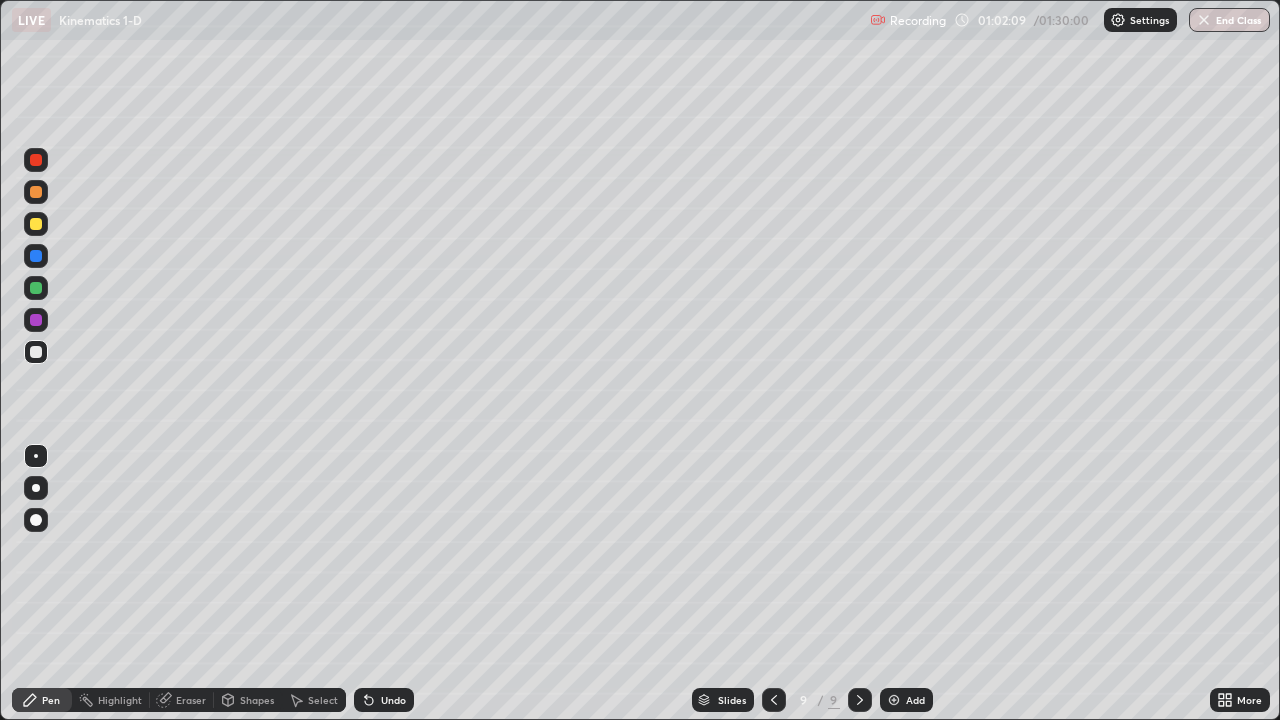 click at bounding box center [894, 700] 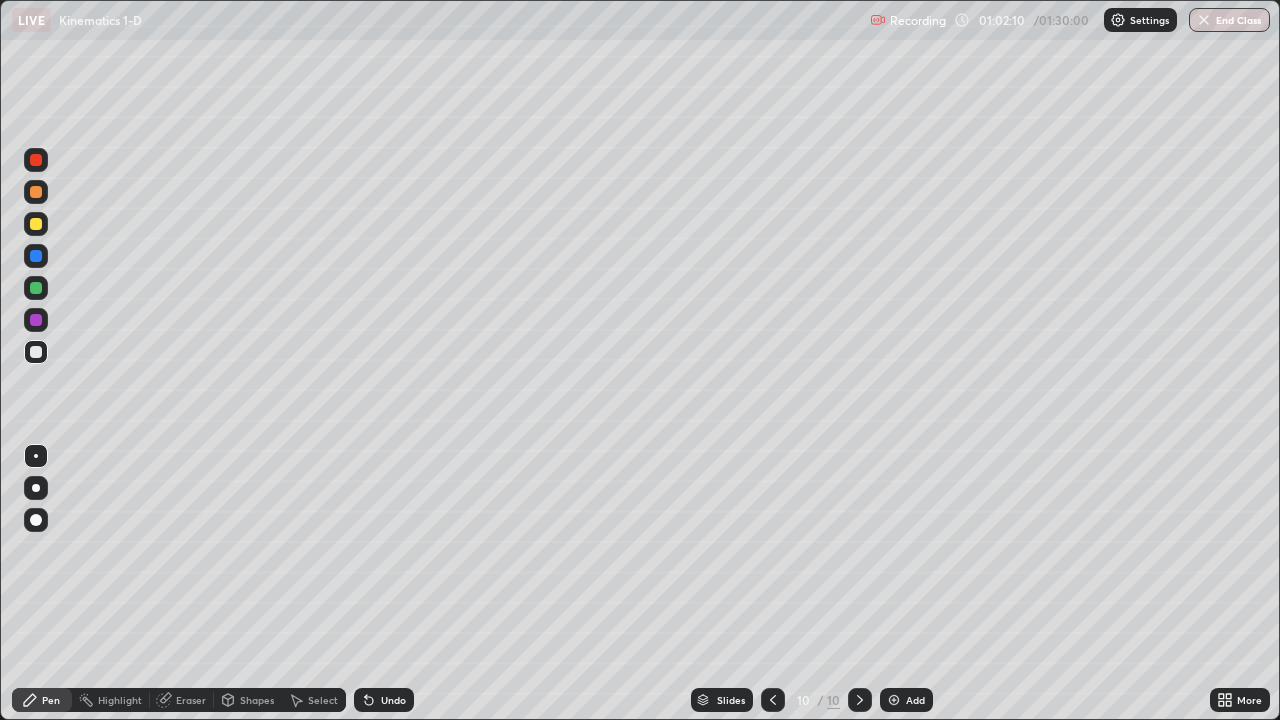 click 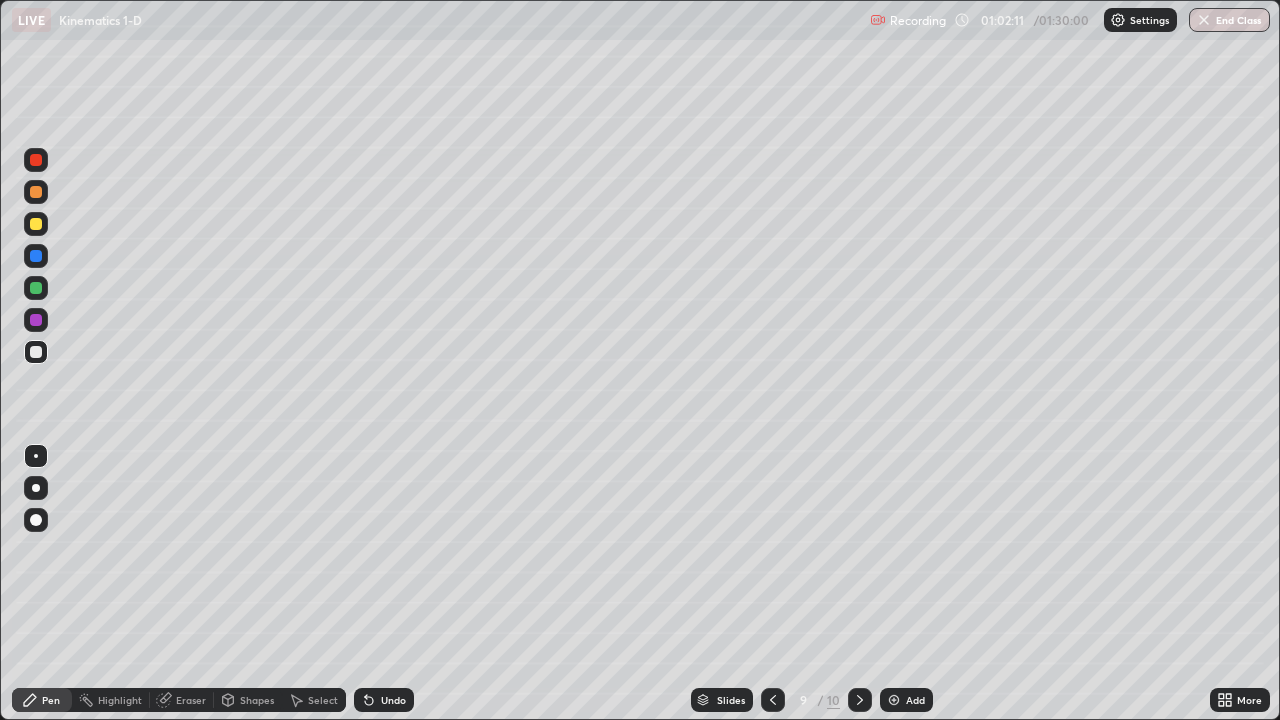 click on "Shapes" at bounding box center [248, 700] 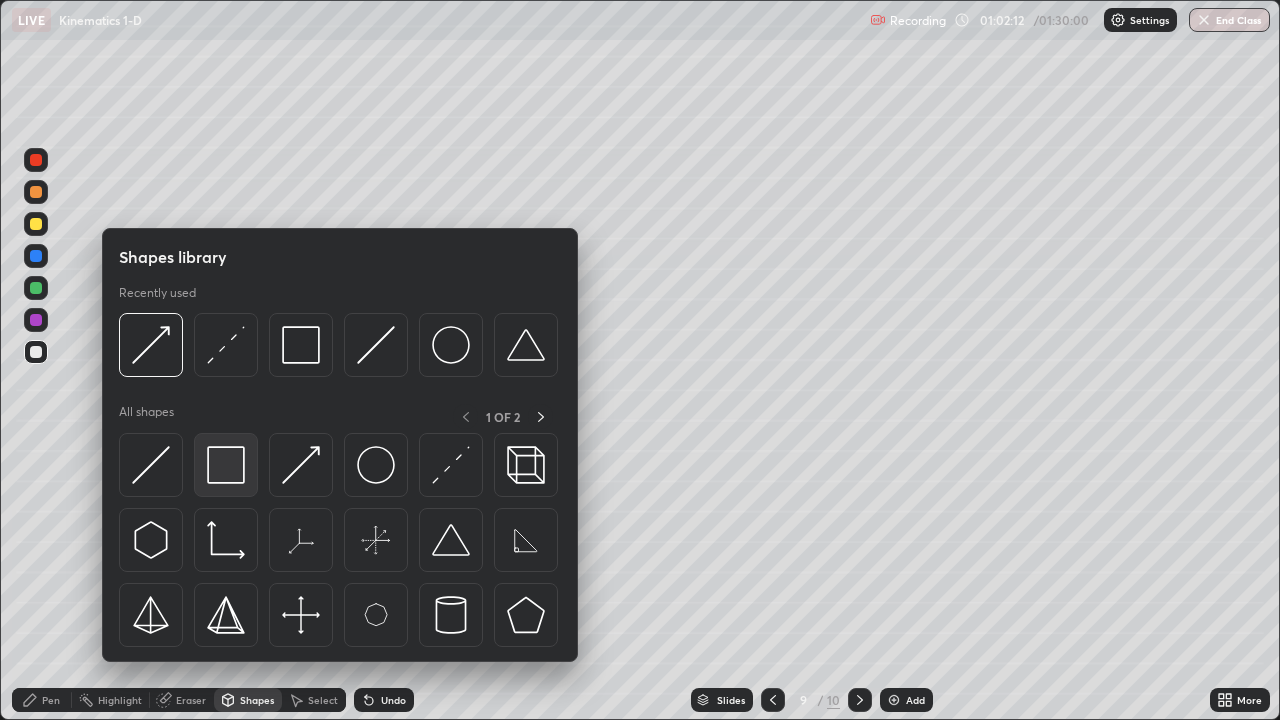 click at bounding box center (226, 465) 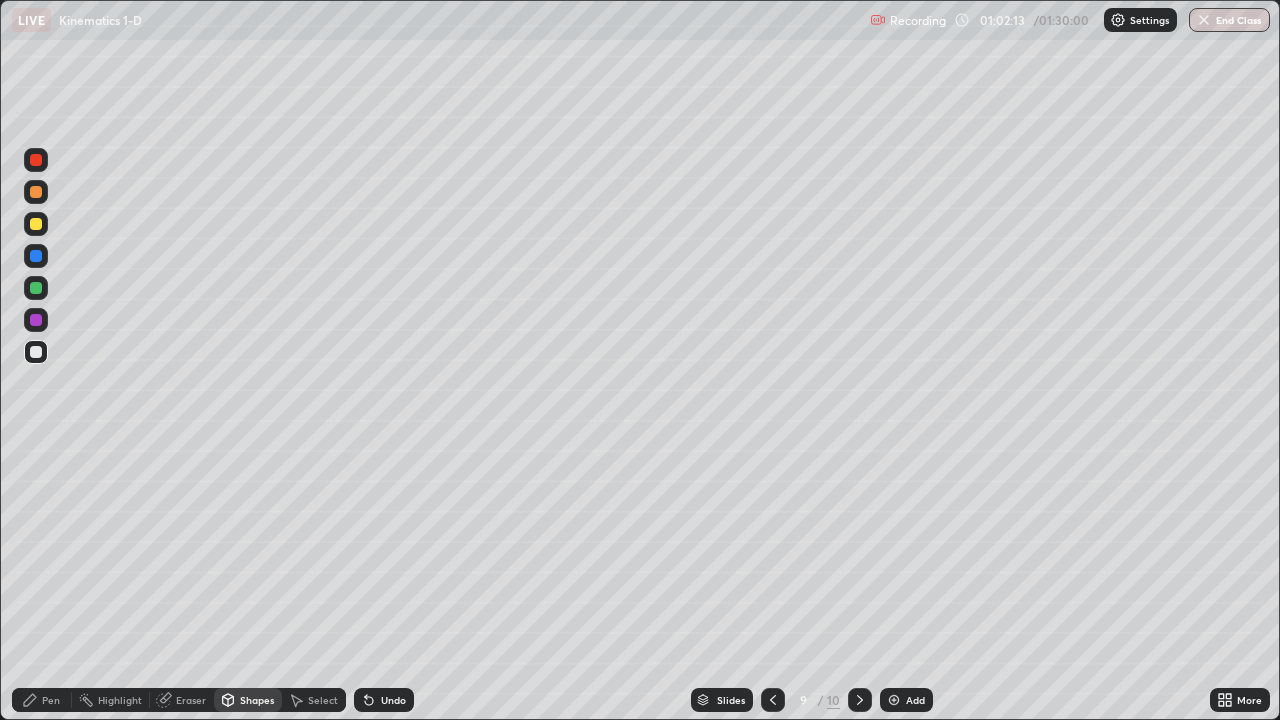 click at bounding box center (36, 288) 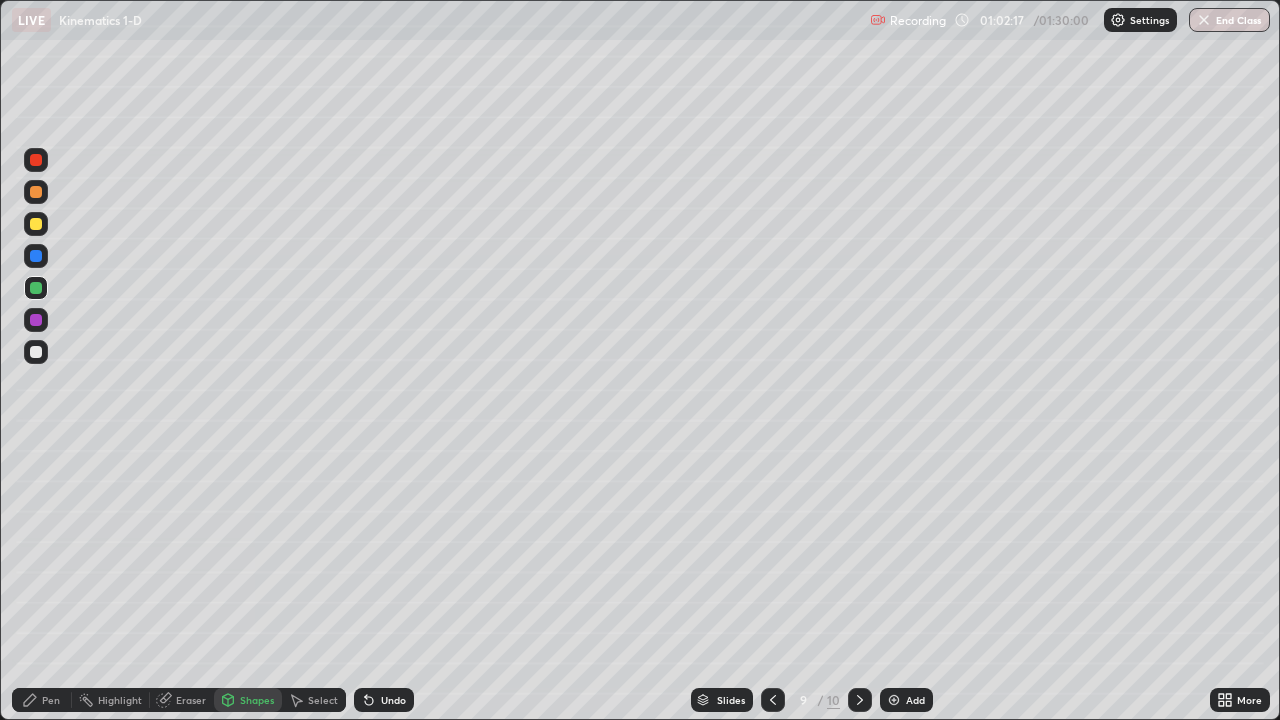 click on "Shapes" at bounding box center [248, 700] 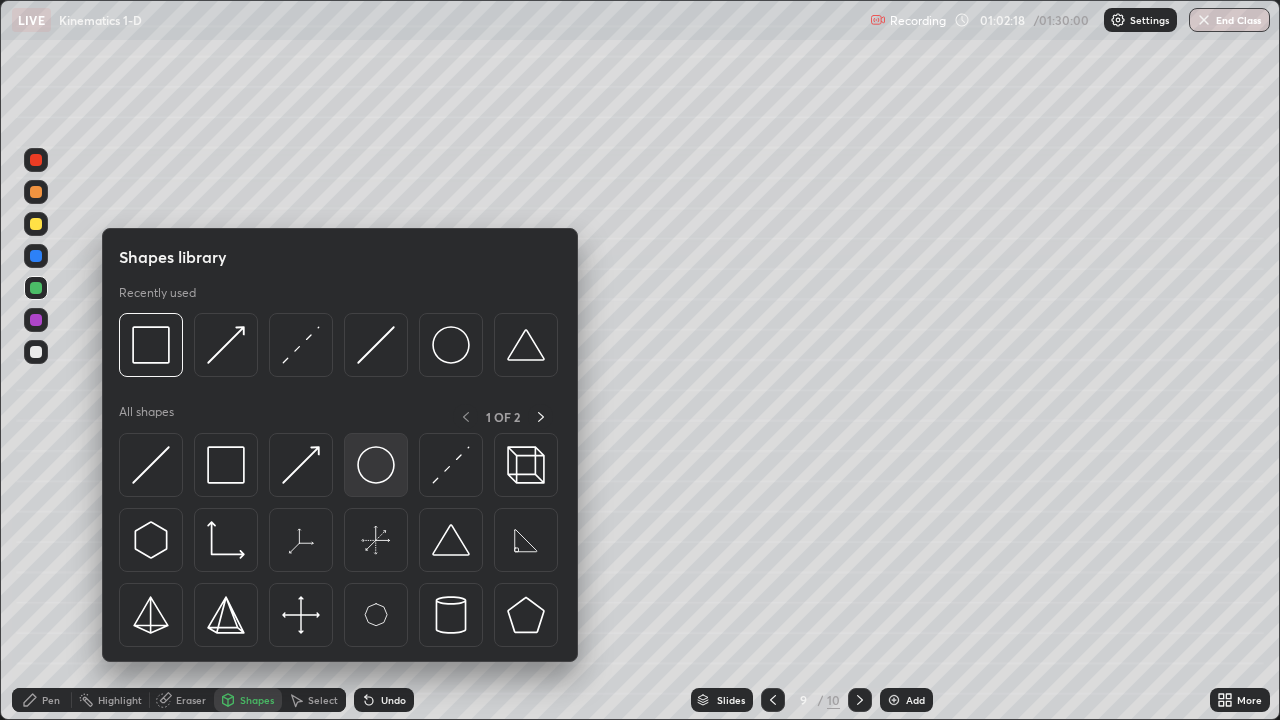 click at bounding box center (376, 465) 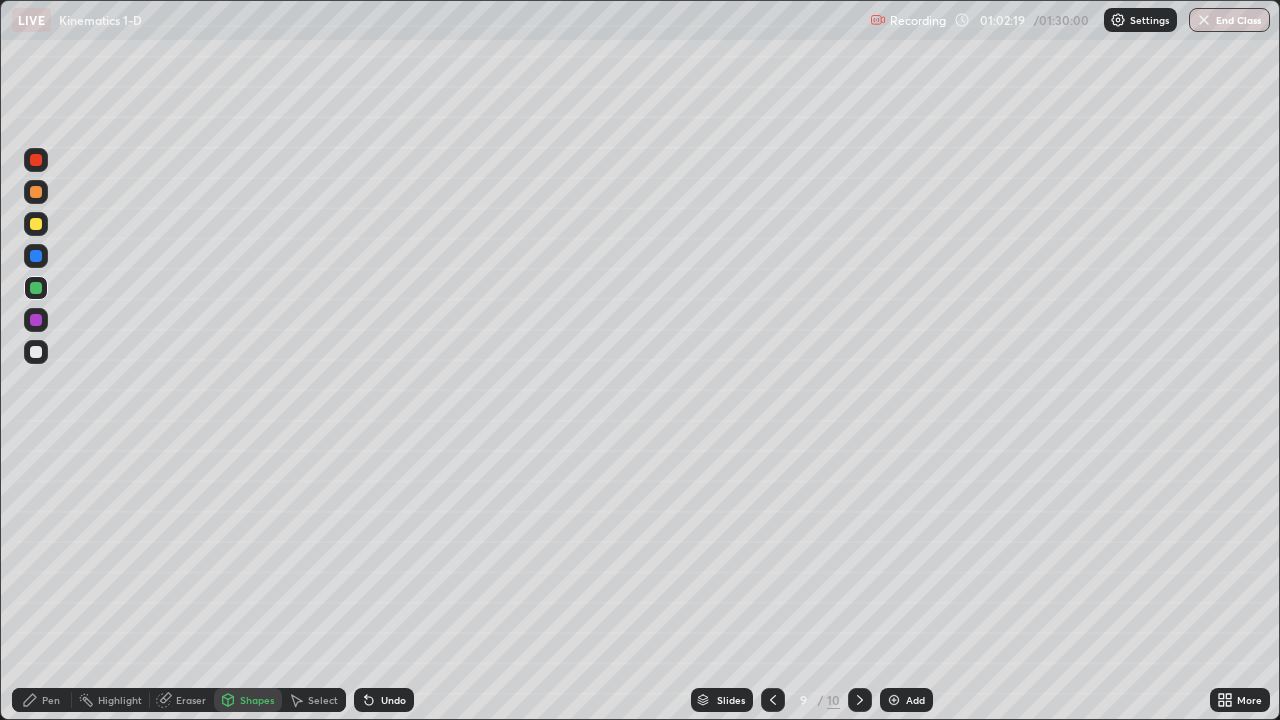 click at bounding box center [36, 192] 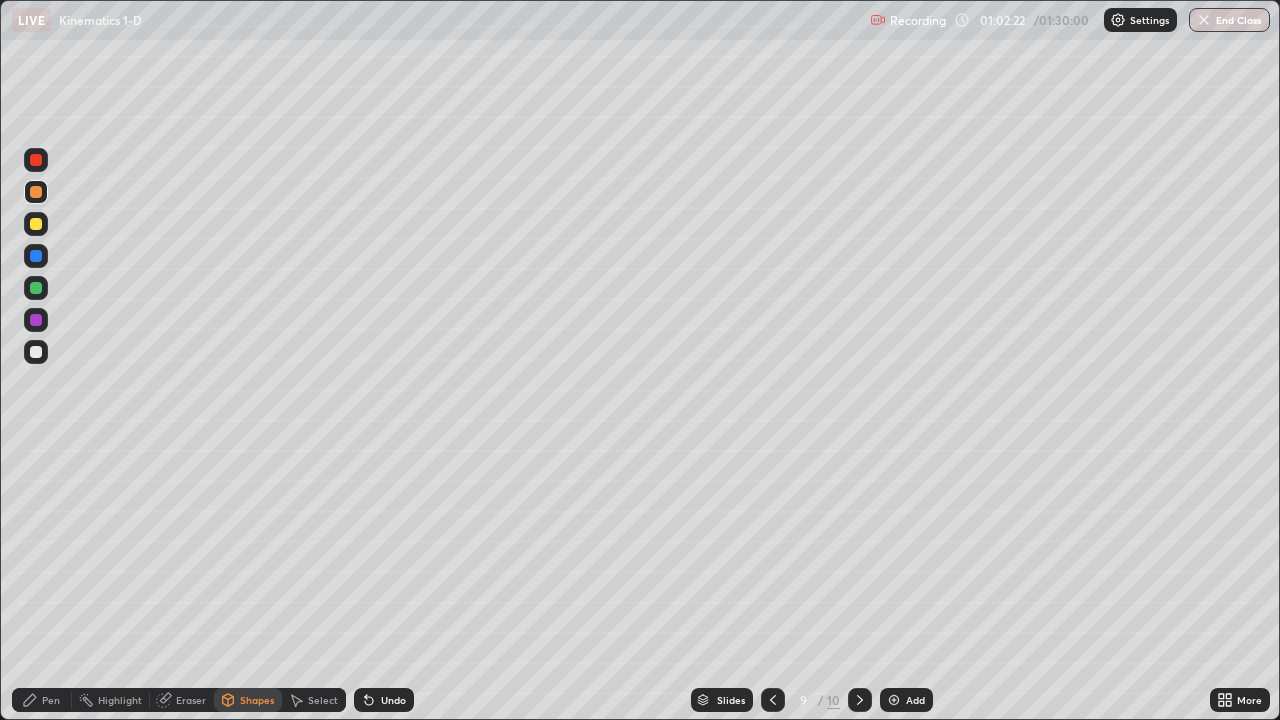 click on "Shapes" at bounding box center [248, 700] 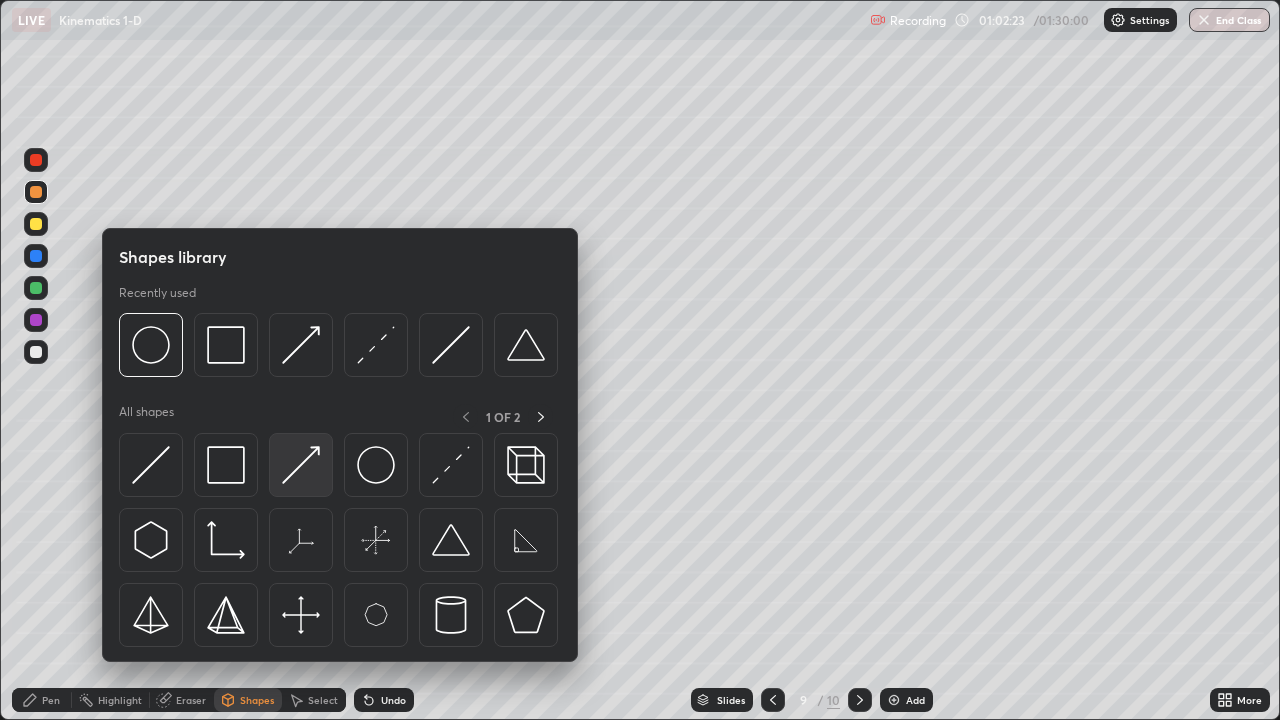 click at bounding box center [301, 465] 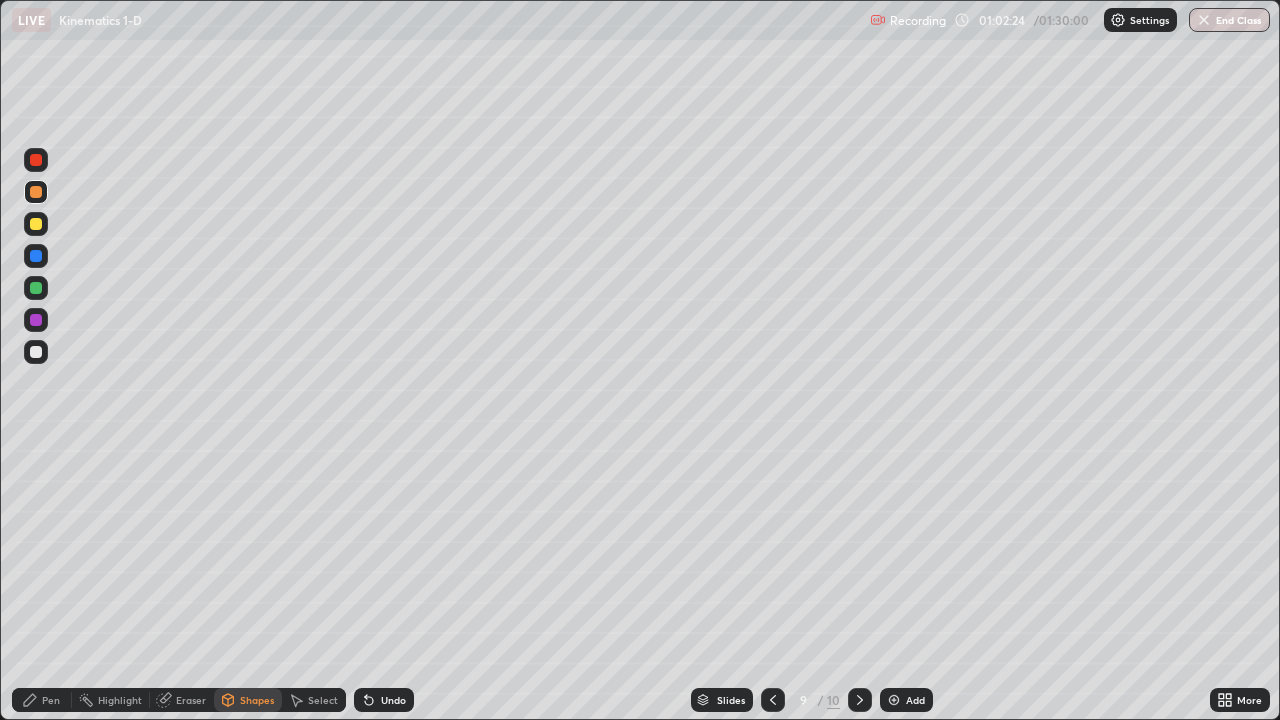 click at bounding box center (36, 352) 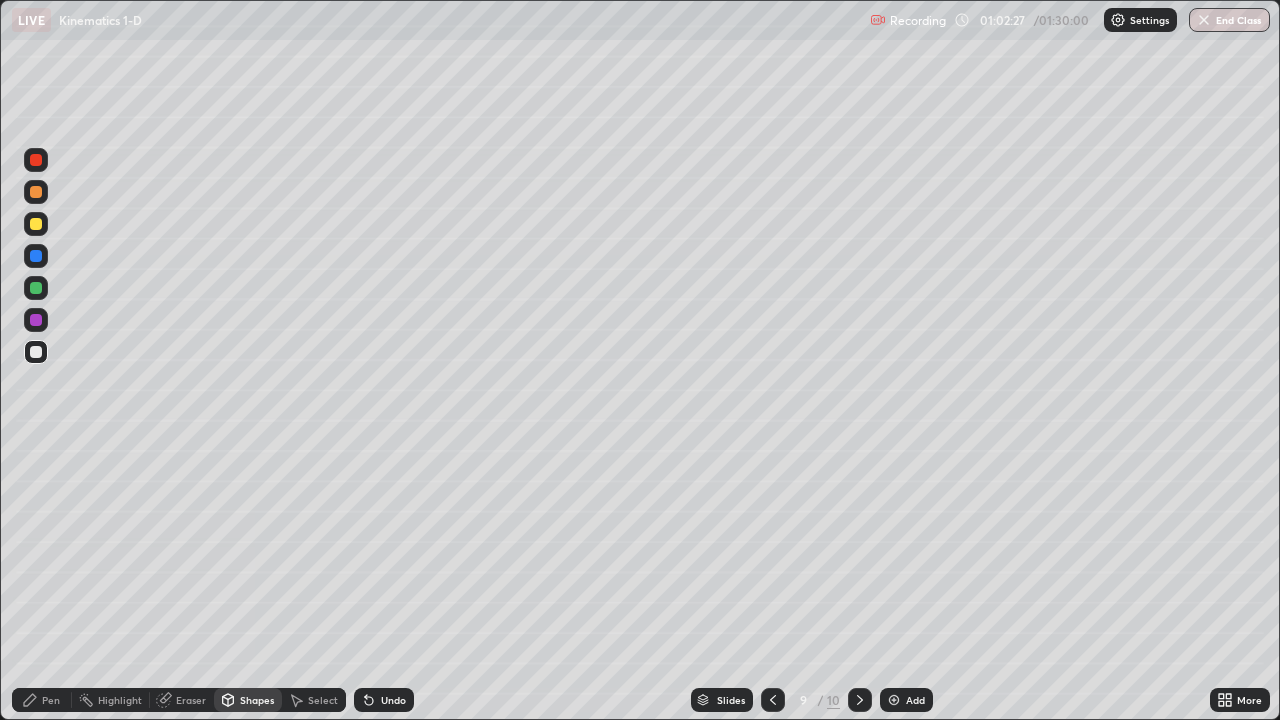 click 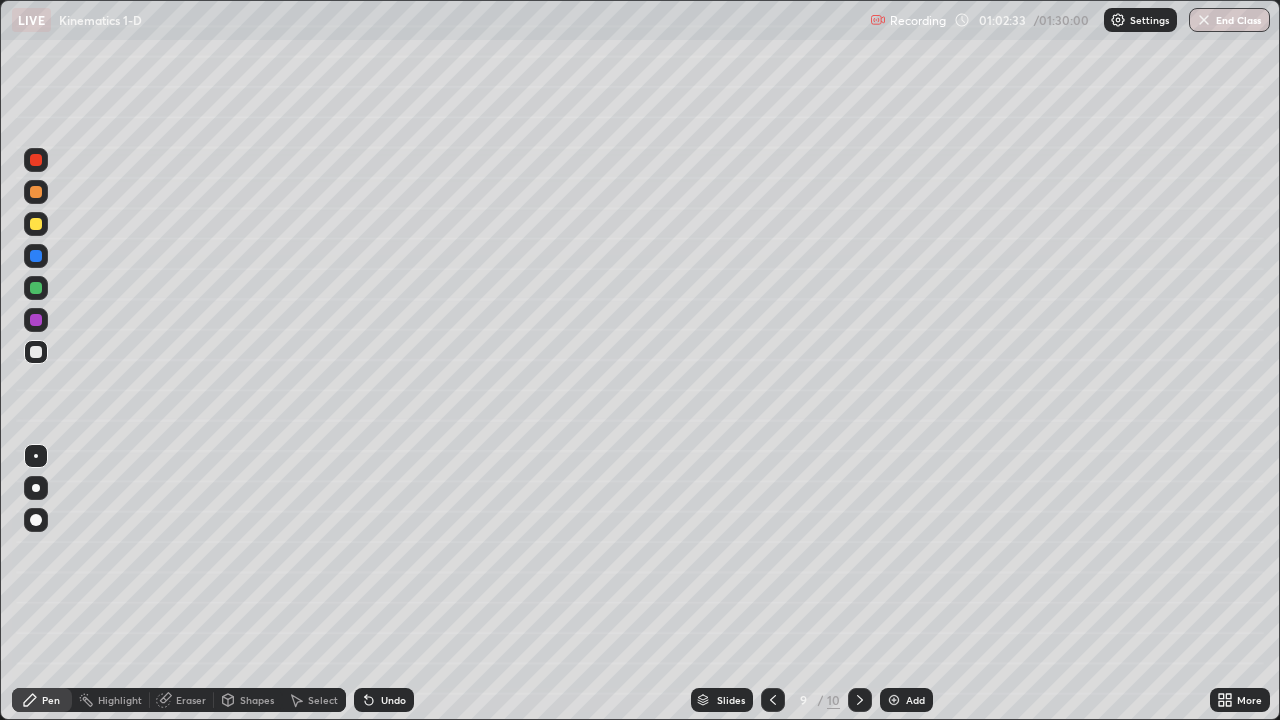 click on "Shapes" at bounding box center [257, 700] 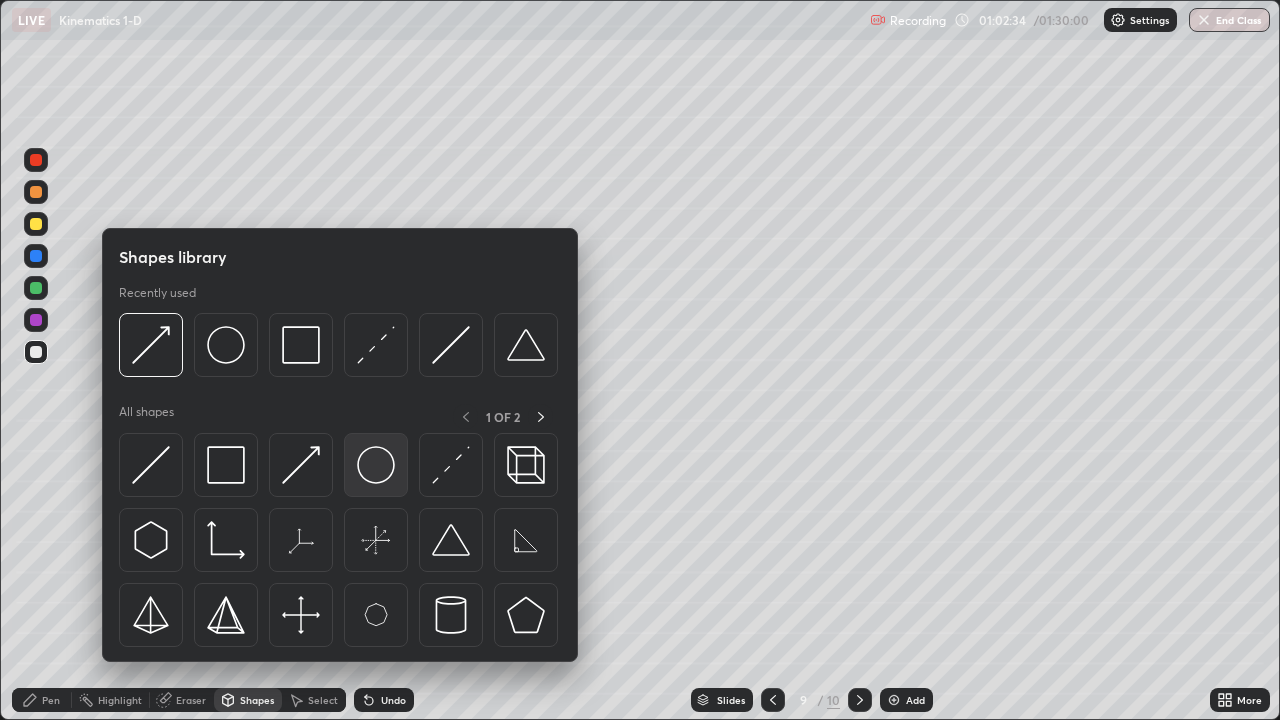 click at bounding box center [376, 465] 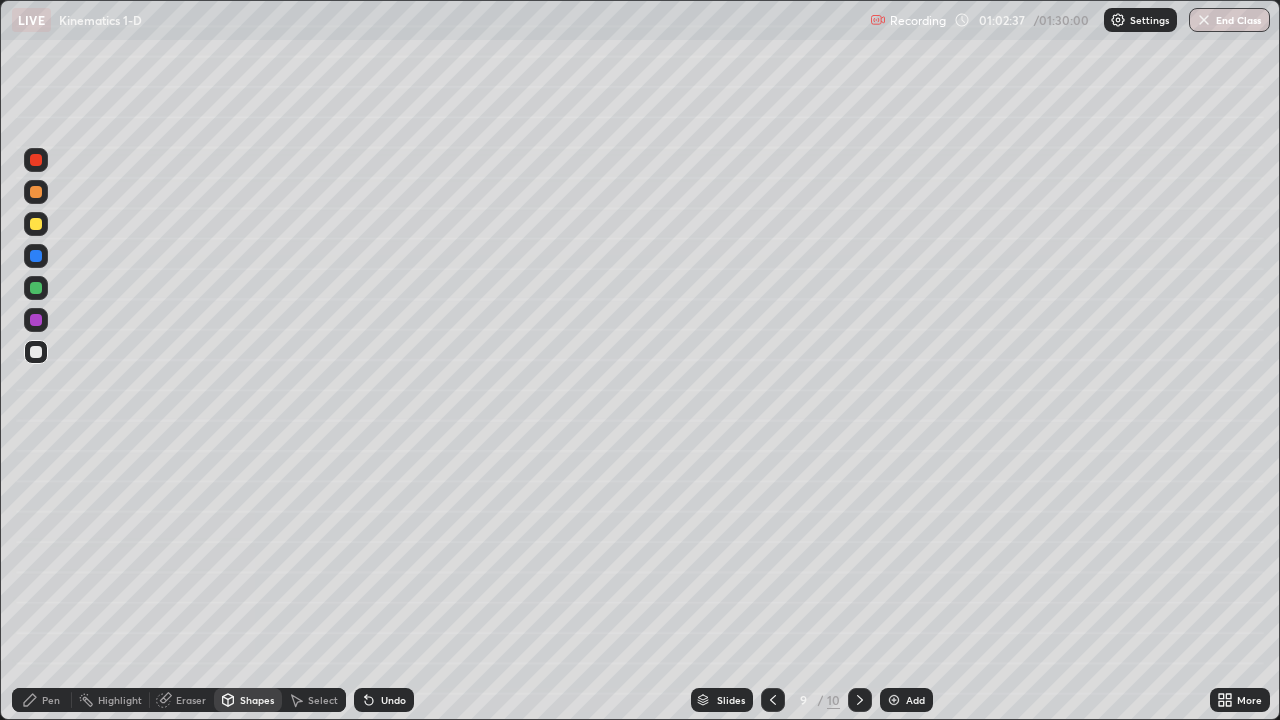 click on "Shapes" at bounding box center [248, 700] 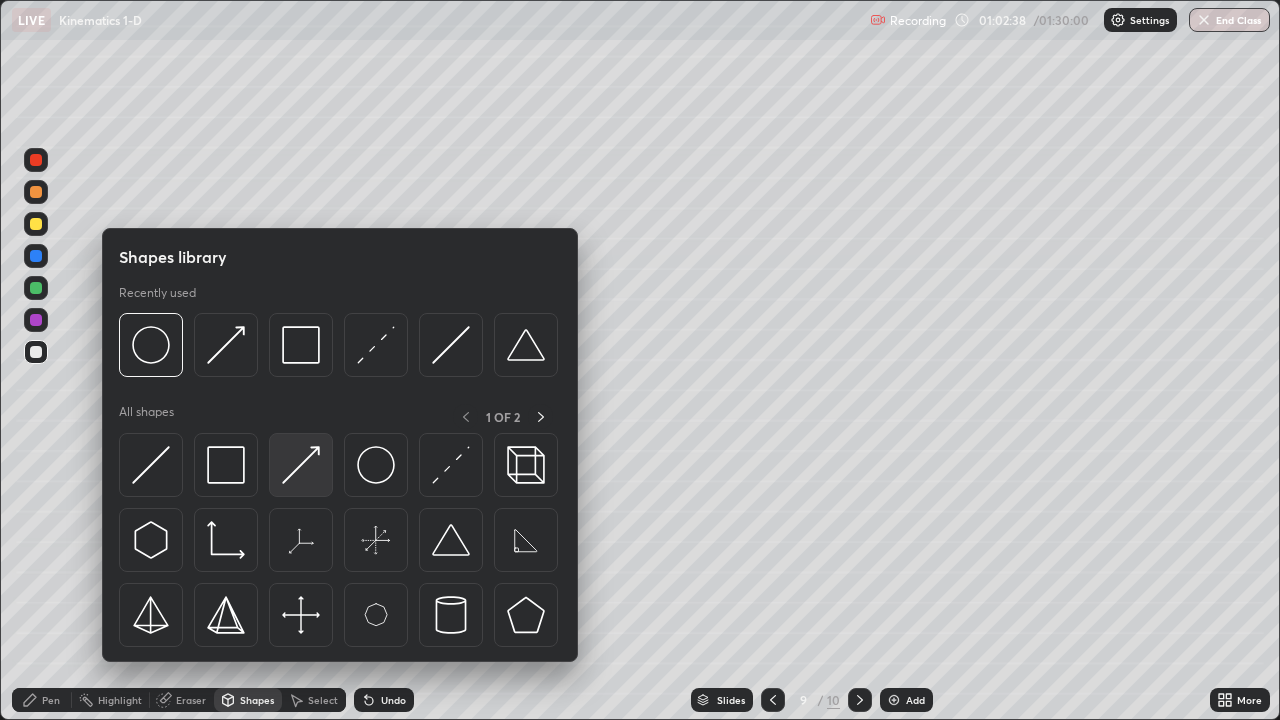click at bounding box center [301, 465] 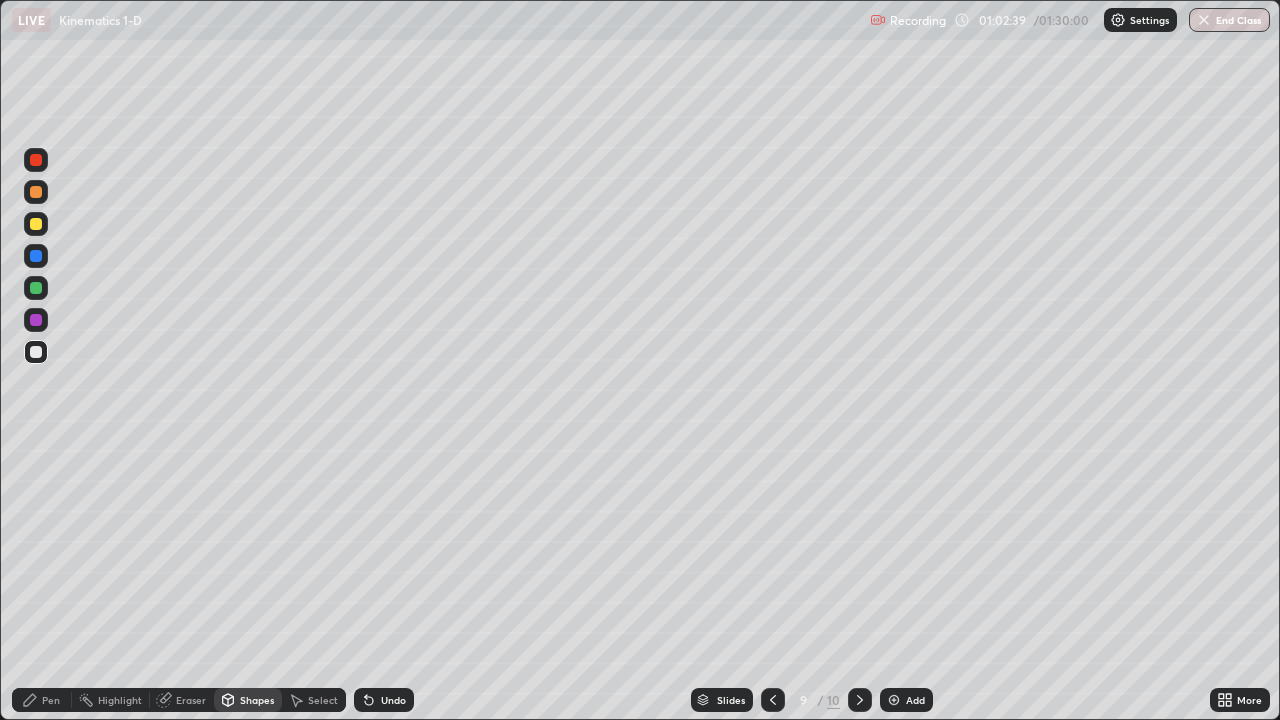 click at bounding box center (36, 192) 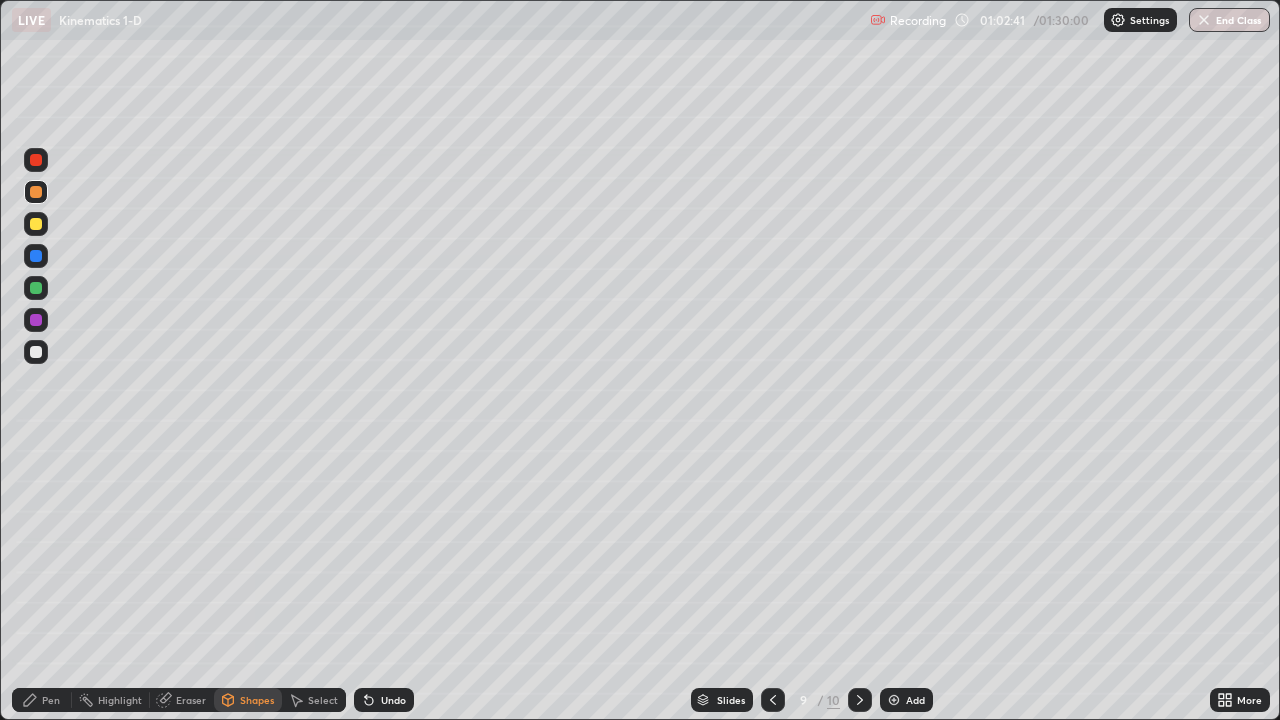 click 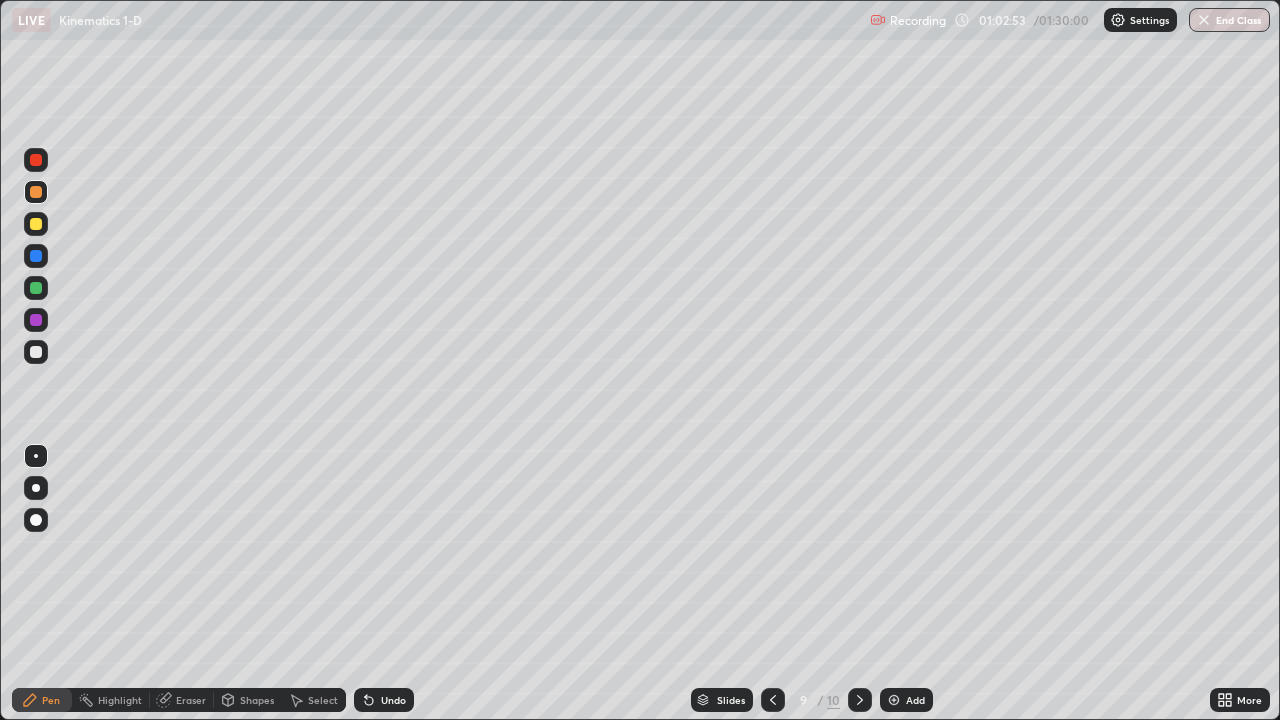 click on "Shapes" at bounding box center (248, 700) 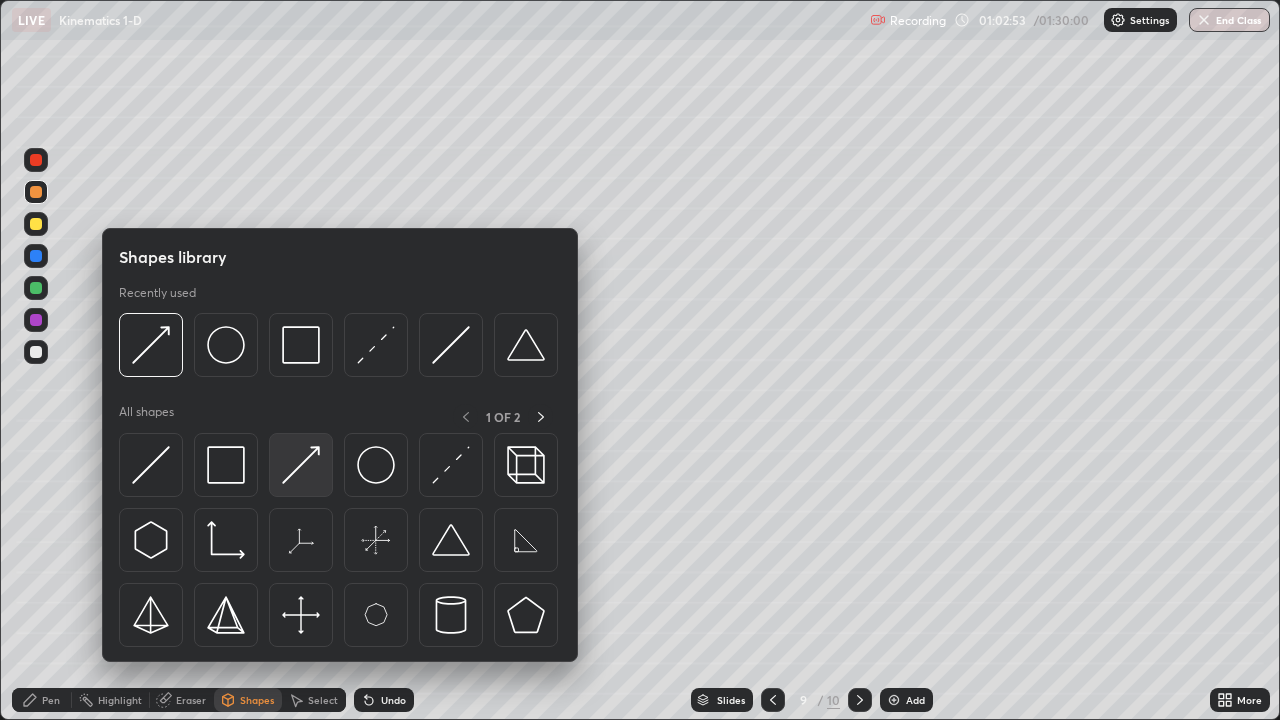 click at bounding box center [301, 465] 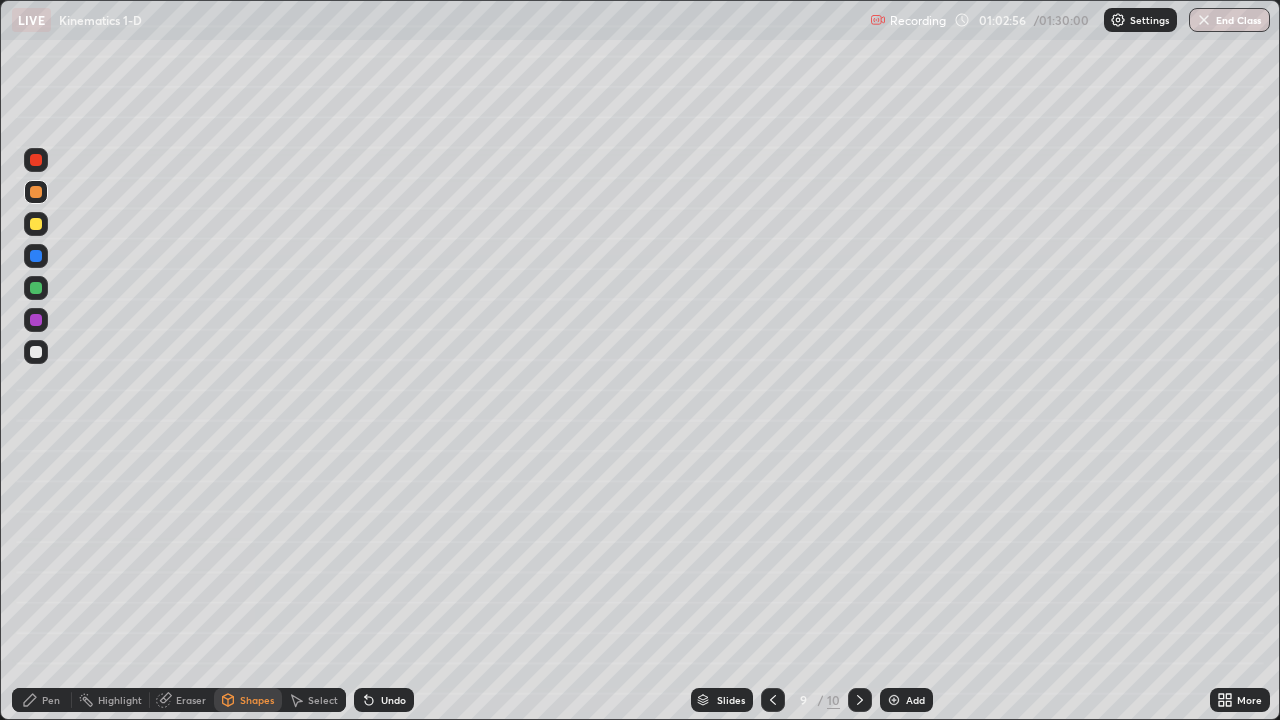 click on "Pen" at bounding box center (51, 700) 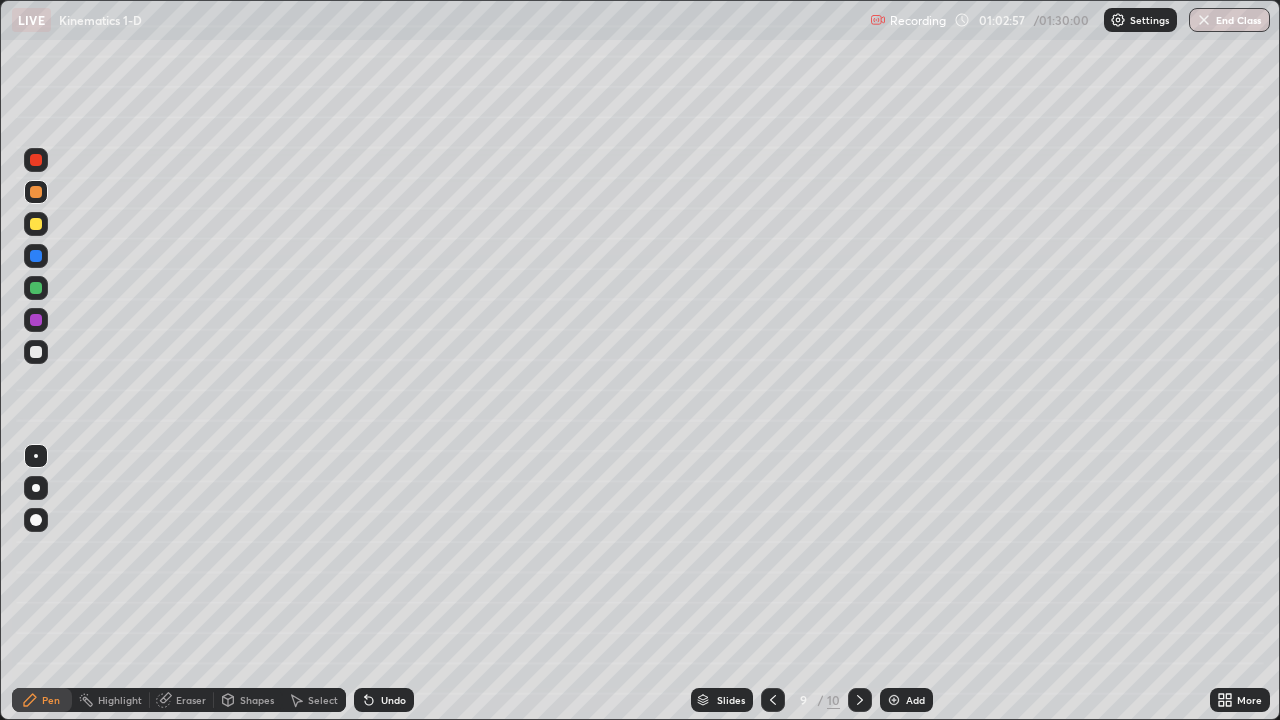click at bounding box center (36, 352) 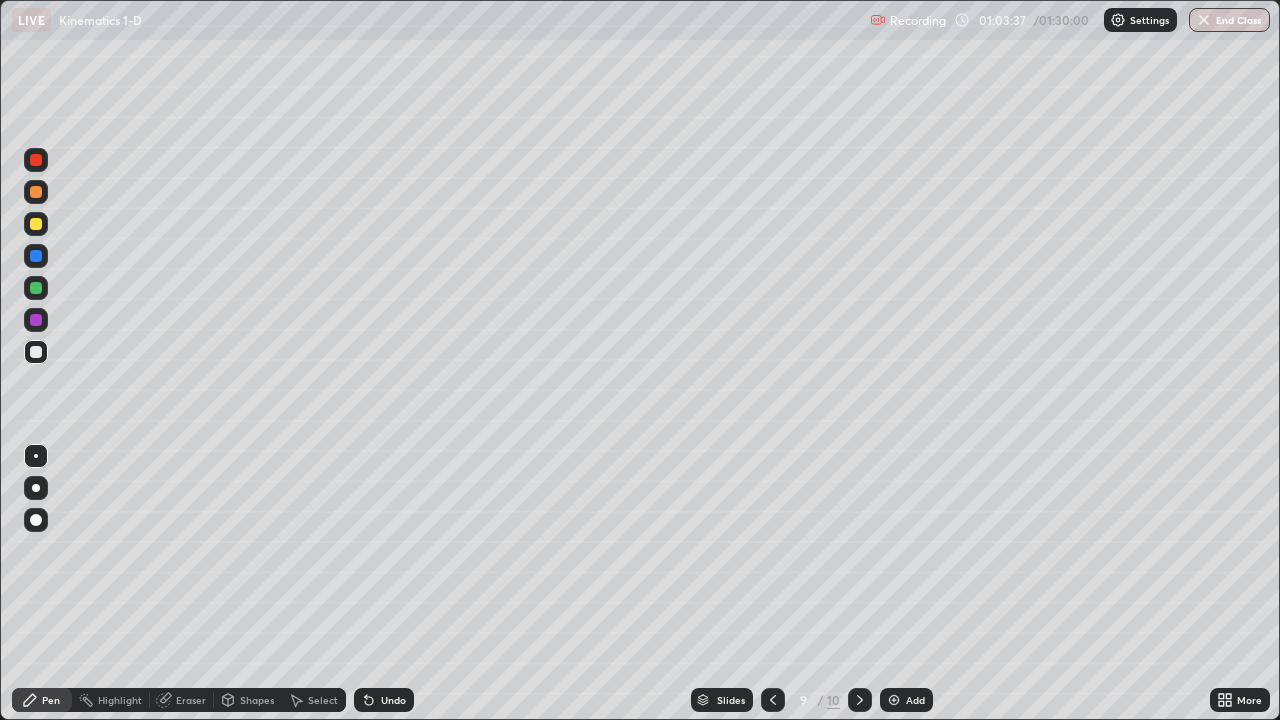 click on "Shapes" at bounding box center [248, 700] 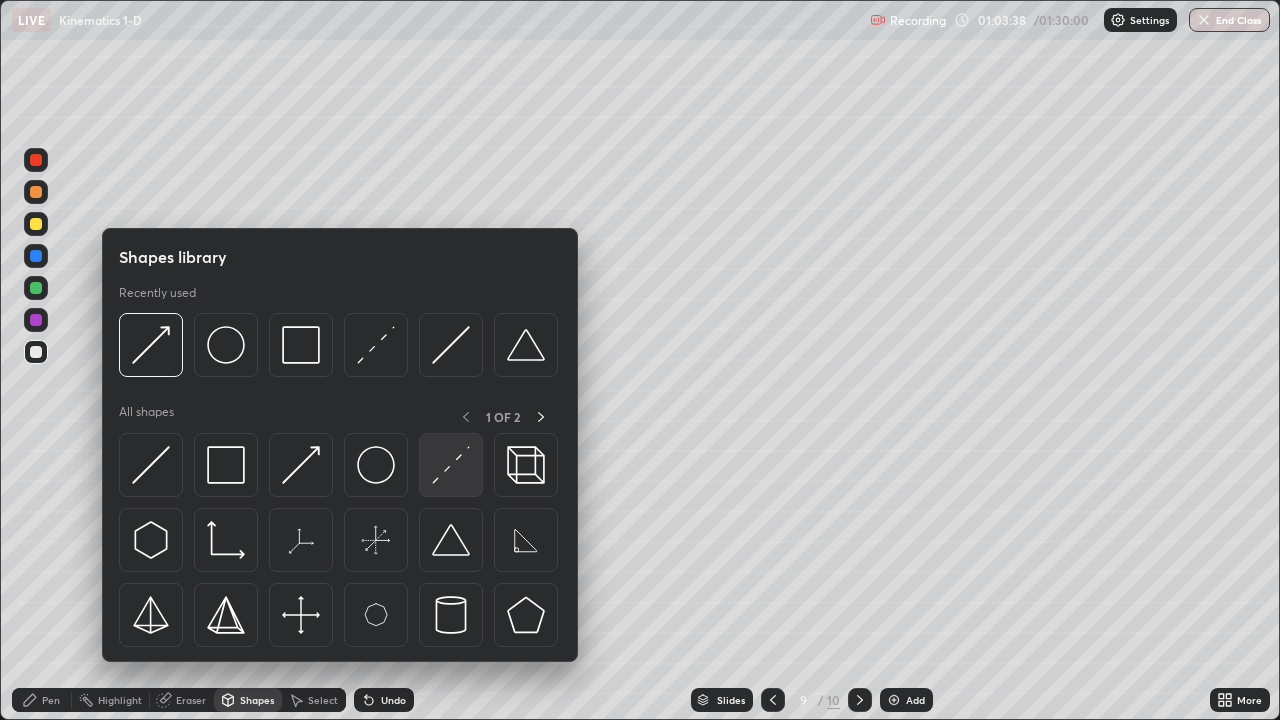 click at bounding box center (451, 465) 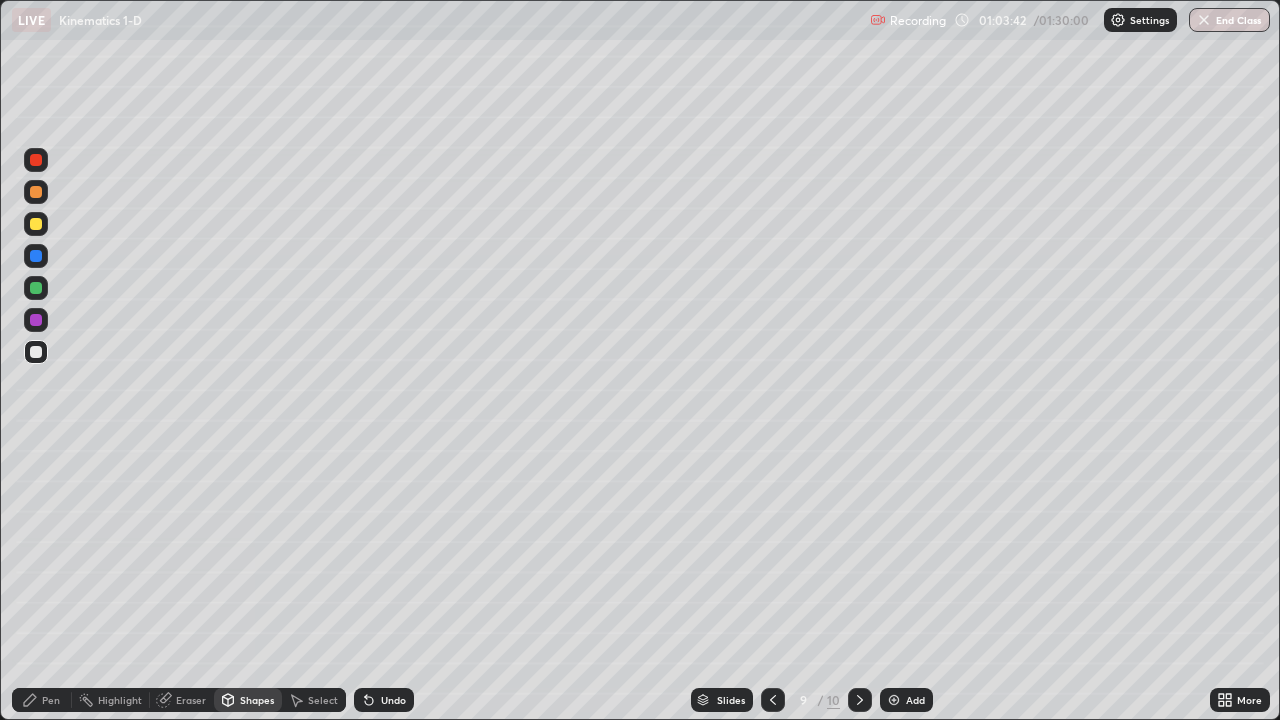 click on "Shapes" at bounding box center [257, 700] 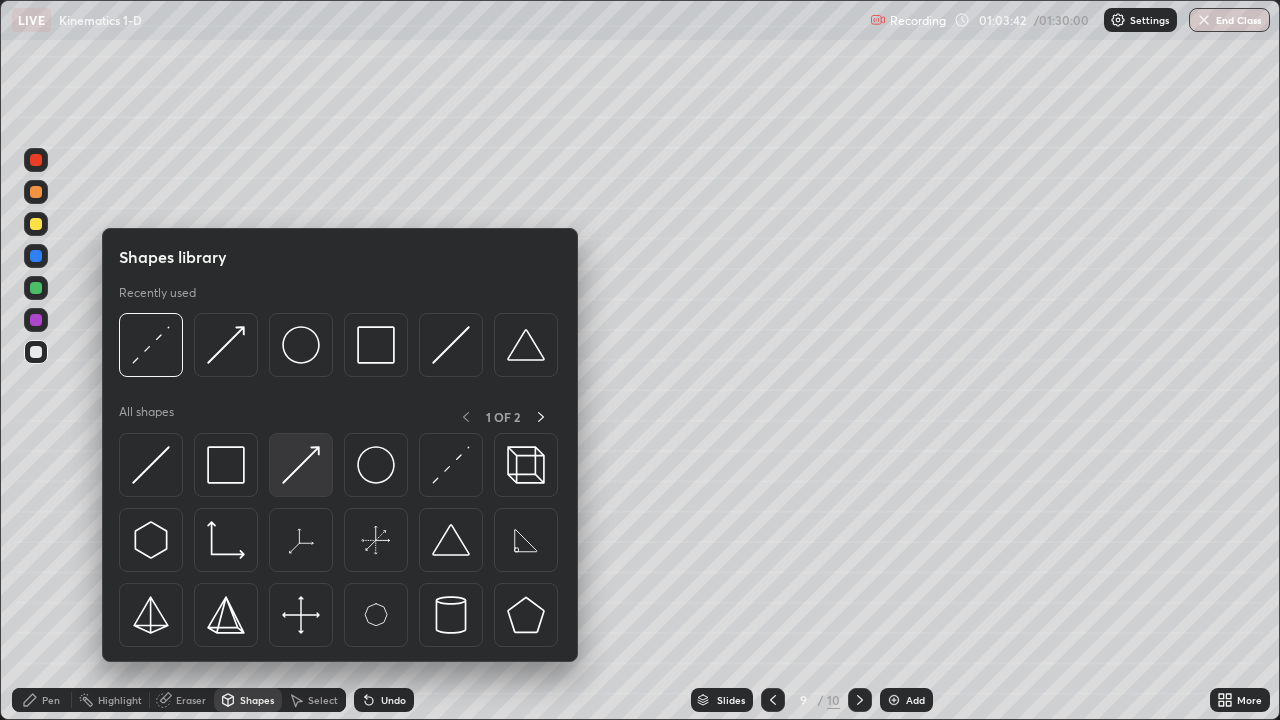 click at bounding box center (301, 465) 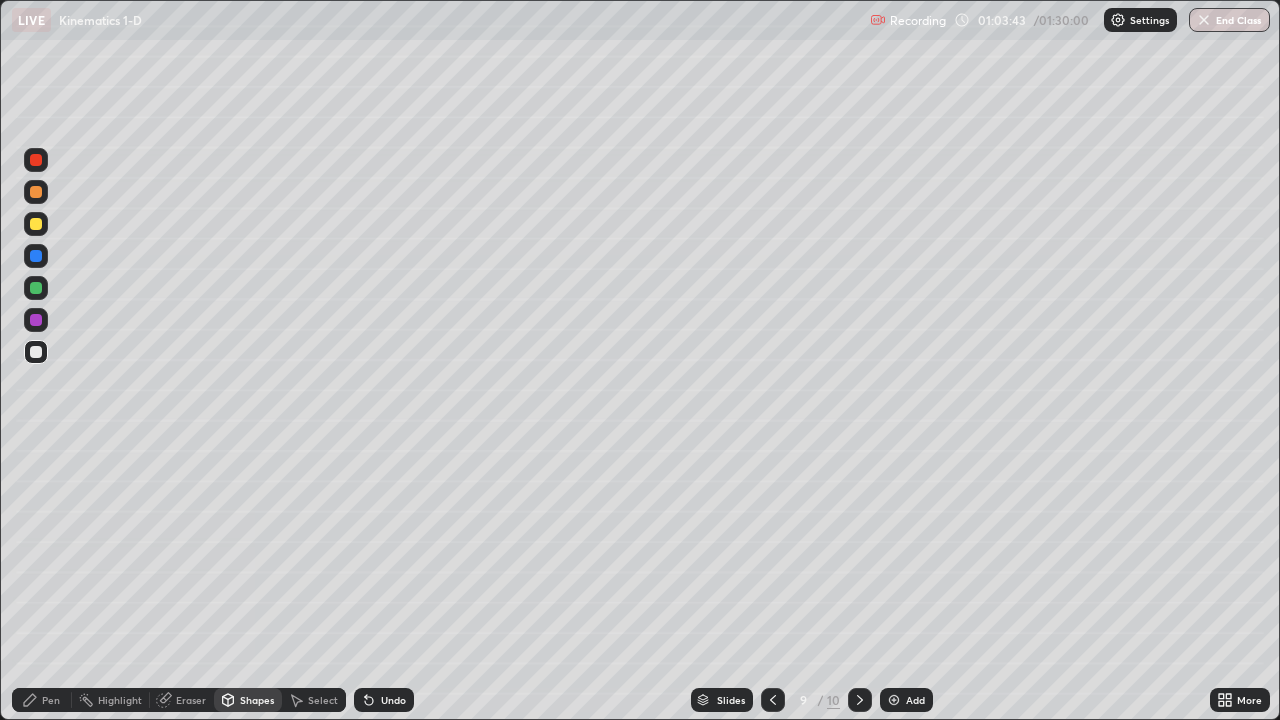 click at bounding box center (36, 192) 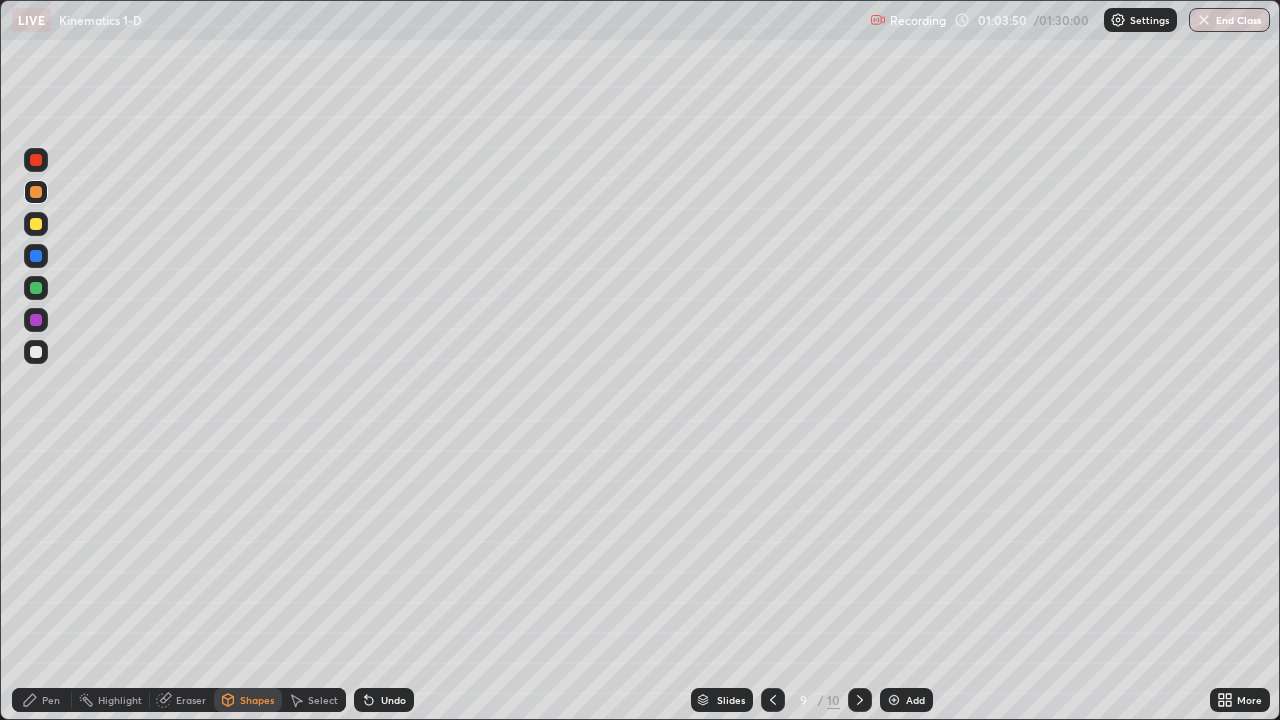 click on "Shapes" at bounding box center (257, 700) 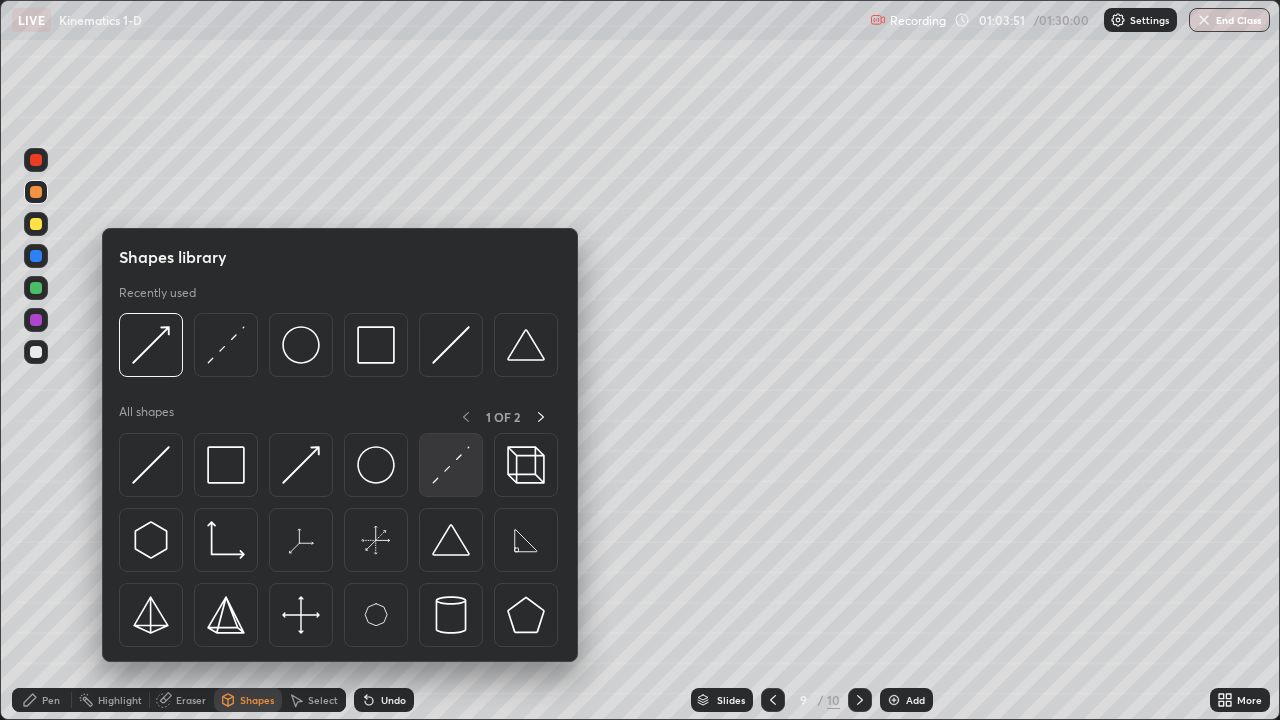 click at bounding box center (451, 465) 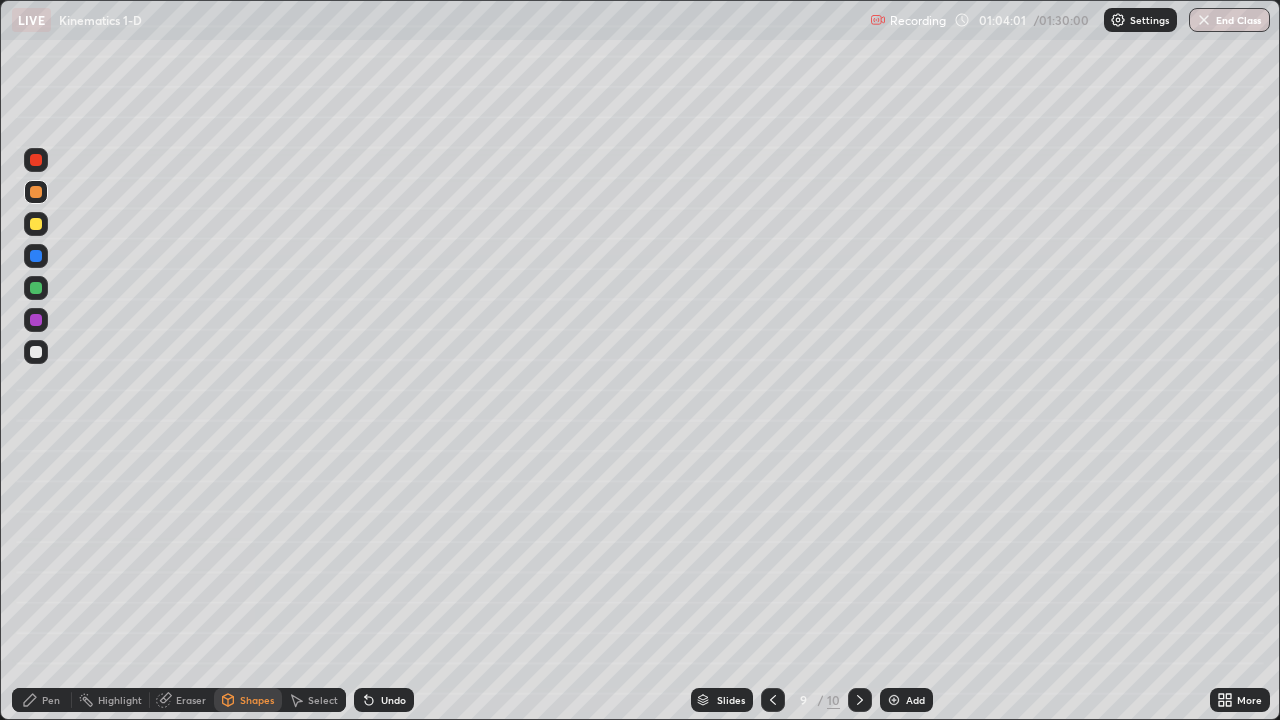 click 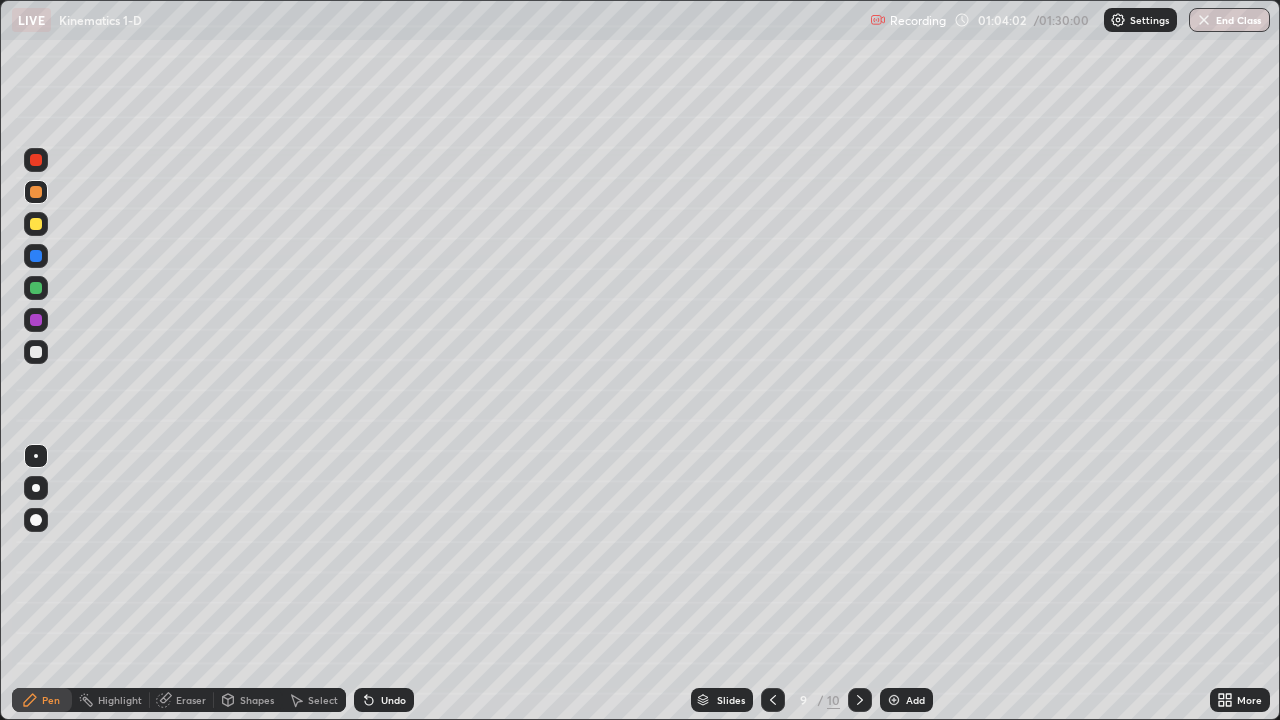 click at bounding box center [36, 288] 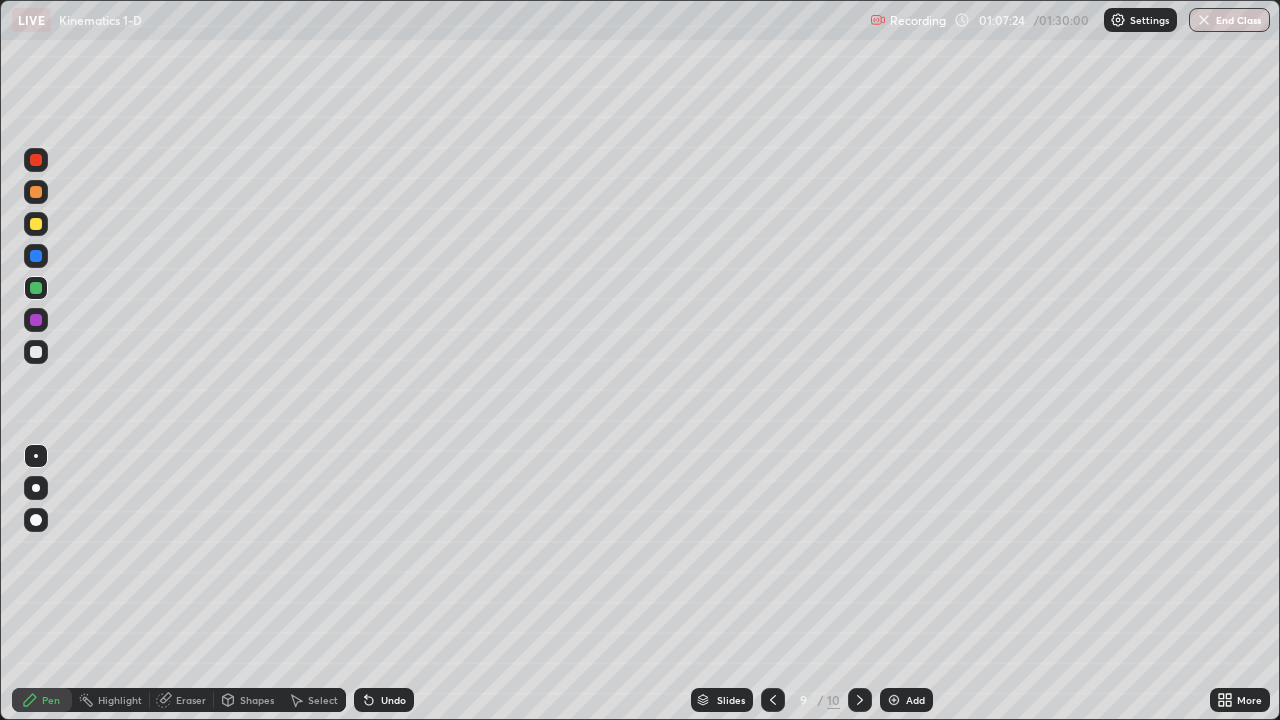 click on "Pen" at bounding box center [51, 700] 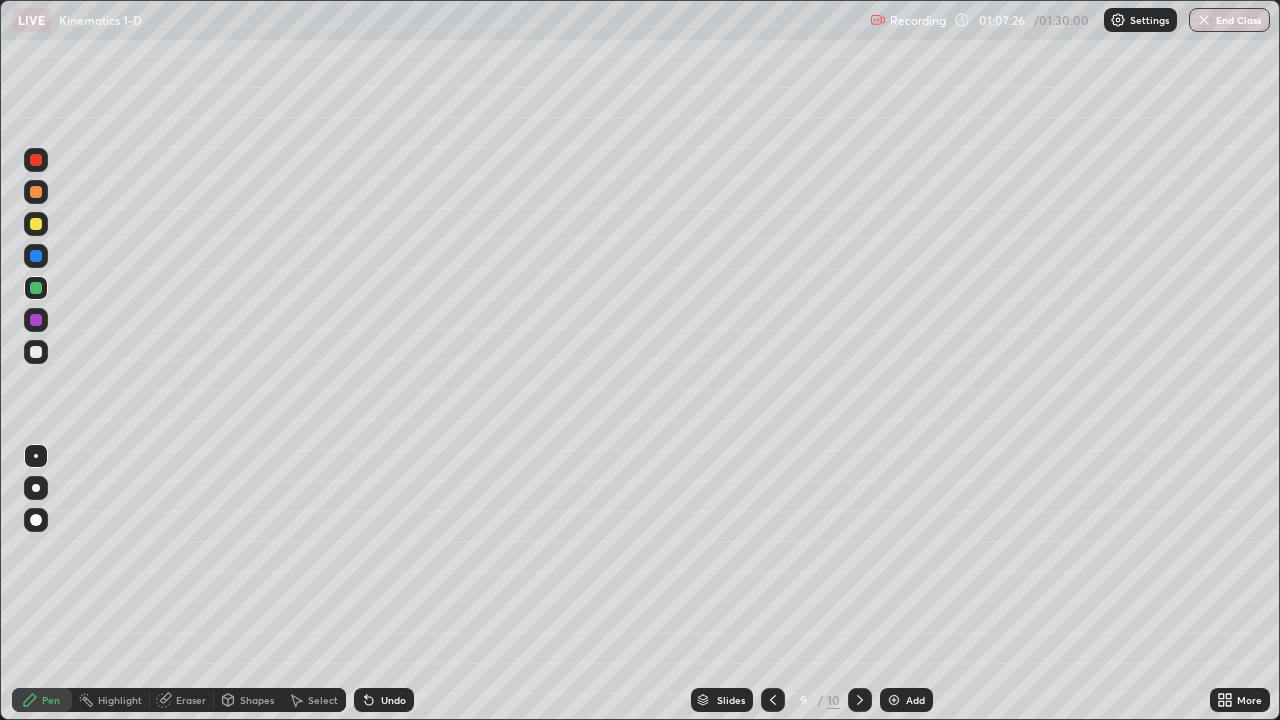 click at bounding box center [36, 192] 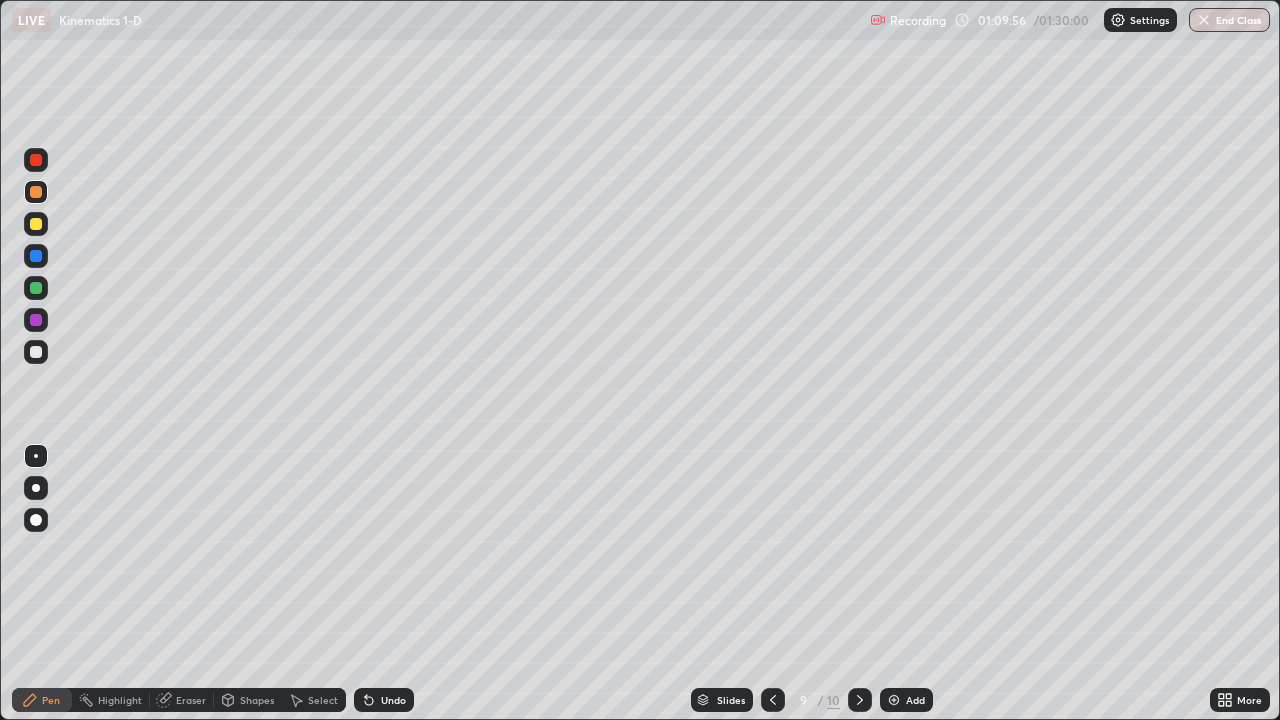 click 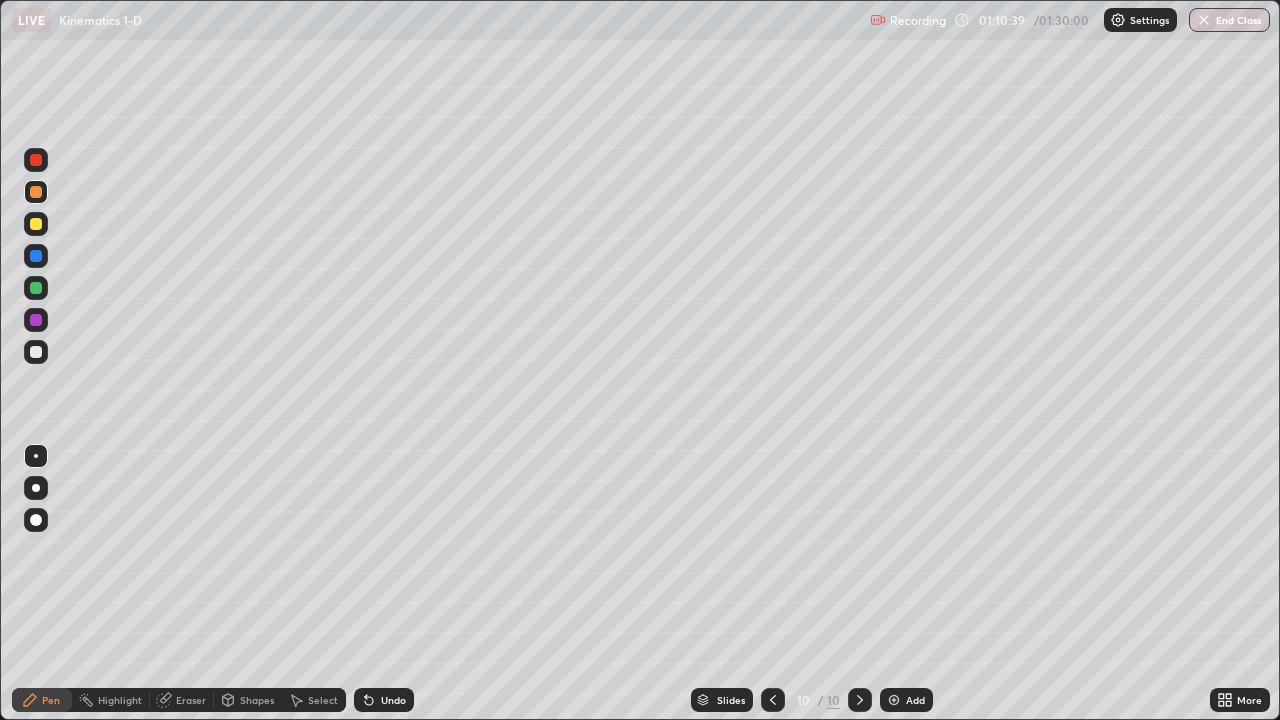 click 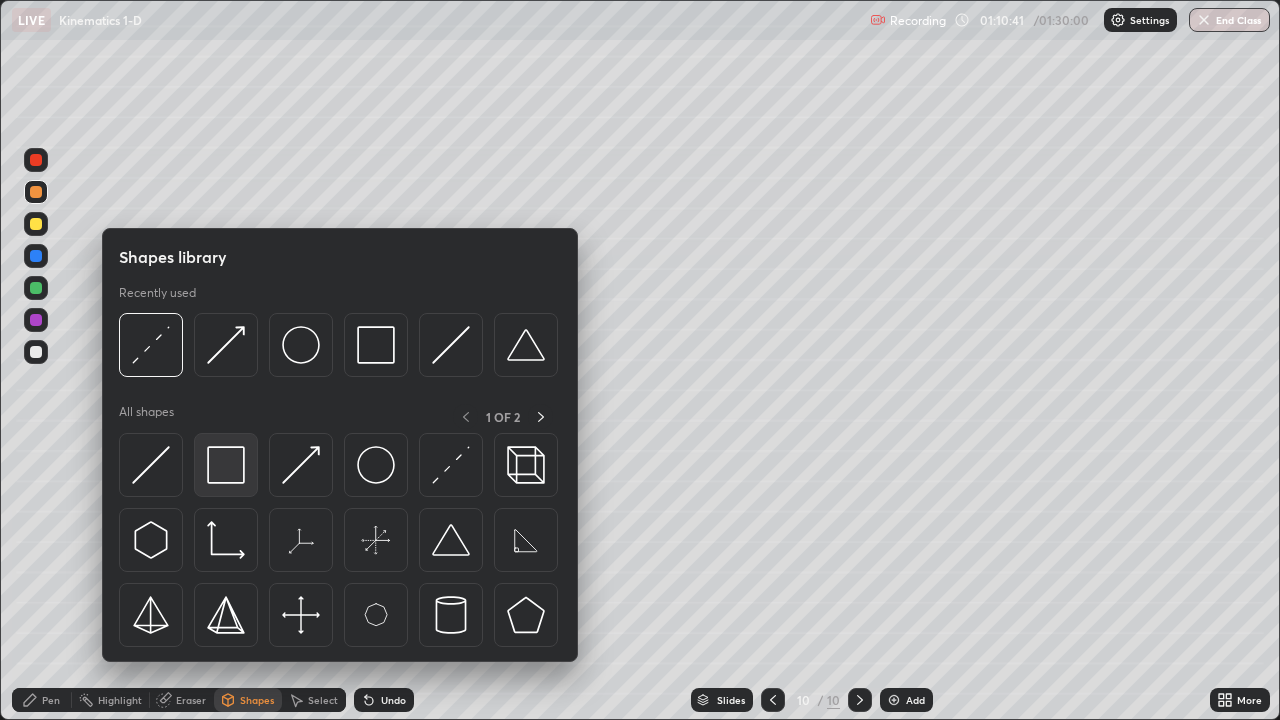 click at bounding box center (226, 465) 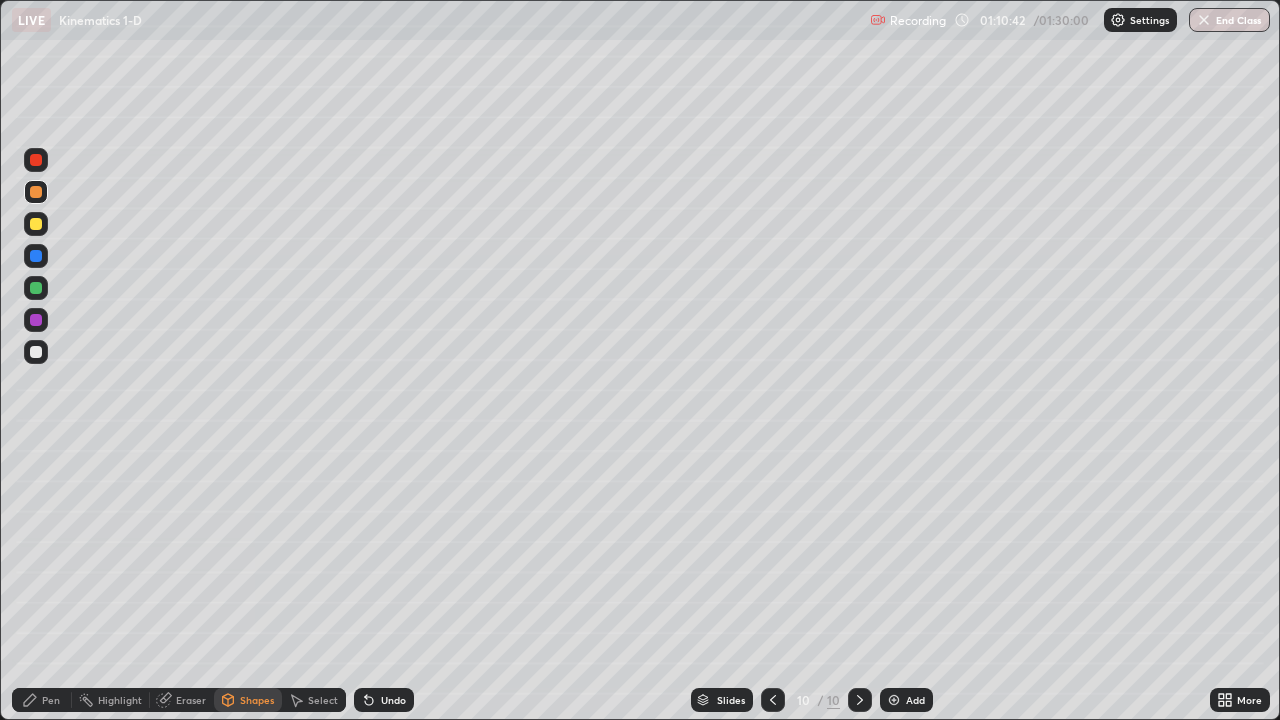 click at bounding box center [36, 288] 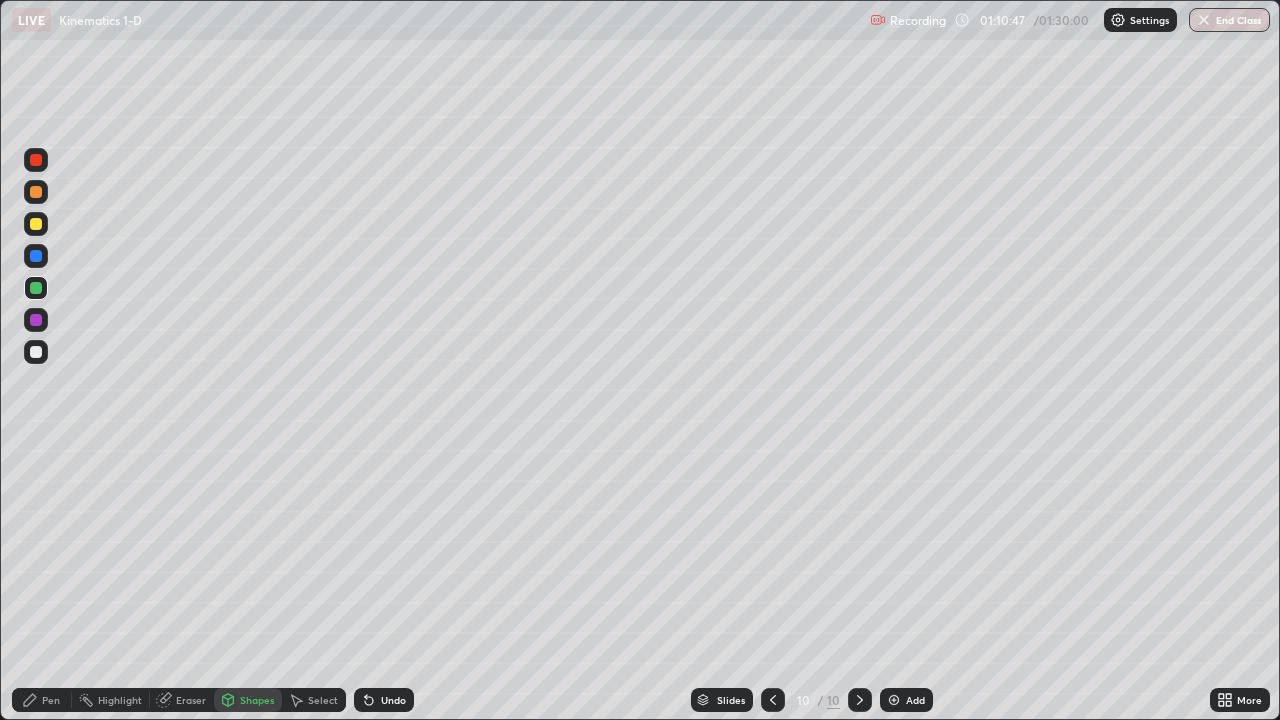 click on "Shapes" at bounding box center (257, 700) 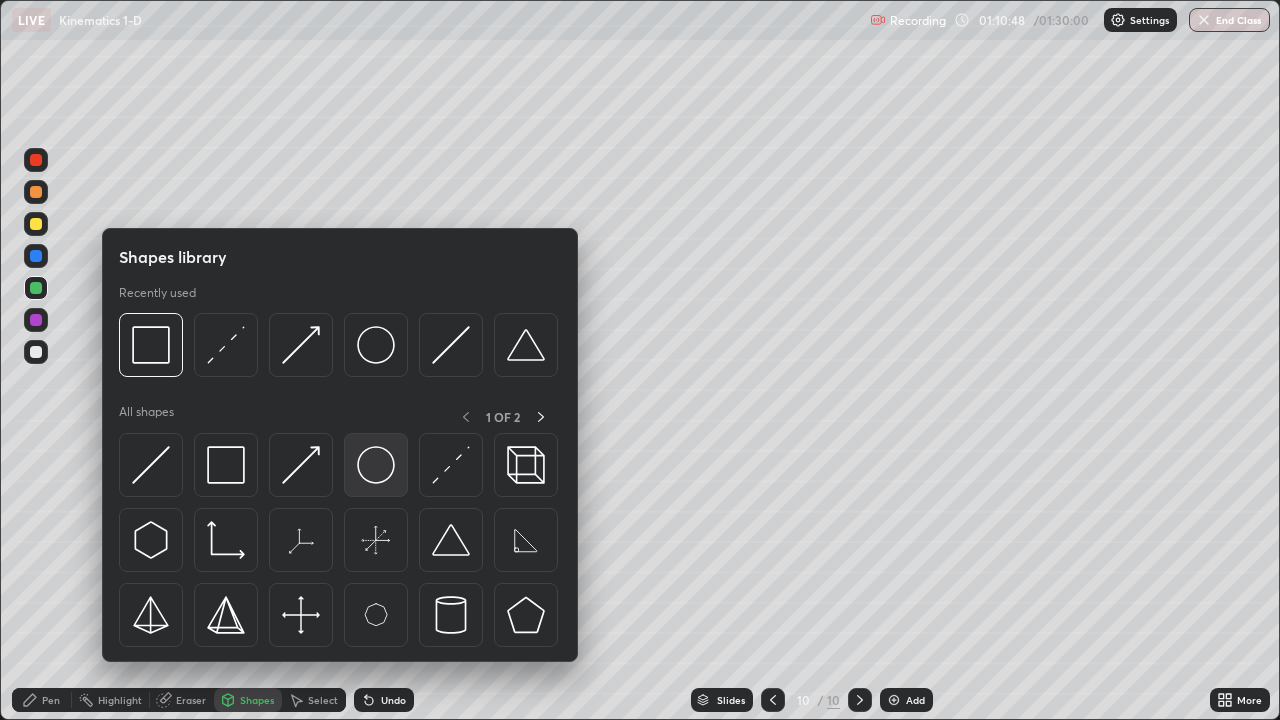 click at bounding box center [376, 465] 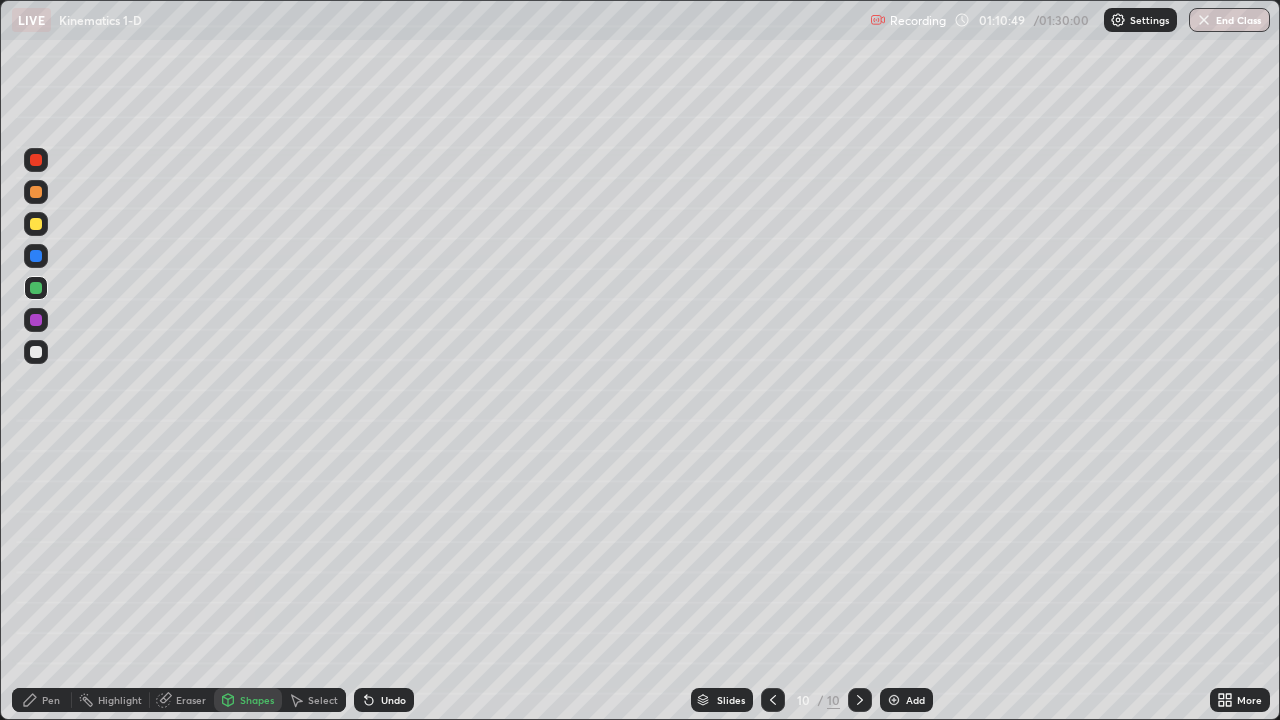 click at bounding box center [36, 192] 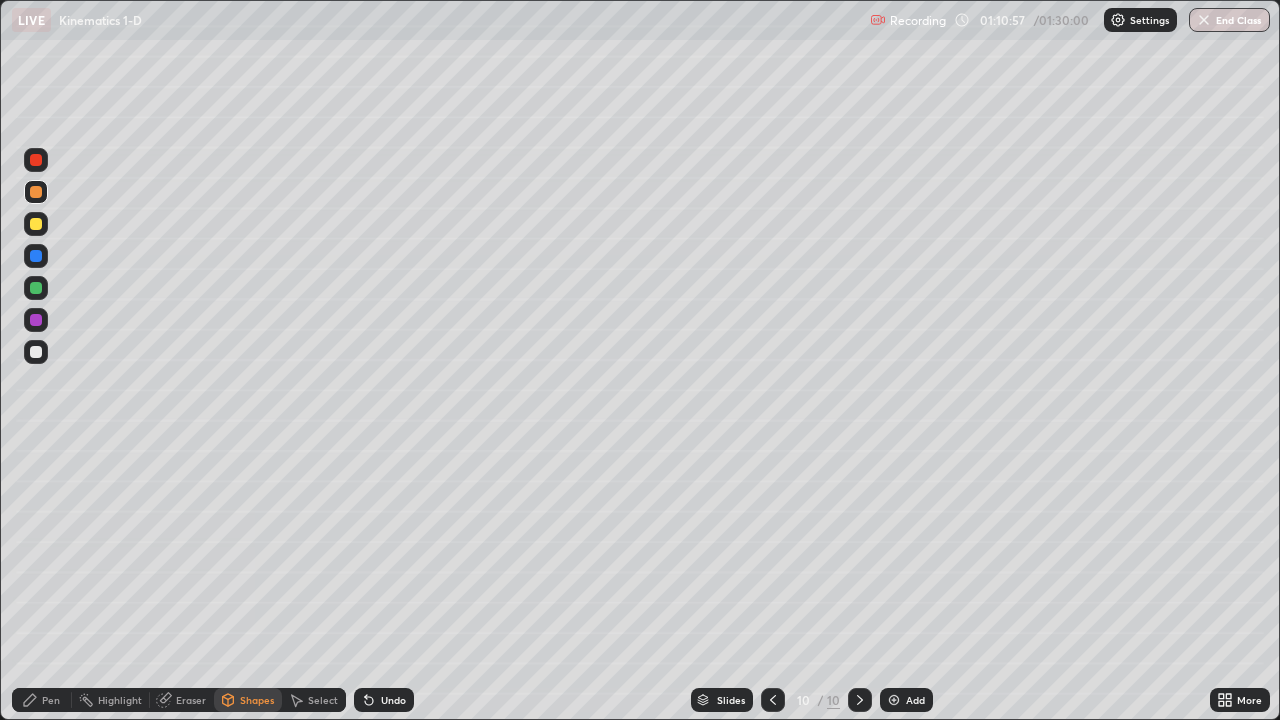 click on "Shapes" at bounding box center (248, 700) 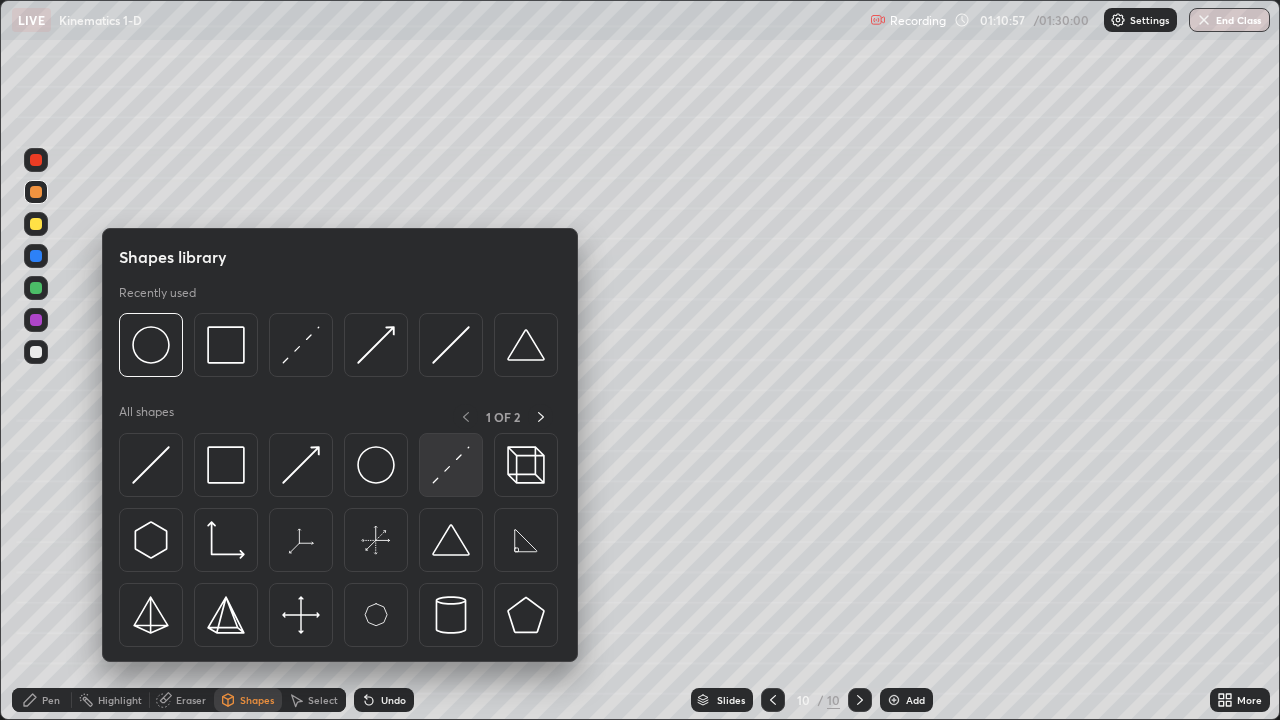 click at bounding box center [451, 465] 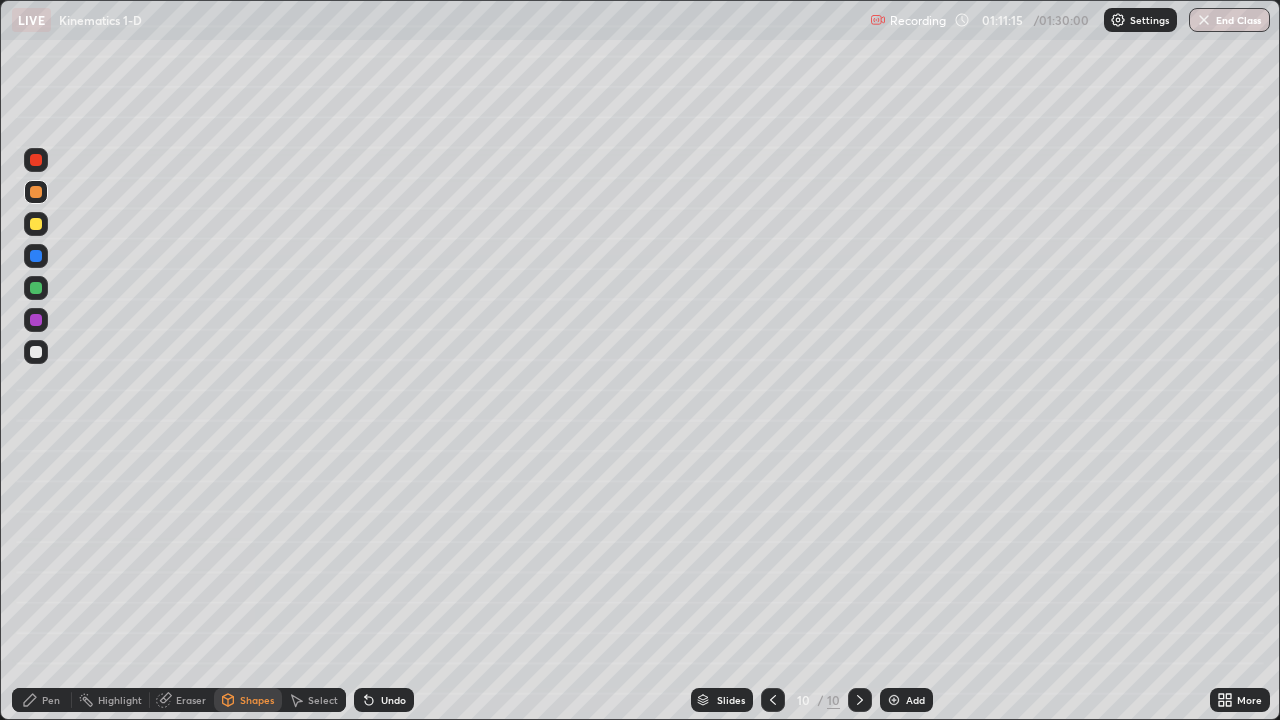 click on "Undo" at bounding box center (384, 700) 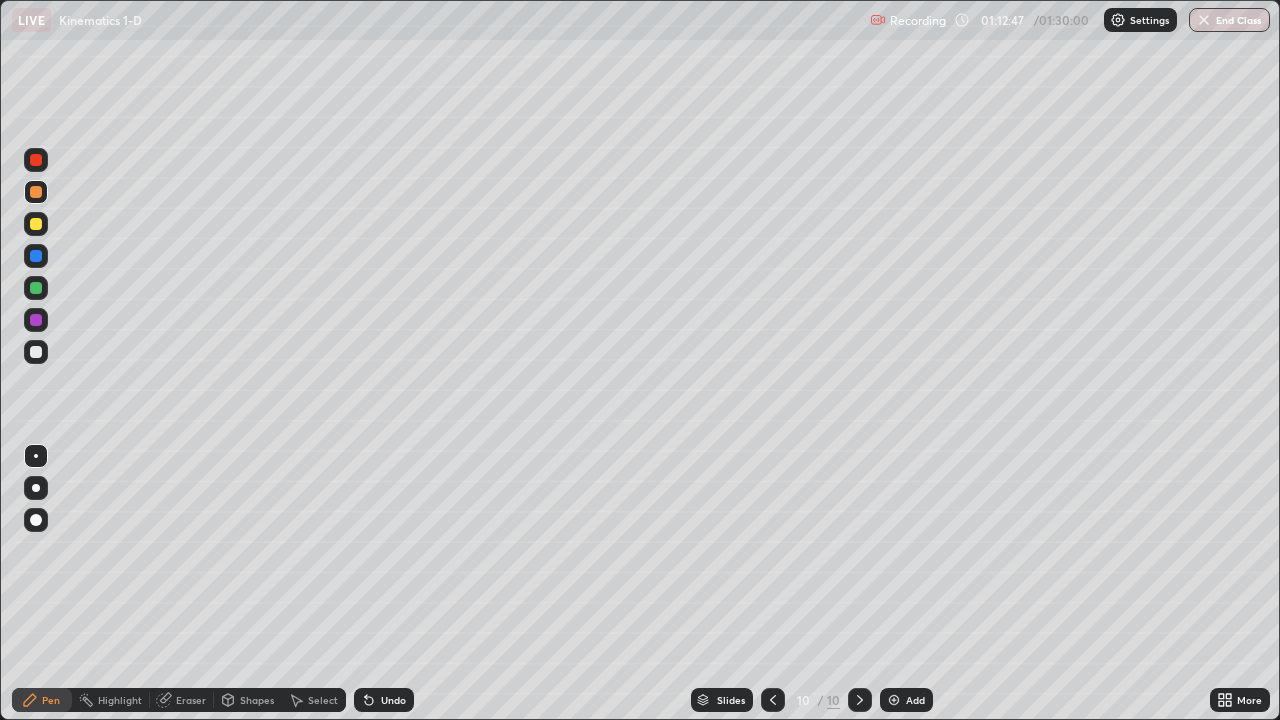 click on "Eraser" at bounding box center [191, 700] 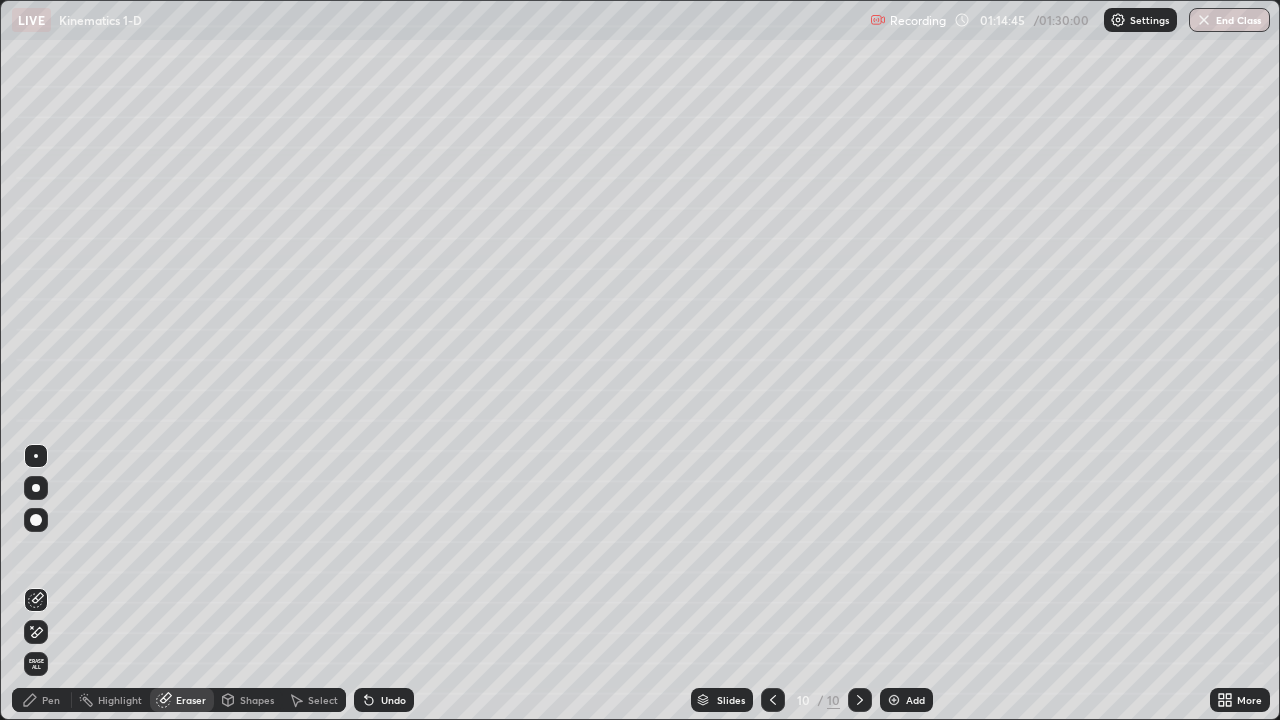 click on "Shapes" at bounding box center (257, 700) 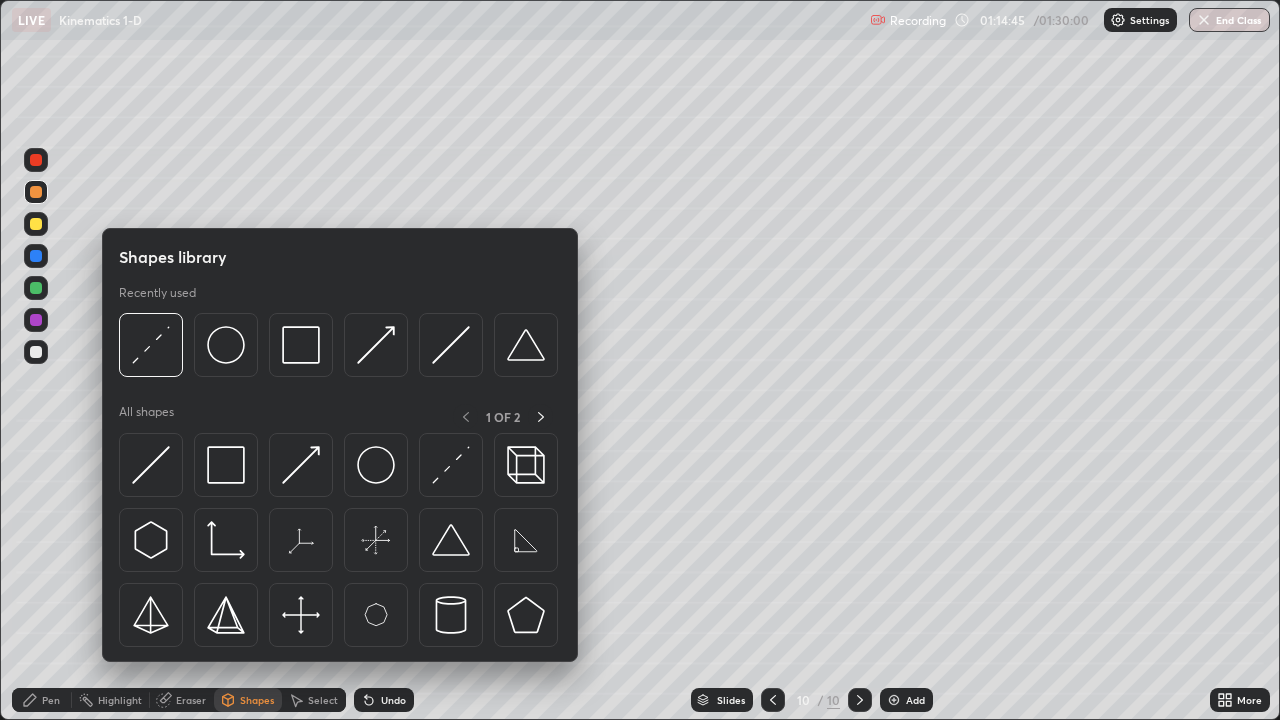 click at bounding box center (451, 465) 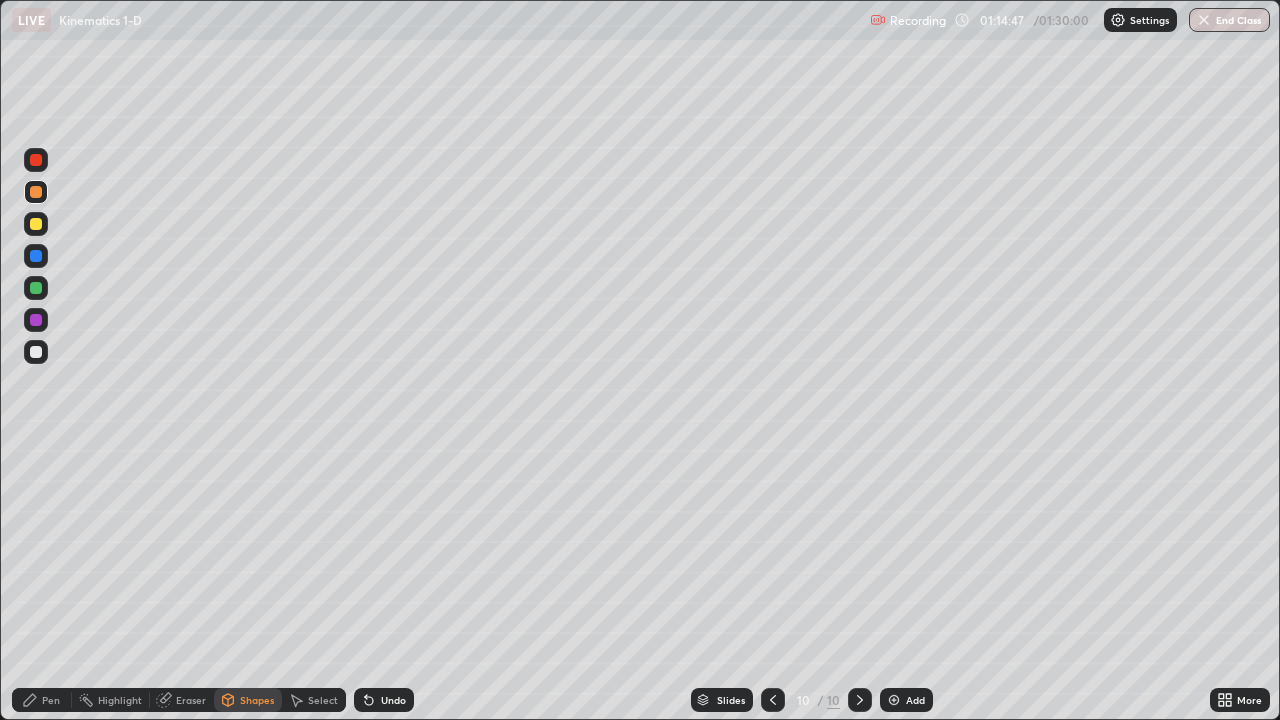click at bounding box center [36, 288] 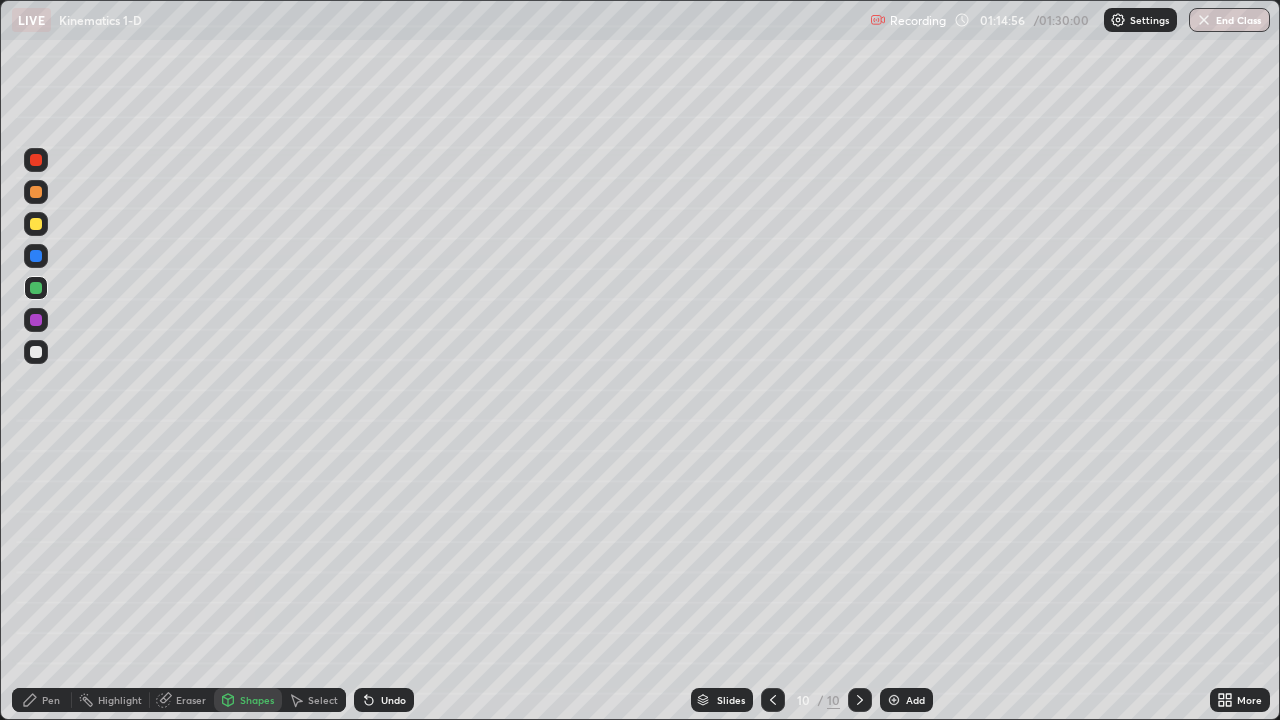 click on "Shapes" at bounding box center (257, 700) 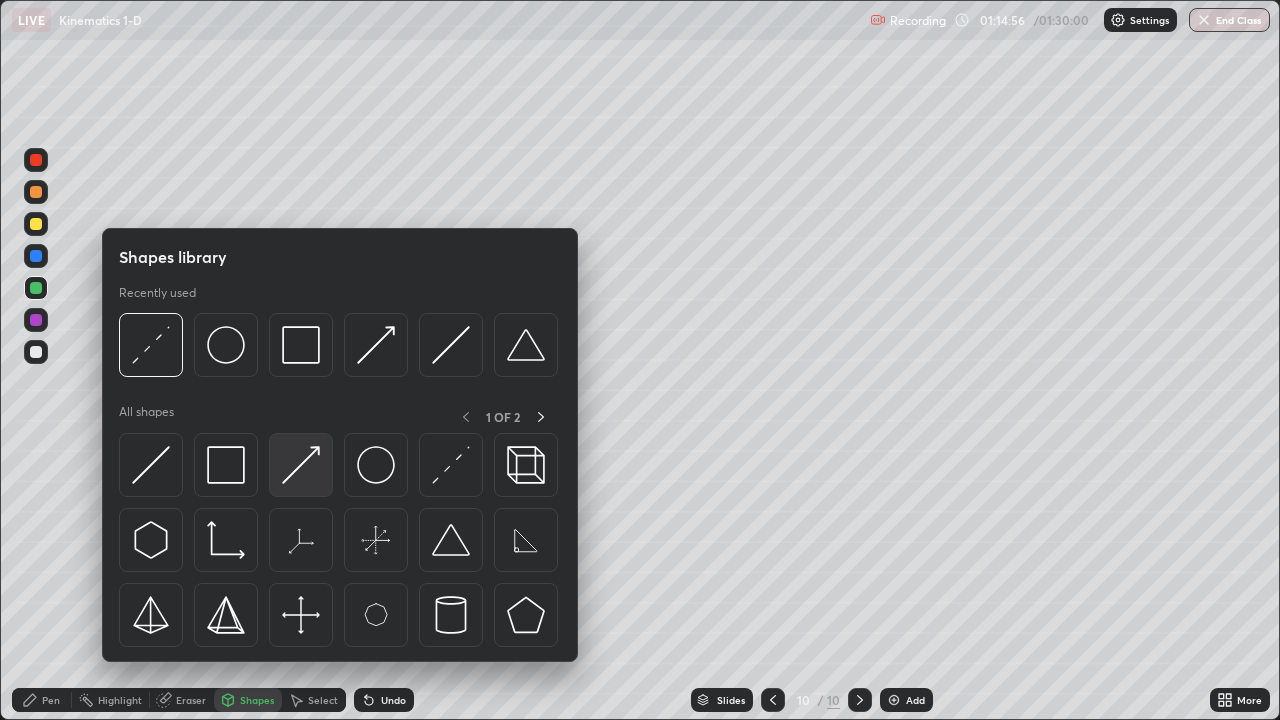 click at bounding box center [301, 465] 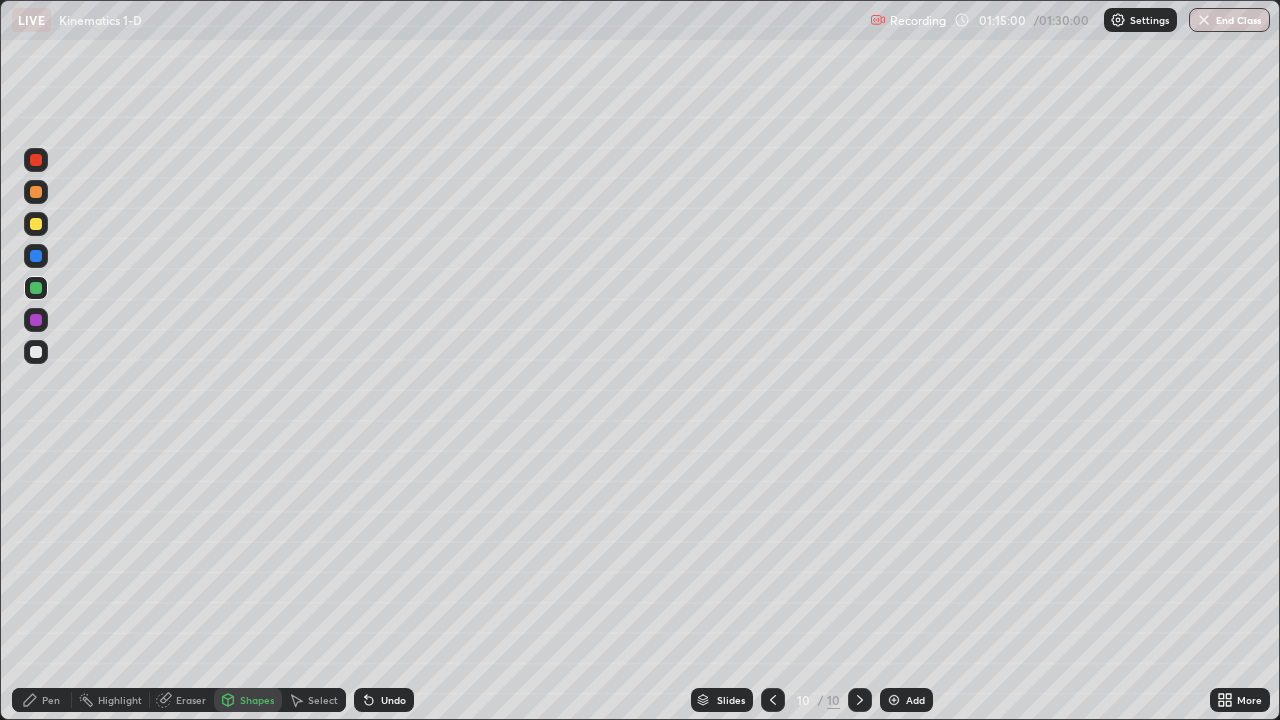 click on "Pen" at bounding box center (42, 700) 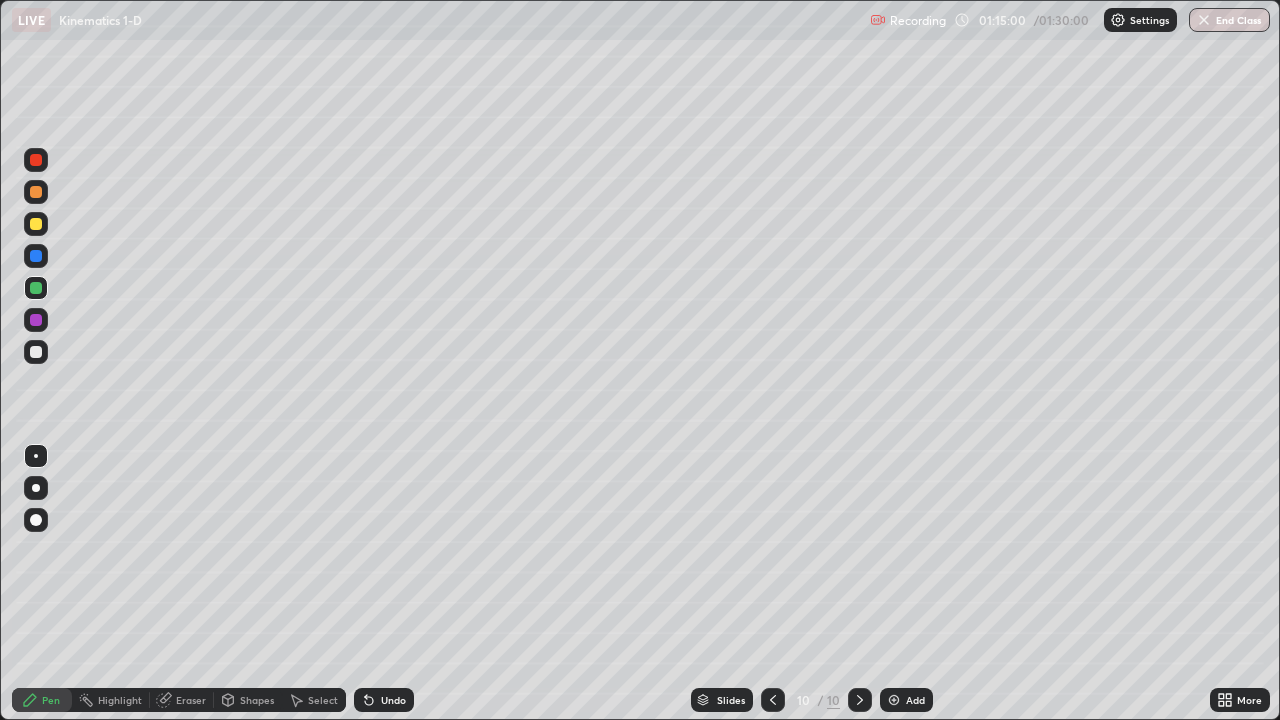 click at bounding box center [36, 352] 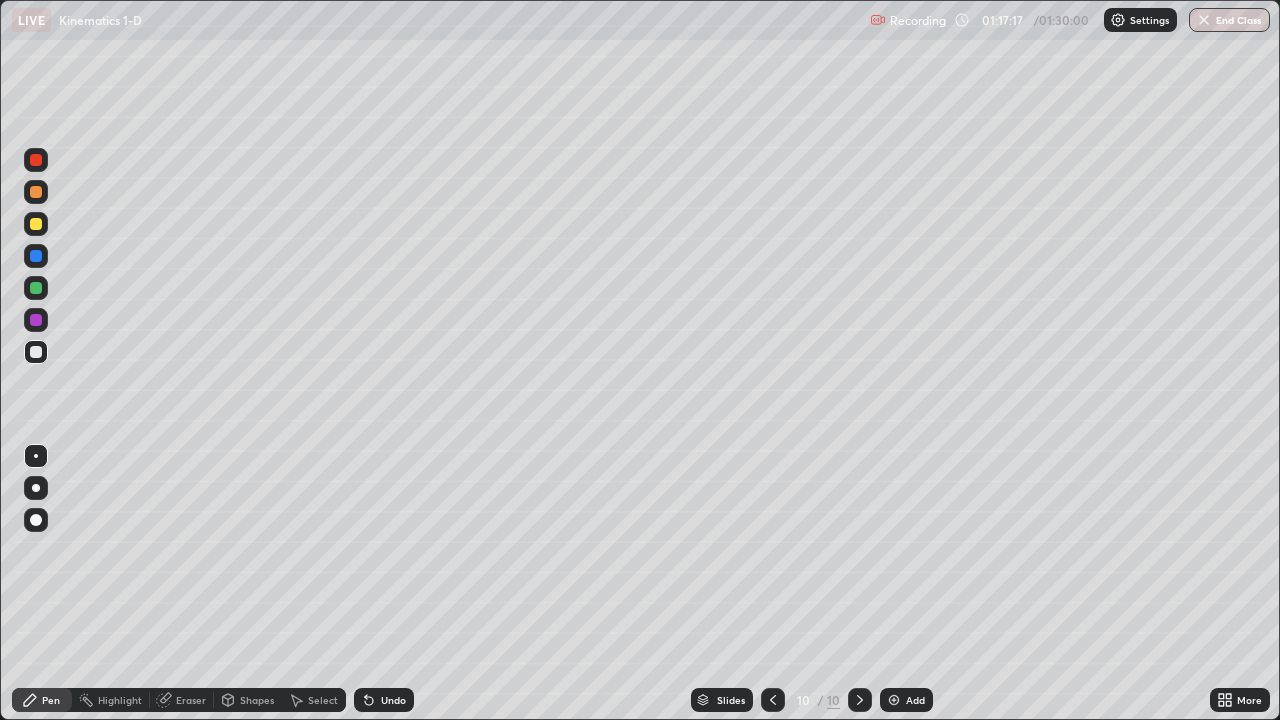 click on "Setting up your live class" at bounding box center [640, 360] 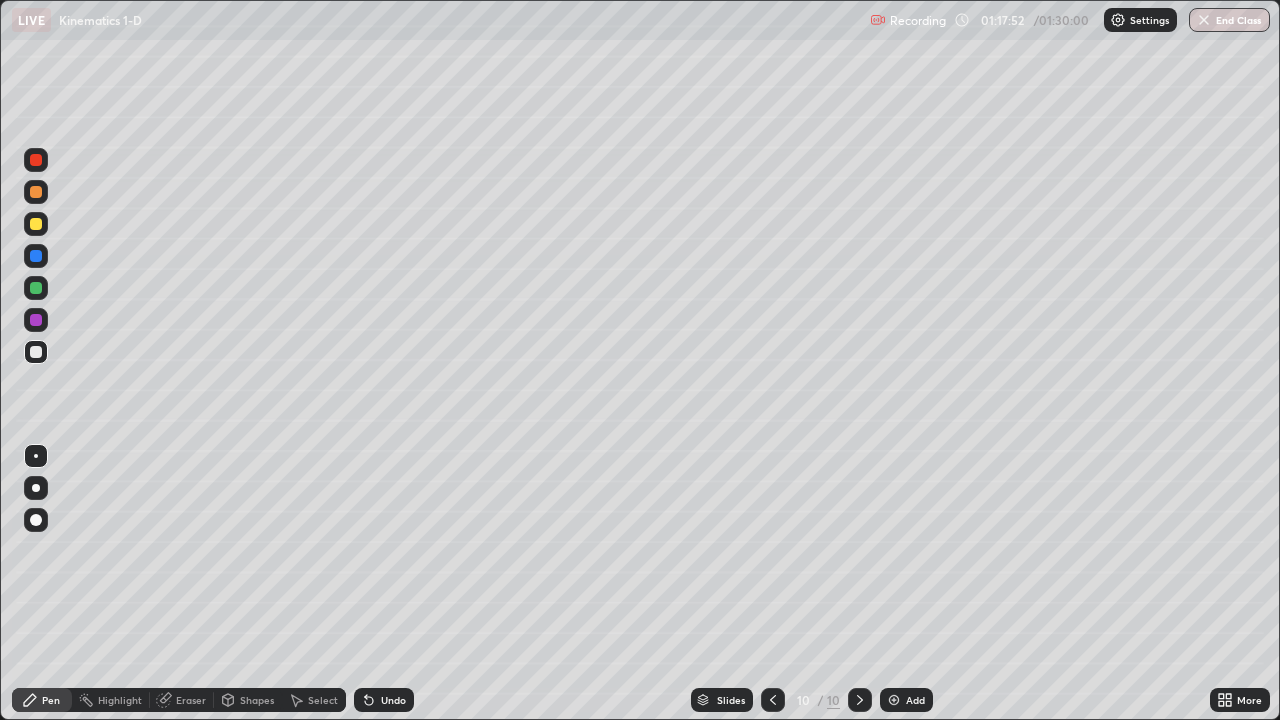 click on "Shapes" at bounding box center (248, 700) 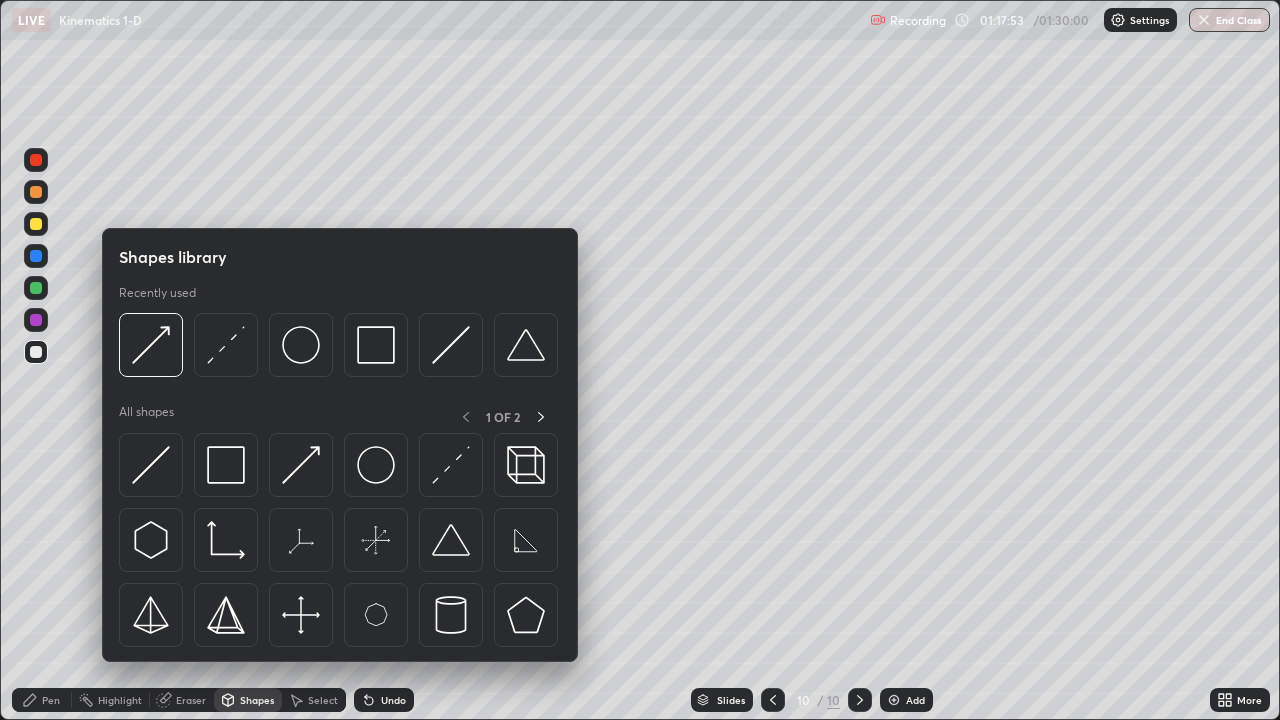 click on "Eraser" at bounding box center (182, 700) 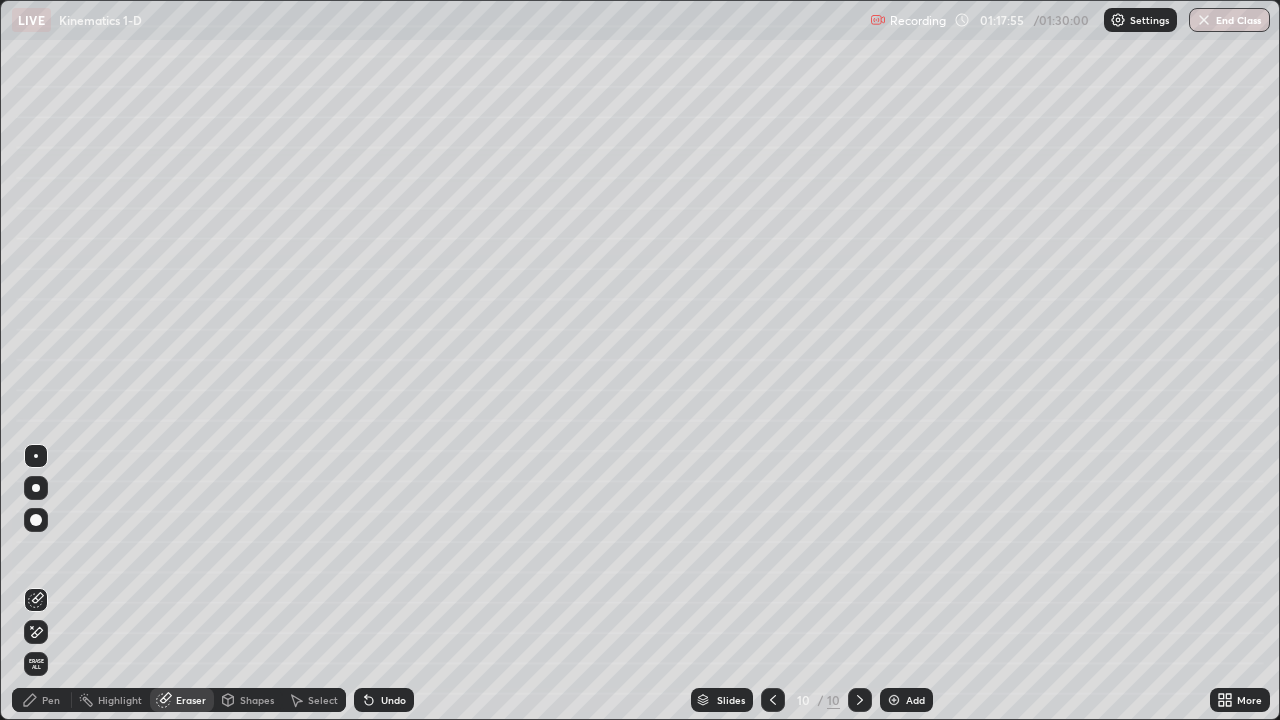 click on "Pen" at bounding box center [42, 700] 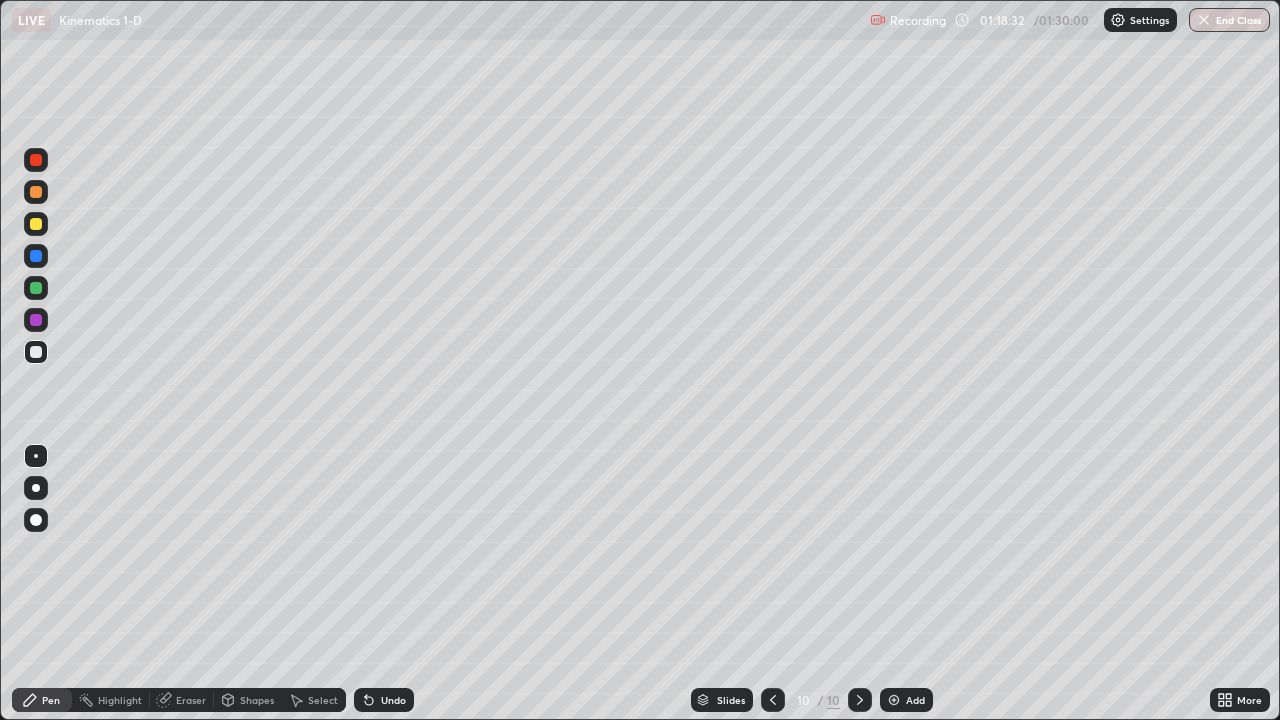 click 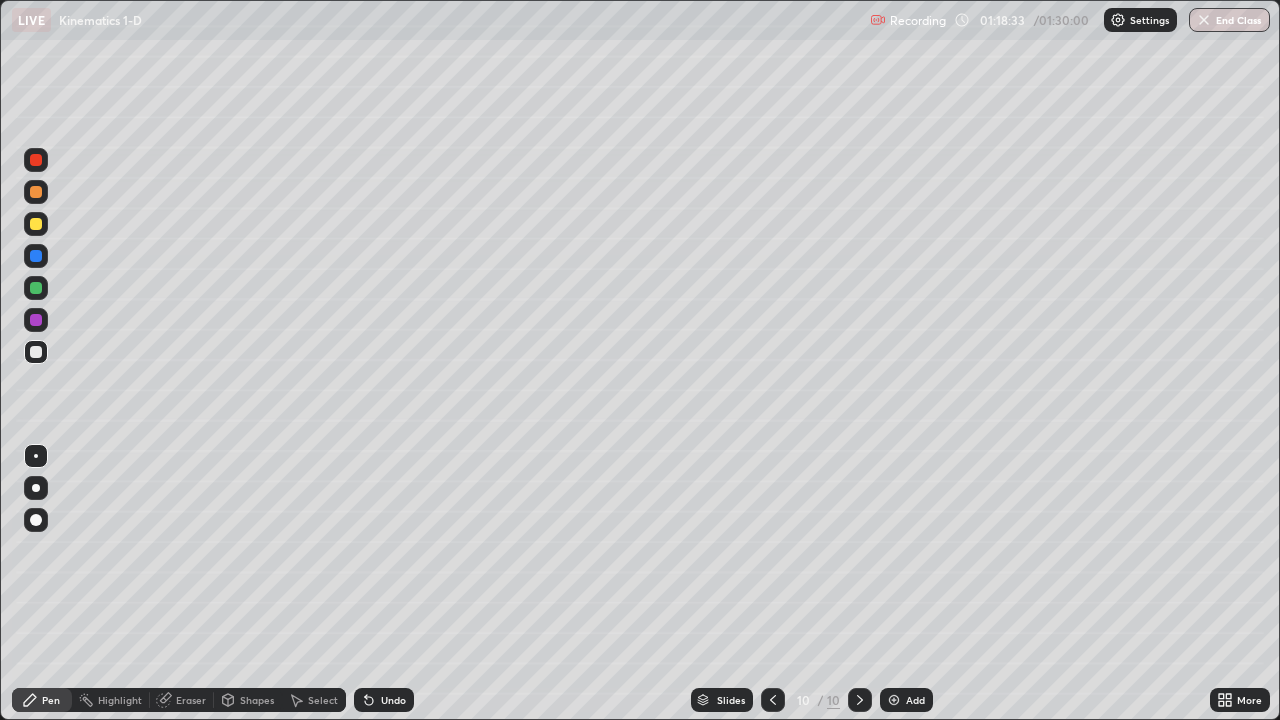 click at bounding box center [36, 288] 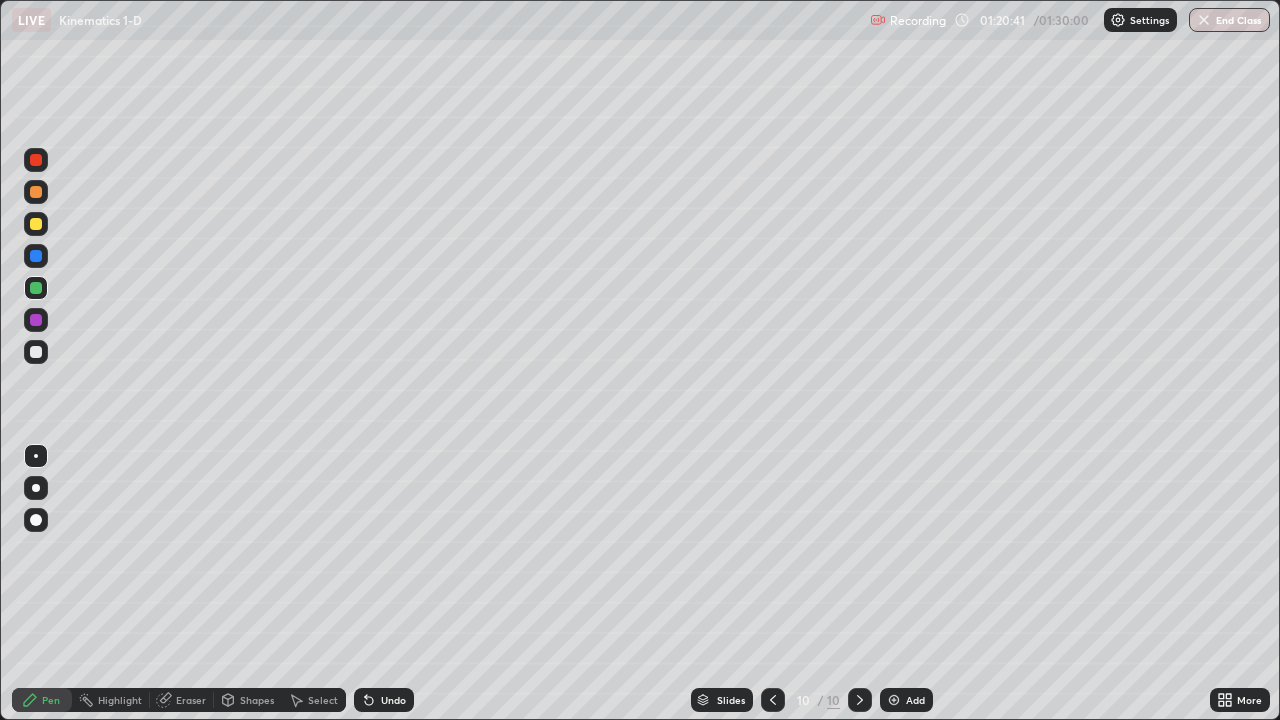 click at bounding box center (1204, 20) 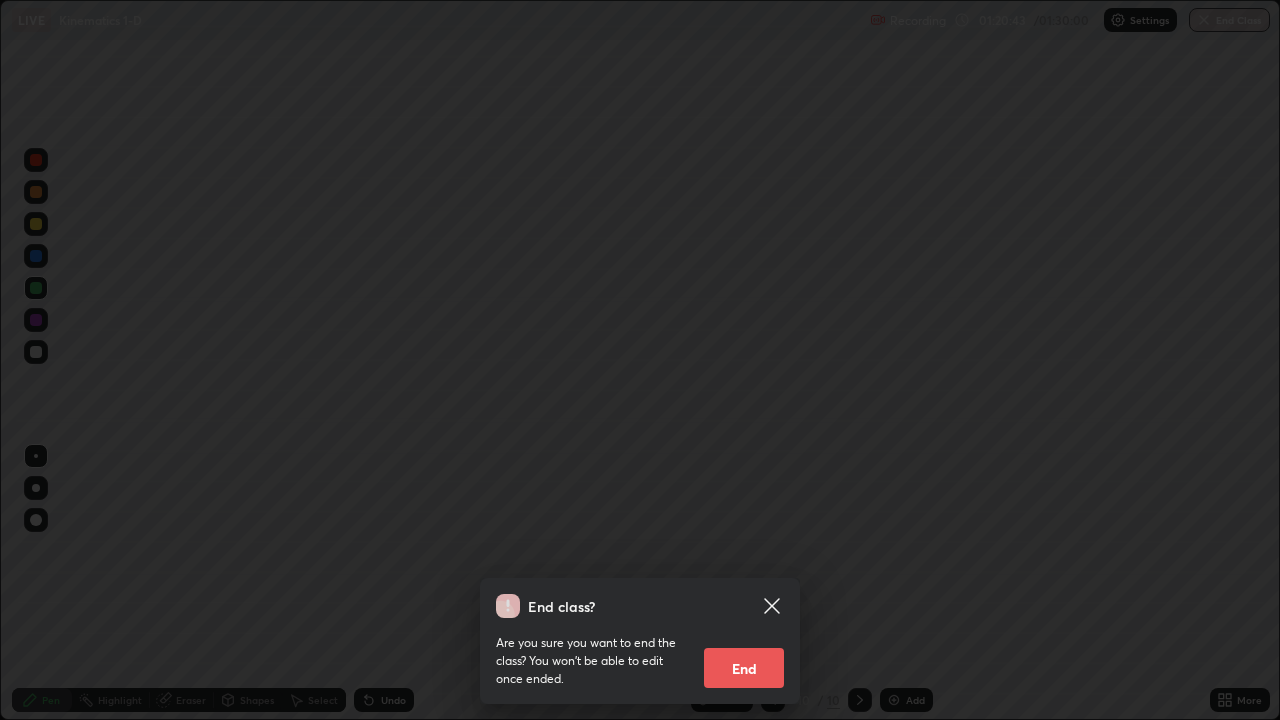 click on "End" at bounding box center (744, 668) 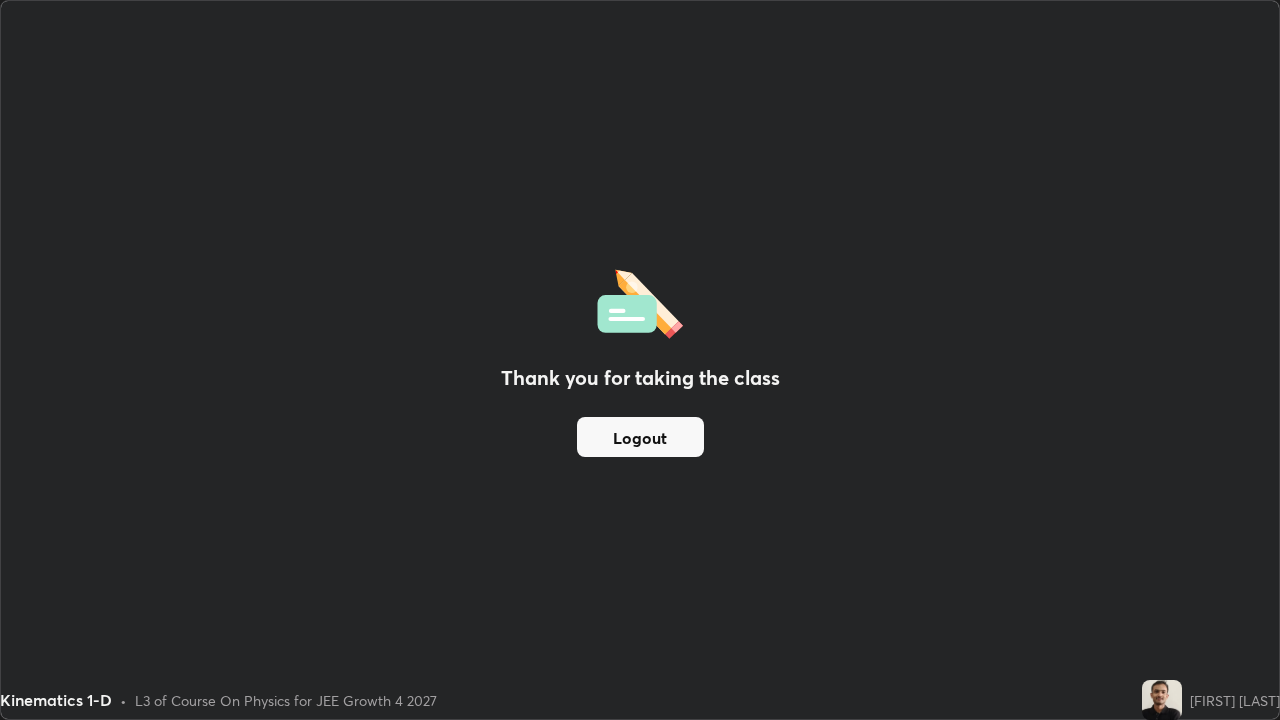 click on "Logout" at bounding box center [640, 437] 